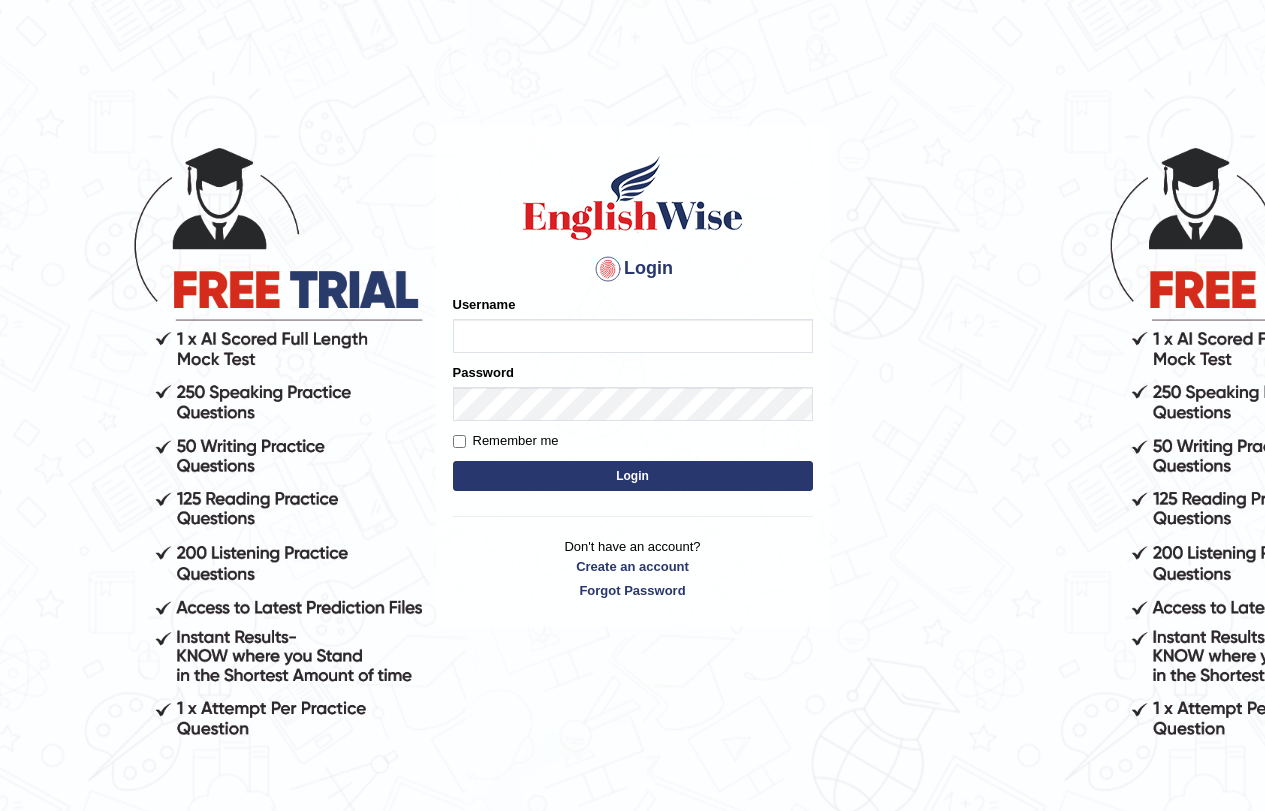 scroll, scrollTop: 0, scrollLeft: 0, axis: both 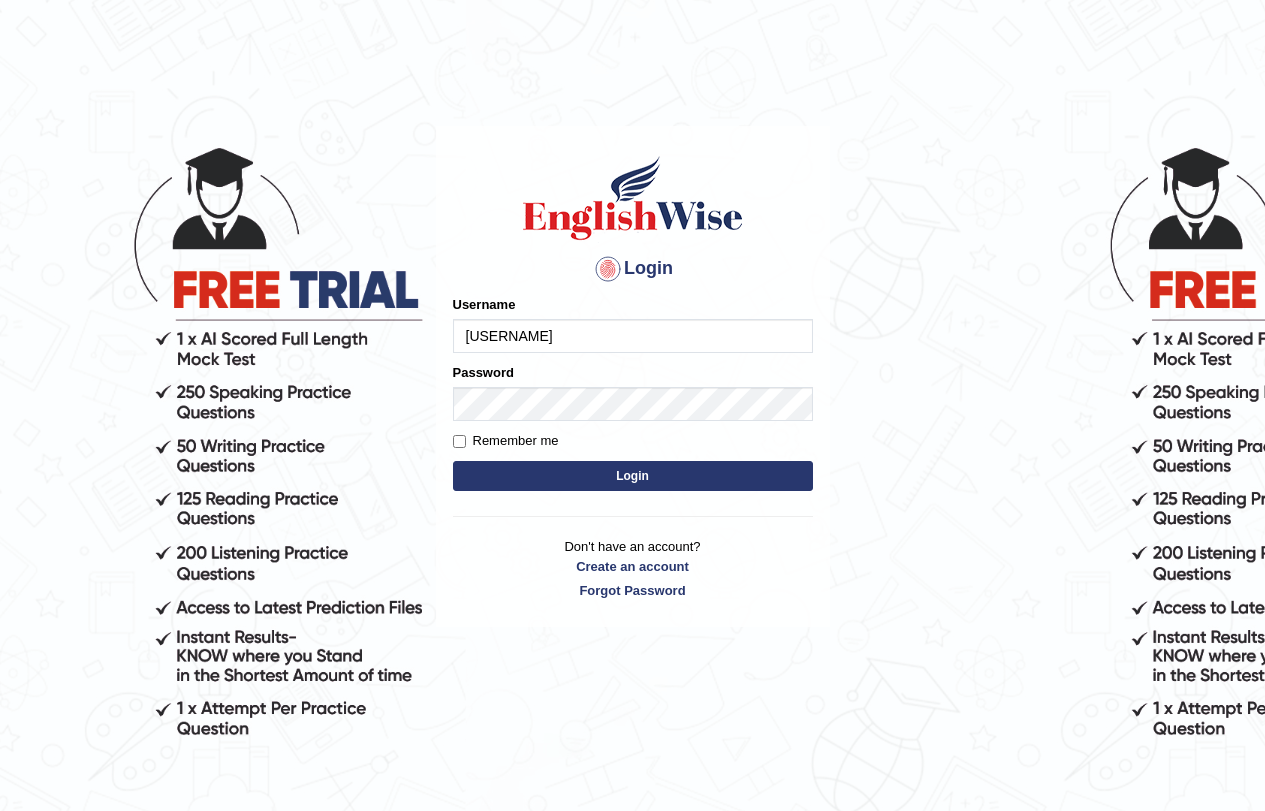 type on "[USERNAME]" 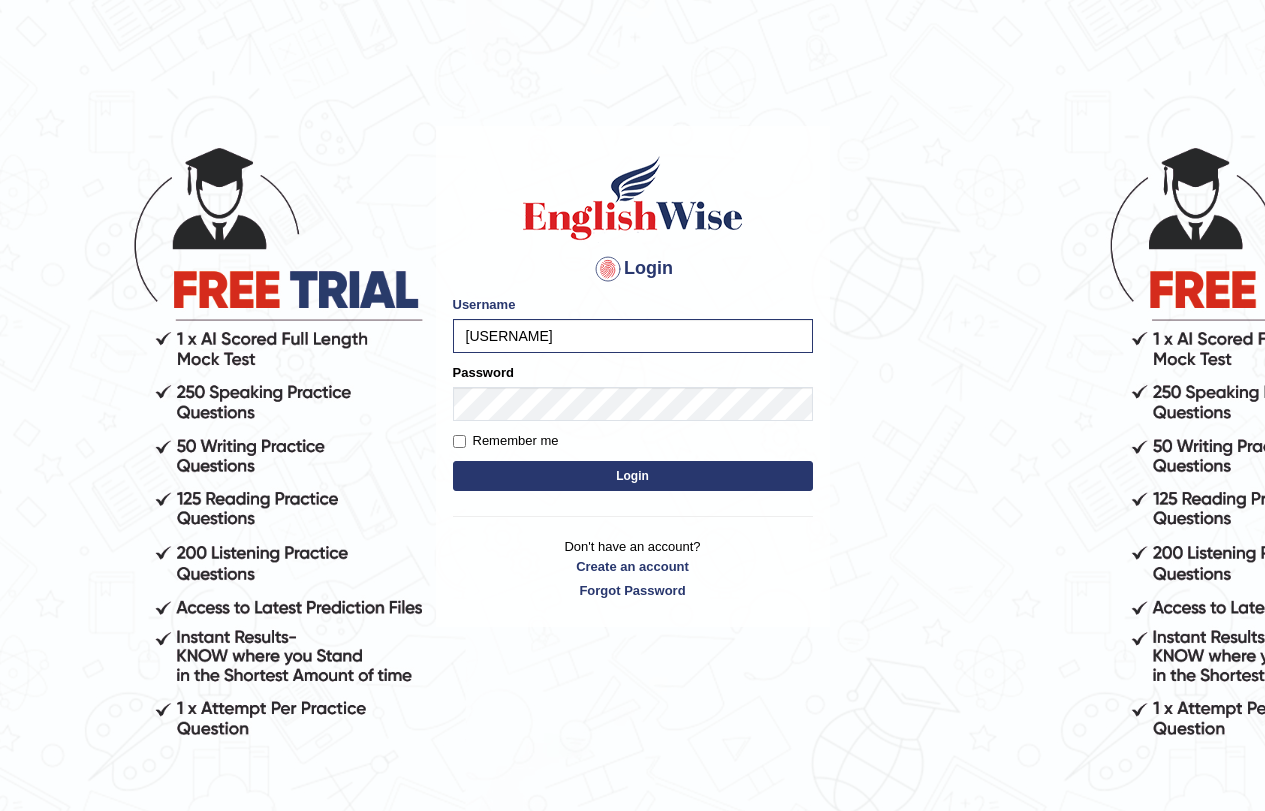 click on "Login" at bounding box center (633, 476) 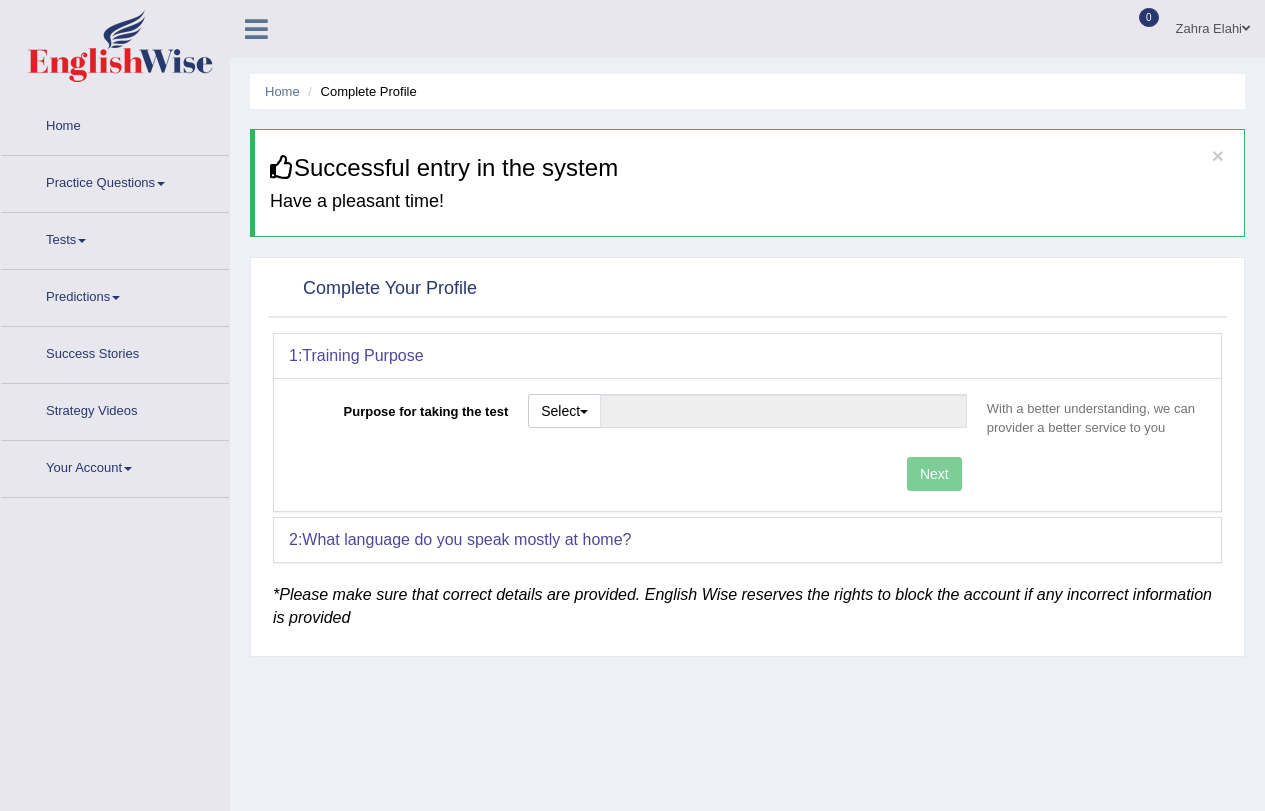 scroll, scrollTop: 0, scrollLeft: 0, axis: both 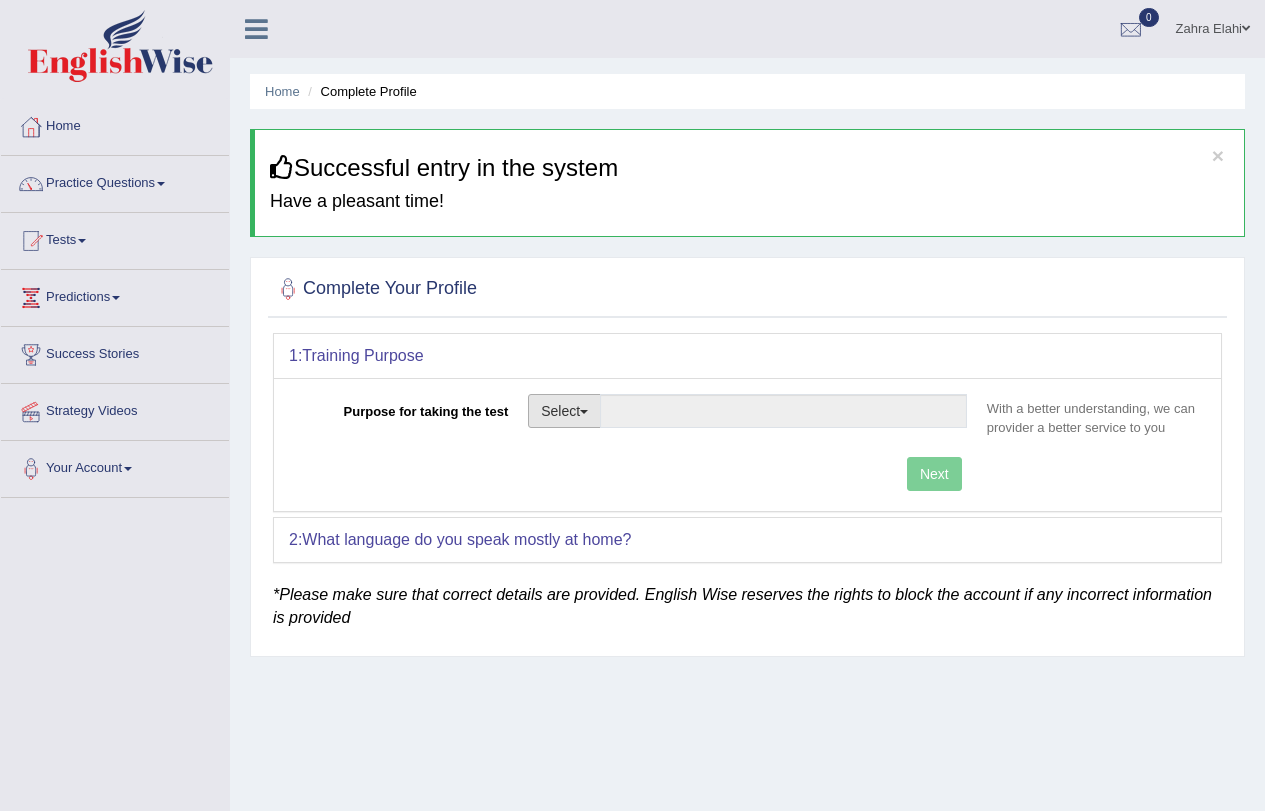 click on "Select" at bounding box center [564, 411] 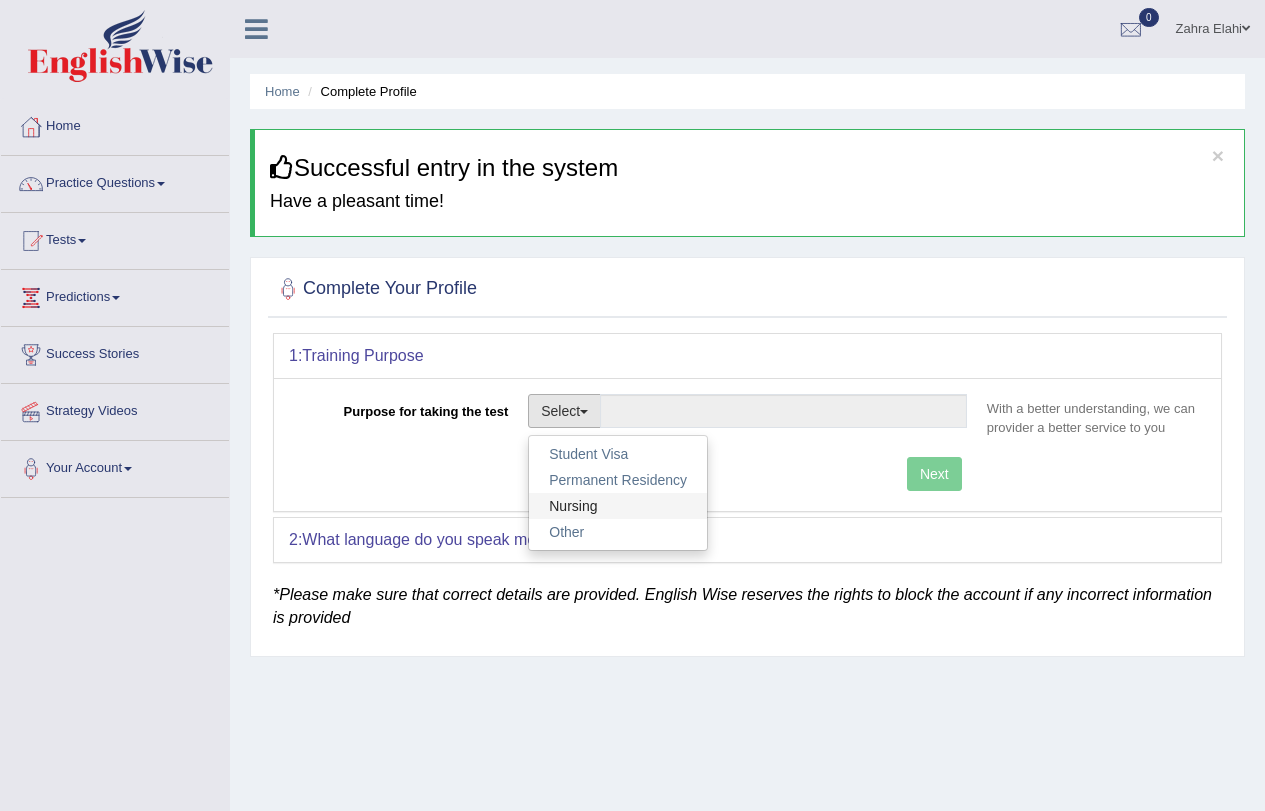 click on "Nursing" at bounding box center [618, 506] 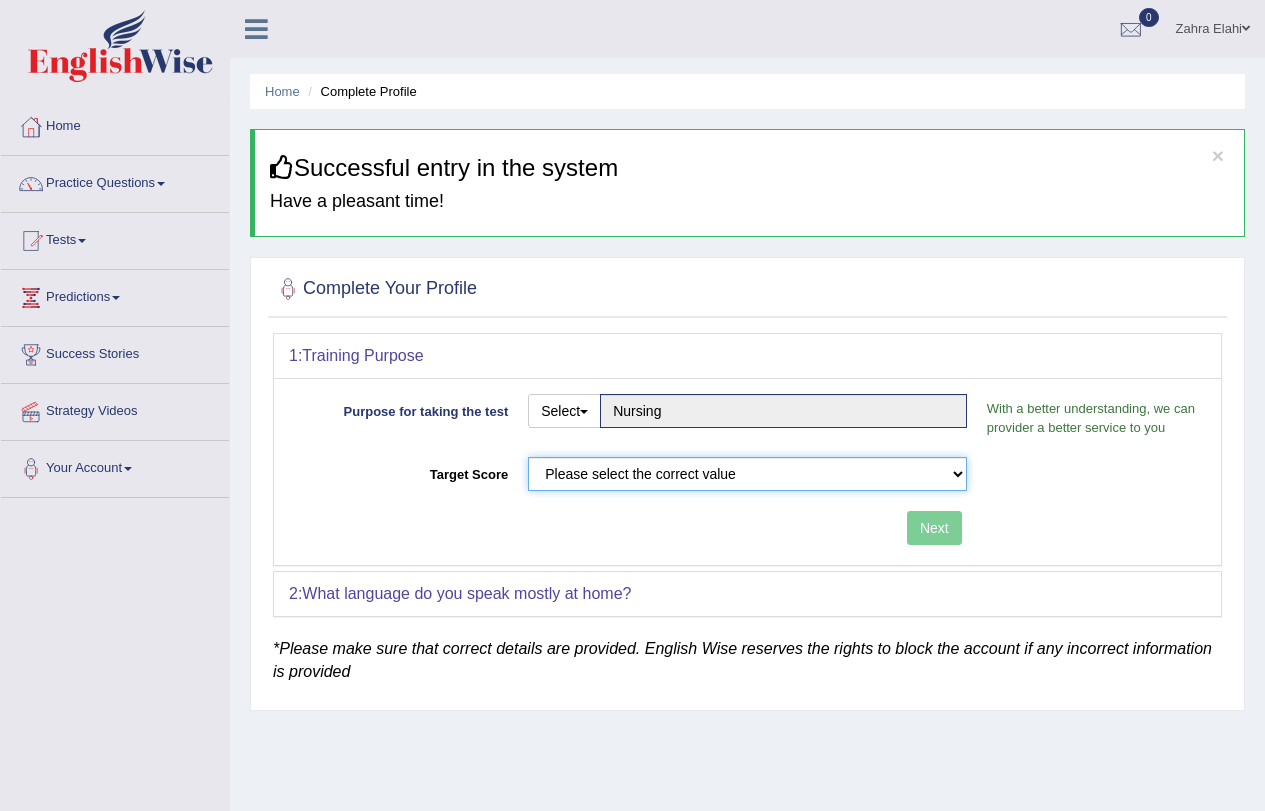 click on "Please select the correct value
50 (6 bands)
58 (6.5 bands)
65 (7 bands)
79 (8 bands)" at bounding box center [747, 474] 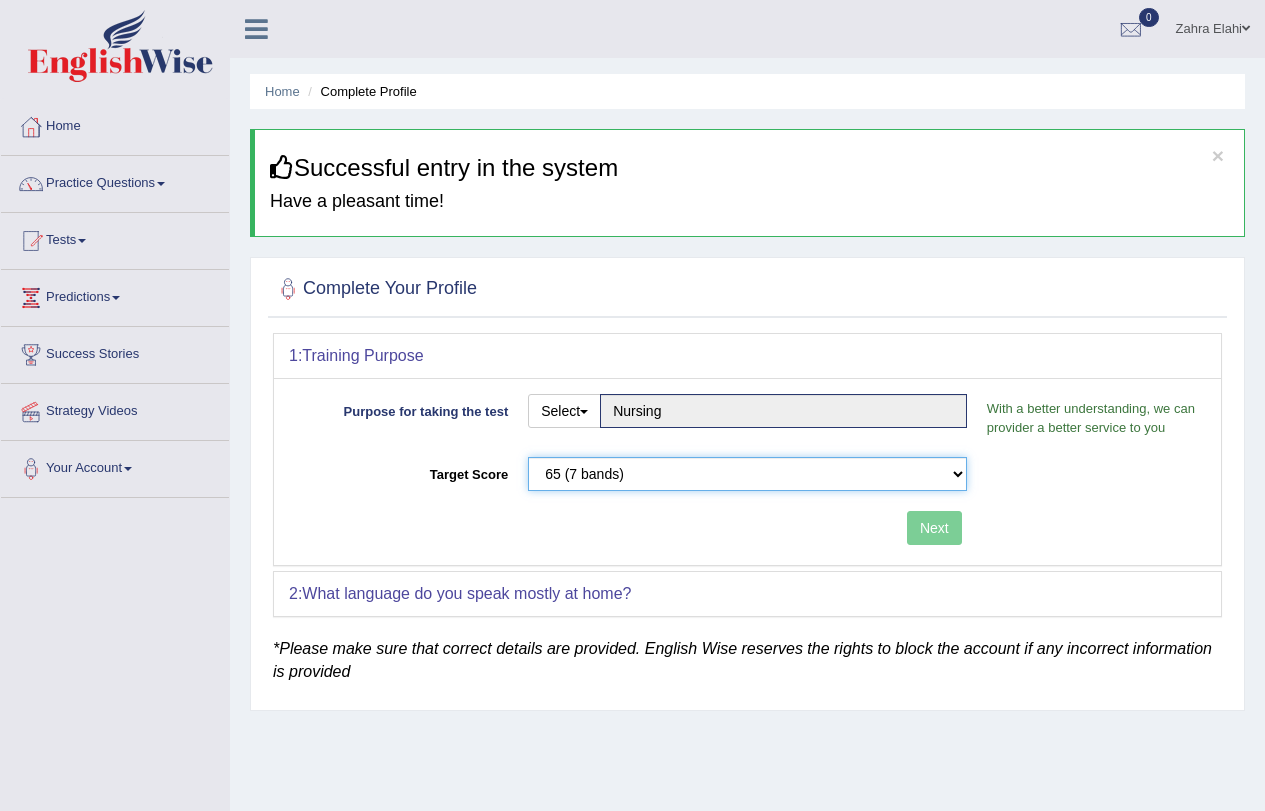 click on "Please select the correct value
50 (6 bands)
58 (6.5 bands)
65 (7 bands)
79 (8 bands)" at bounding box center (747, 474) 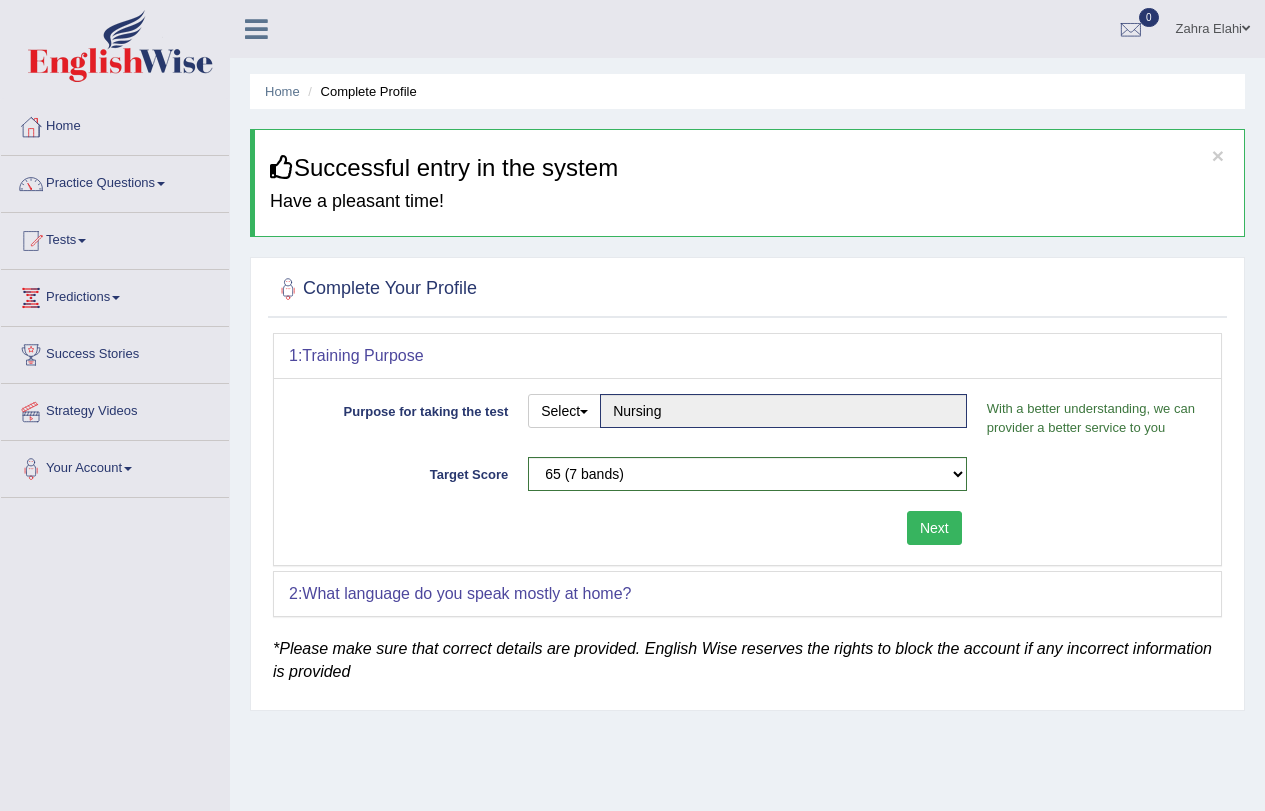 click on "Next" at bounding box center [934, 528] 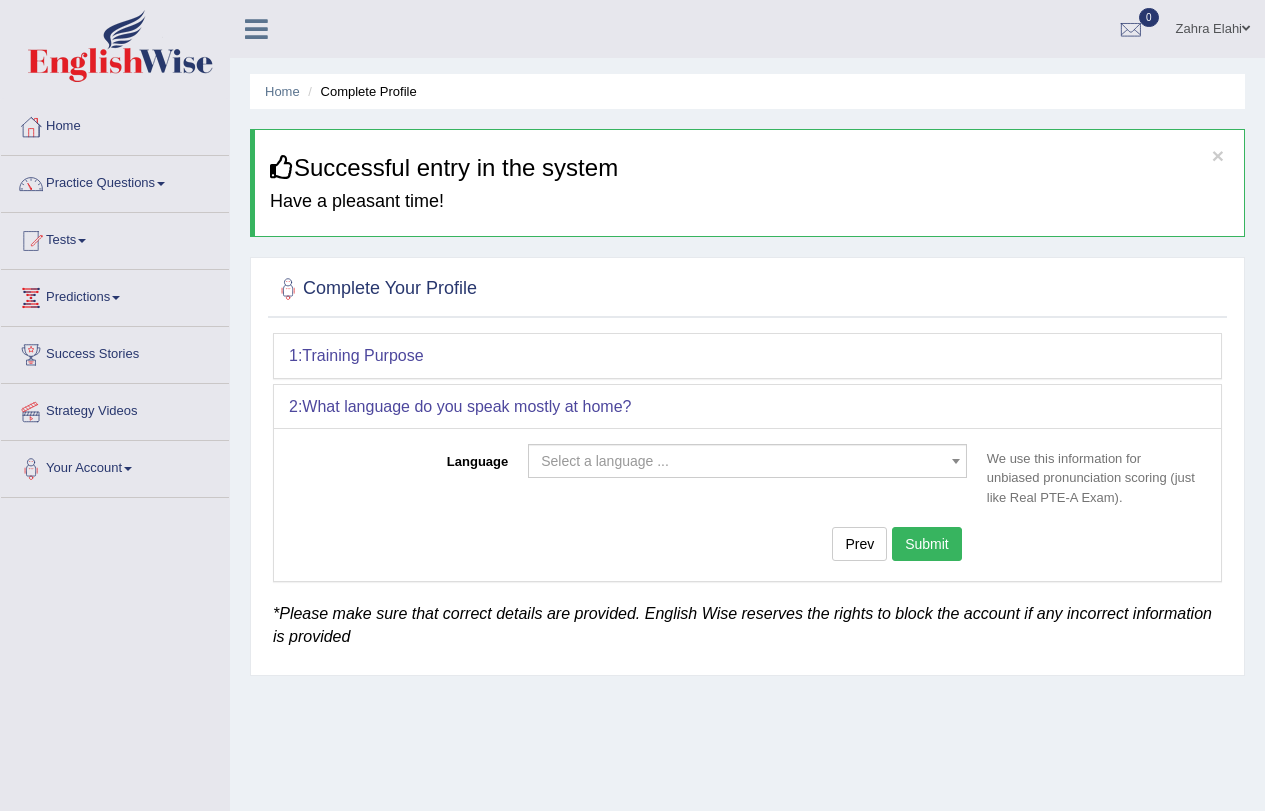 click on "Select a language ..." at bounding box center [741, 461] 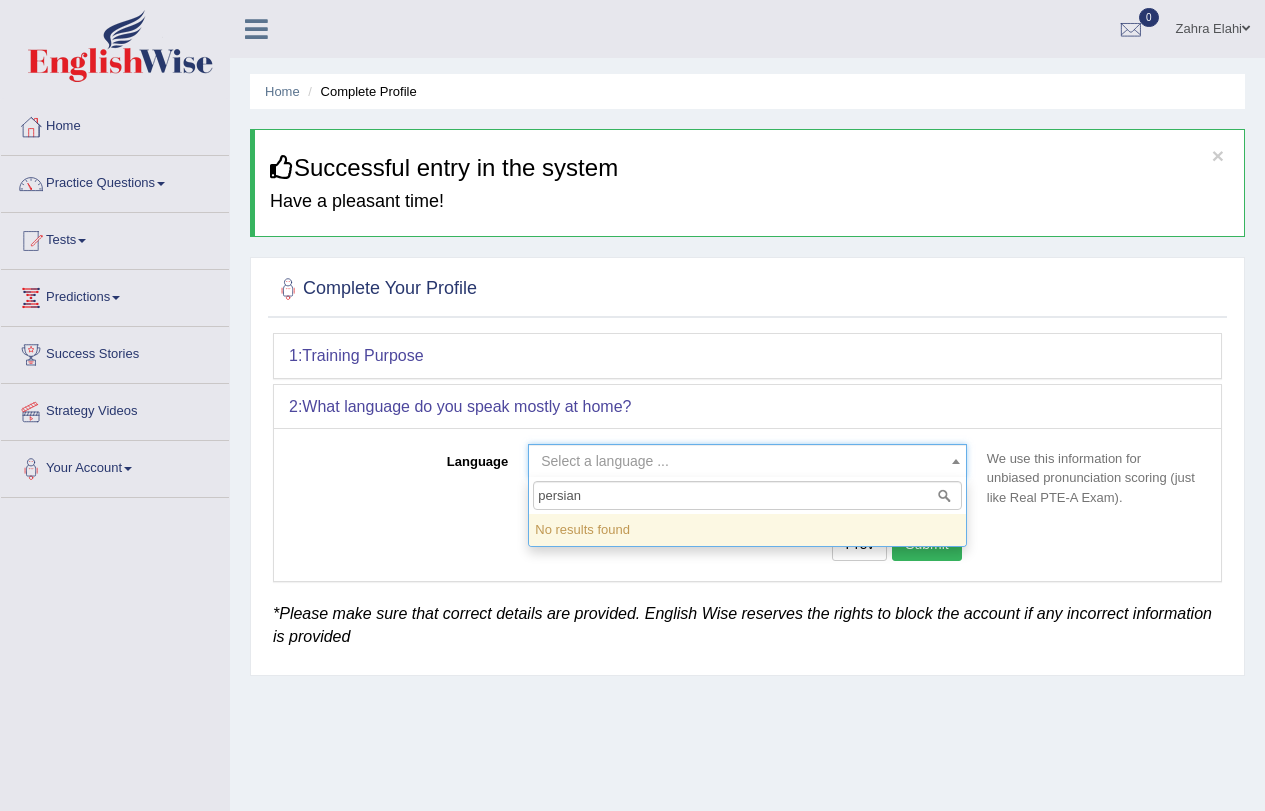 type on "persian" 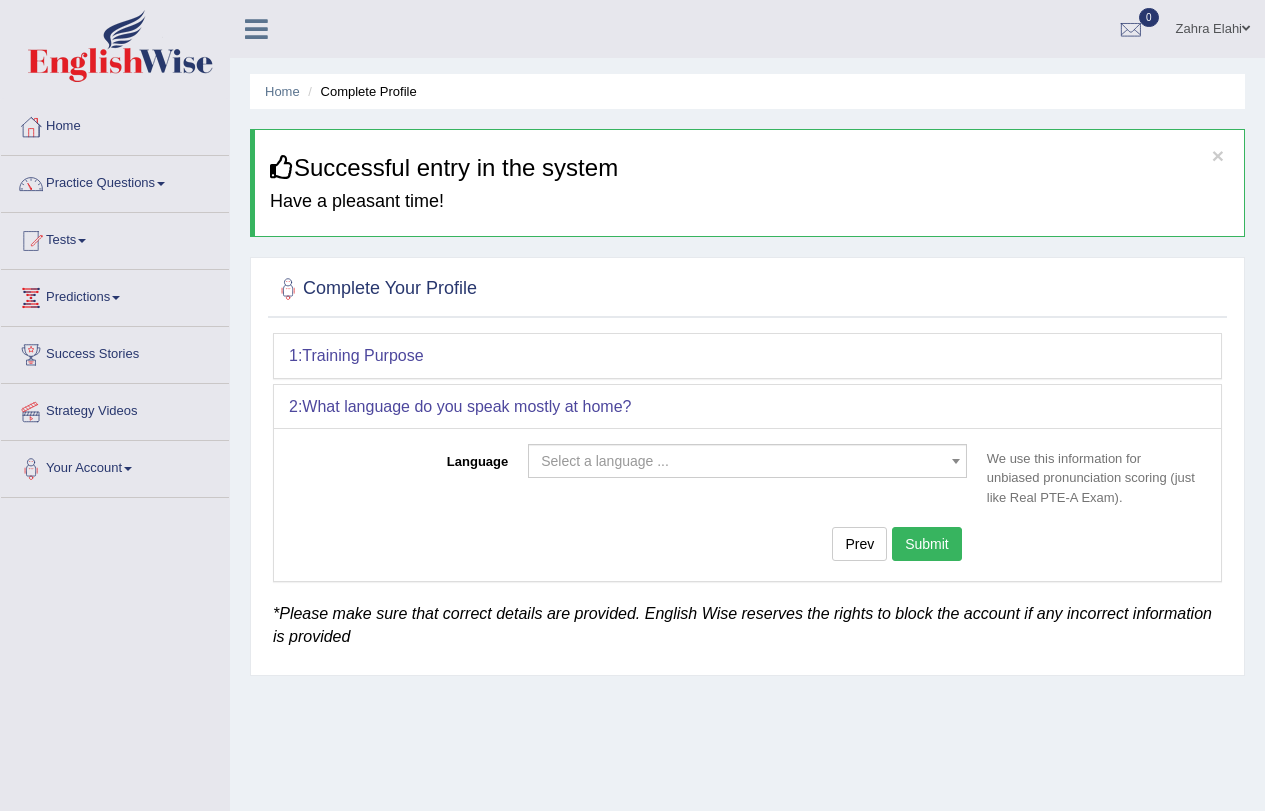 click on "Language
Select a language ...
Afrikaans
Albanian
Amharic
Arabic
Armenian
Ashanti
Azeri
Basque
Byelorussian
Bengali
Bosnian
Bulgarian
Burmese
Catalan
Cebuano
Chichewa
Chinese-Mandarin
Chinese-Cantonese/Yue
Chinese-Hakka
Danish
Farsi, Eastern (Dari)
Dutch
English
French
German
Gujurati
Hindi
Italian
Indonesian
Japanese
Javanese
Kannada
Kashmiri
Korean
Malyalam
Marathi
Marshallese
Nepalese
Norwegian
Pidgin English
Palauan
Portuguese
Punjabi
Romanian
Russian
Sinhalese
Spanish
Turkish
Tamil
Tagalog
Telugu
Trukese
Urdu
Uzbek
Vietnamese
Welsh
Wolof
Yapese
Yoruba
Zulu
Other
Select a language ...
We use this information for unbiased pronunciation scoring (just like Real PTE-A Exam).
Prev Submit" at bounding box center [747, 504] 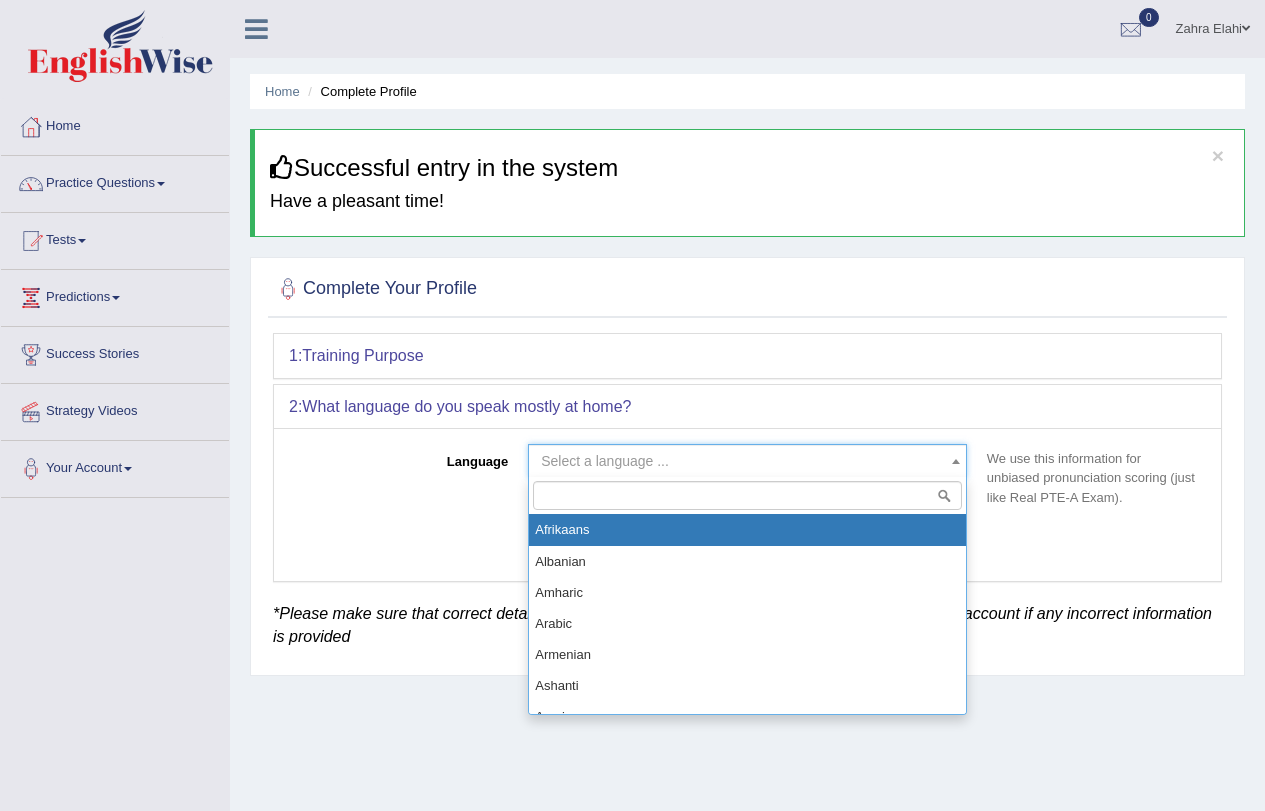 click on "Select a language ..." at bounding box center [741, 461] 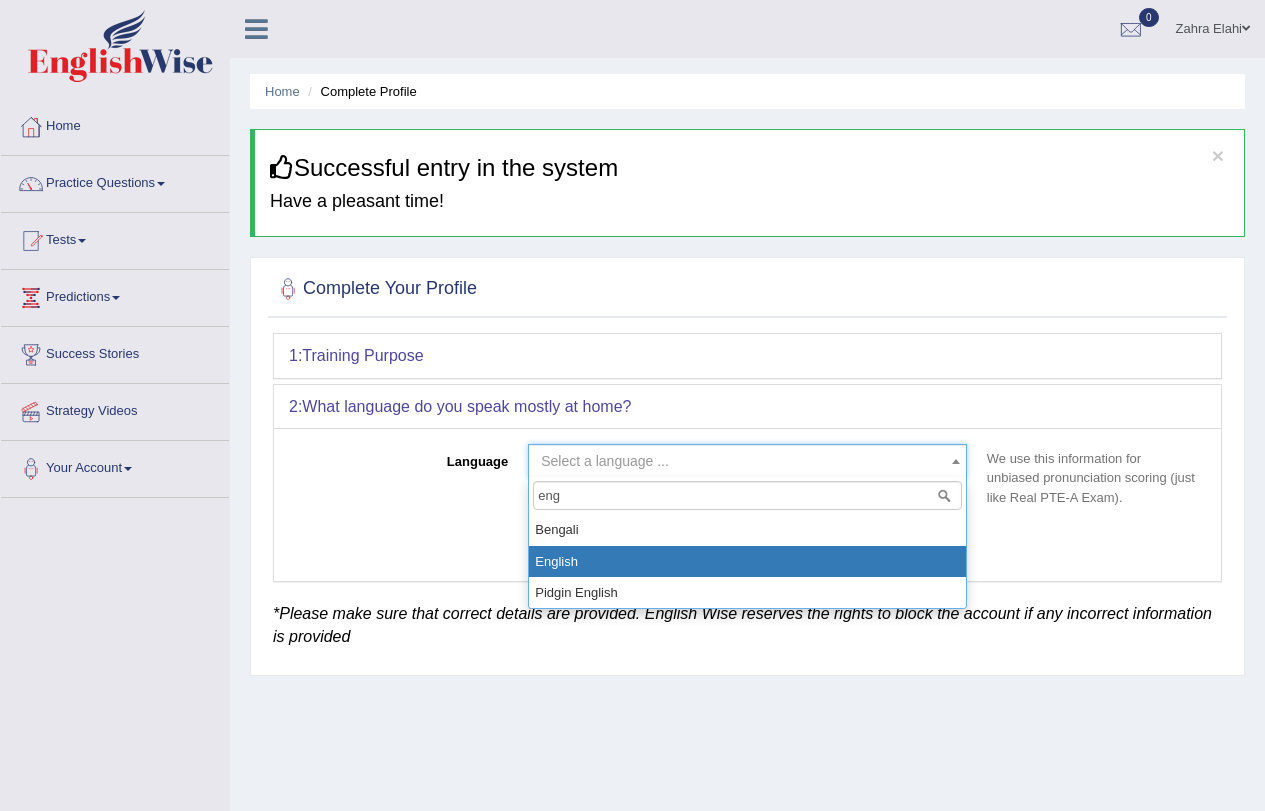 type on "eng" 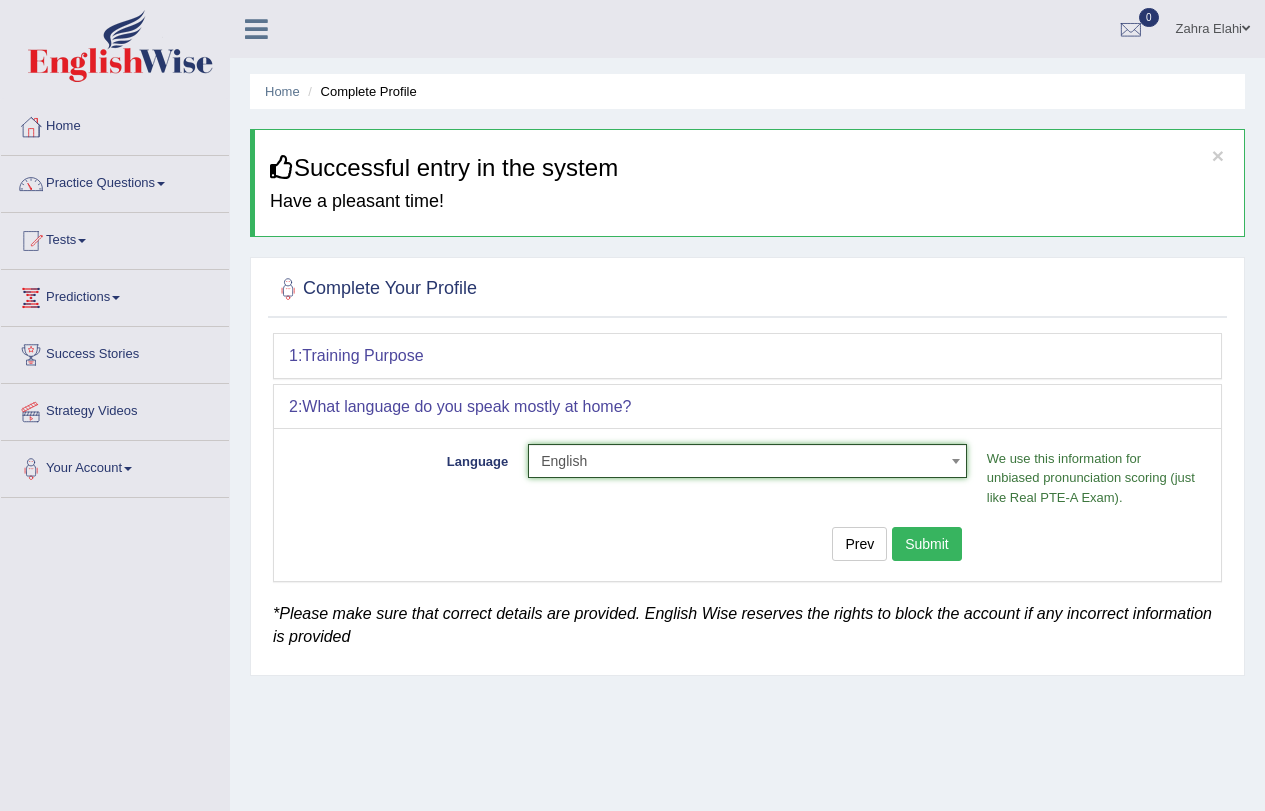 click on "Submit" at bounding box center [927, 544] 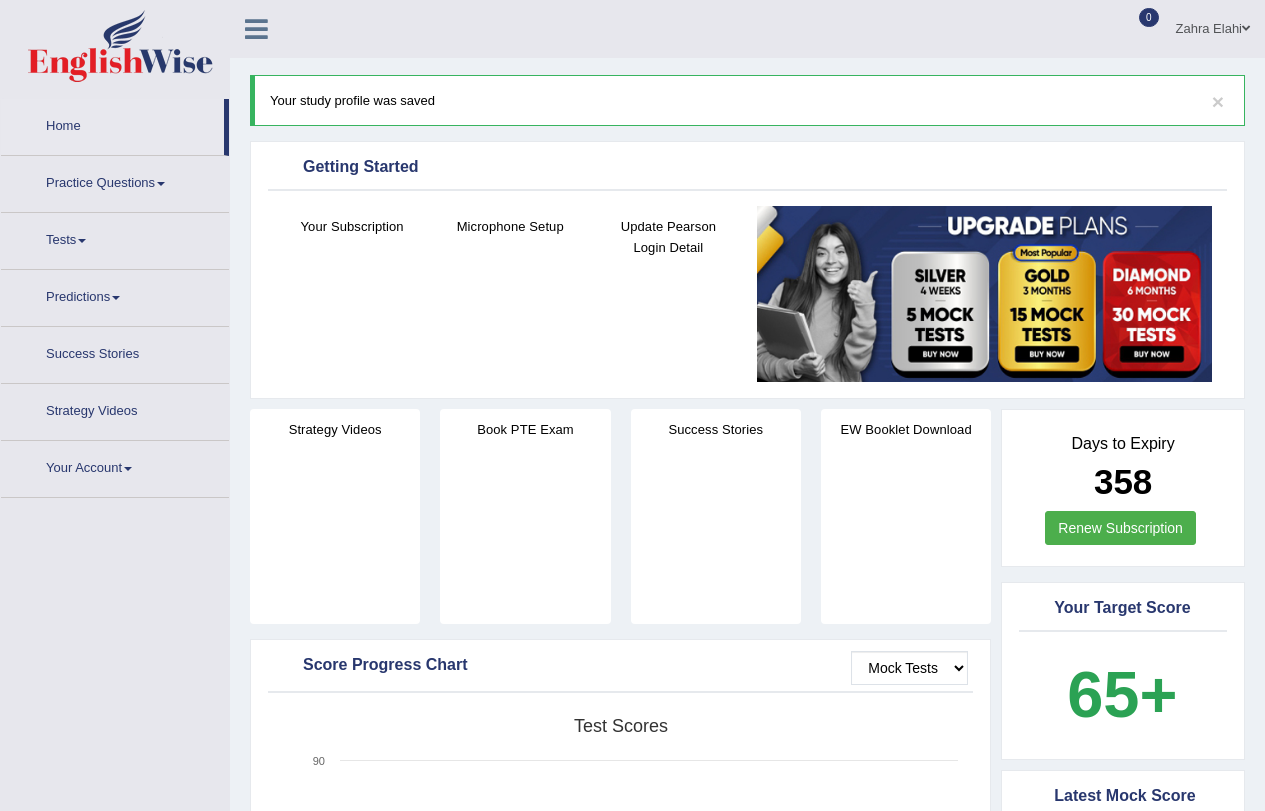 scroll, scrollTop: 0, scrollLeft: 0, axis: both 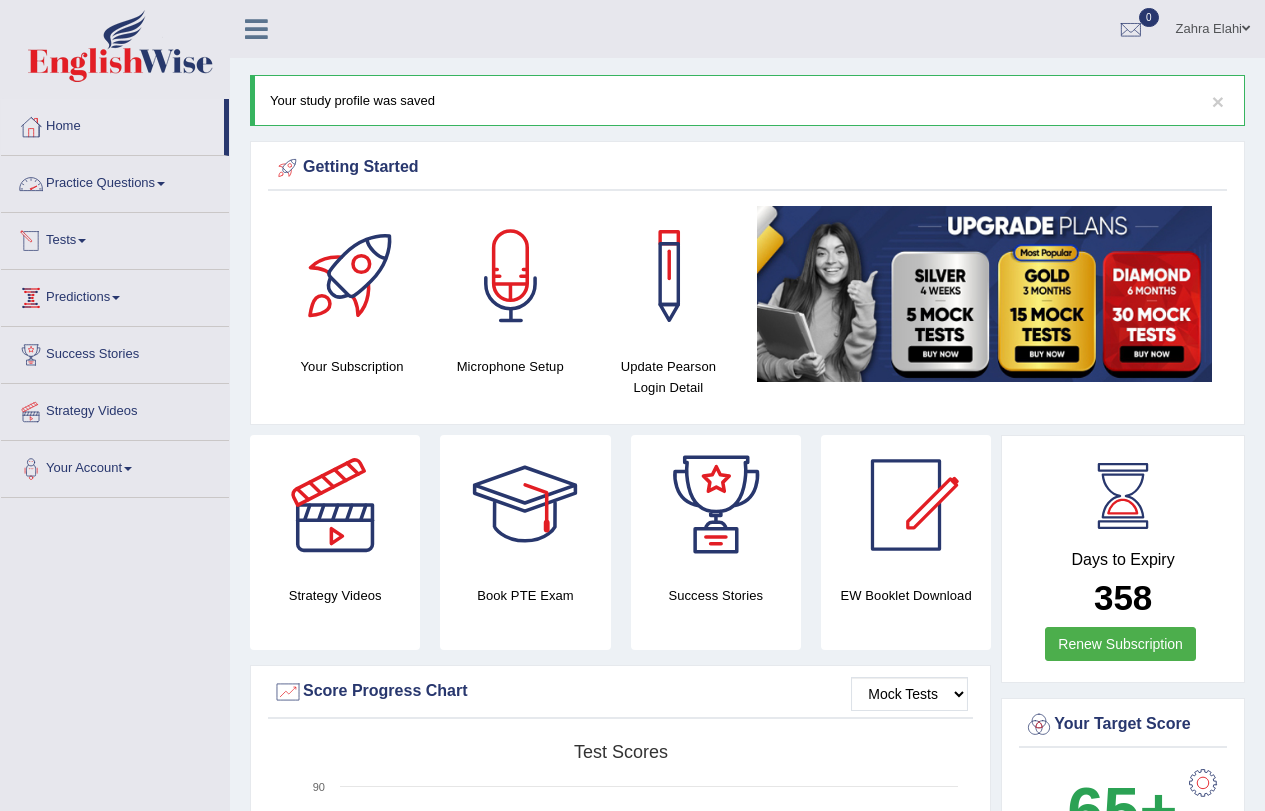 click on "Practice Questions" at bounding box center [115, 181] 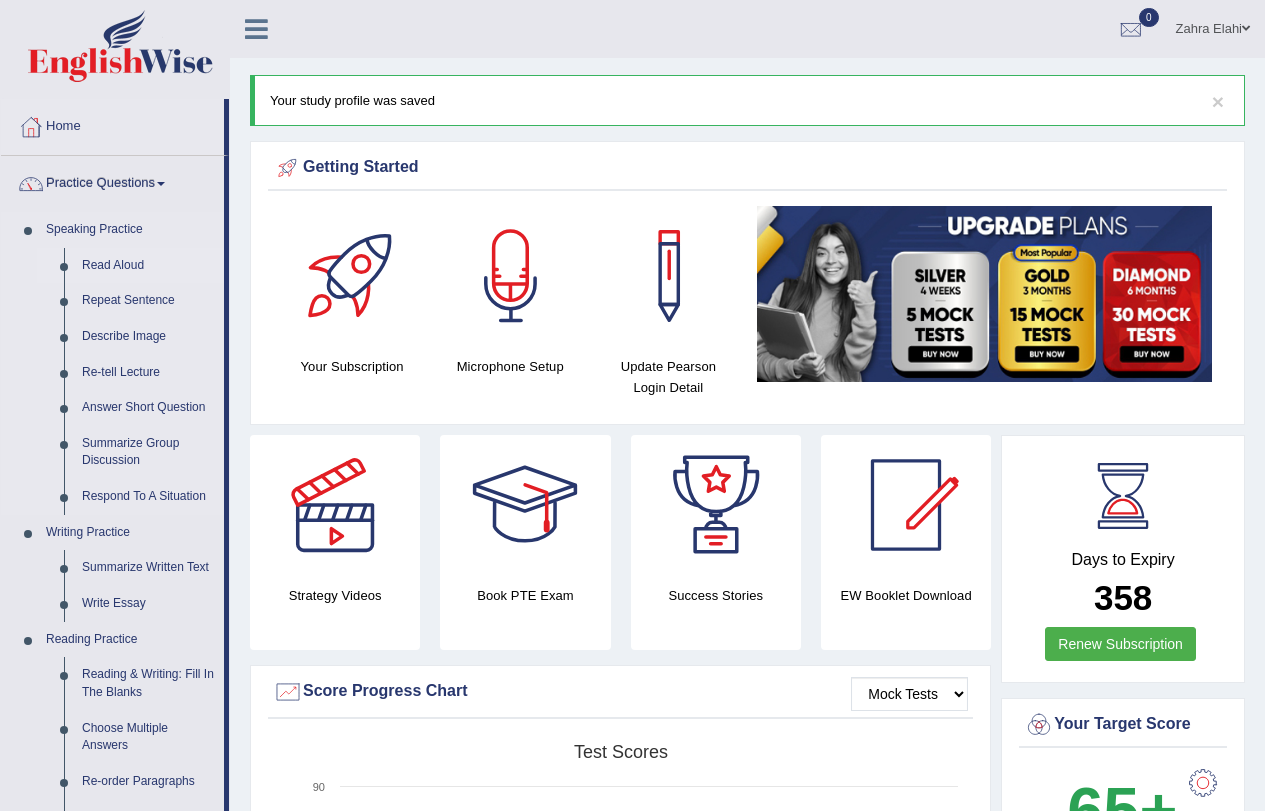 click on "Read Aloud" at bounding box center [148, 266] 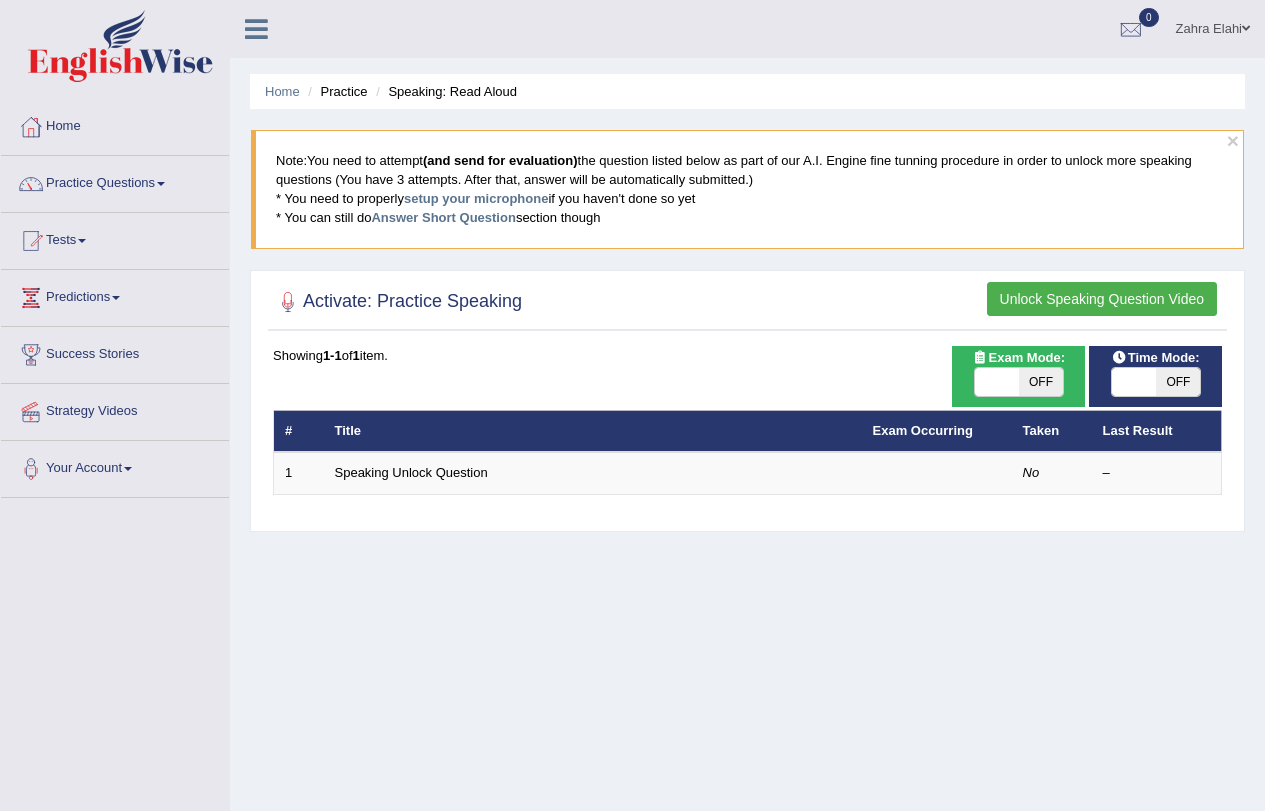 scroll, scrollTop: 0, scrollLeft: 0, axis: both 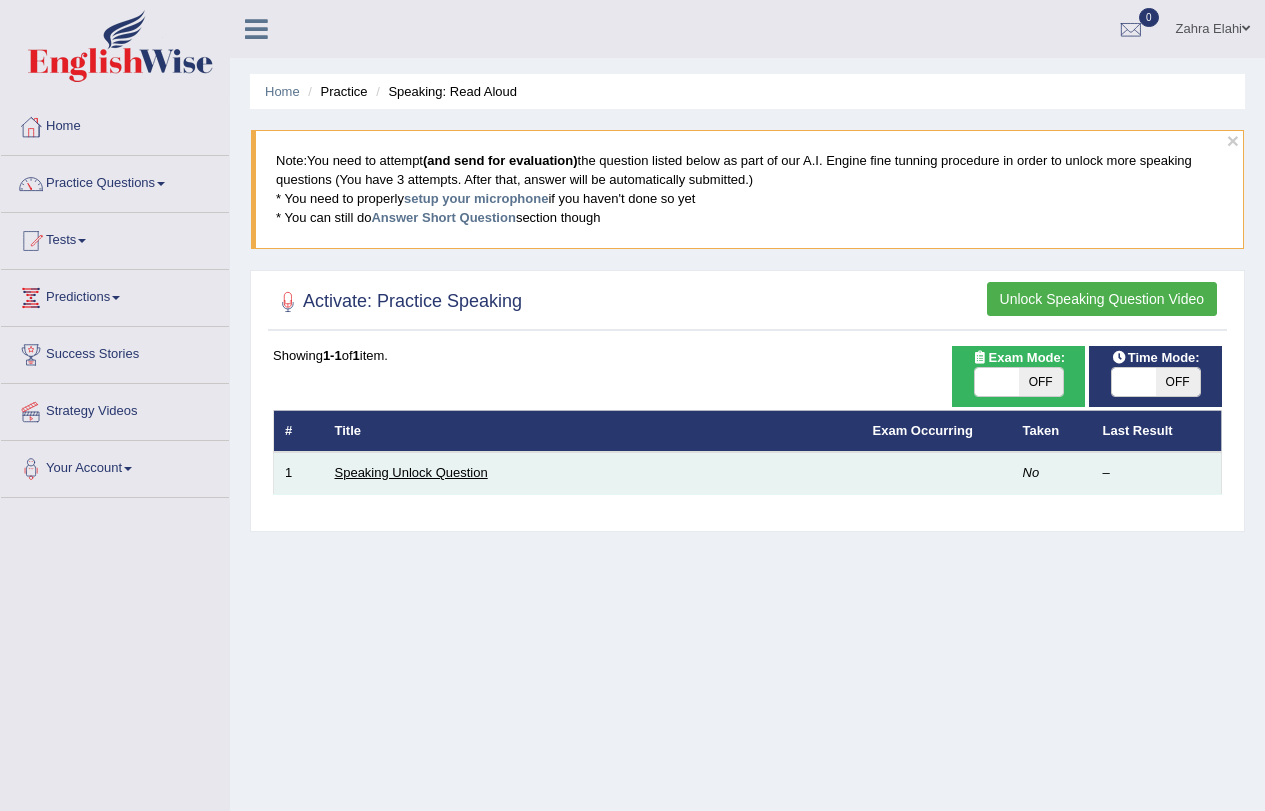 click on "Speaking Unlock Question" at bounding box center (411, 472) 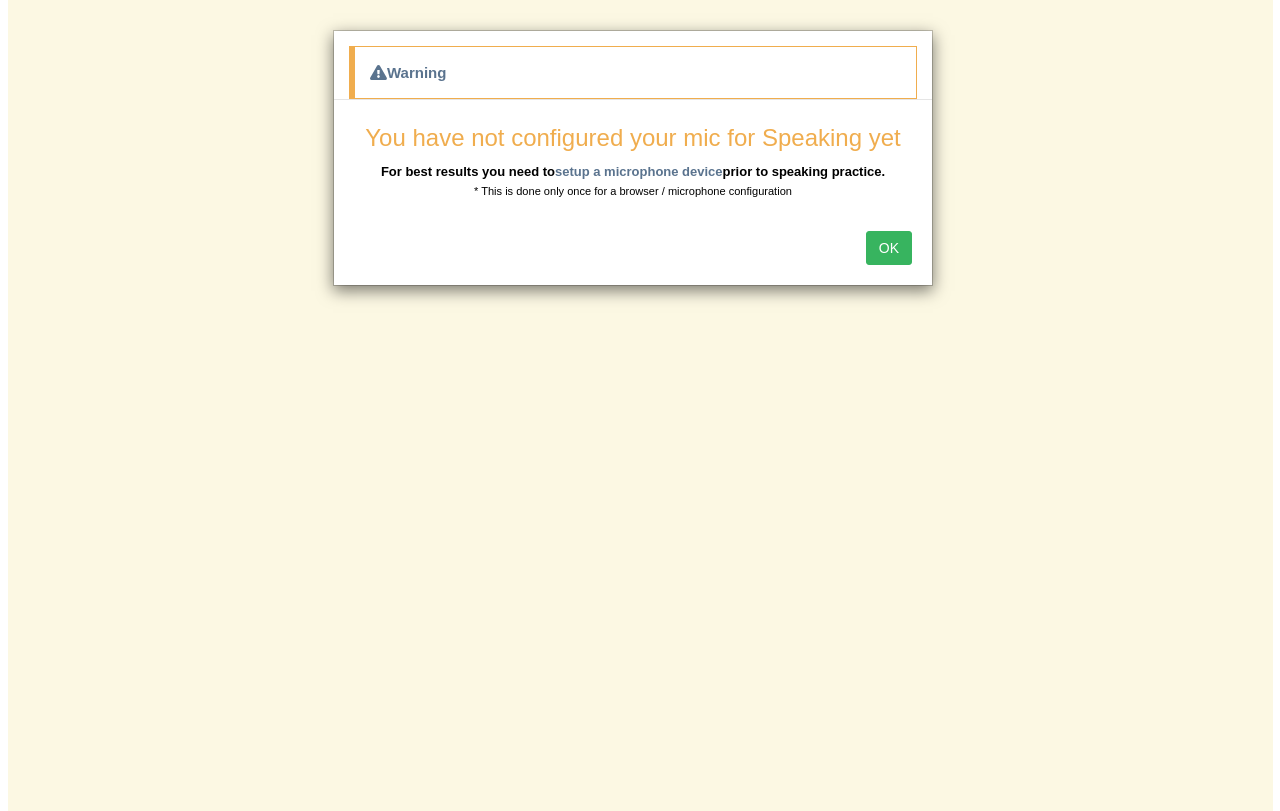 scroll, scrollTop: 0, scrollLeft: 0, axis: both 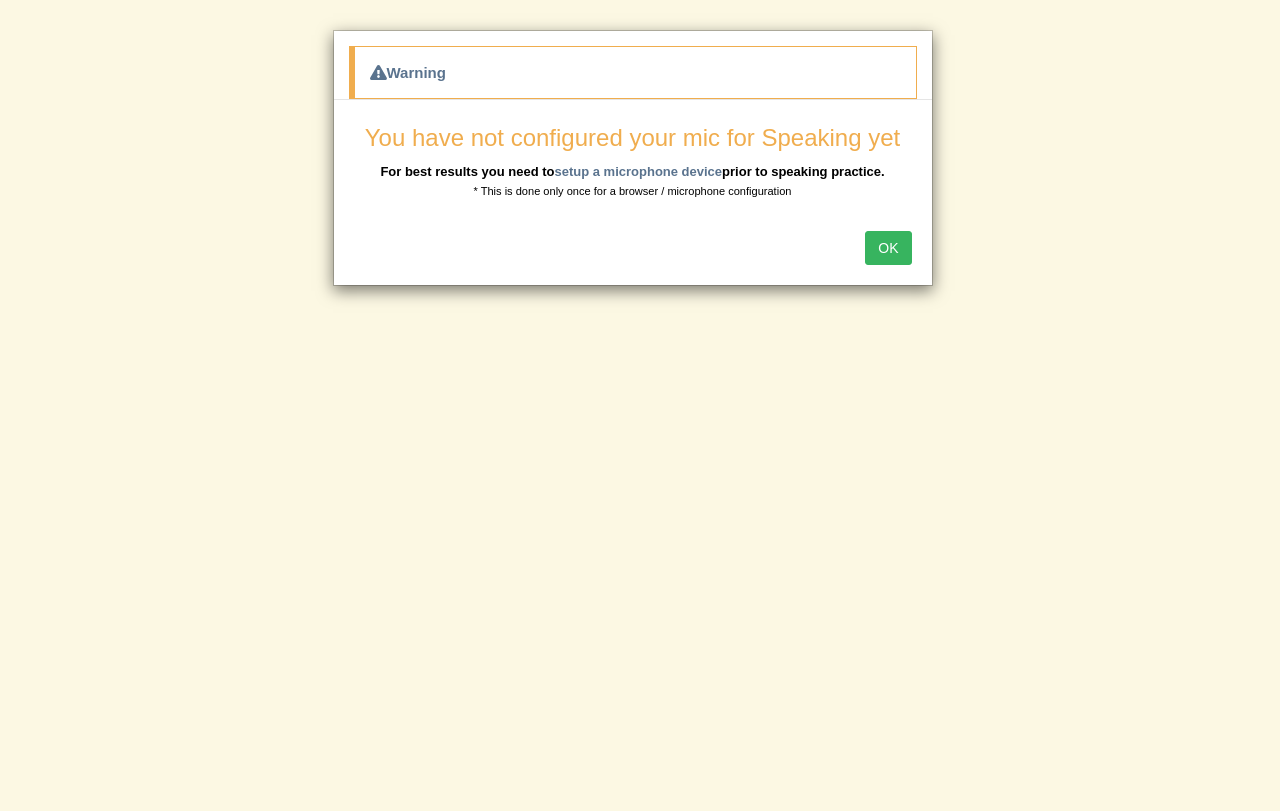 click on "OK" at bounding box center [888, 248] 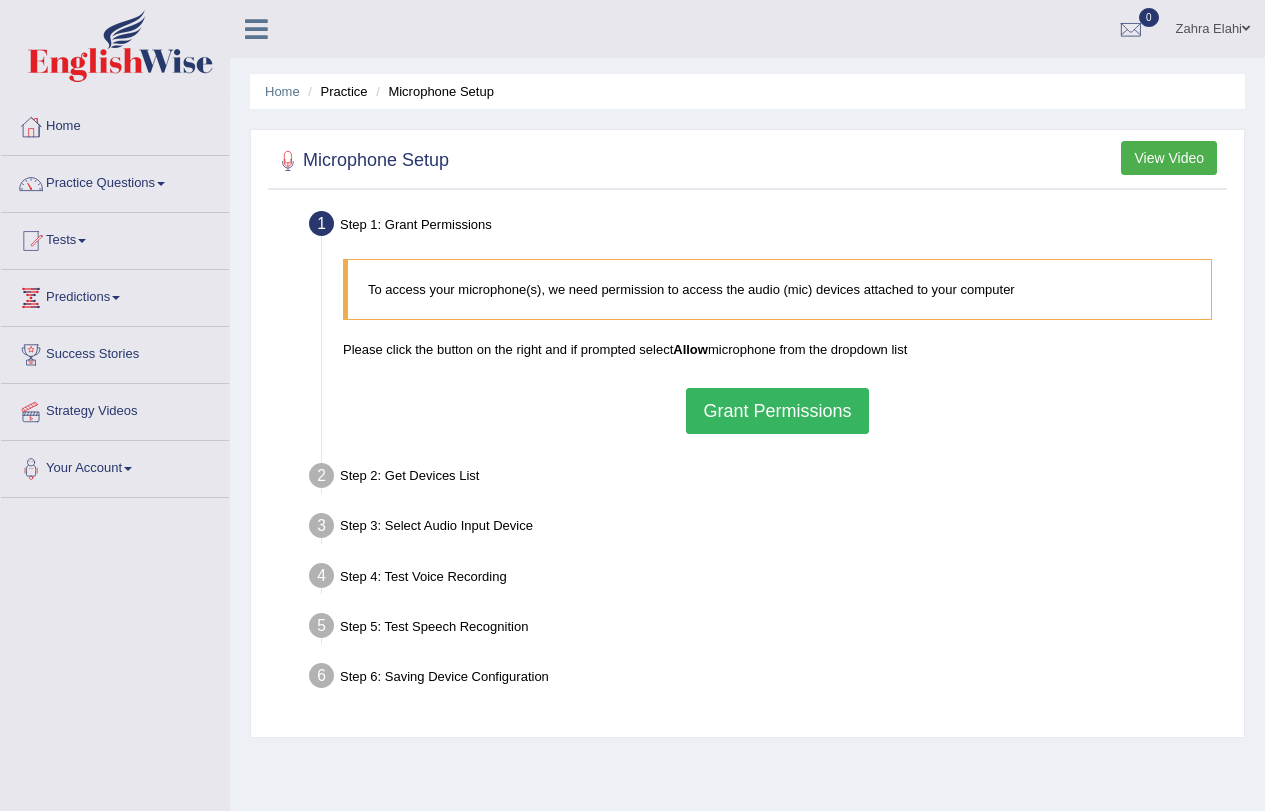 scroll, scrollTop: 0, scrollLeft: 0, axis: both 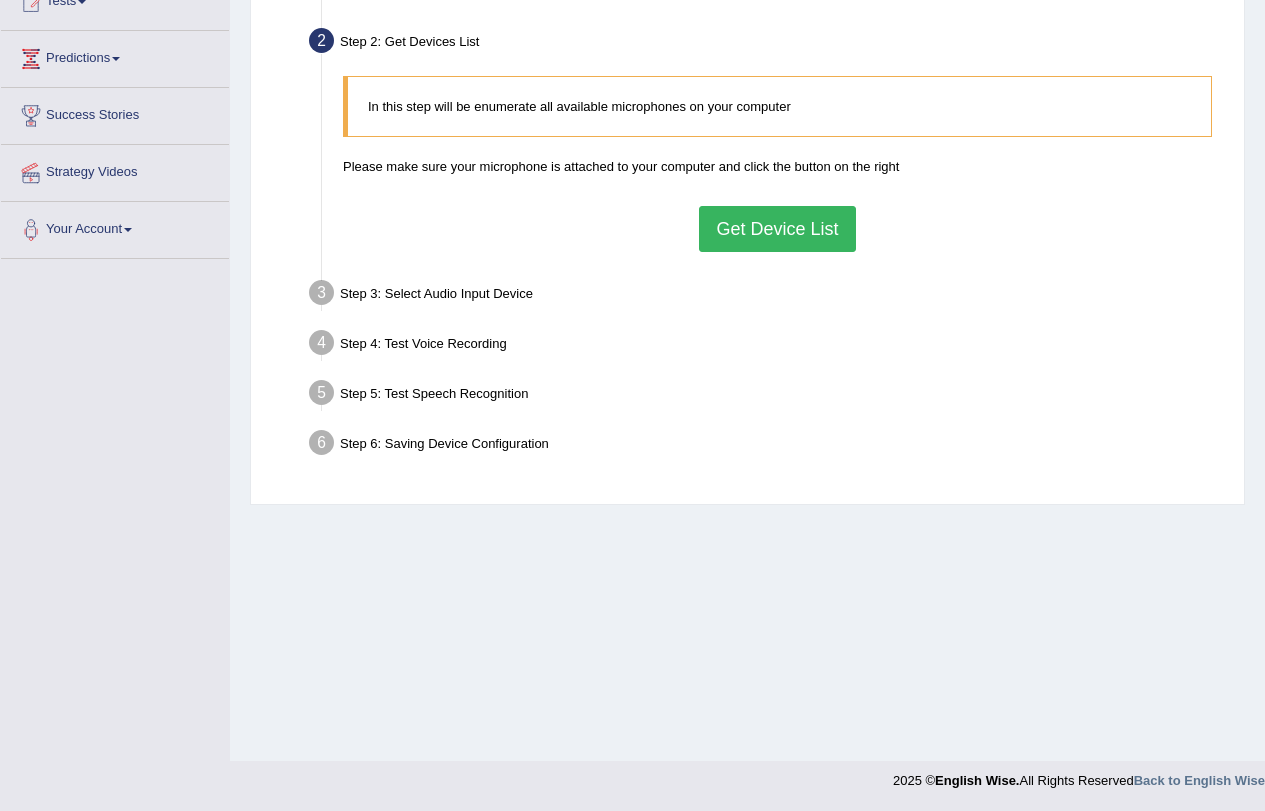 click on "Get Device List" at bounding box center [777, 229] 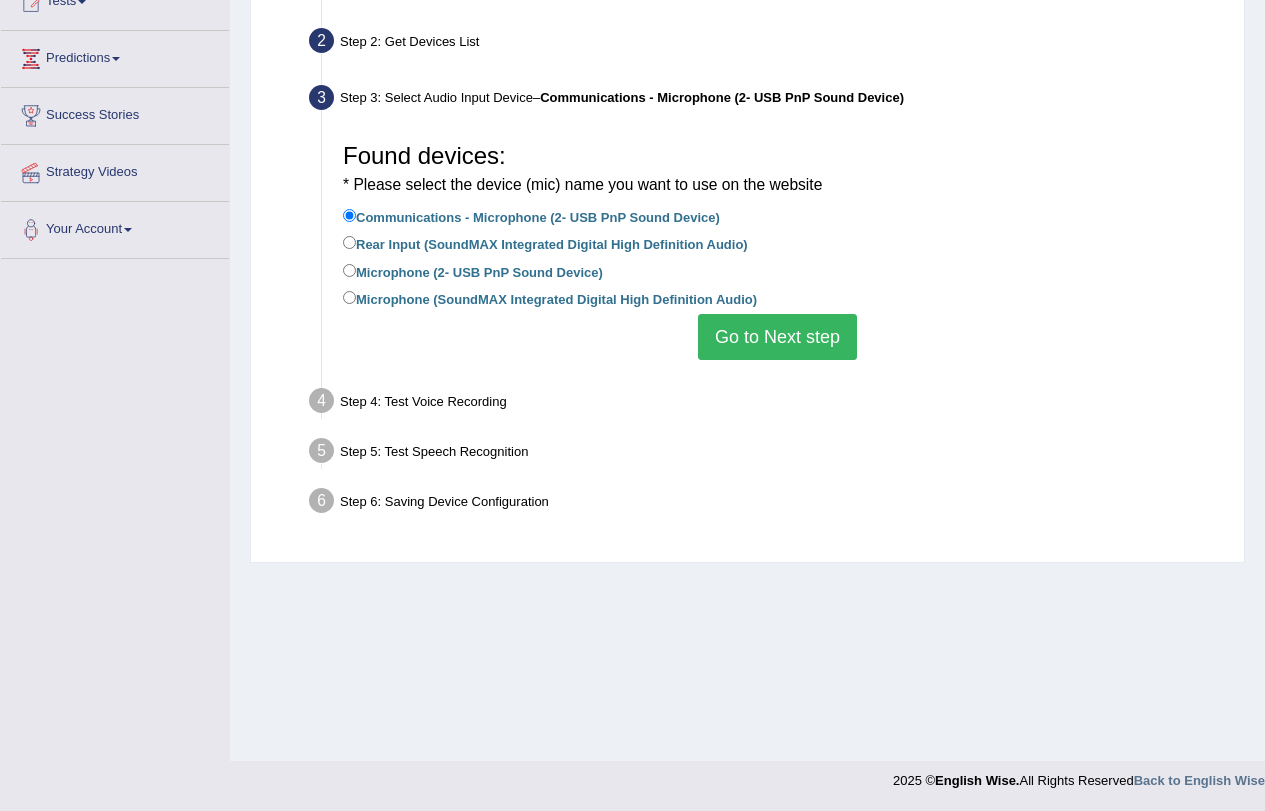 click on "Go to Next step" at bounding box center [777, 337] 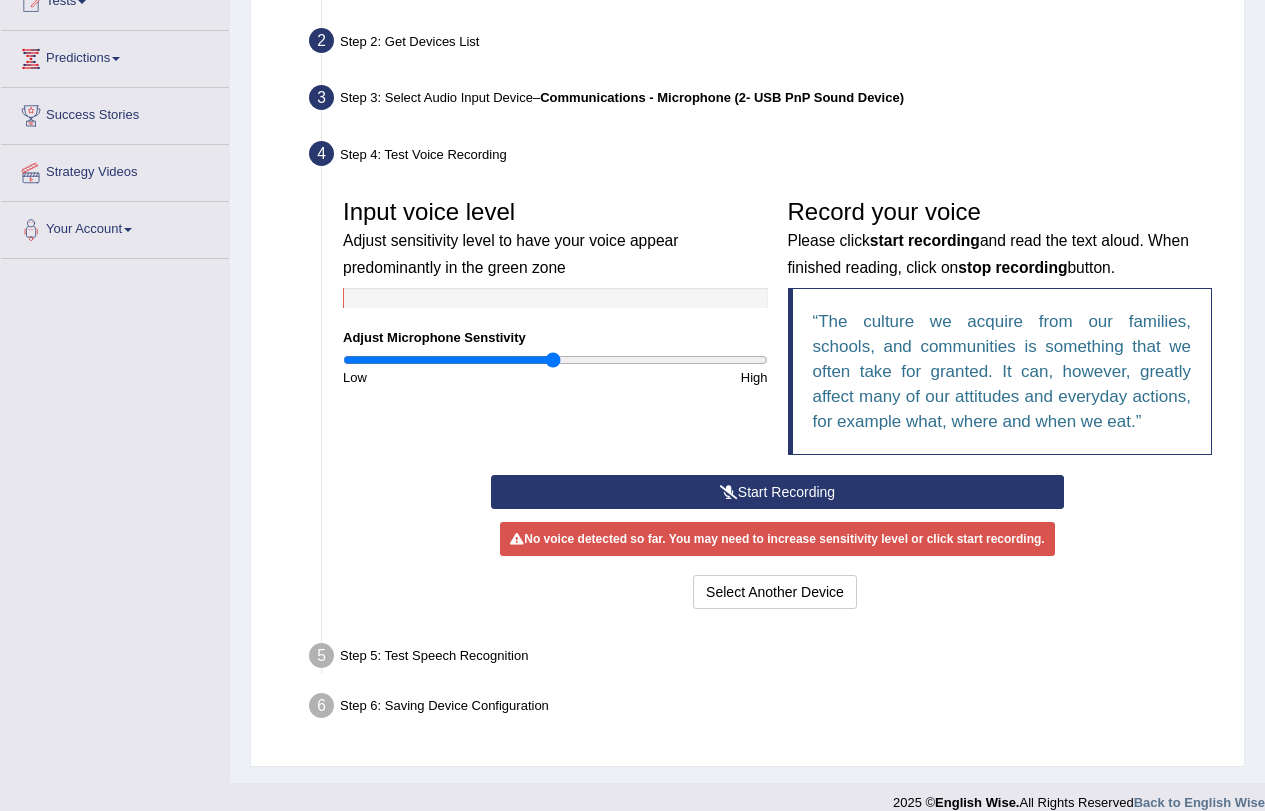 click on "Start Recording" at bounding box center (777, 492) 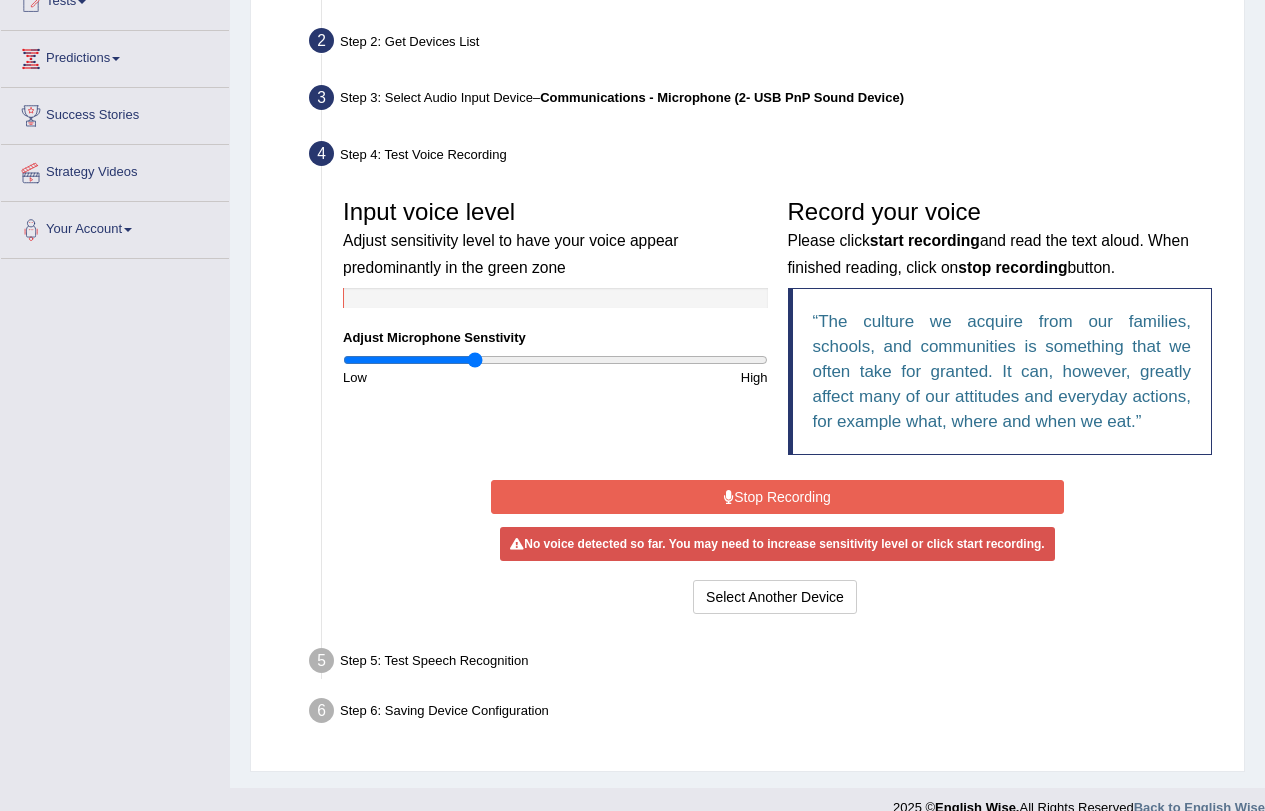 type on "0.62" 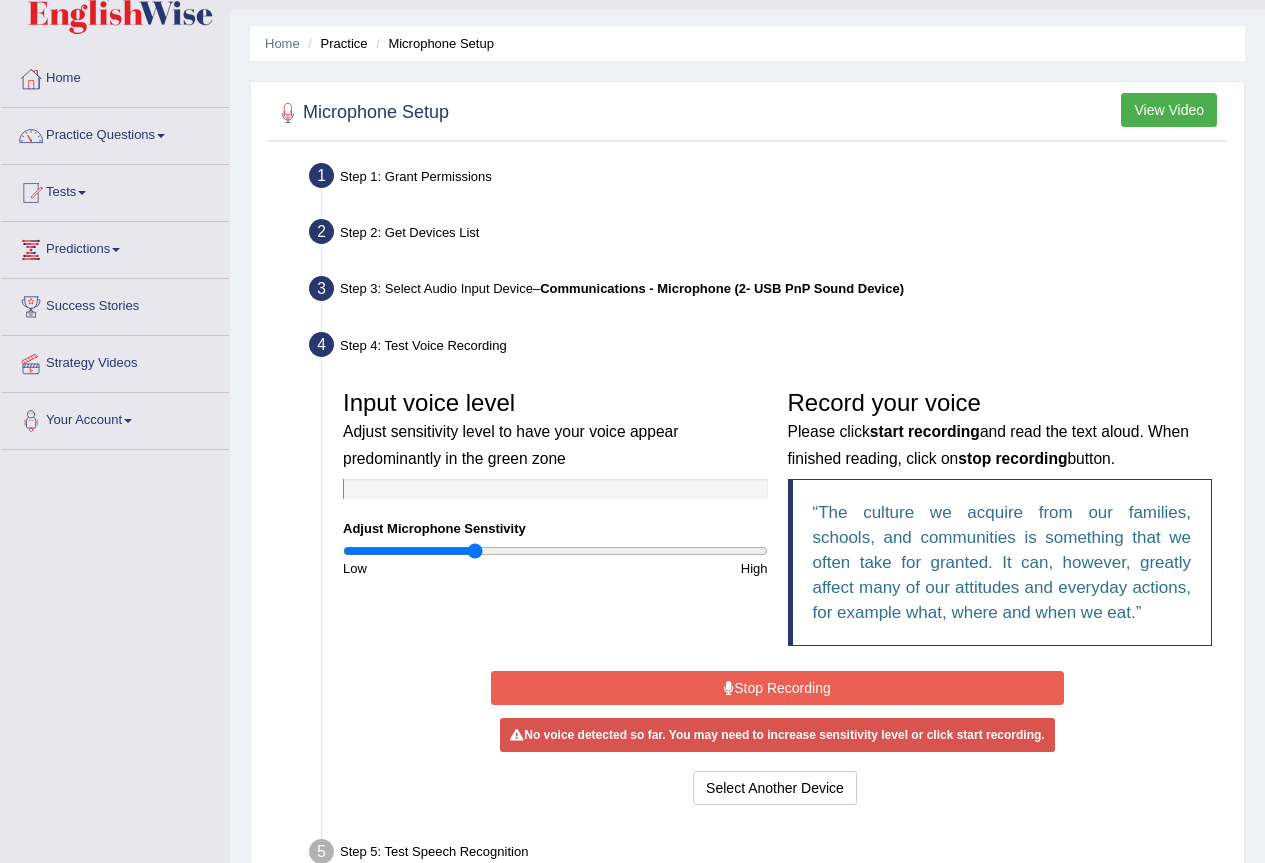 scroll, scrollTop: 0, scrollLeft: 0, axis: both 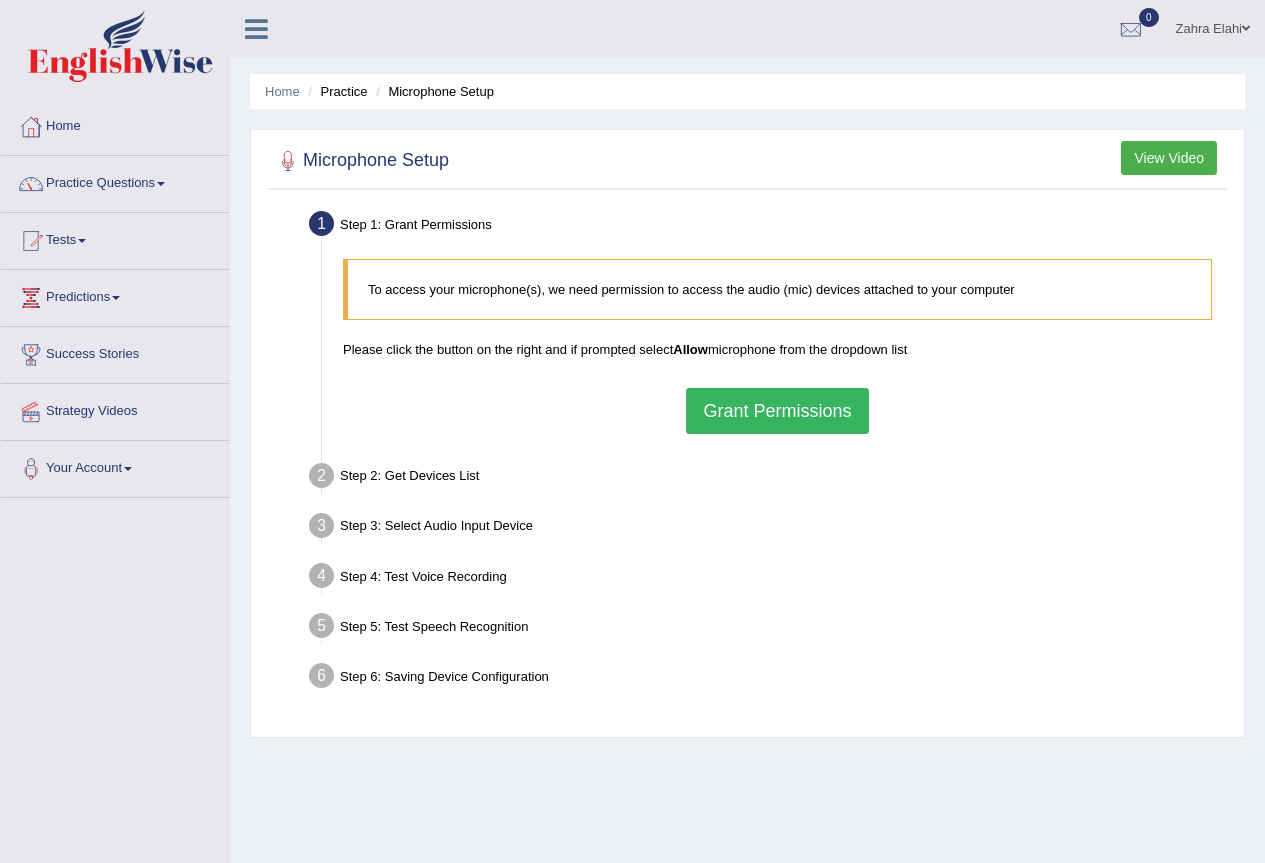 drag, startPoint x: 565, startPoint y: 110, endPoint x: 603, endPoint y: 162, distance: 64.40497 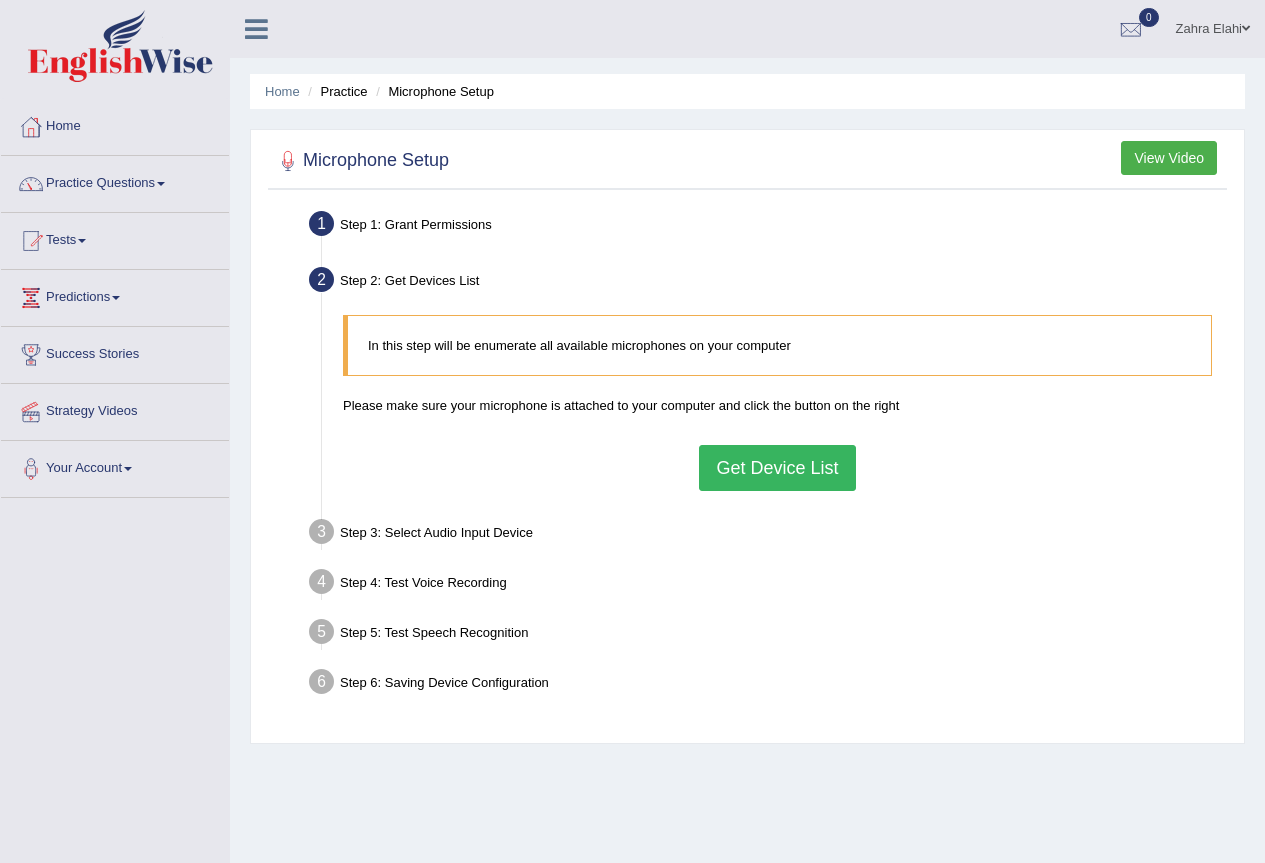 click on "Get Device List" at bounding box center [777, 468] 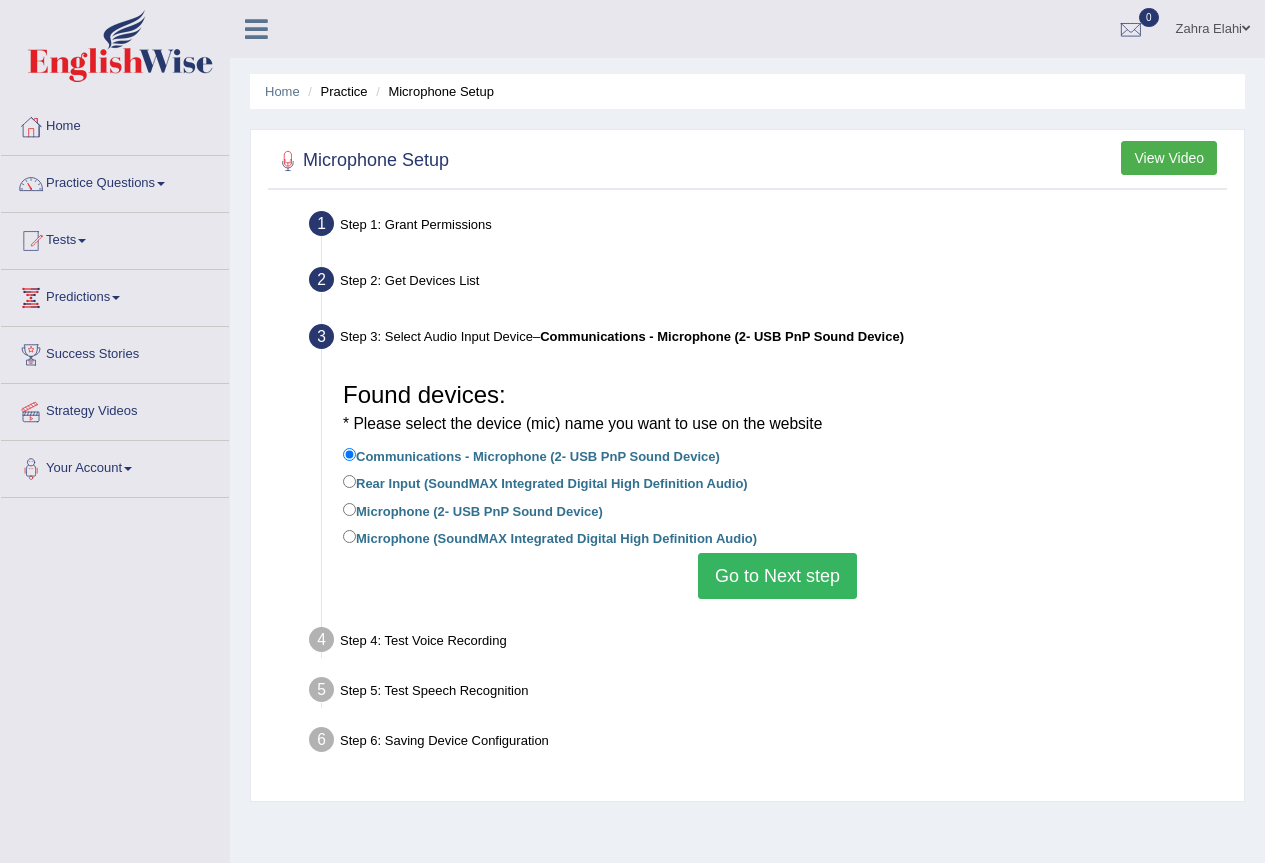 click on "Go to Next step" at bounding box center (777, 576) 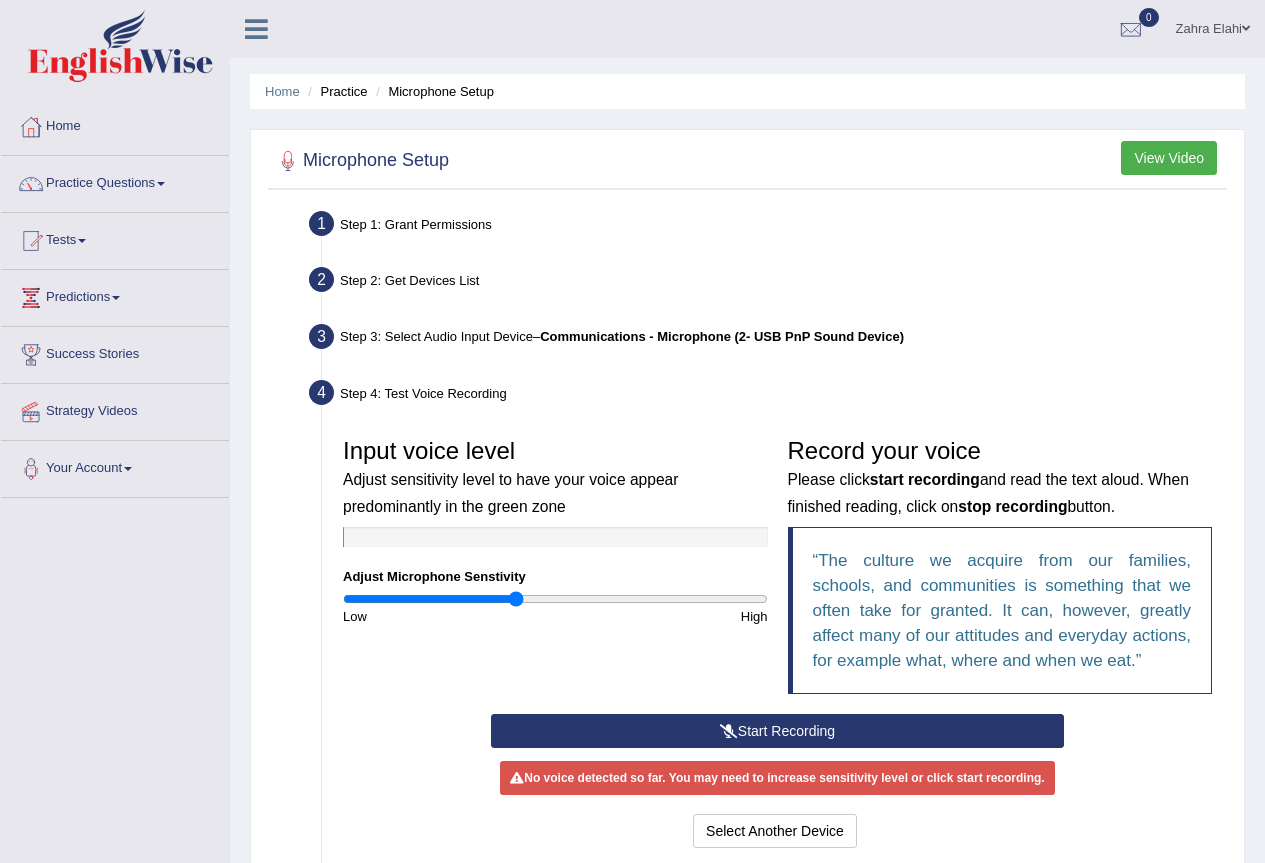 type on "0.82" 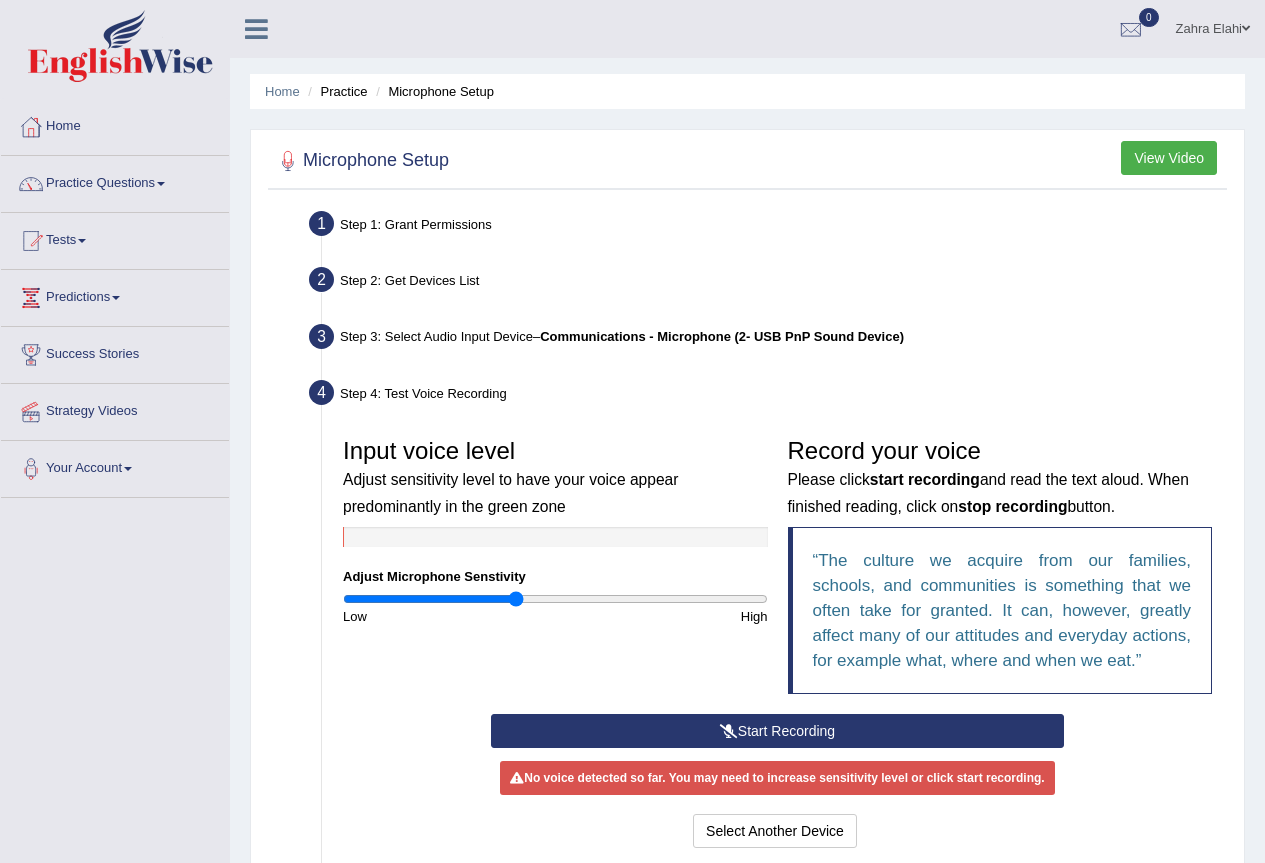 click on "Start Recording" at bounding box center (777, 731) 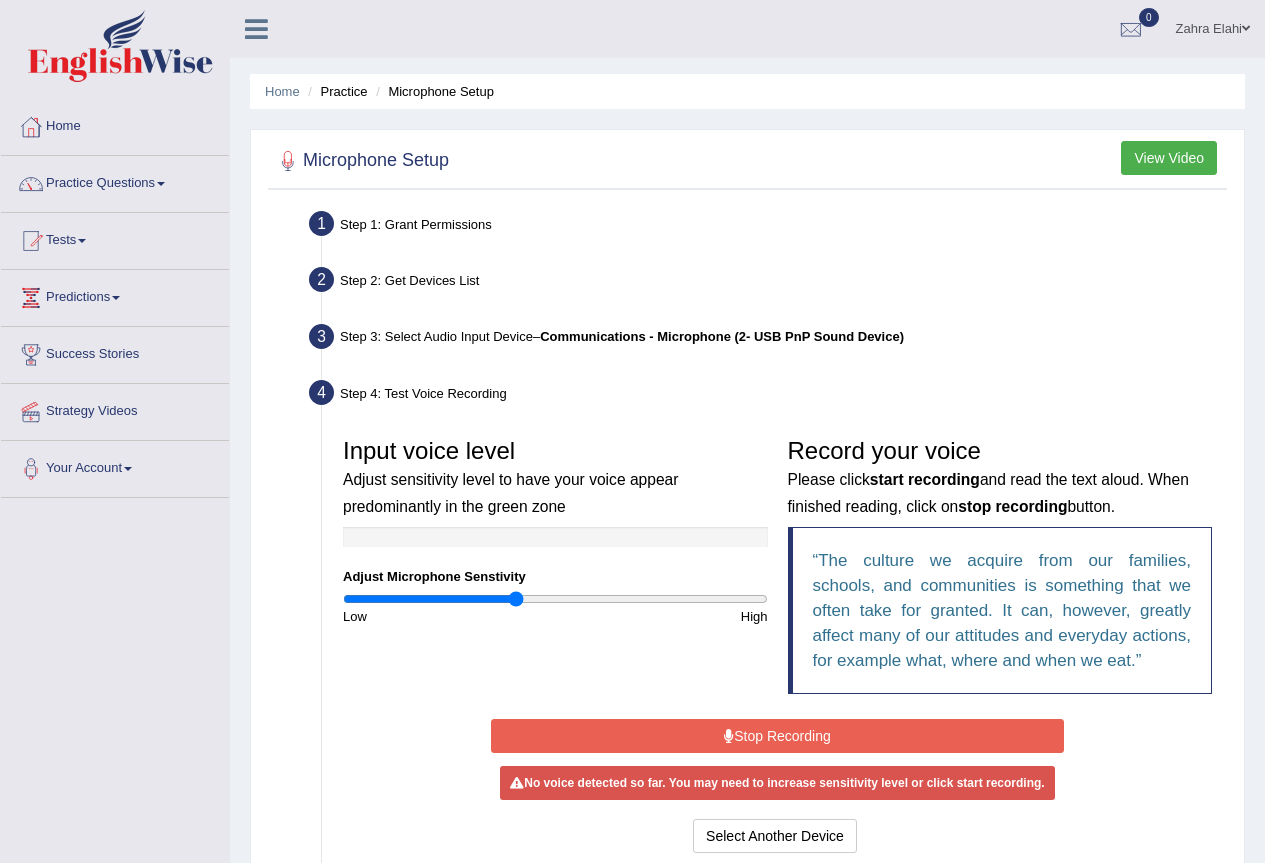 click on "Microphone Setup
View Video
Step 1: Grant Permissions   To access your microphone(s), we need permission to access the audio (mic) devices attached to your computer   Please click the button on the right and if prompted select  Allow  microphone from the dropdown list     Grant Permissions   Step 2: Get Devices List   In this step will be enumerate all available microphones on your computer   Please make sure your microphone is attached to your computer and click the button on the right     Get Device List   Step 3: Select Audio Input Device  –  Communications - Microphone (2- USB PnP Sound Device)   Found devices:
* Please select the device (mic) name you want to use on the website    Communications - Microphone (2- USB PnP Sound Device)  Rear Input (SoundMAX Integrated Digital High Definition Audio)  Microphone (2- USB PnP Sound Device)  Microphone (SoundMAX Integrated Digital High Definition Audio)   Go to Next step" at bounding box center [747, 570] 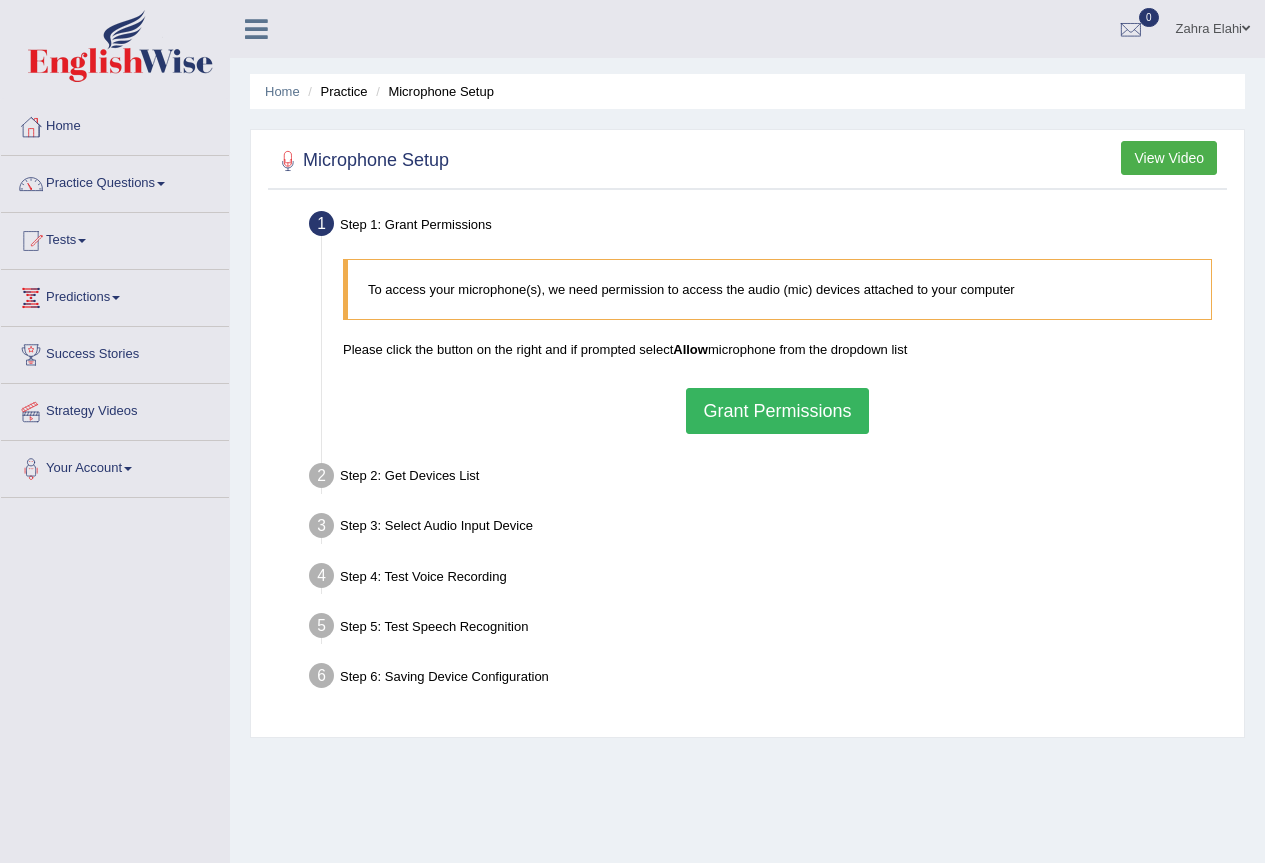 scroll, scrollTop: 0, scrollLeft: 0, axis: both 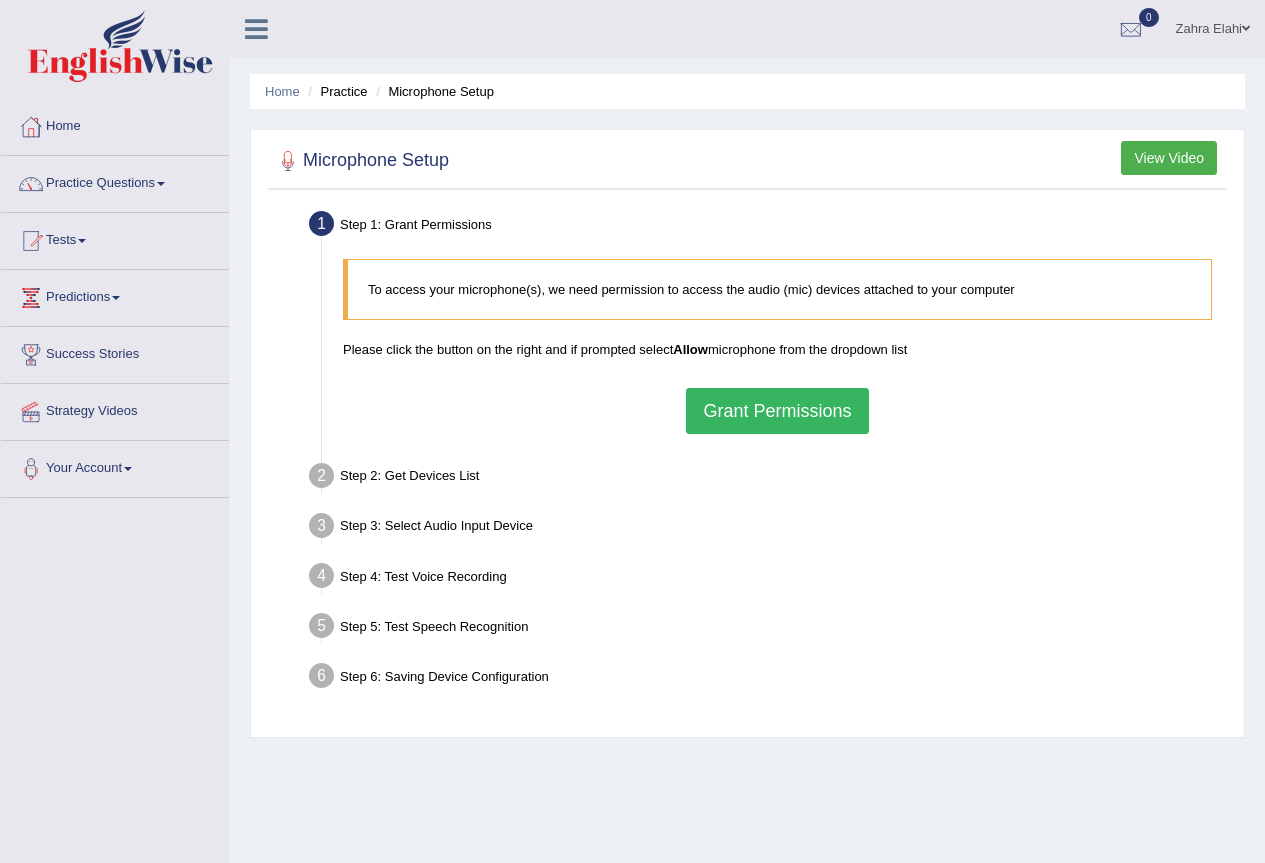 click on "Grant Permissions" at bounding box center [777, 411] 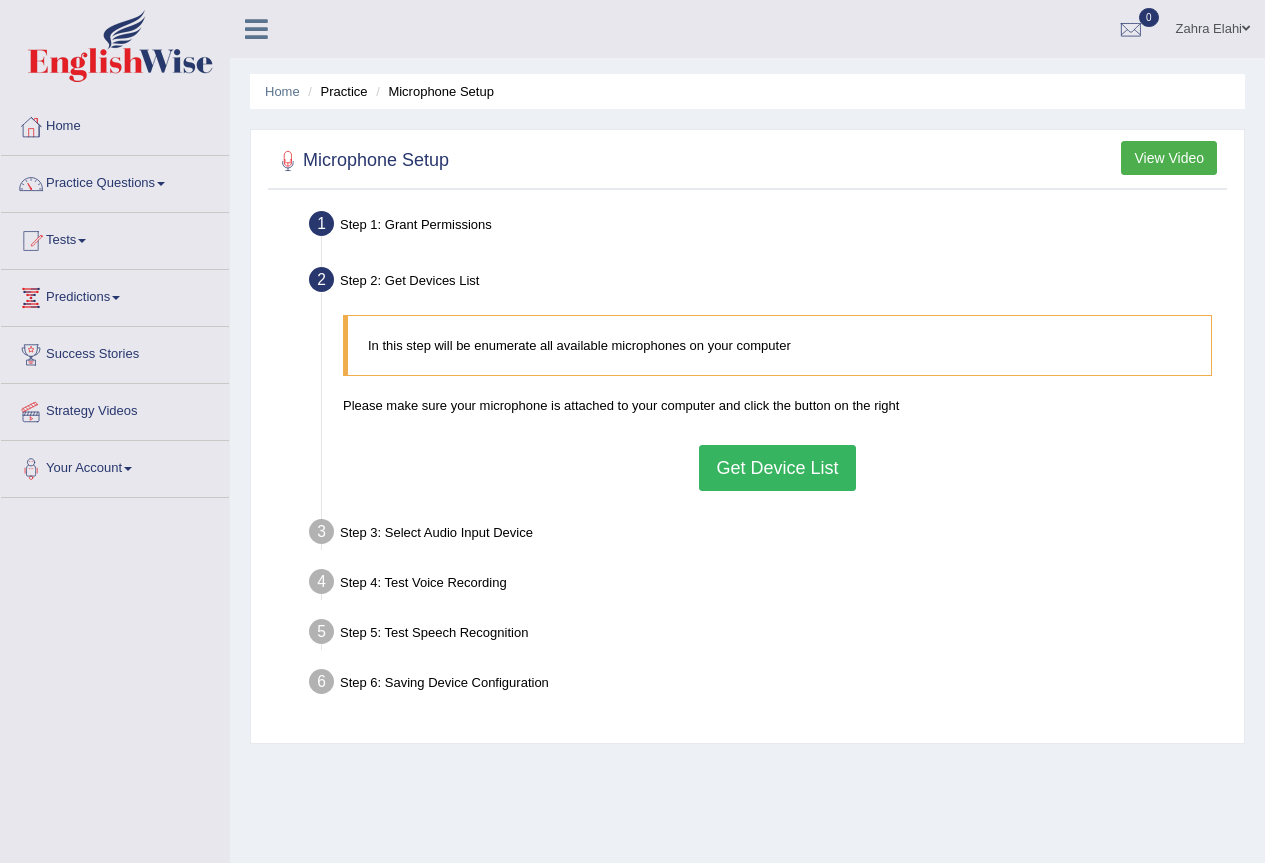 click on "Get Device List" at bounding box center (777, 468) 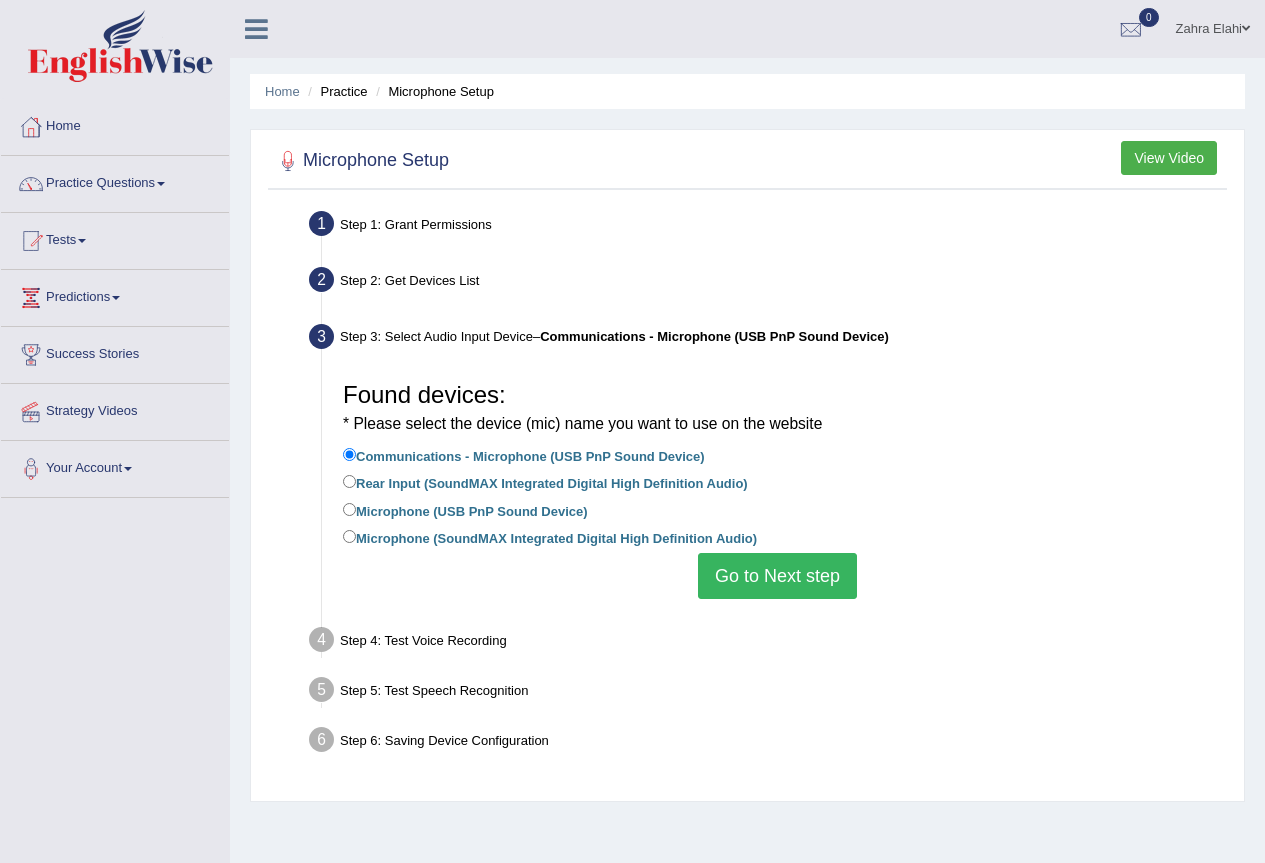 click on "Go to Next step" at bounding box center [777, 576] 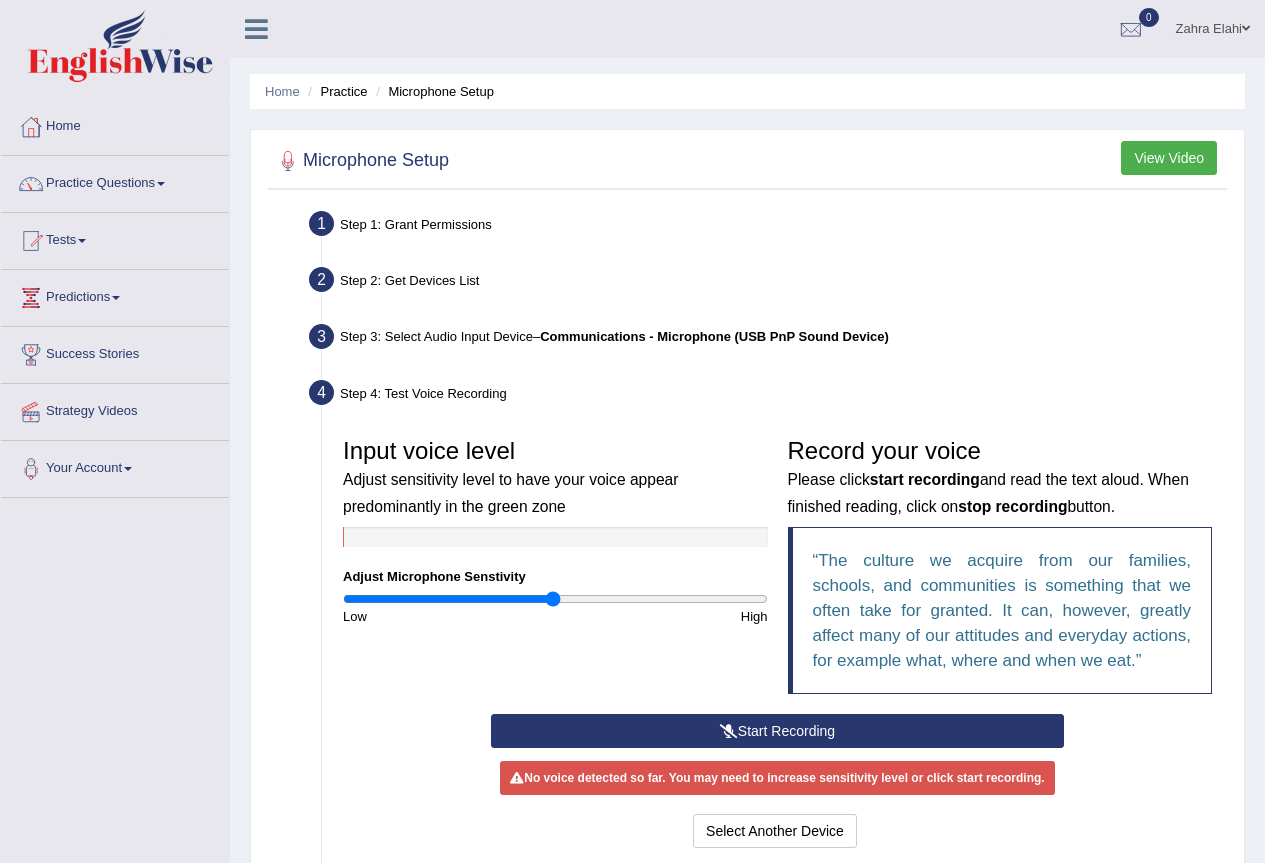 click on "Start Recording" at bounding box center (777, 731) 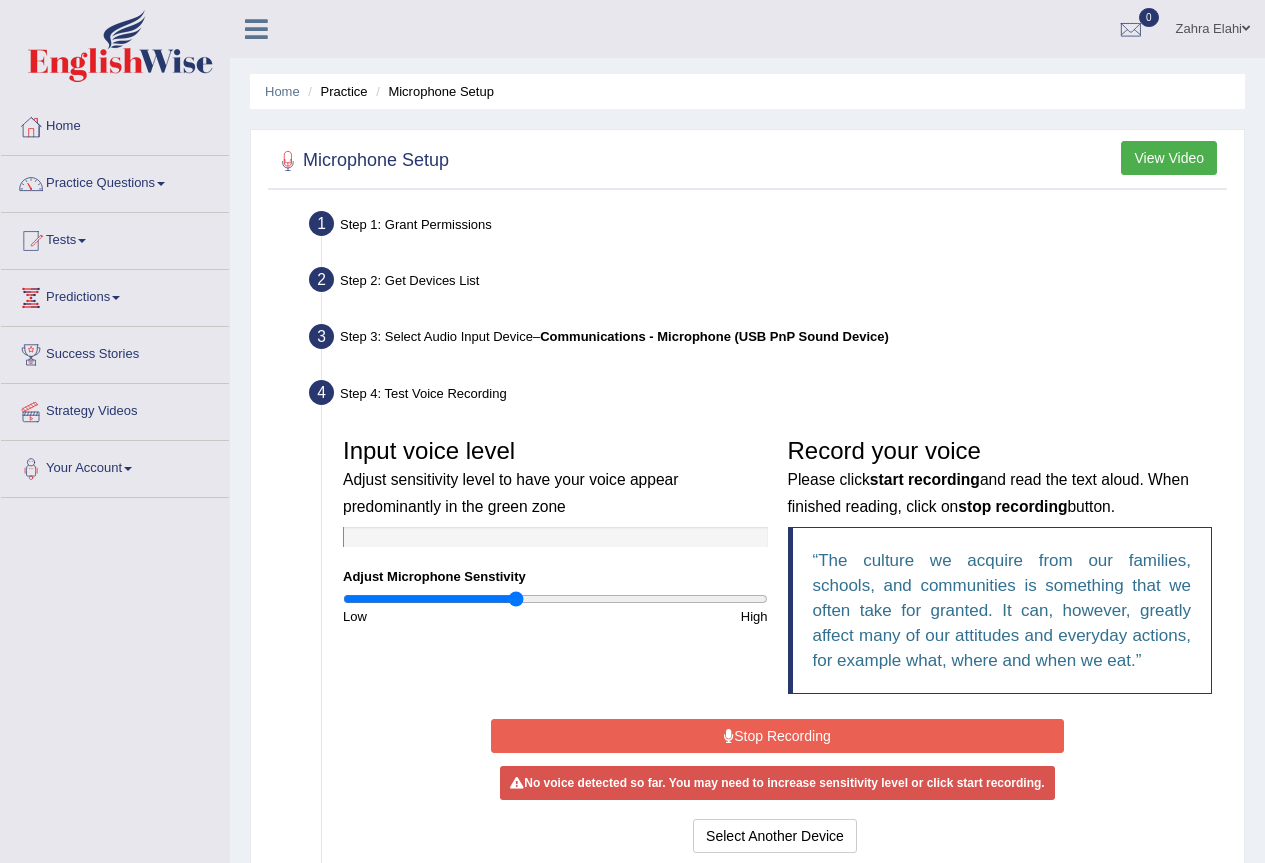 drag, startPoint x: 559, startPoint y: 599, endPoint x: 514, endPoint y: 611, distance: 46.572525 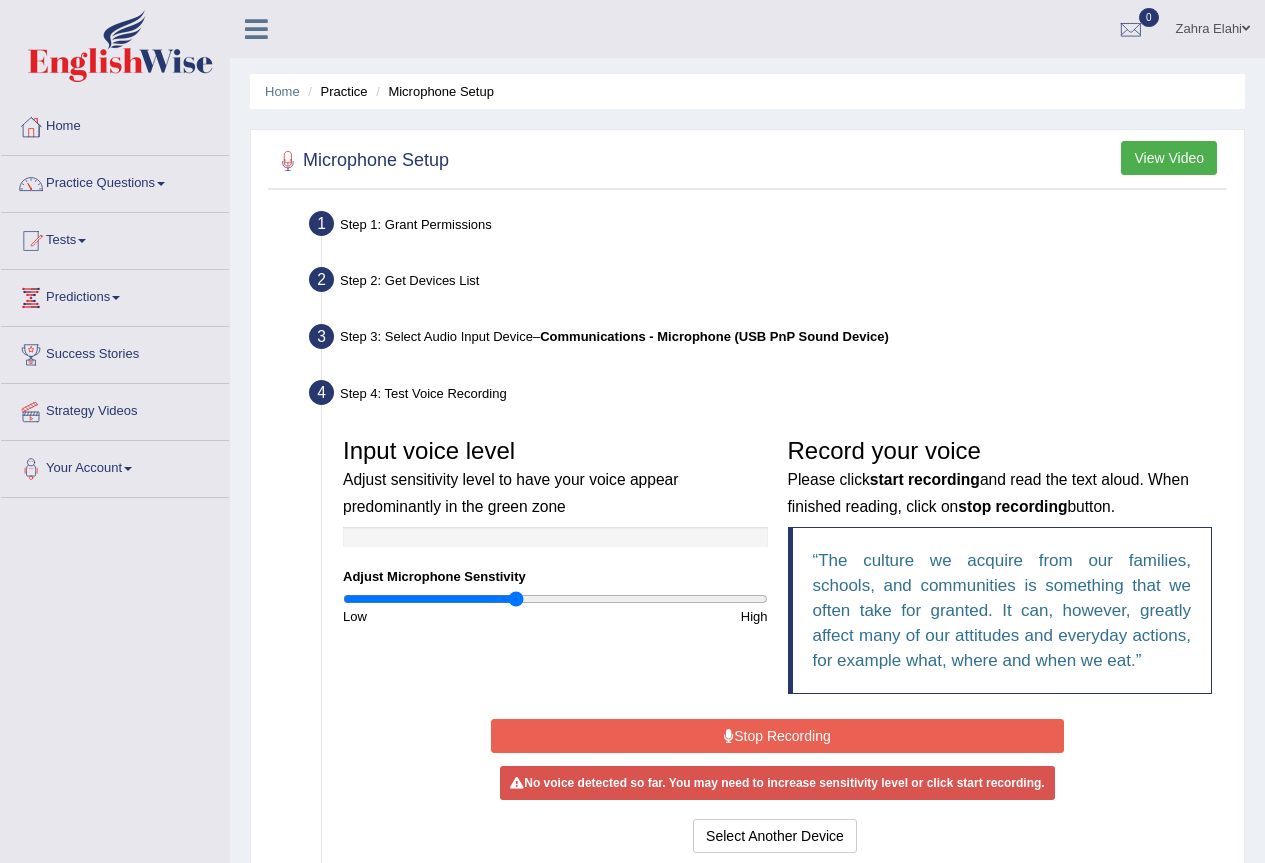 click on "Home
Practice
Microphone Setup
You have already completed the setup earlier with the following configuration:
Device Name:
null
Input Gain Level:
null
Speech Recognition:
No
However, you can configure it again by following the steps below if you have changed mic recently or facing problems.
Microphone Setup
View Video
Step 1: Grant Permissions   To access your microphone(s), we need permission to access the audio (mic) devices attached to your computer   Please click the button on the right and if prompted select  Allow  microphone from the dropdown list     Grant Permissions   Step 2: Get Devices List   In this step will be enumerate all available microphones on your computer       Get Device List" at bounding box center [747, 513] 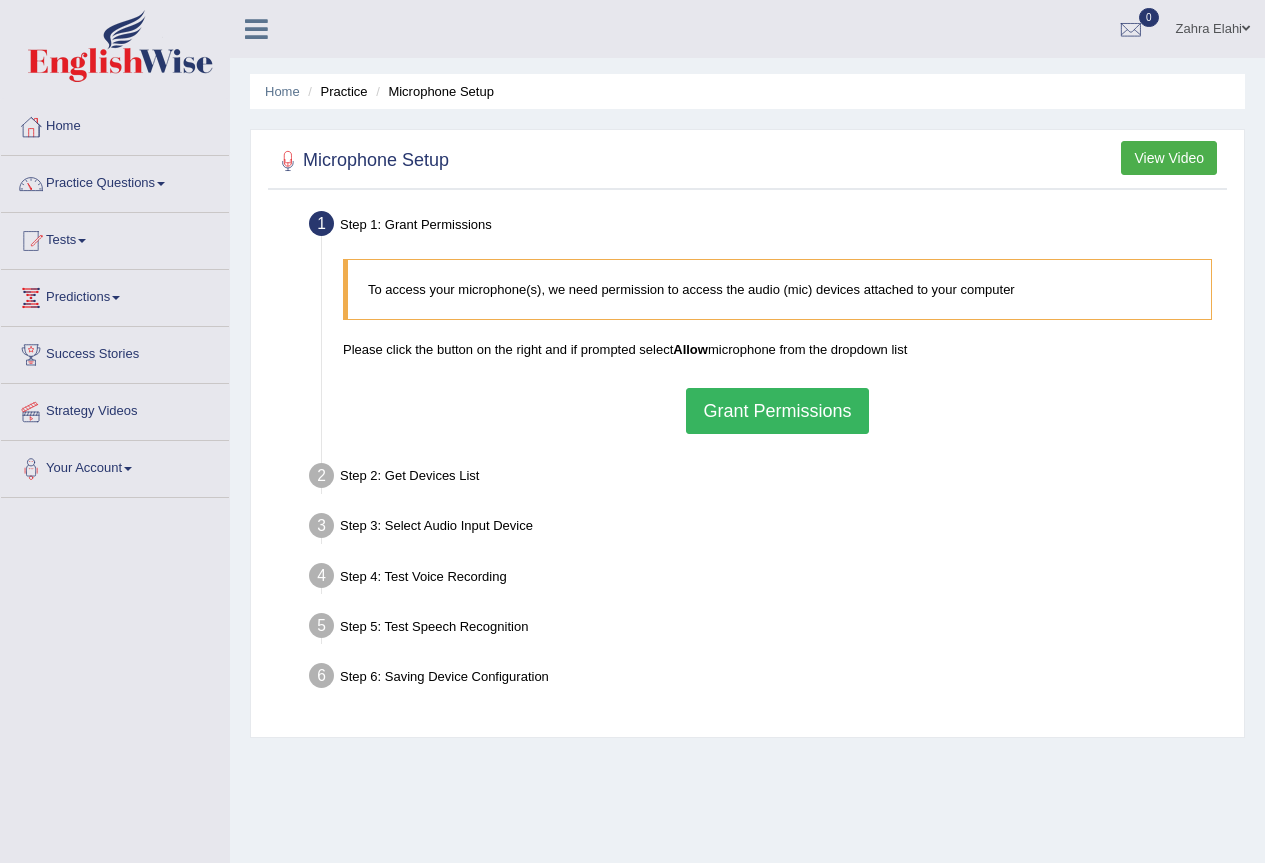scroll, scrollTop: 0, scrollLeft: 0, axis: both 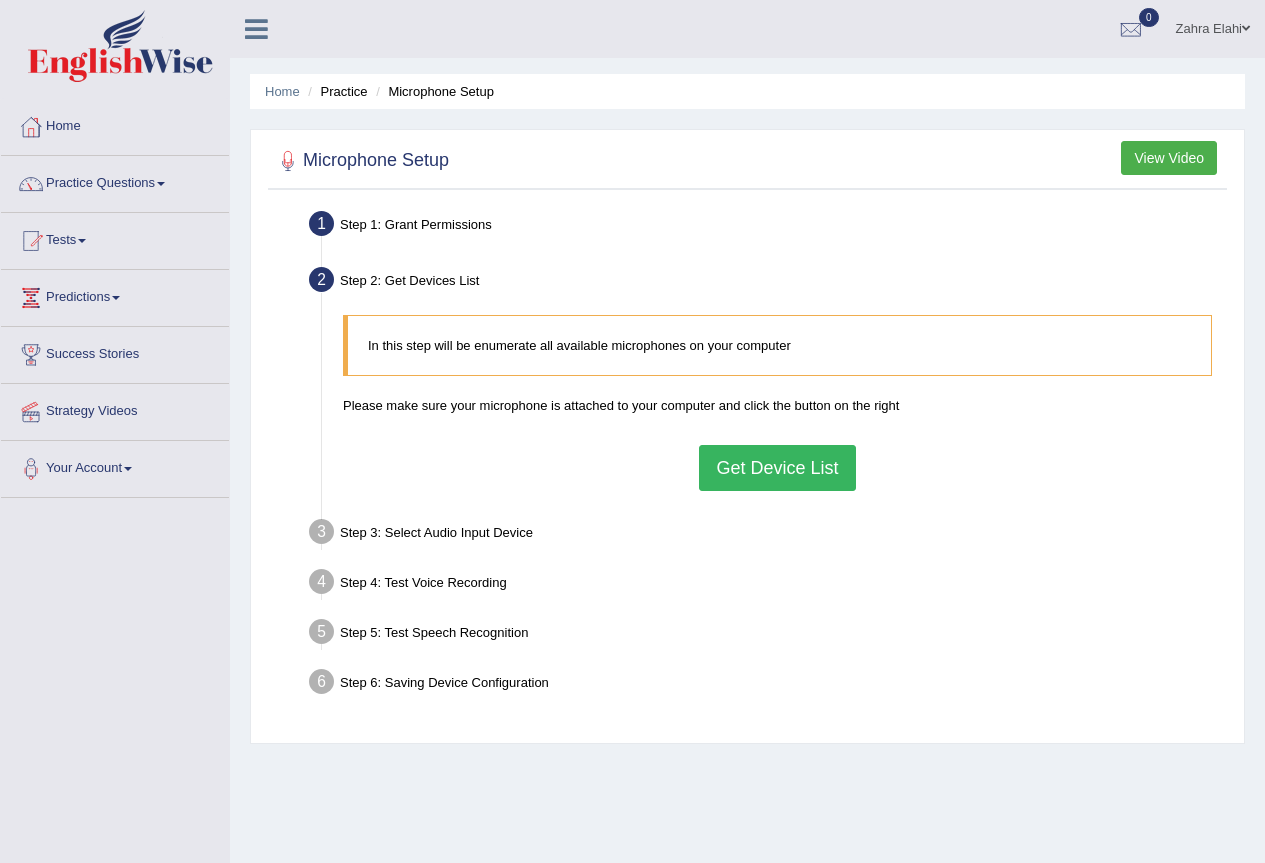 click on "Get Device List" at bounding box center (777, 468) 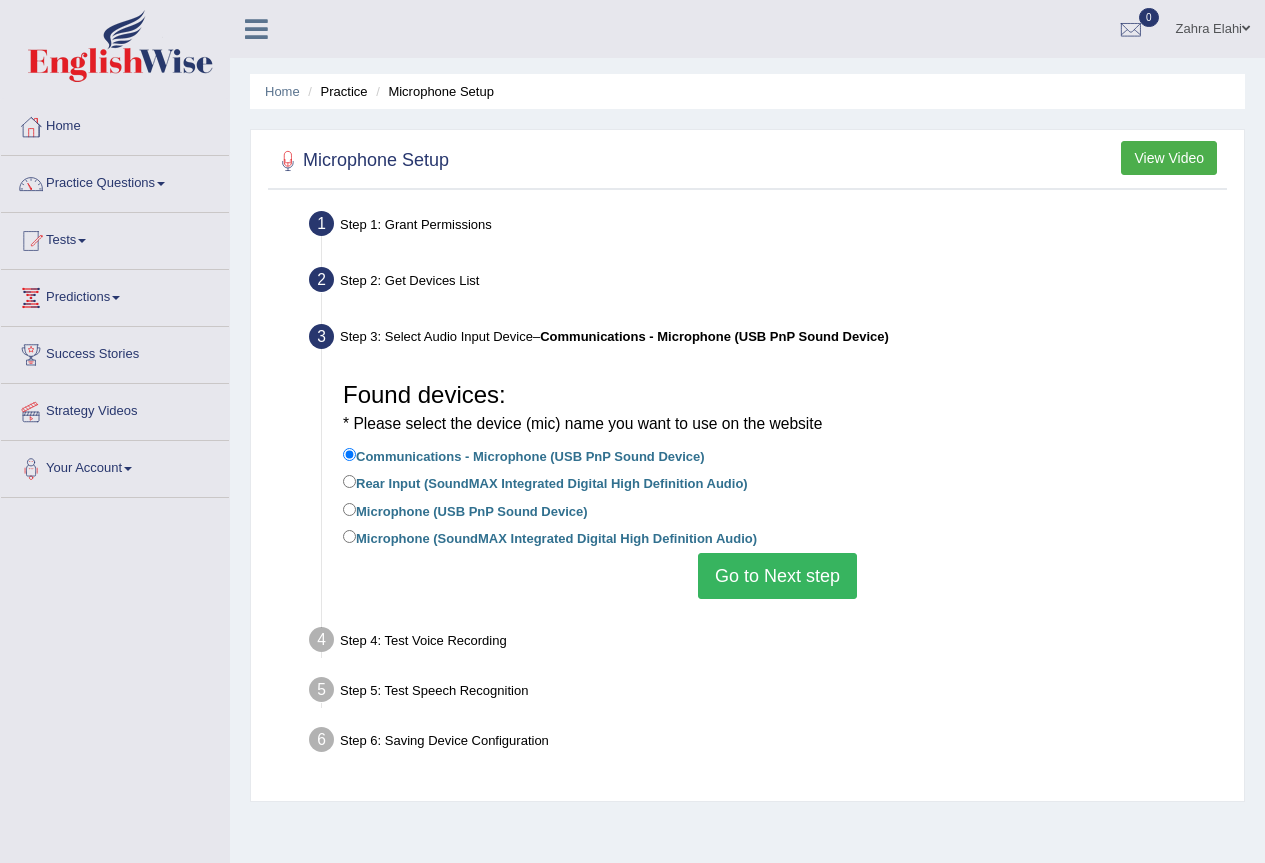 click on "Go to Next step" at bounding box center [777, 576] 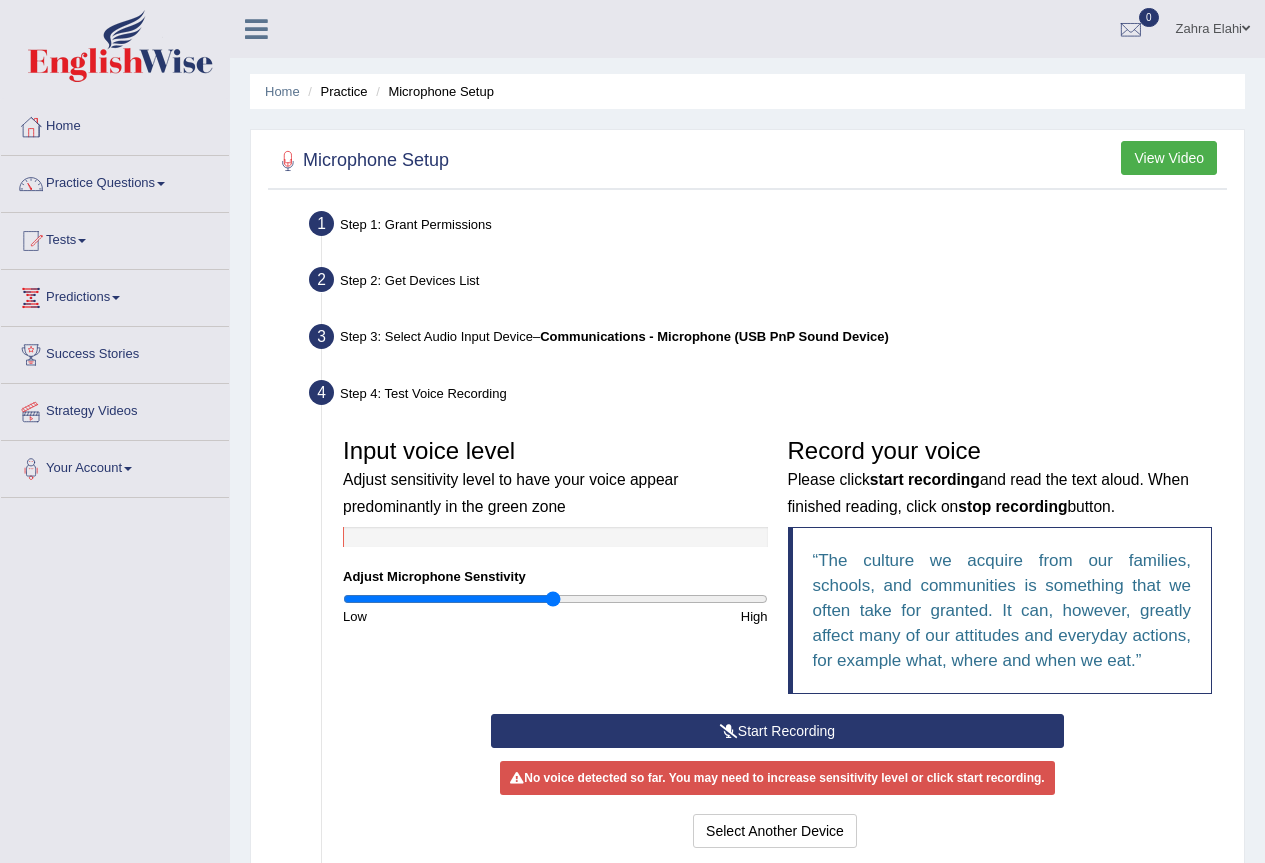 click on "Start Recording" at bounding box center (777, 731) 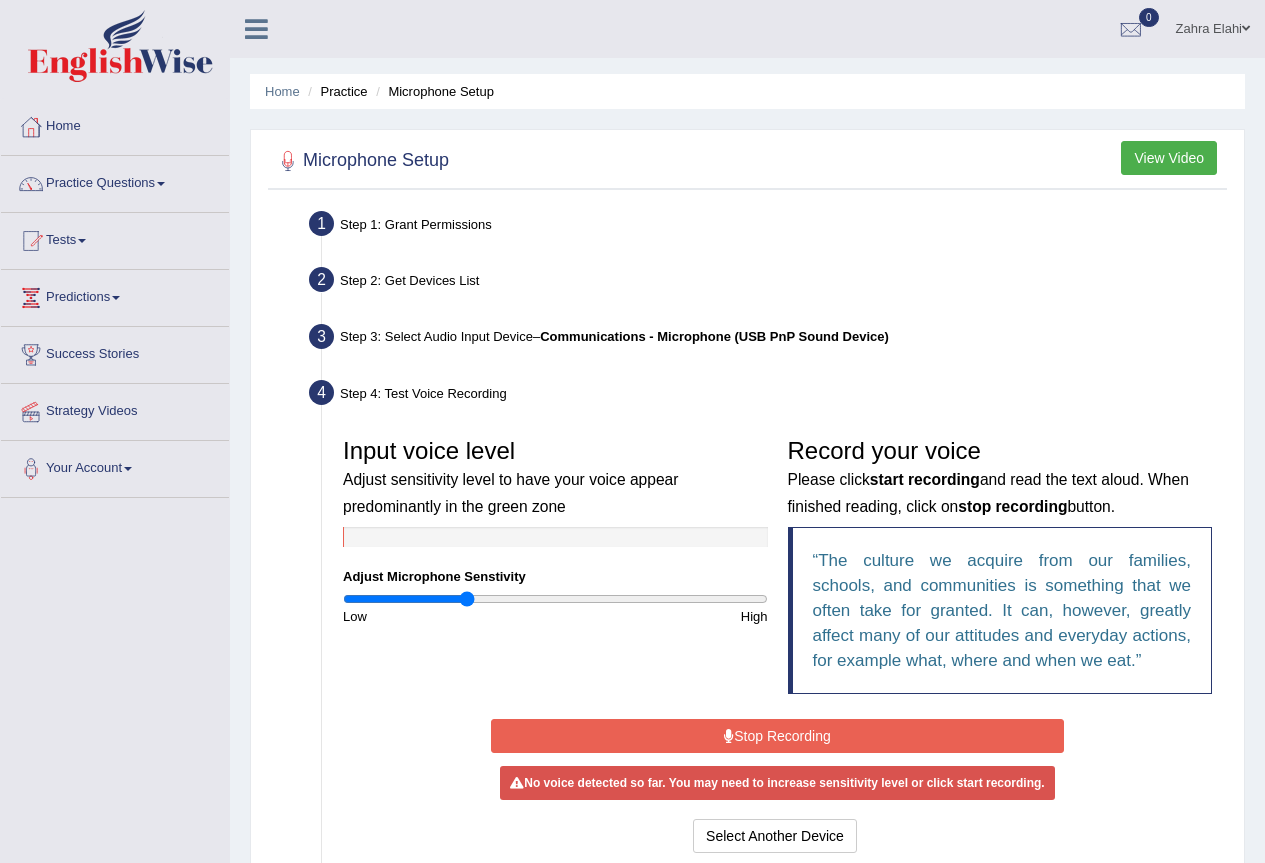 drag, startPoint x: 558, startPoint y: 597, endPoint x: 465, endPoint y: 620, distance: 95.80188 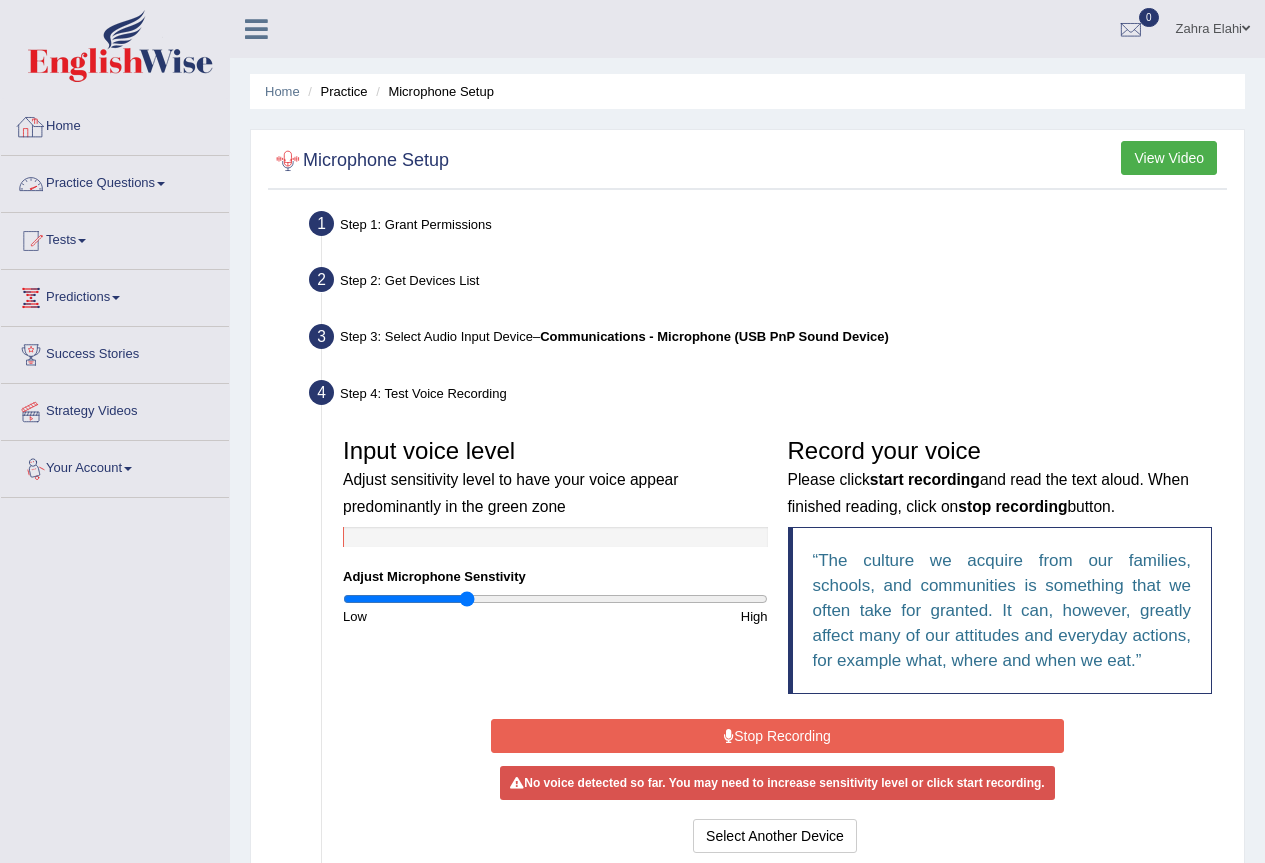 click on "Home" at bounding box center [115, 124] 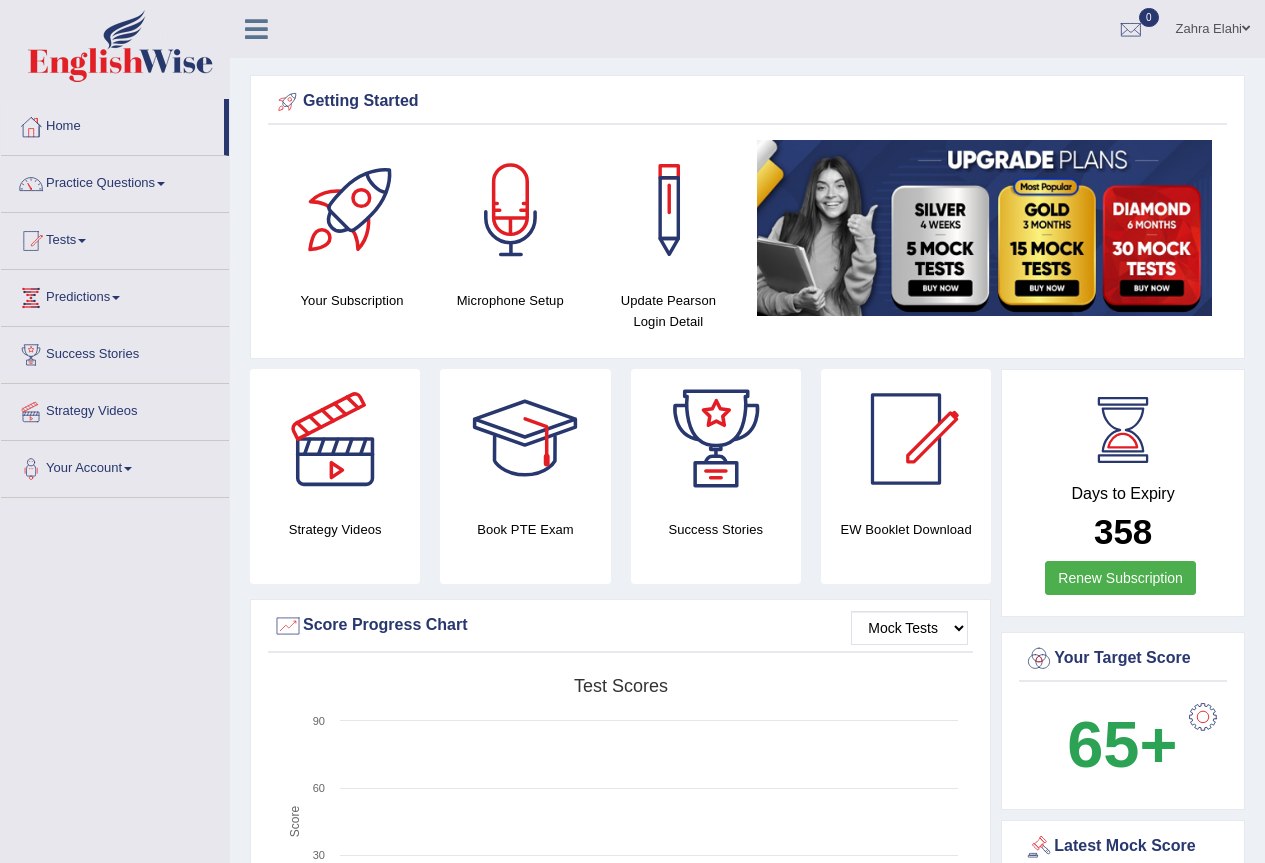 scroll, scrollTop: 0, scrollLeft: 0, axis: both 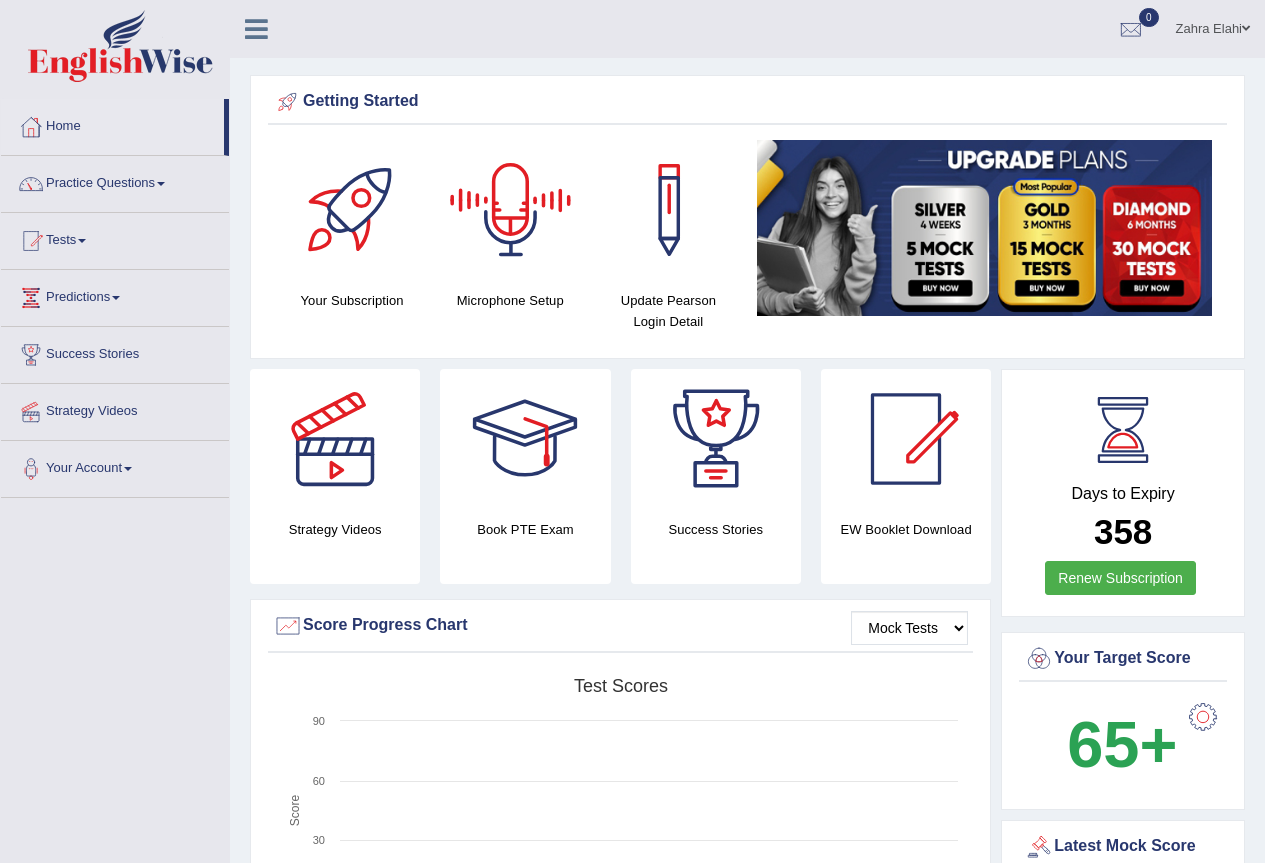click at bounding box center [511, 210] 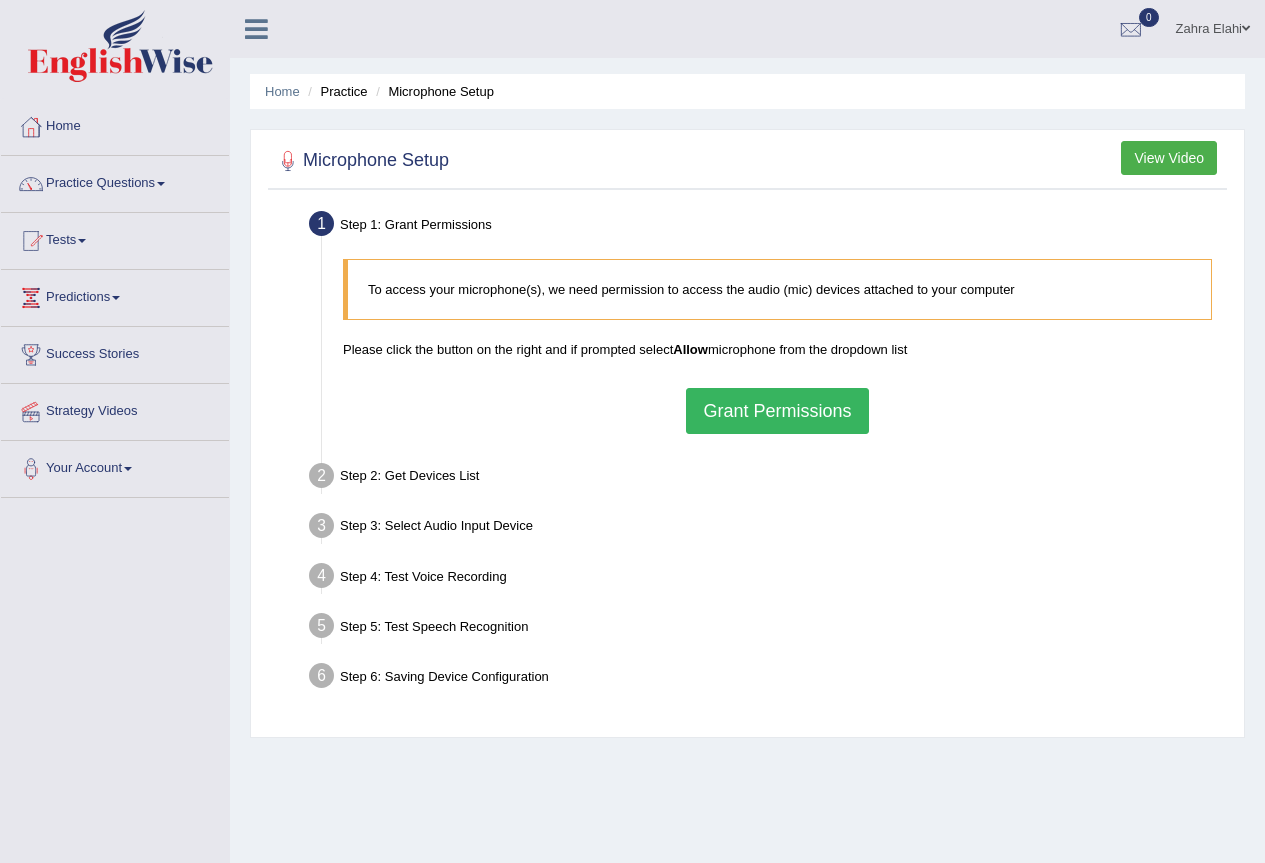 scroll, scrollTop: 0, scrollLeft: 0, axis: both 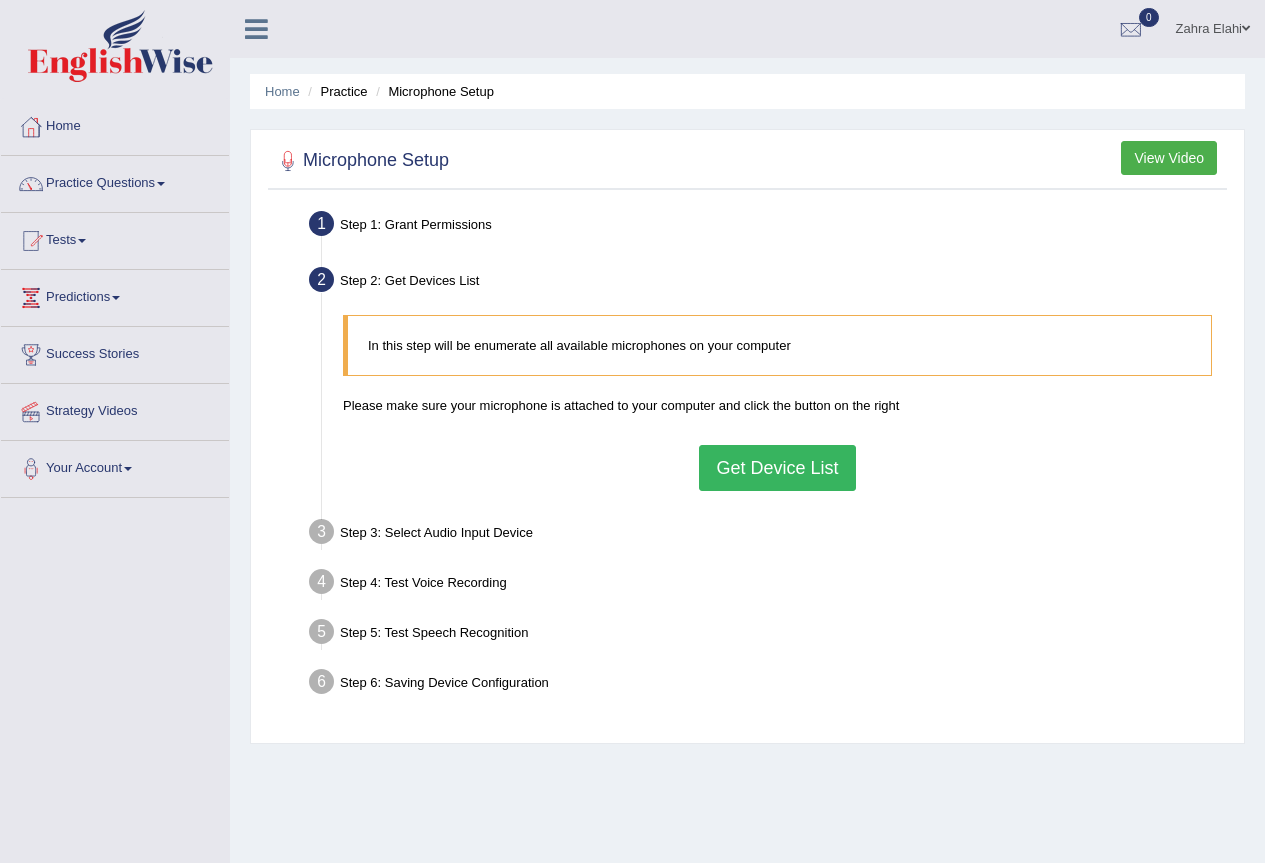 click on "Get Device List" at bounding box center [777, 468] 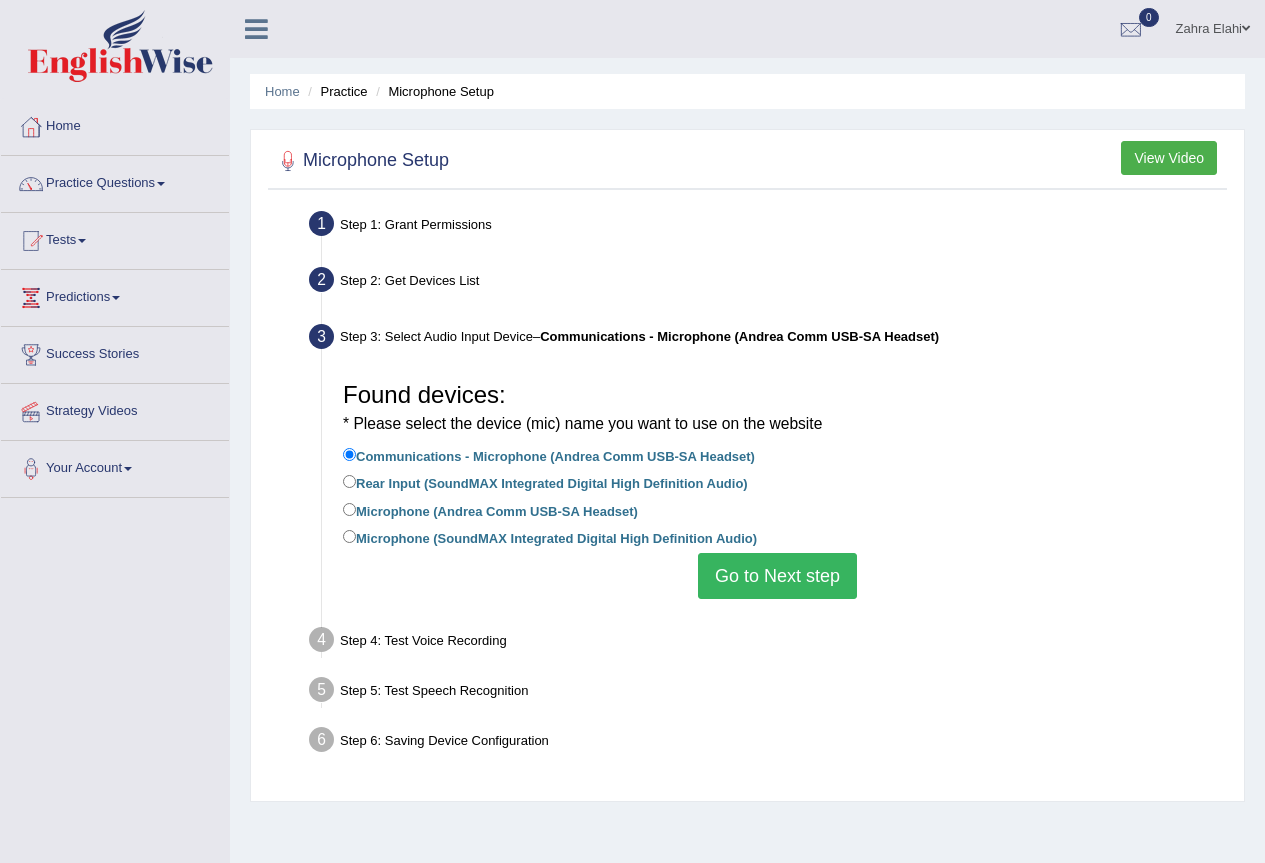 click on "Go to Next step" at bounding box center [777, 576] 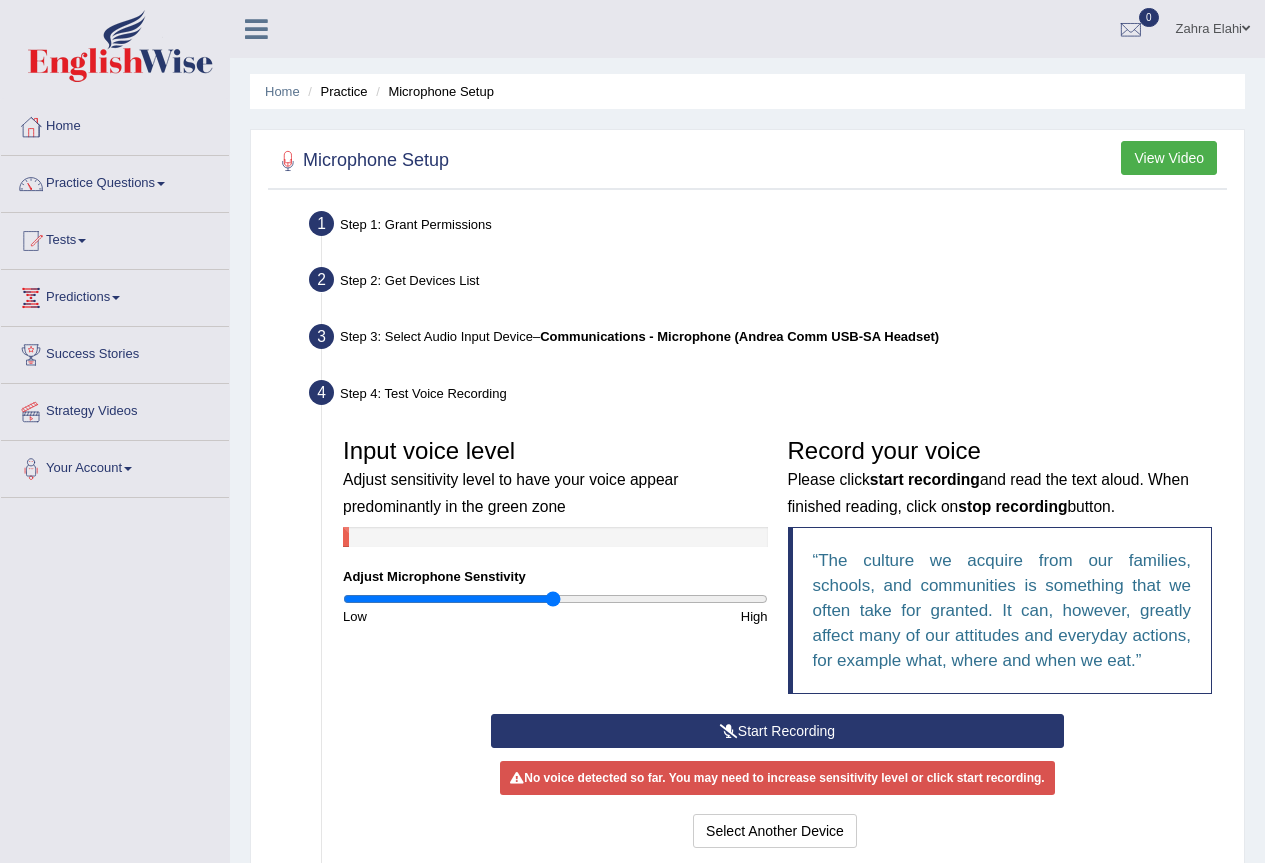 click on "Start Recording" at bounding box center (777, 731) 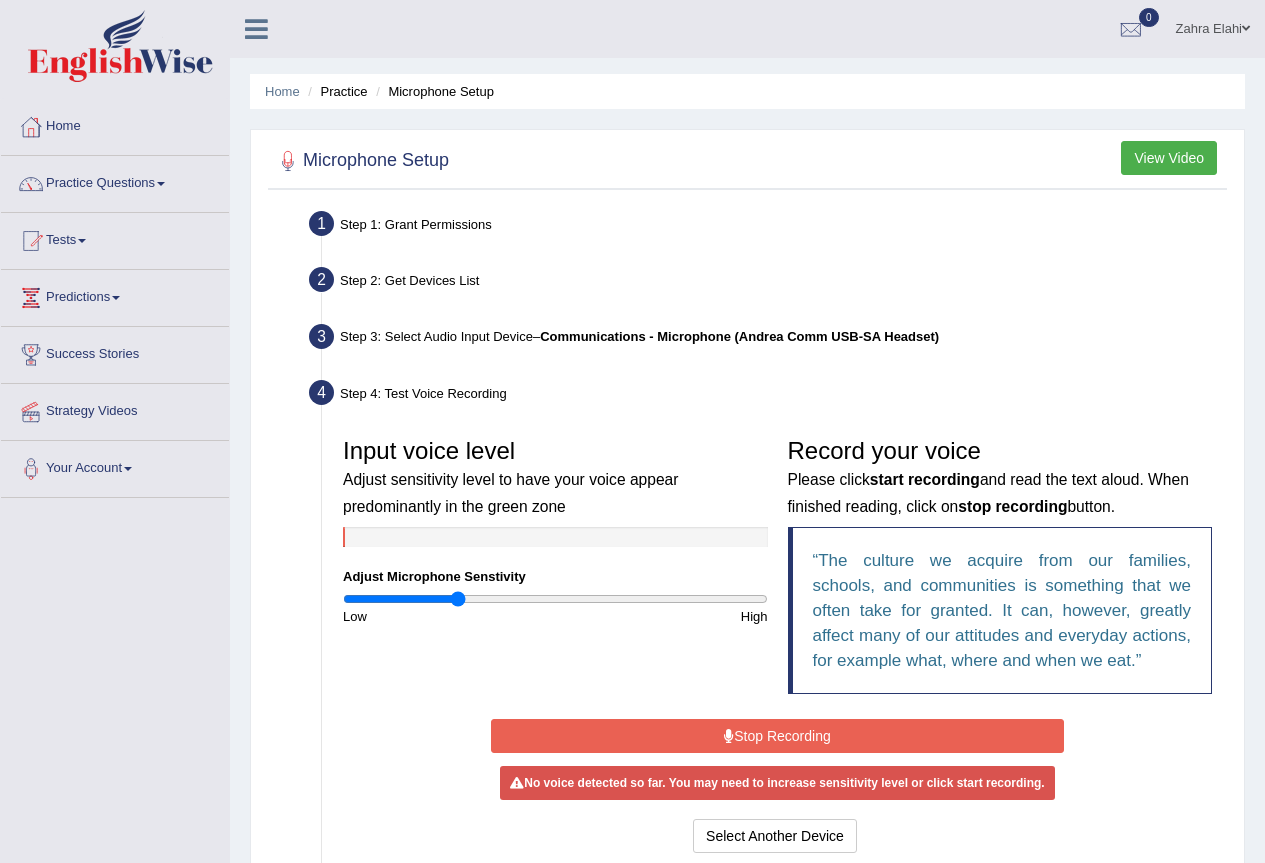 drag, startPoint x: 554, startPoint y: 595, endPoint x: 458, endPoint y: 627, distance: 101.19289 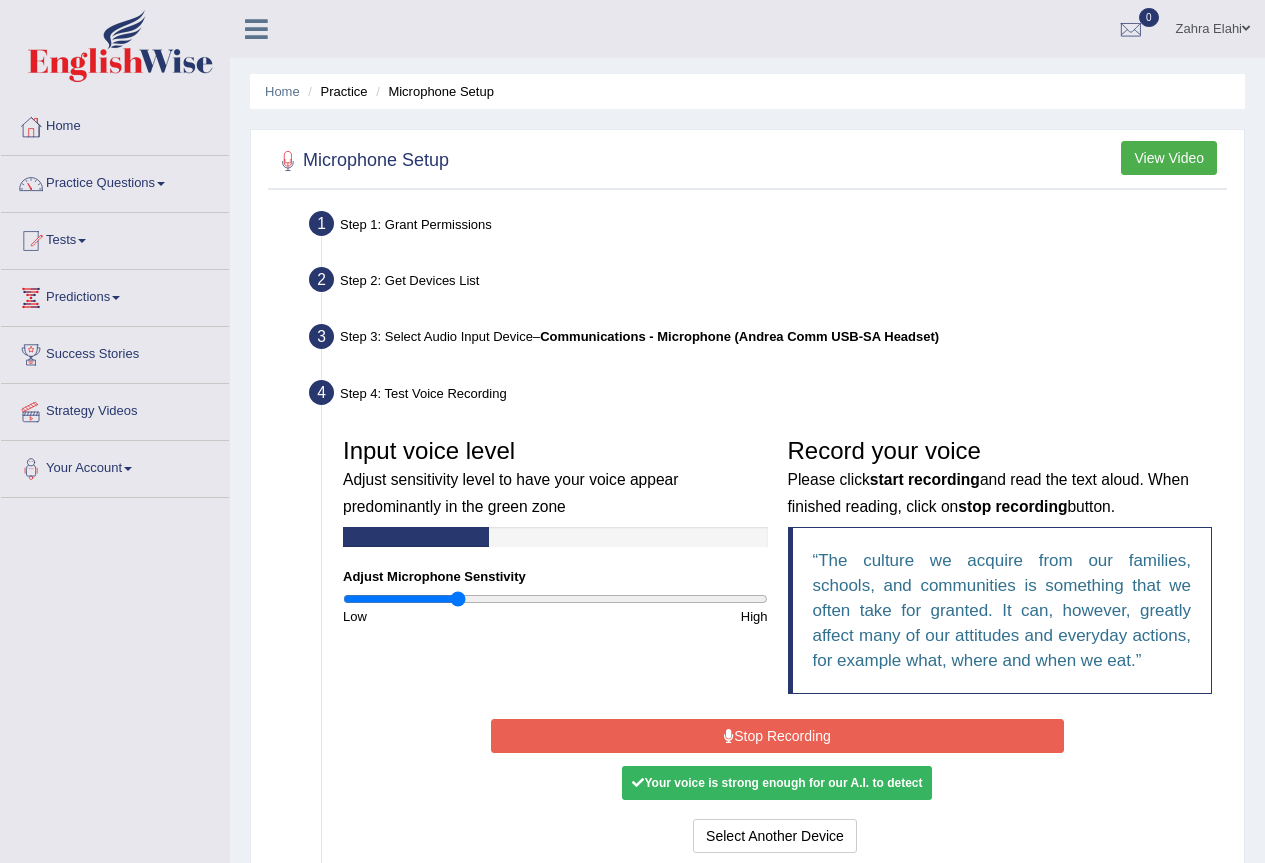 click on "Stop Recording" at bounding box center (777, 736) 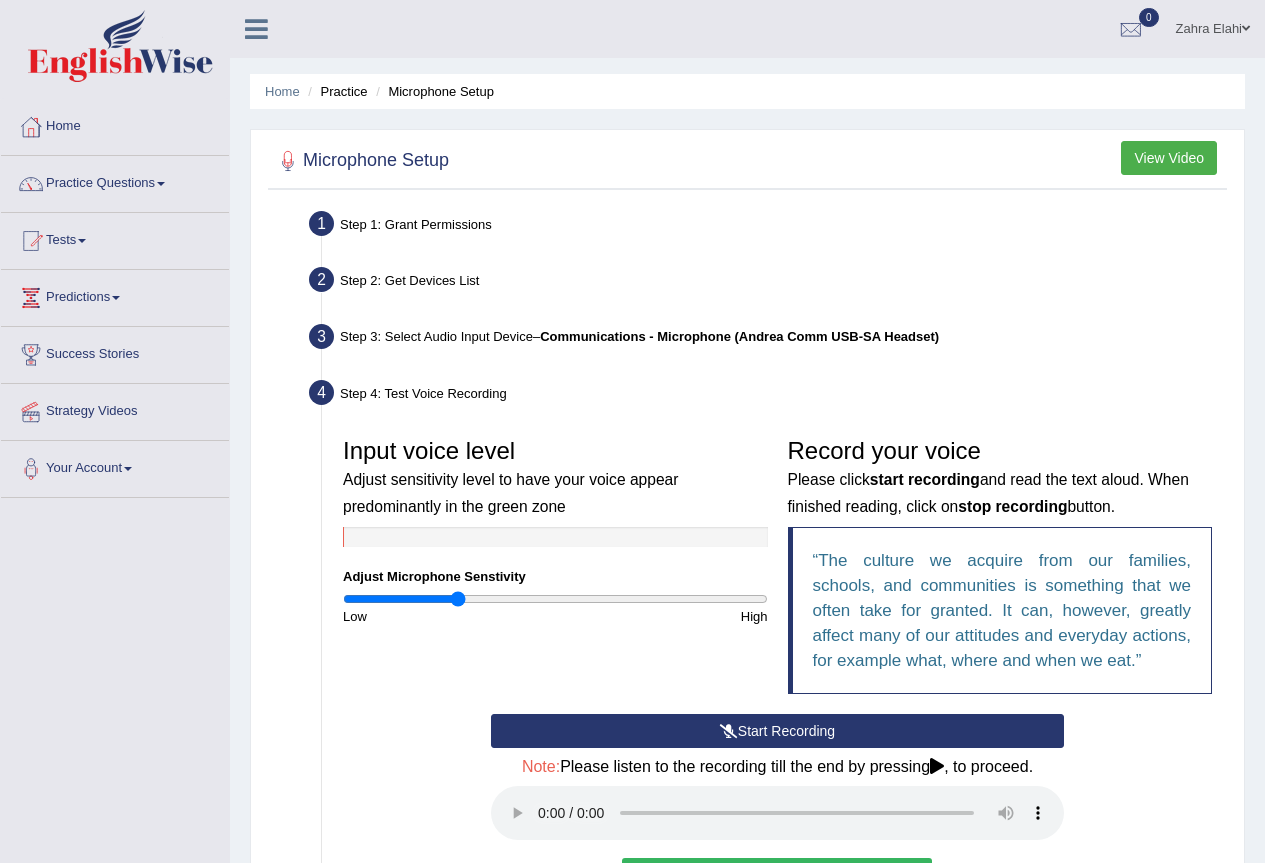 click on "Start Recording" at bounding box center [777, 731] 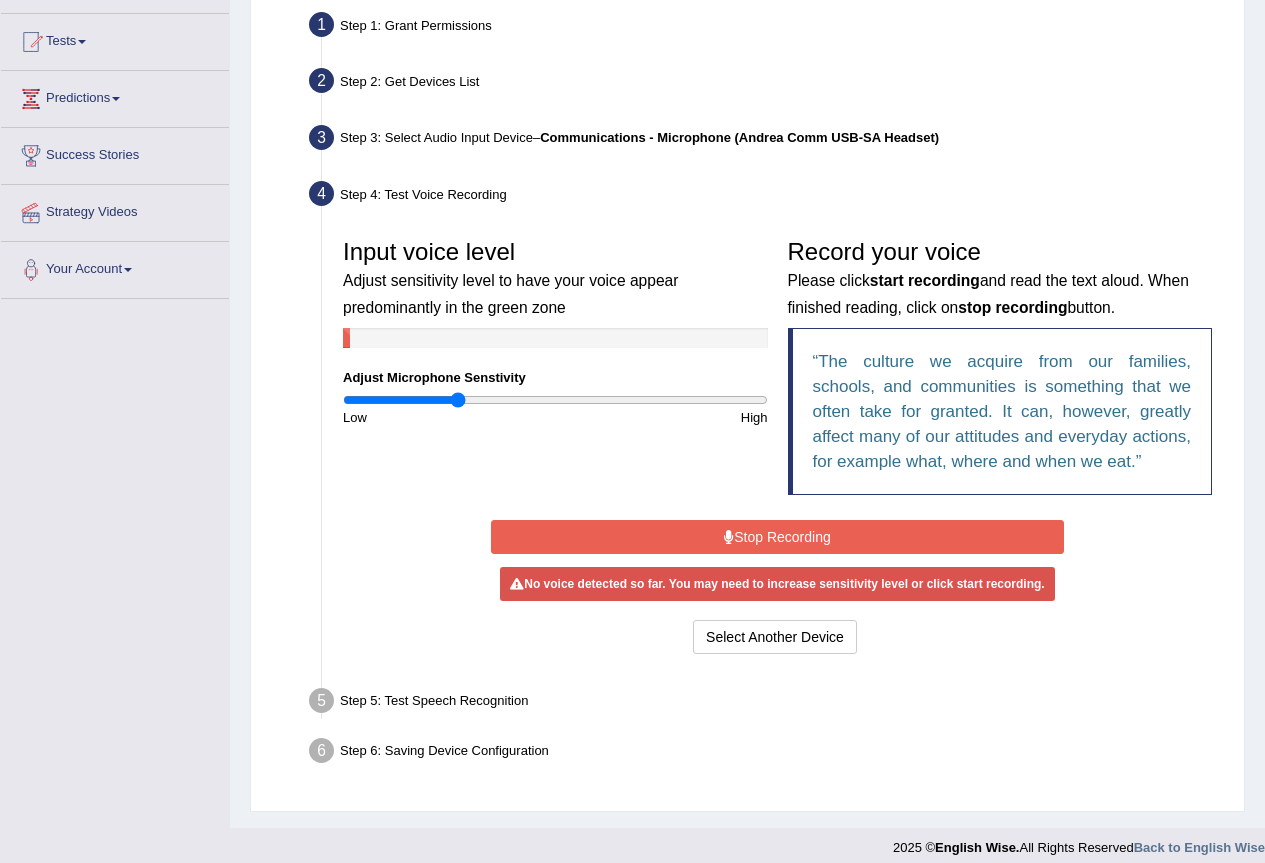 scroll, scrollTop: 200, scrollLeft: 0, axis: vertical 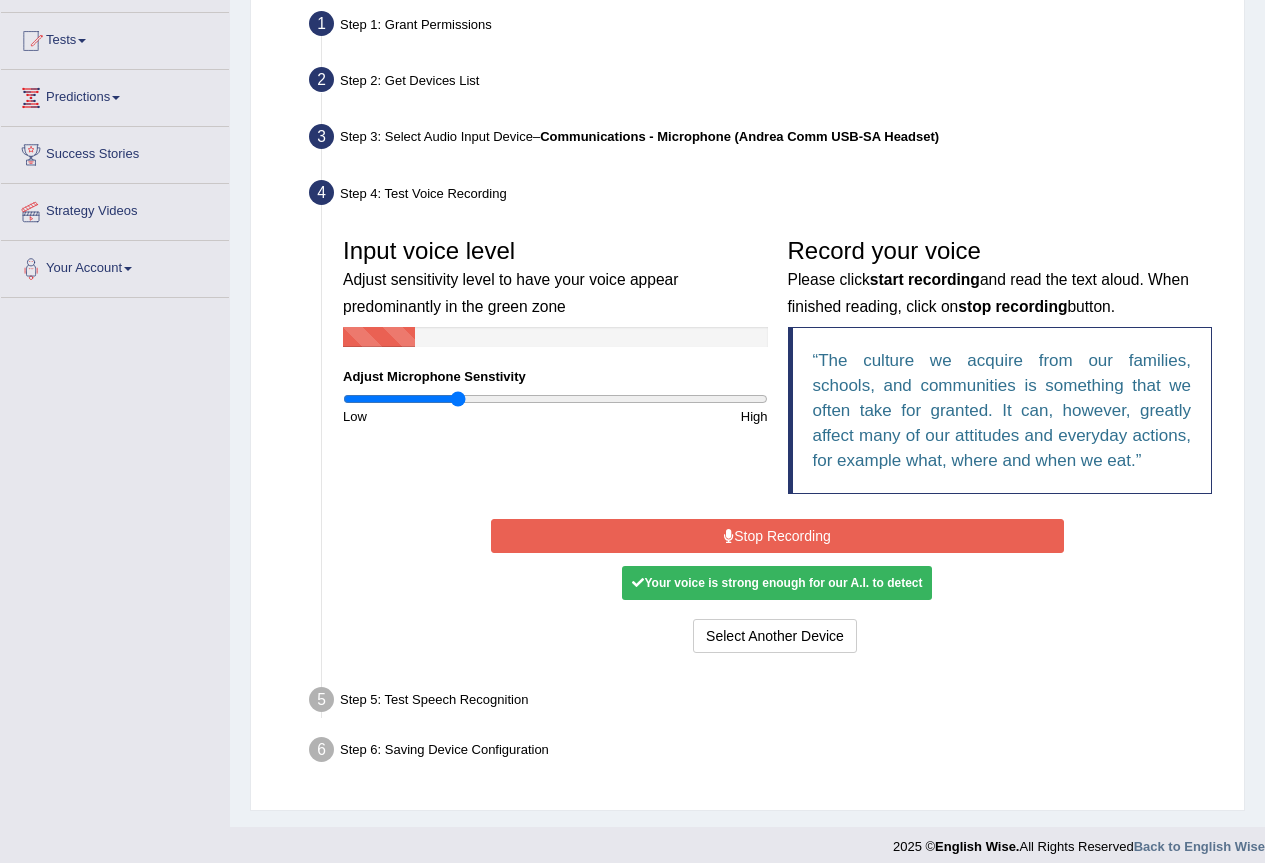 click on "Stop Recording" at bounding box center [777, 536] 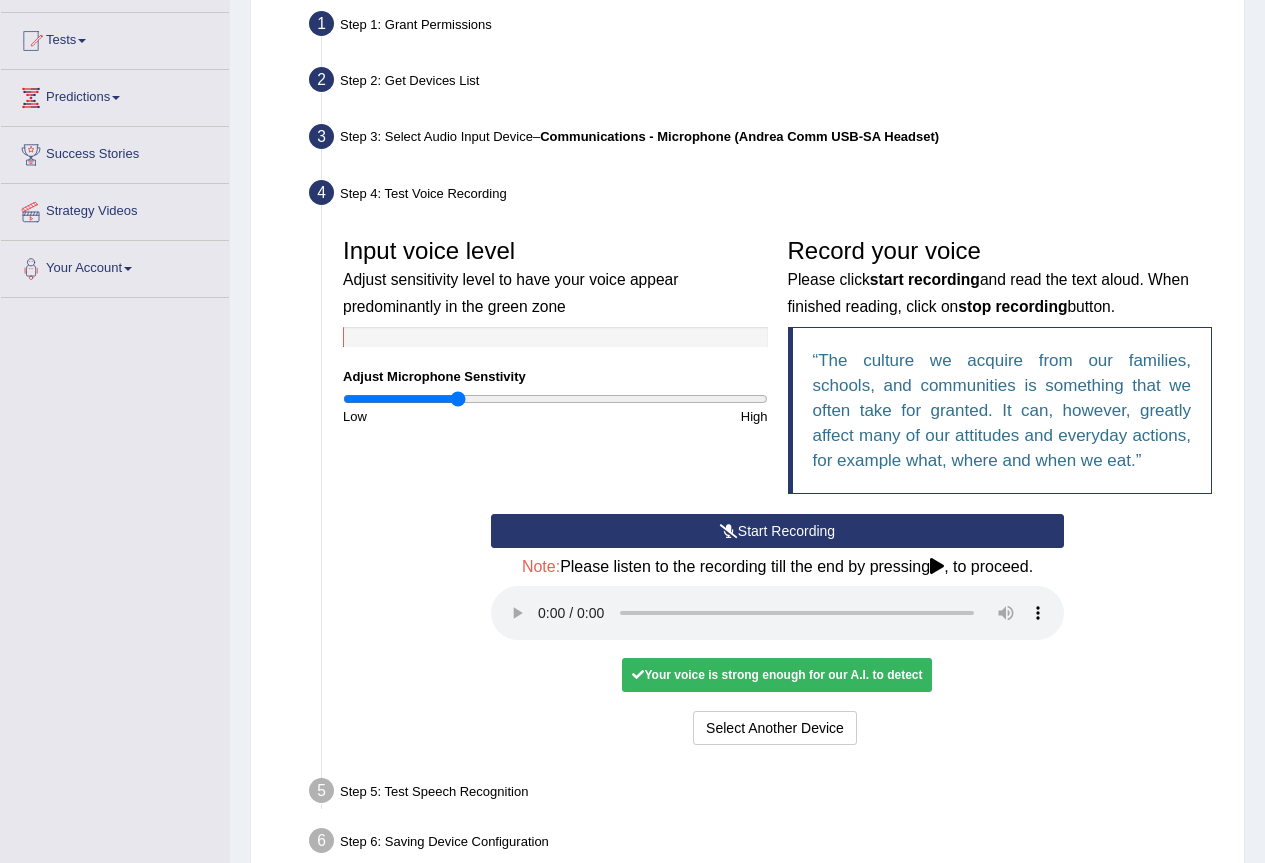 type 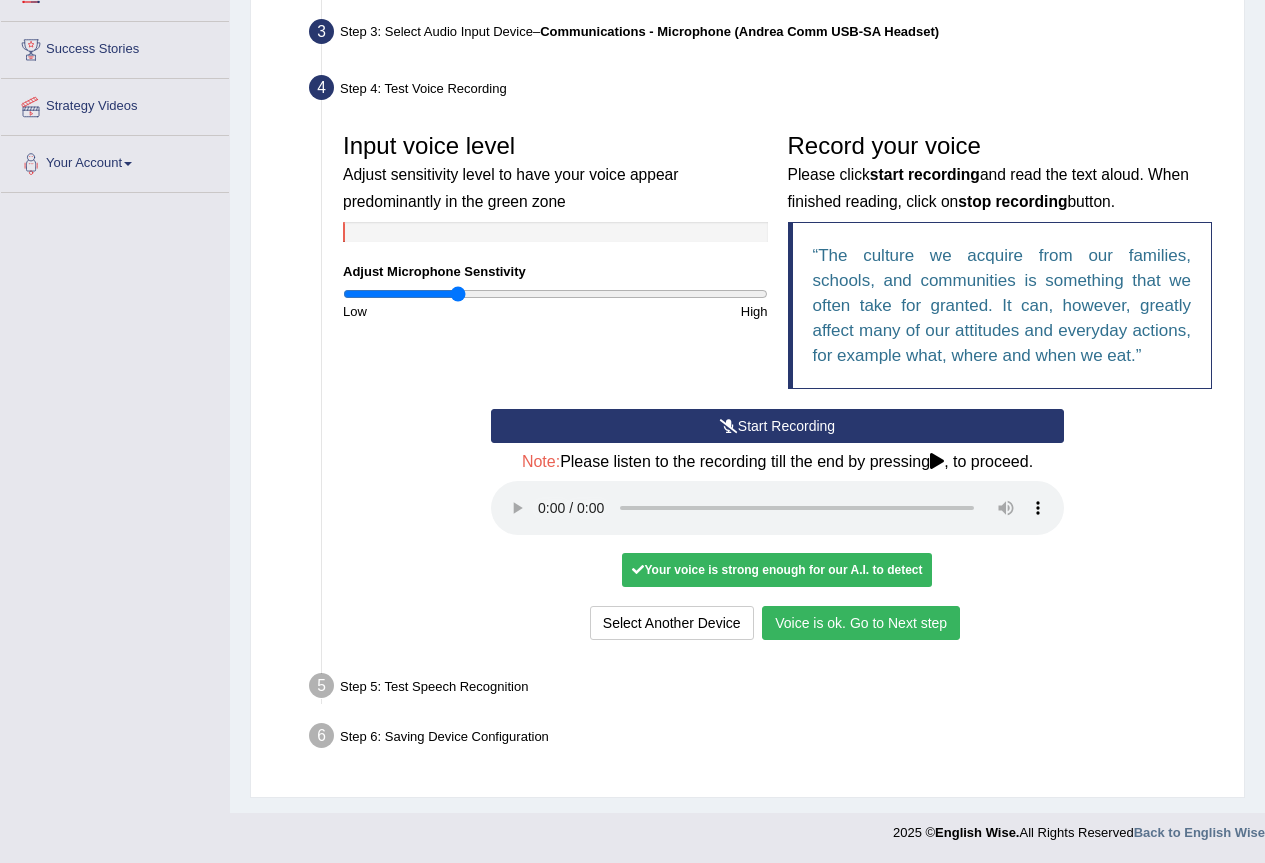 click on "Voice is ok. Go to Next step" at bounding box center [861, 623] 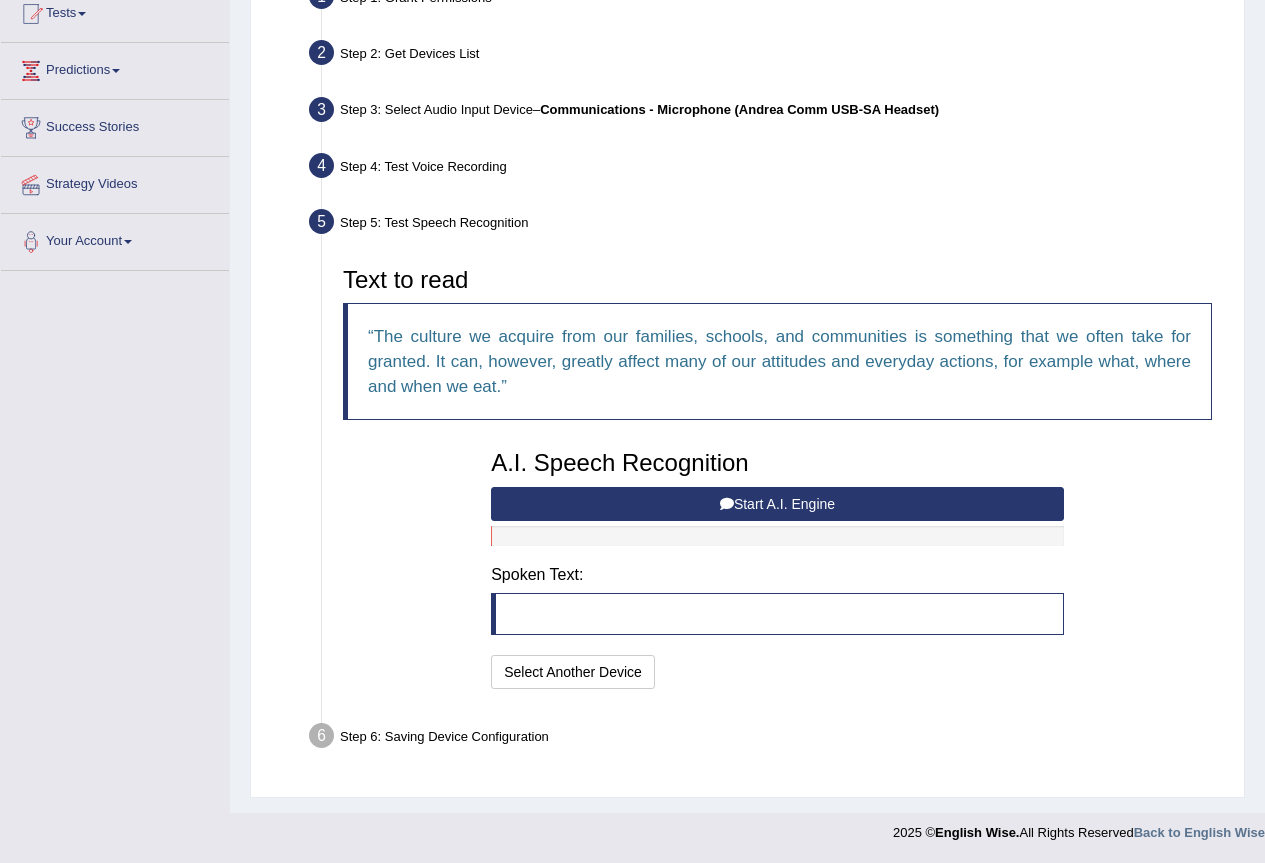 scroll, scrollTop: 227, scrollLeft: 0, axis: vertical 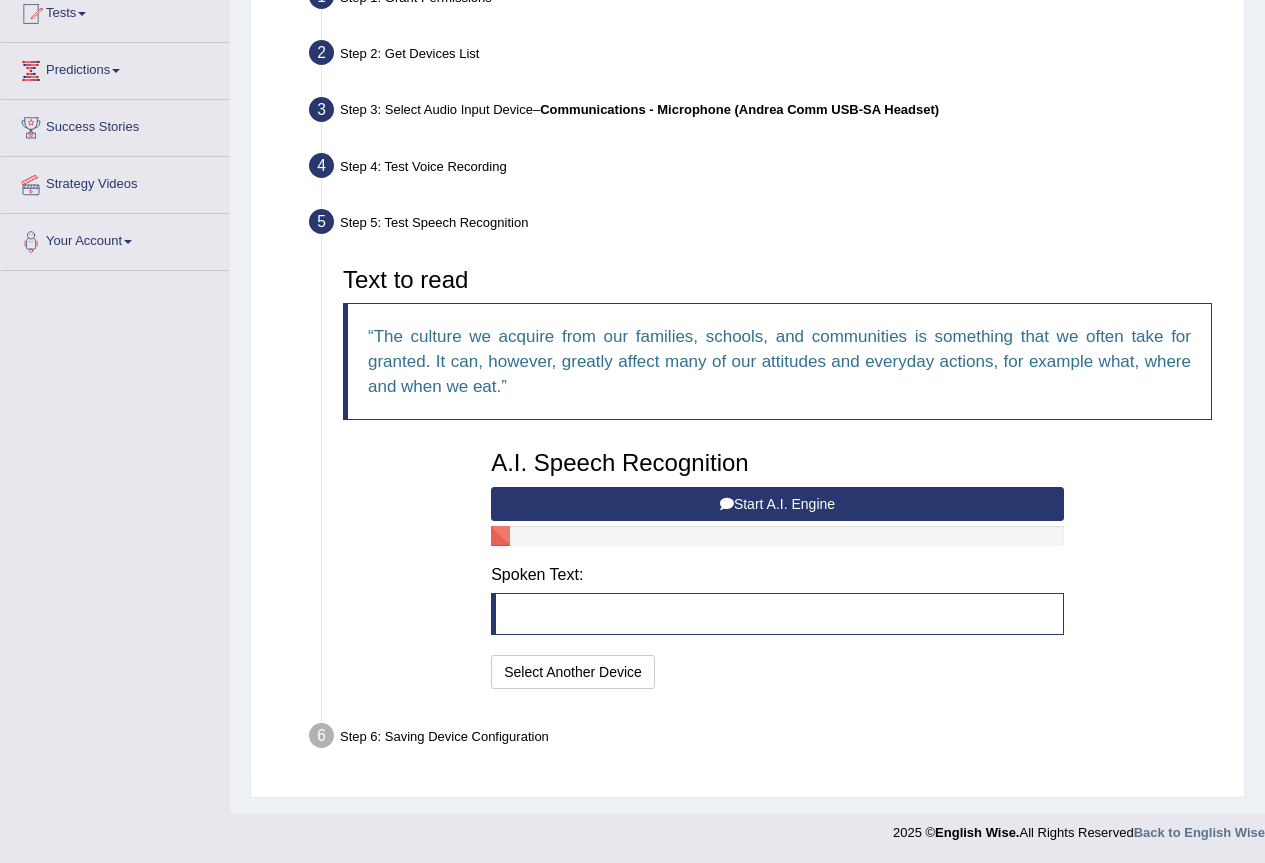 click on "Start A.I. Engine" at bounding box center (777, 504) 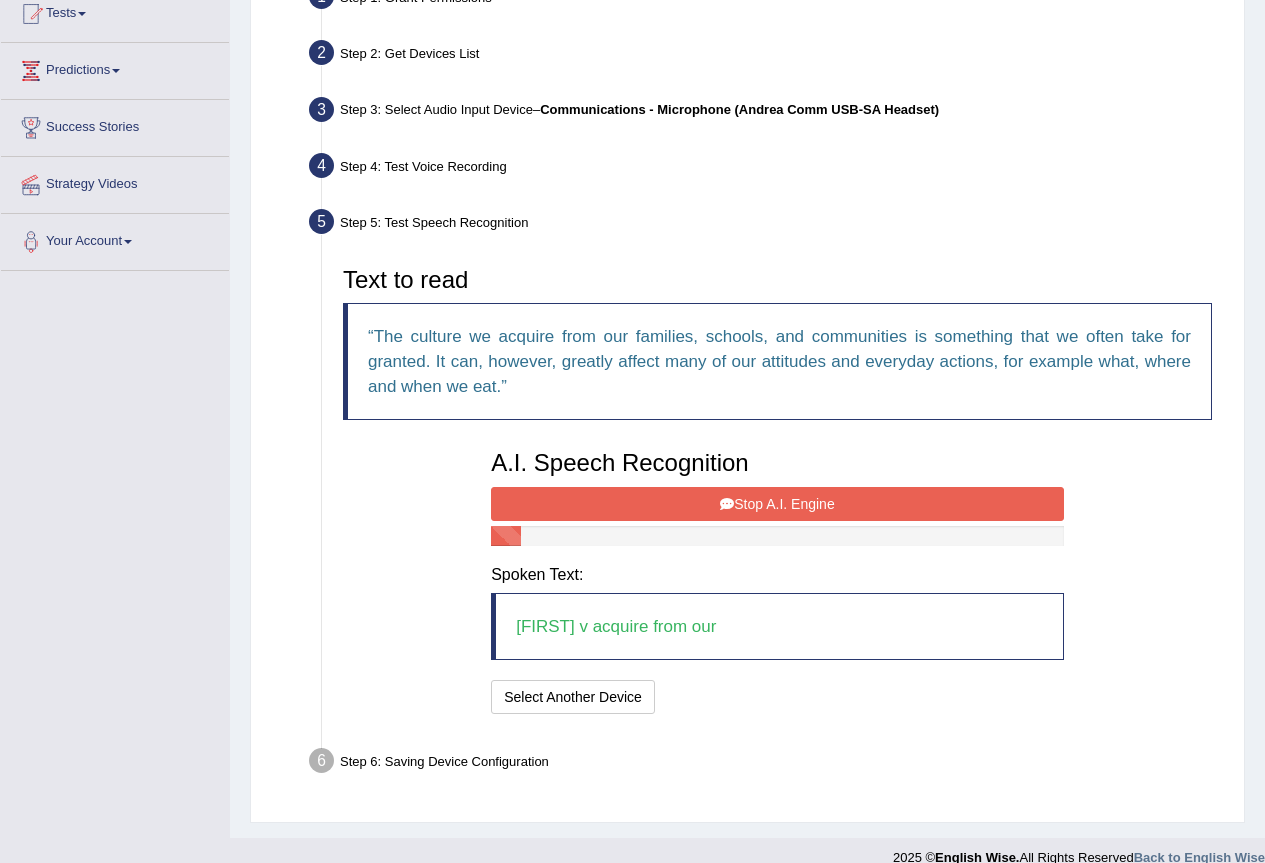 click at bounding box center [727, 504] 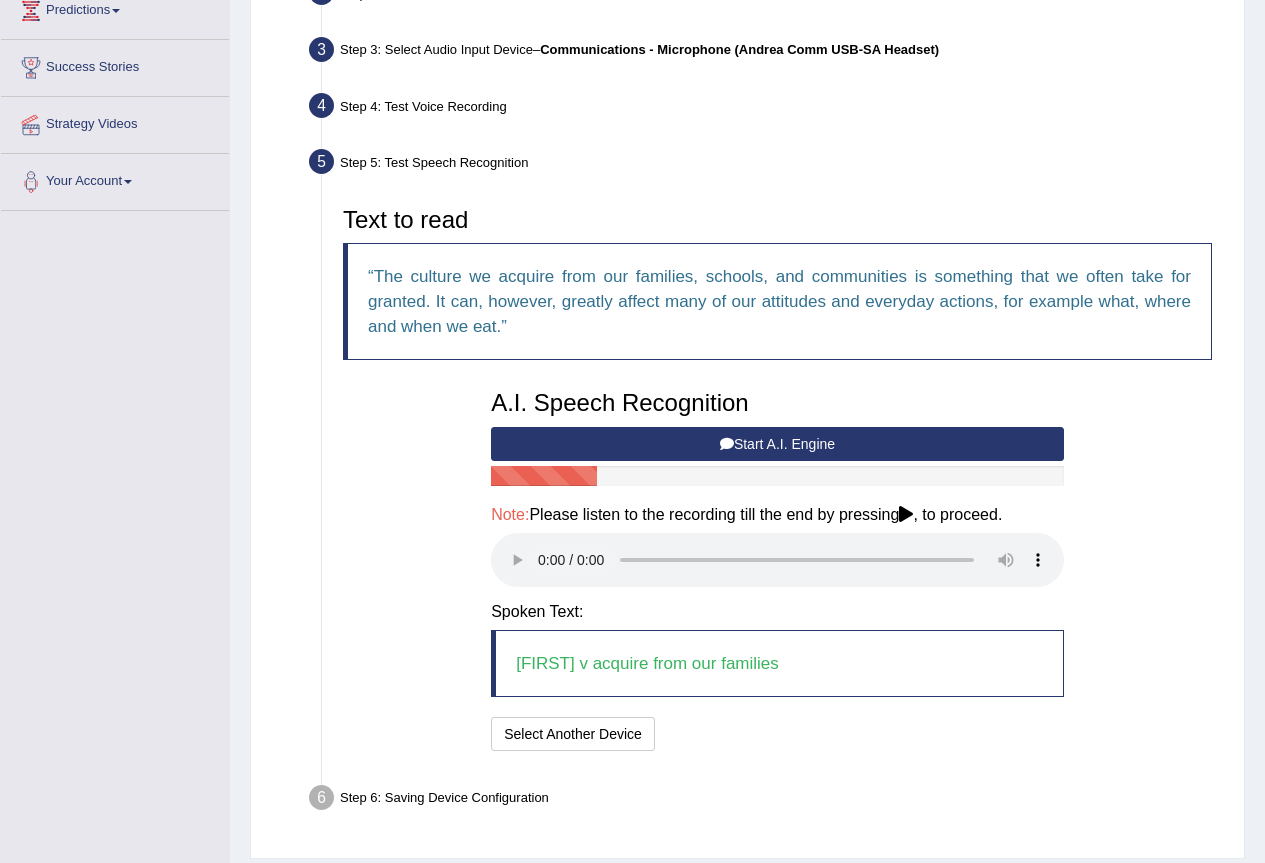 scroll, scrollTop: 349, scrollLeft: 0, axis: vertical 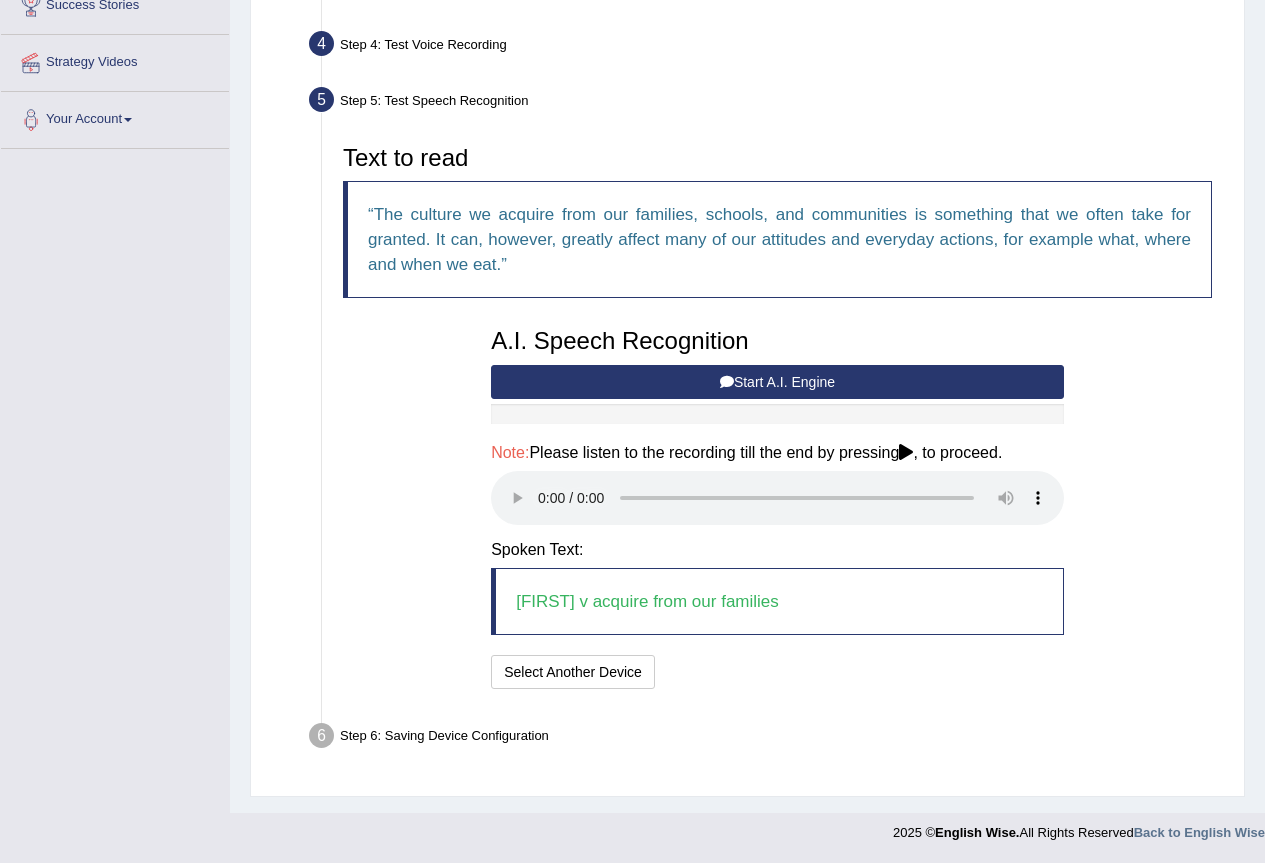 type 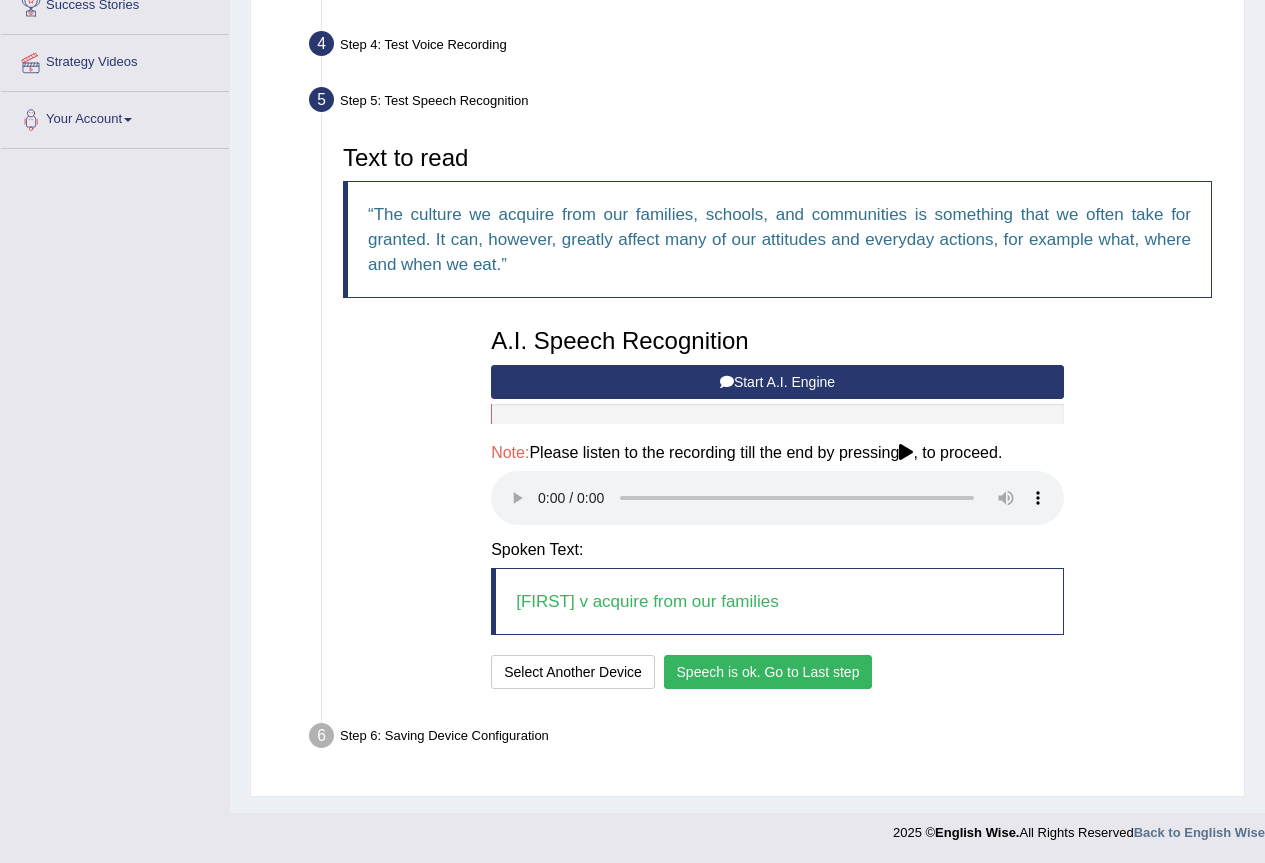 click on "Speech is ok. Go to Last step" at bounding box center [768, 672] 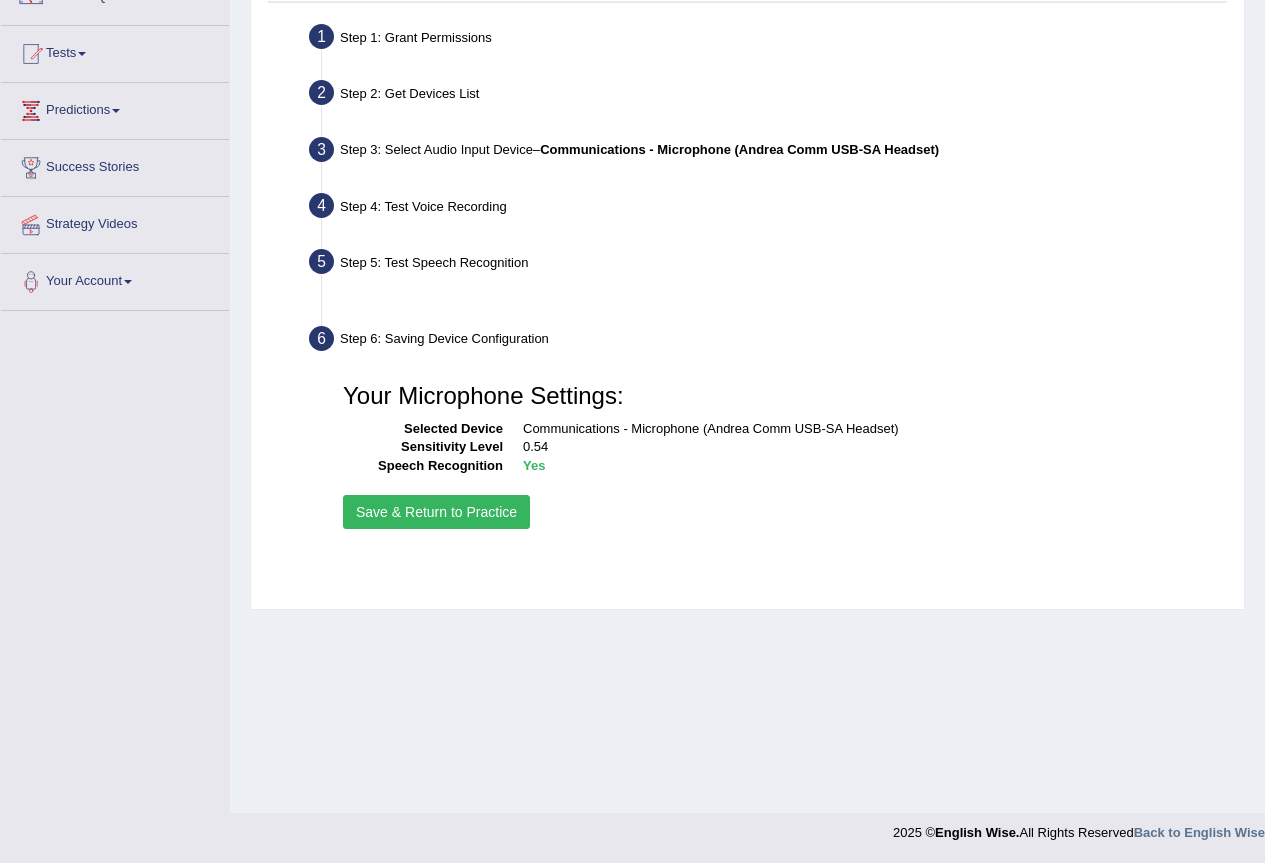 scroll, scrollTop: 187, scrollLeft: 0, axis: vertical 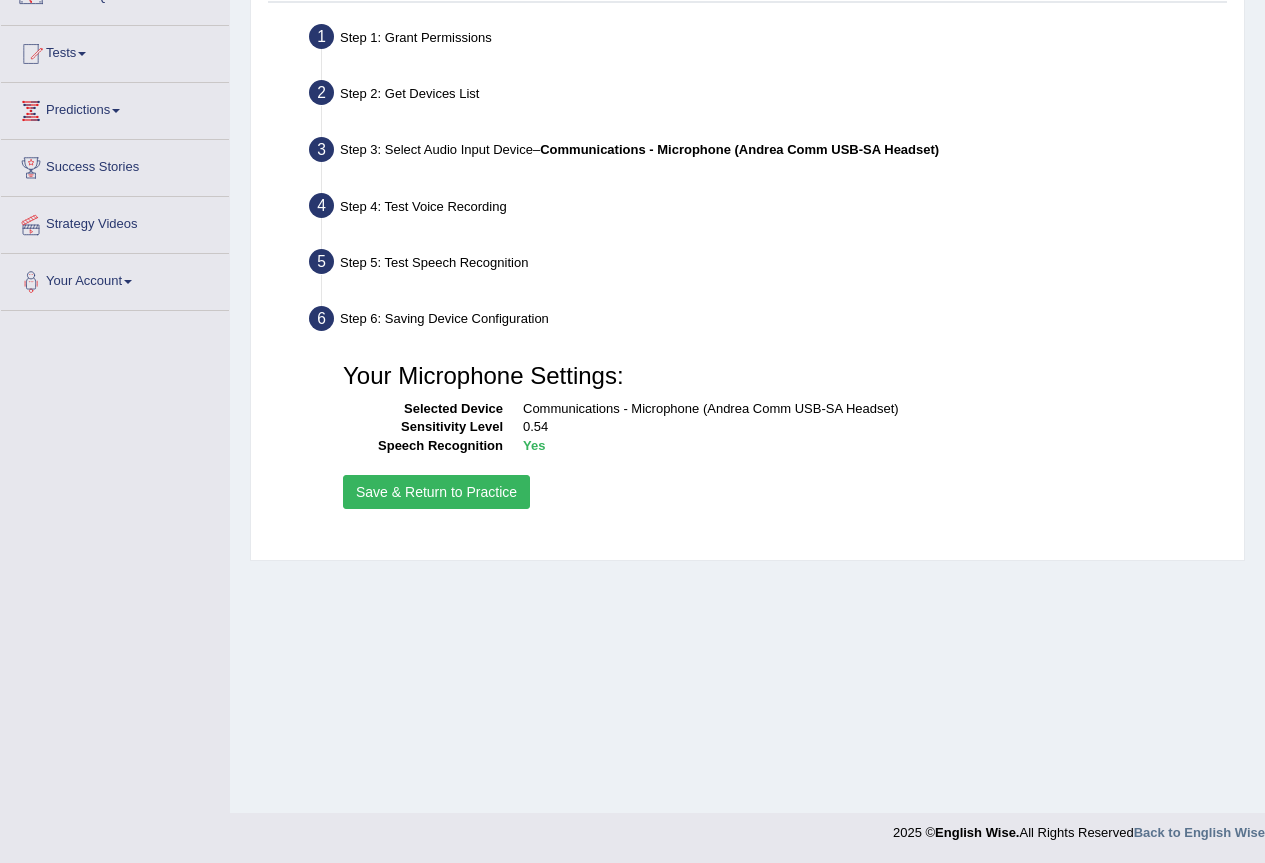 click on "Save & Return to Practice" at bounding box center [436, 492] 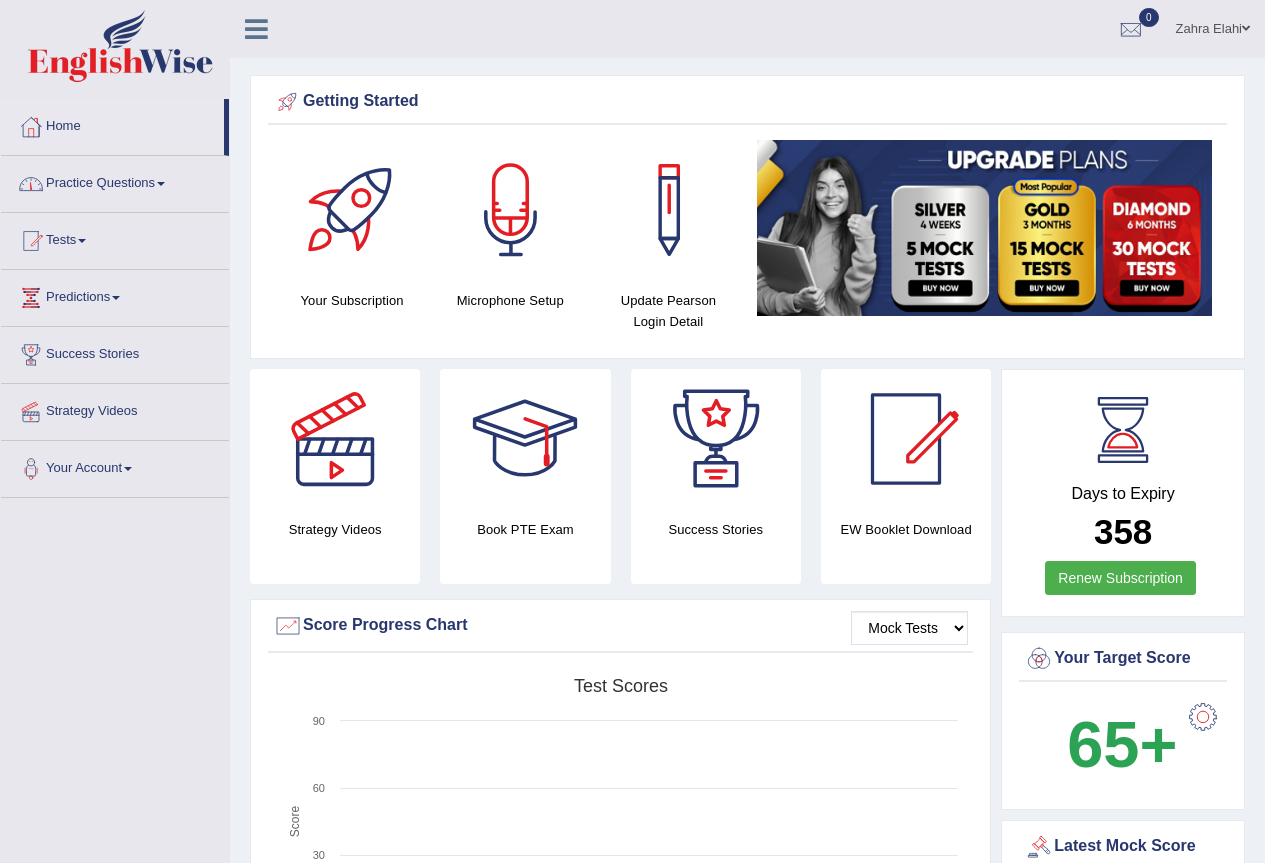 scroll, scrollTop: 0, scrollLeft: 0, axis: both 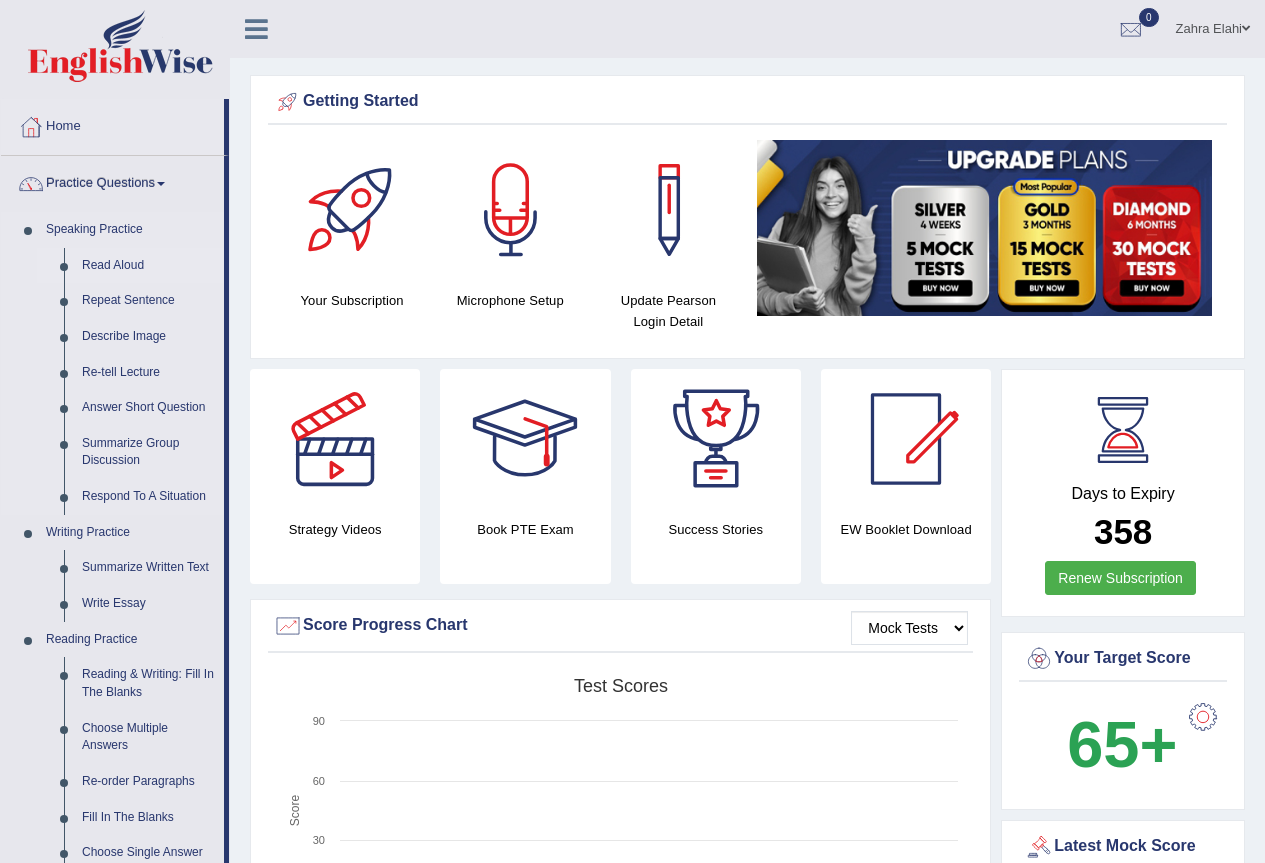 click on "Read Aloud" at bounding box center [148, 266] 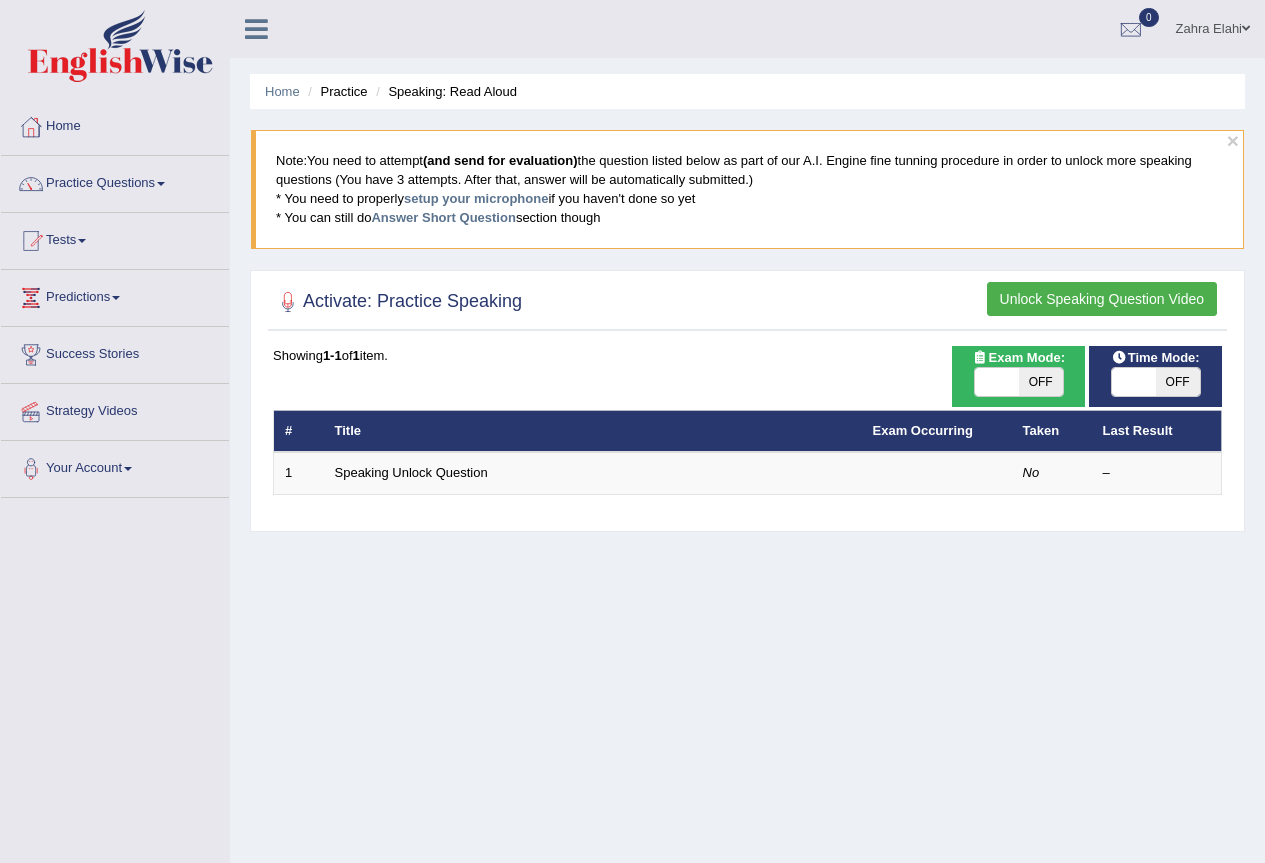 scroll, scrollTop: 0, scrollLeft: 0, axis: both 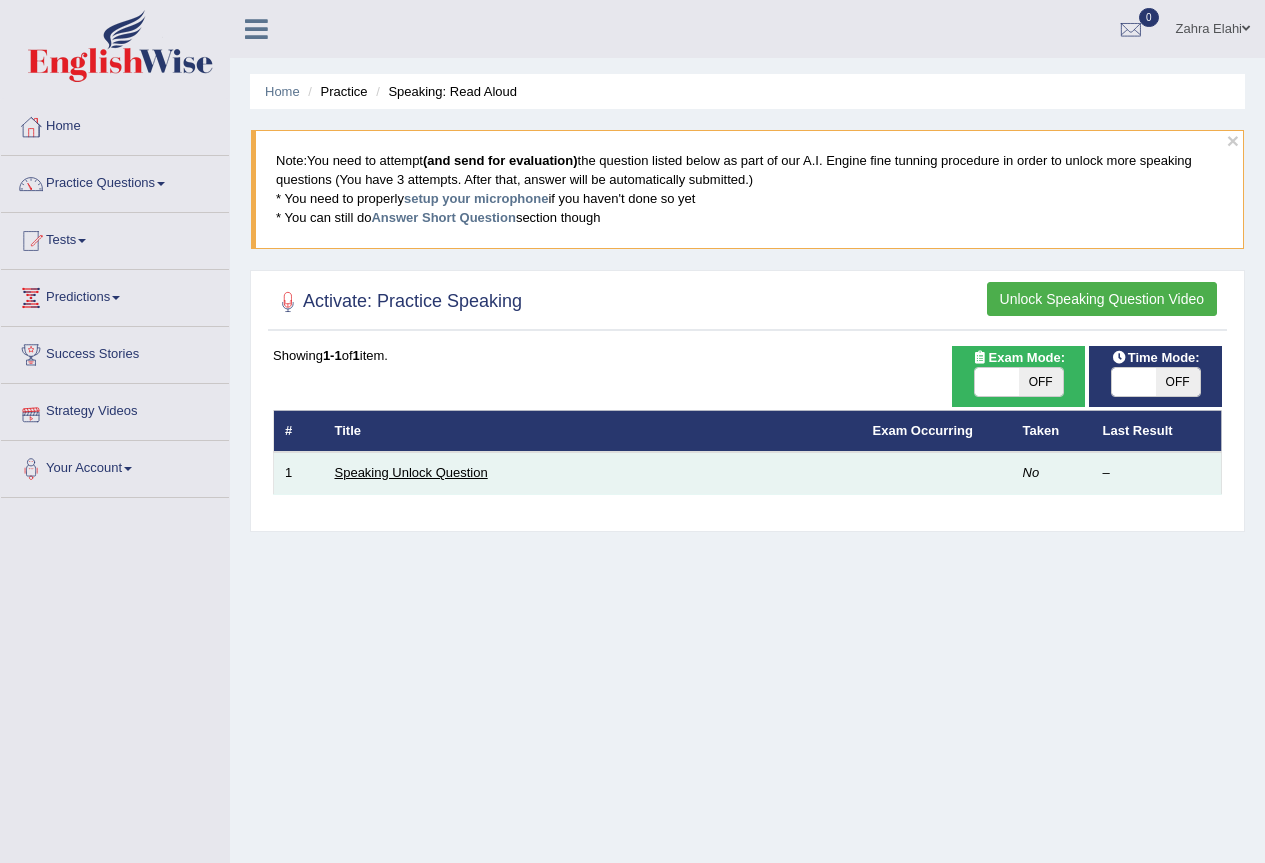 click on "Speaking Unlock Question" at bounding box center [411, 472] 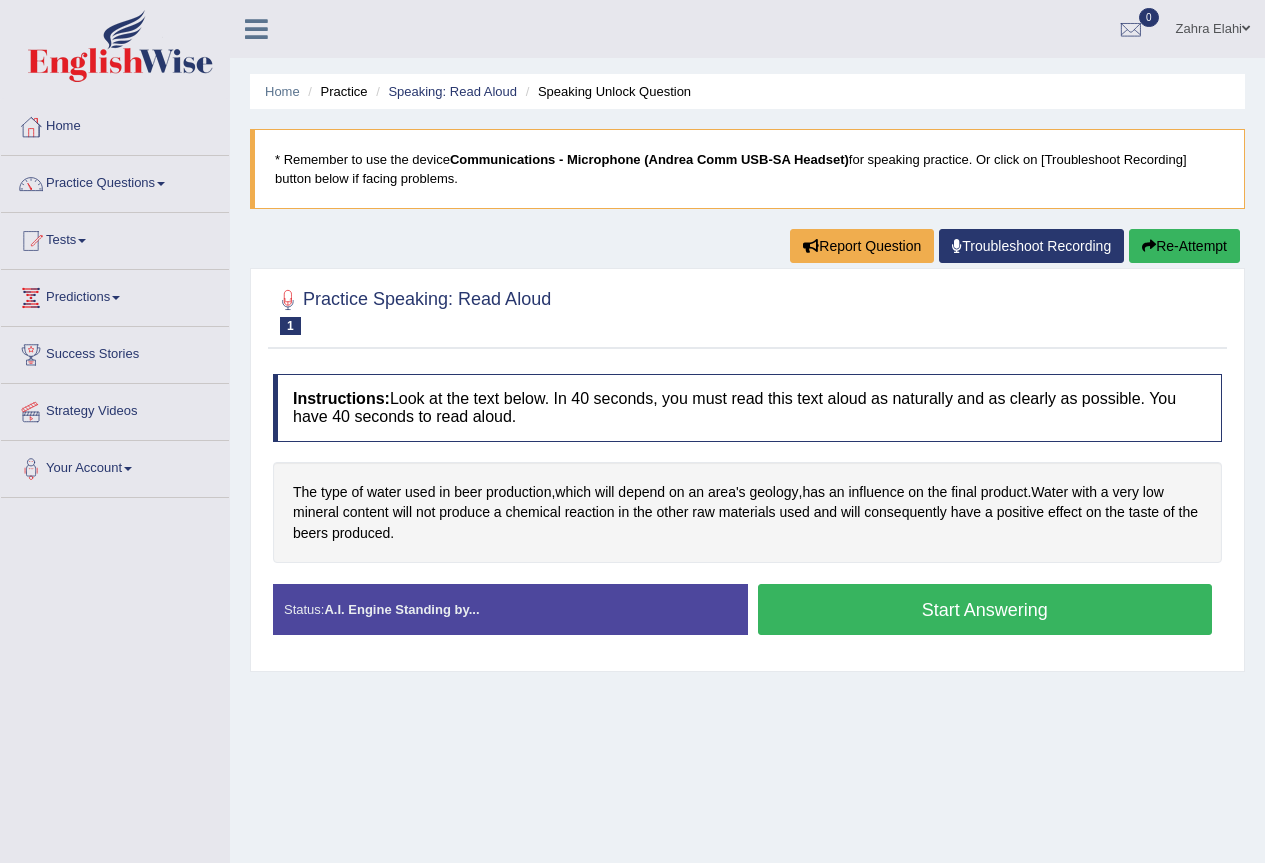 scroll, scrollTop: 0, scrollLeft: 0, axis: both 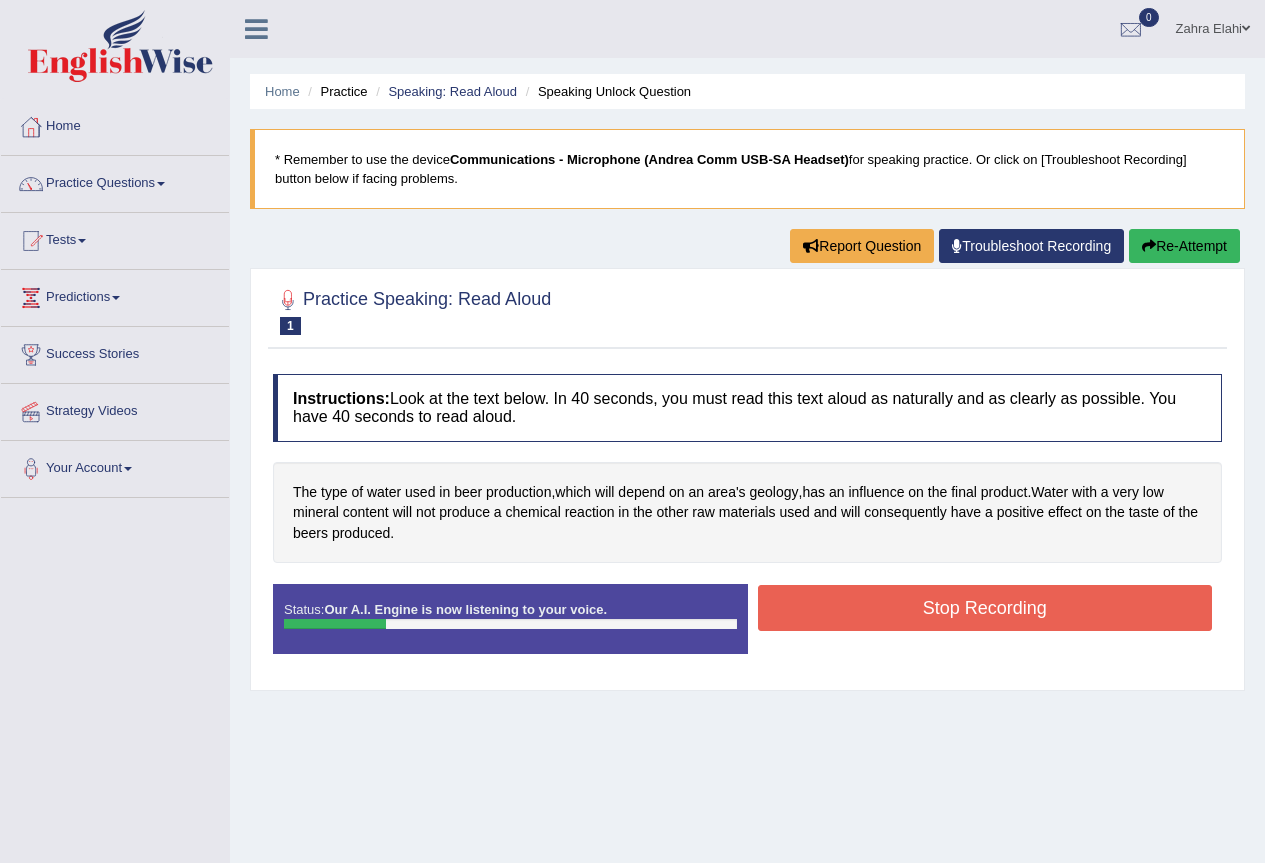 click on "Stop Recording" at bounding box center (985, 608) 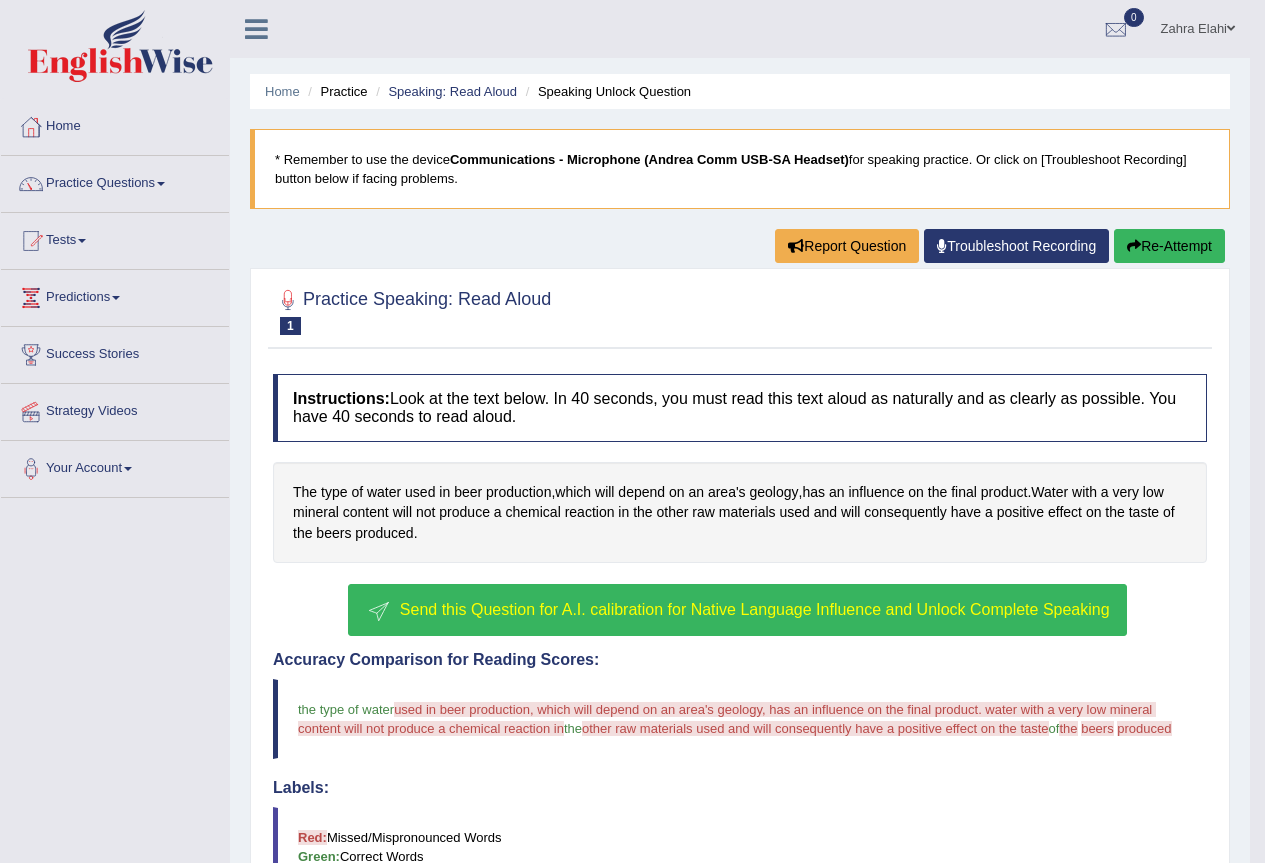 click on "Send this Question for A.I. calibration for Native Language Influence and Unlock Complete Speaking" at bounding box center [755, 609] 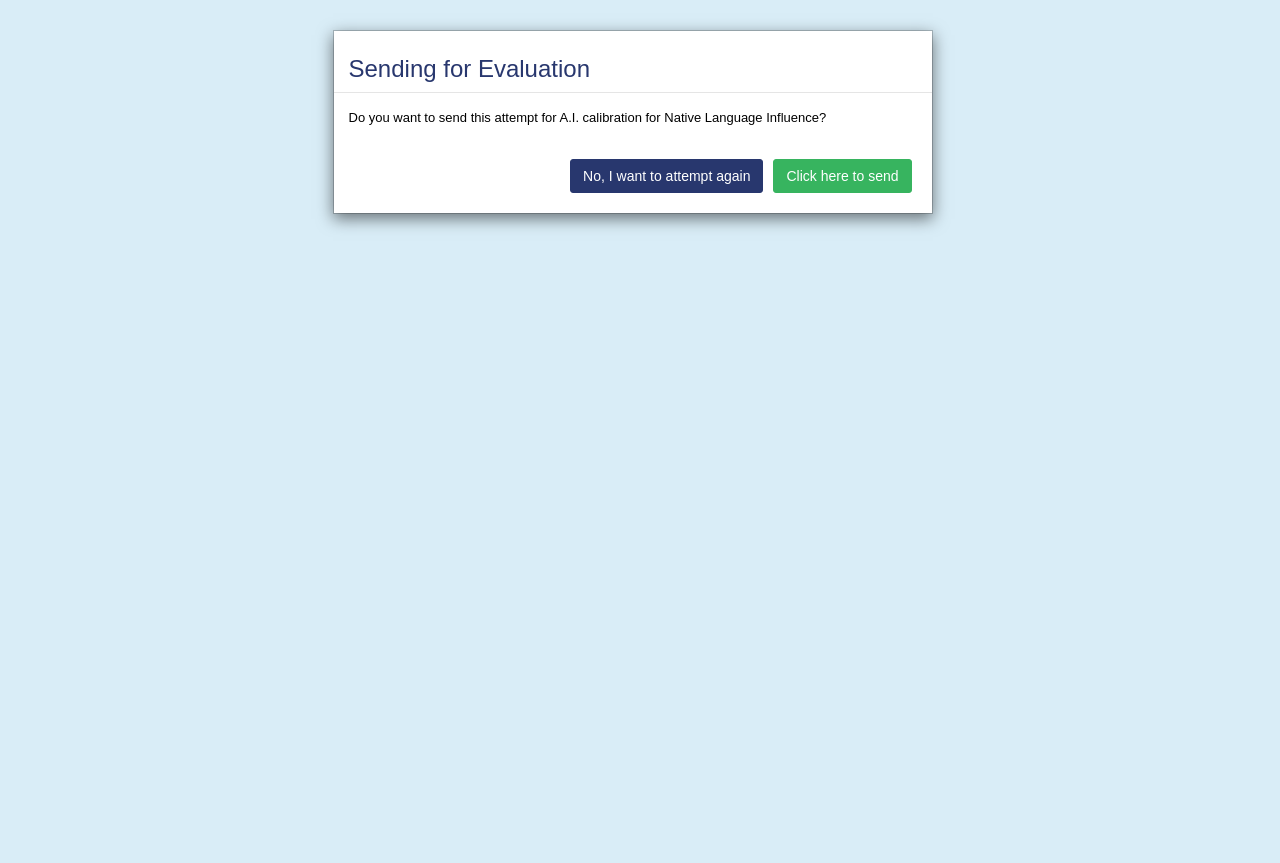click on "Click here to send" at bounding box center [842, 176] 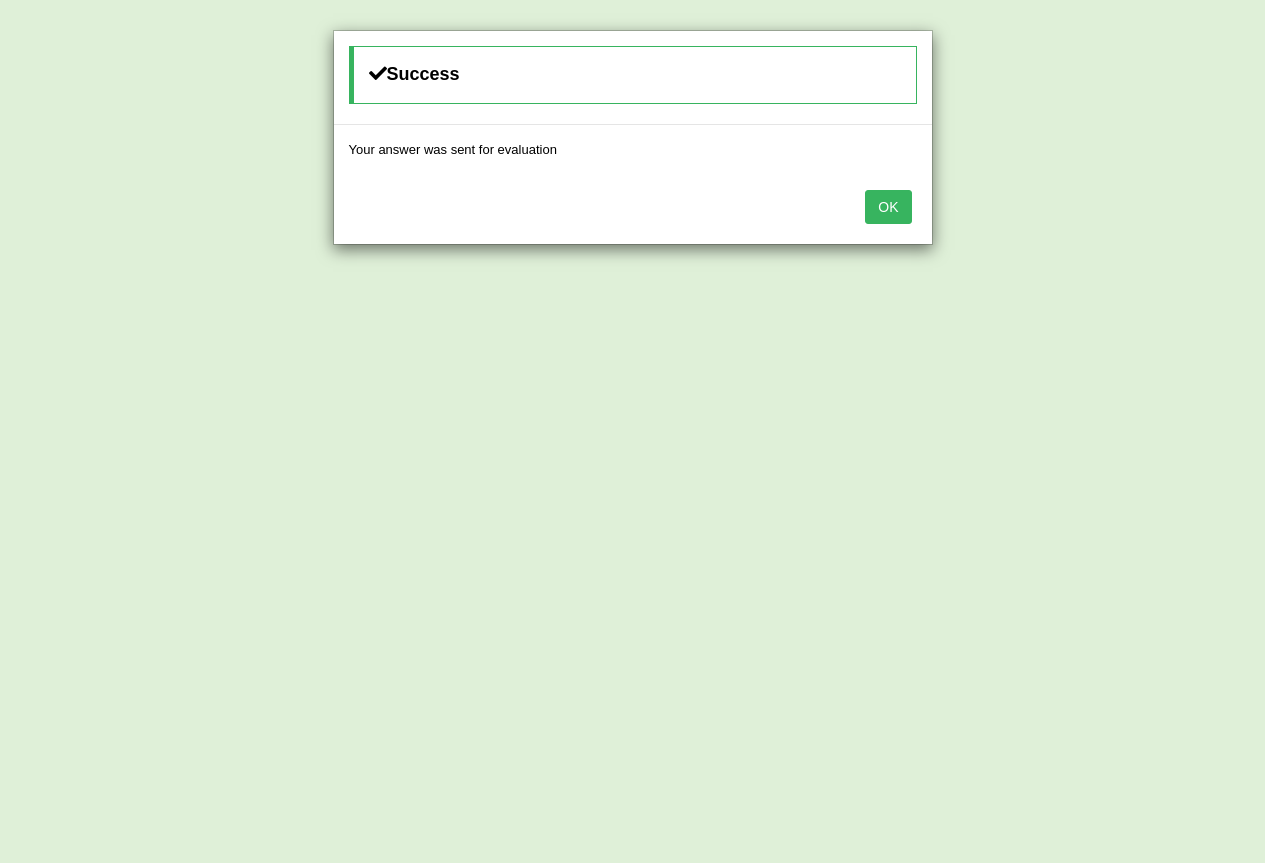 click on "OK" at bounding box center (888, 207) 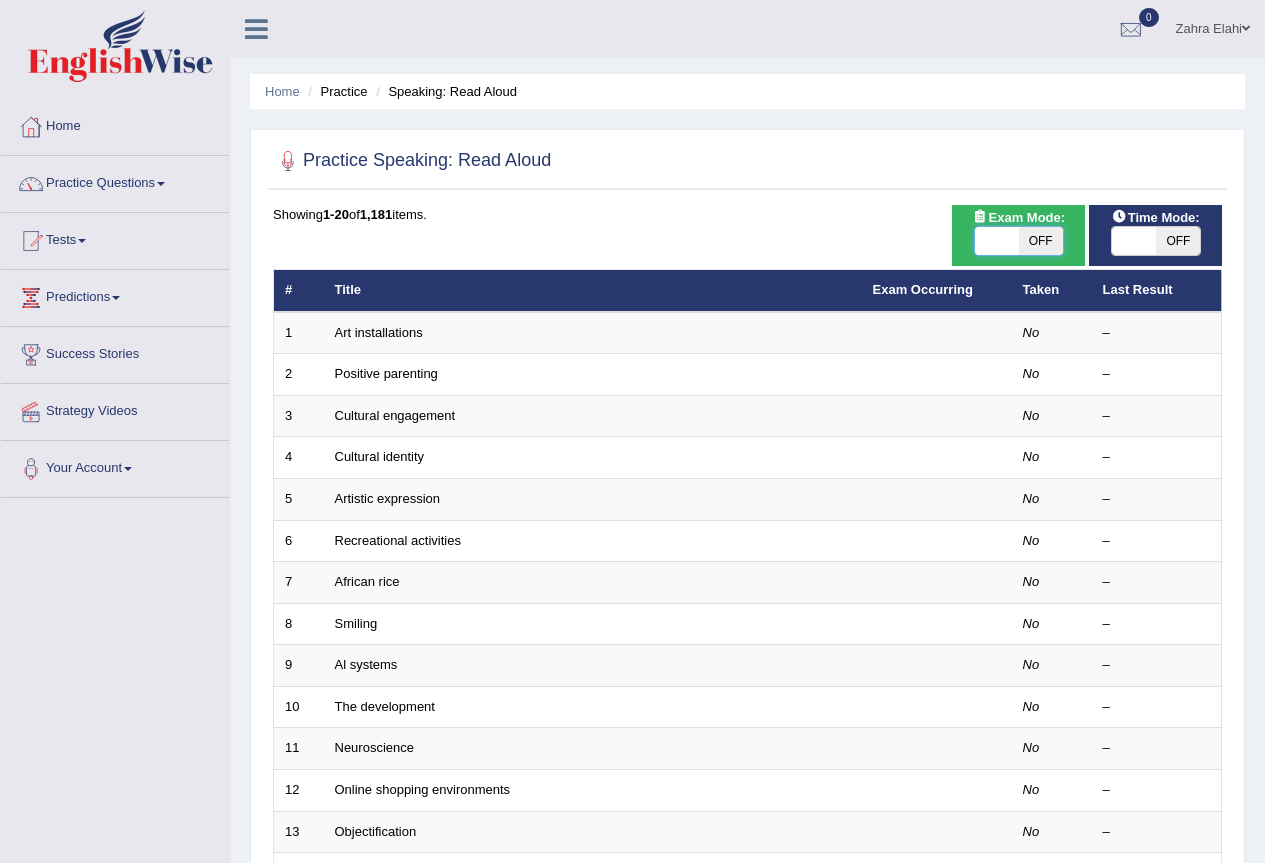 click at bounding box center (997, 241) 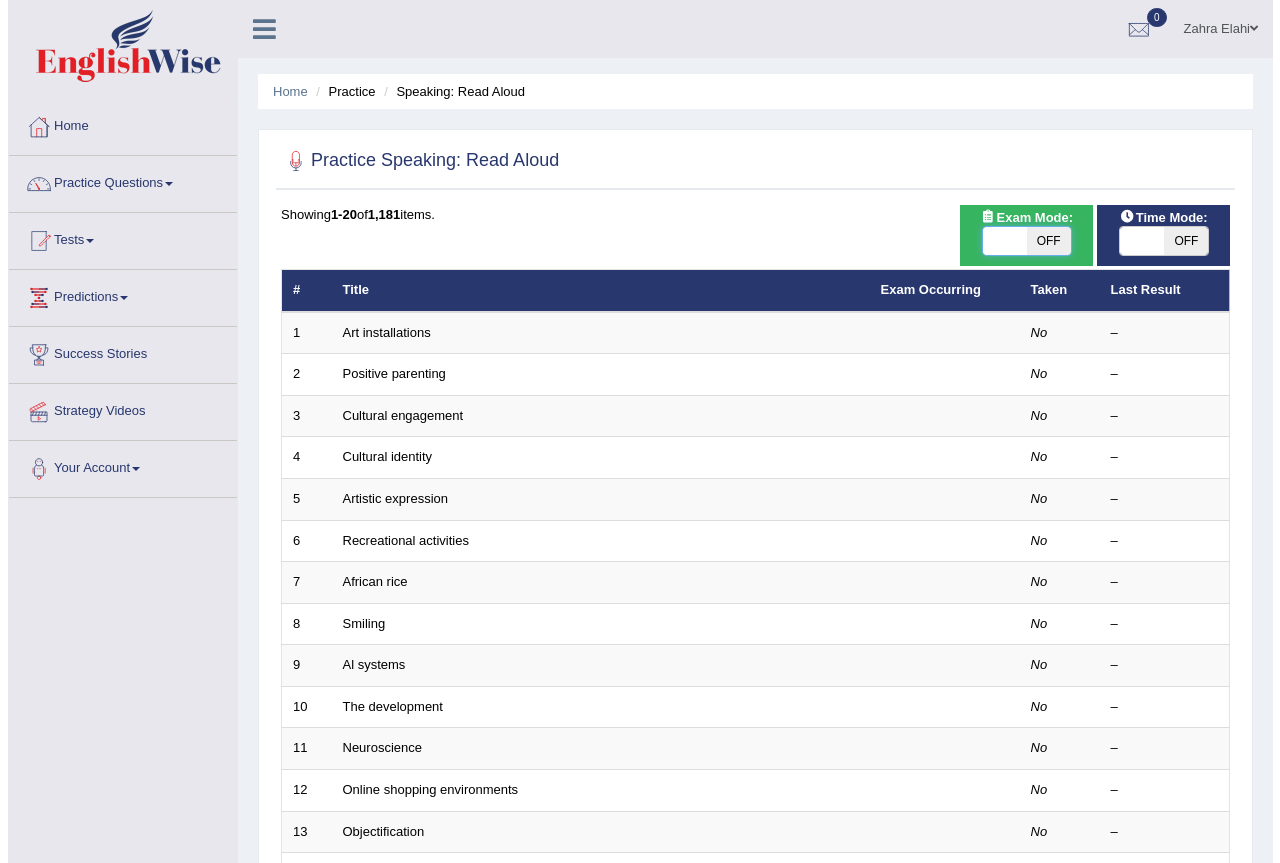 scroll, scrollTop: 0, scrollLeft: 0, axis: both 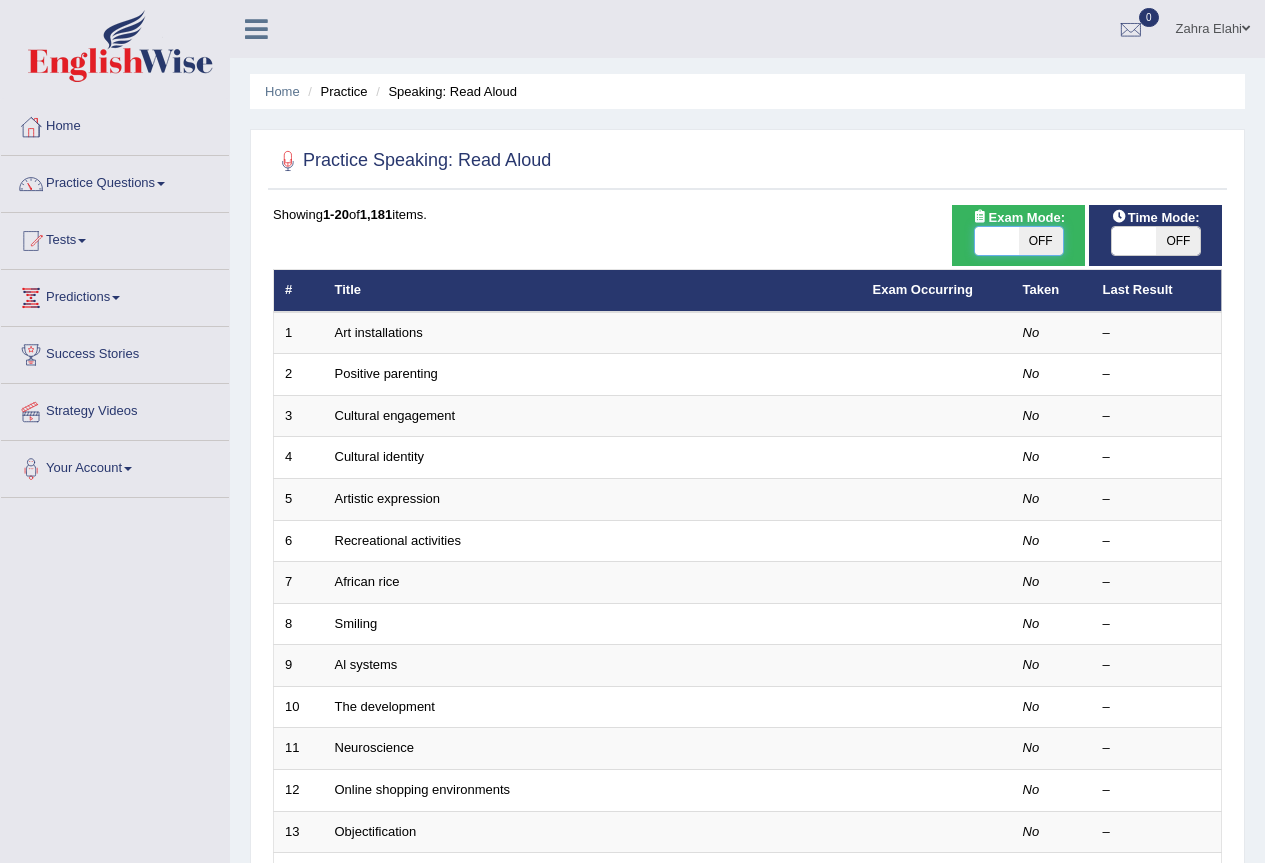 checkbox on "true" 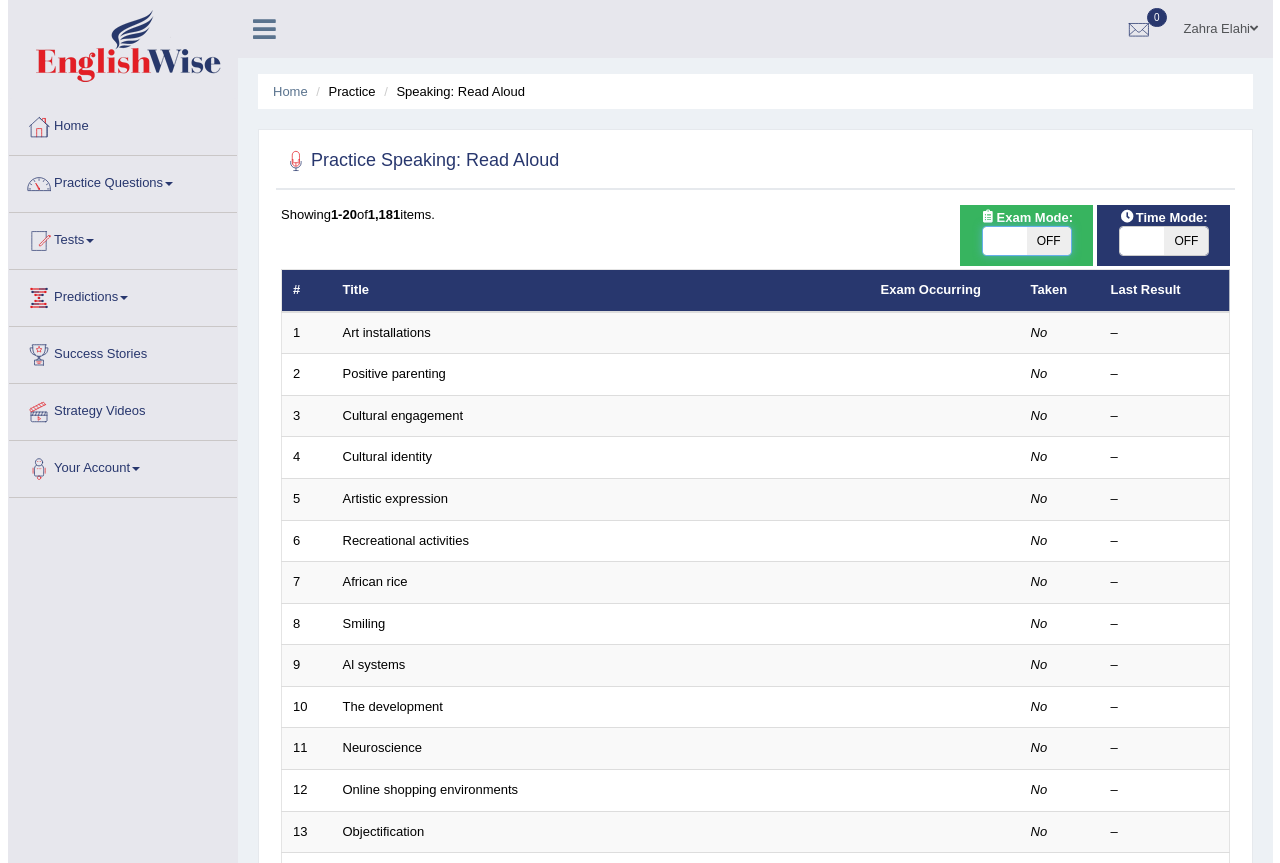 scroll, scrollTop: 0, scrollLeft: 0, axis: both 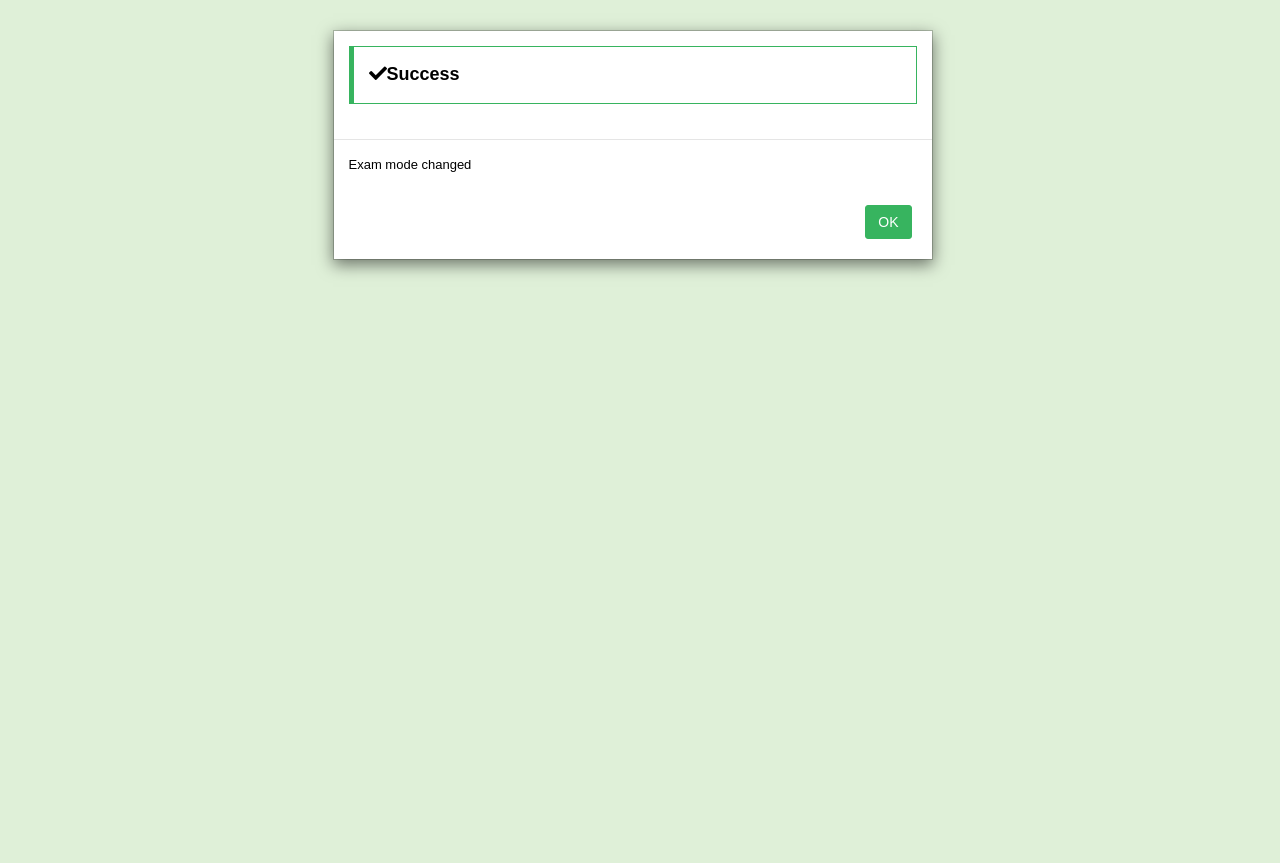 click on "OK" at bounding box center (888, 222) 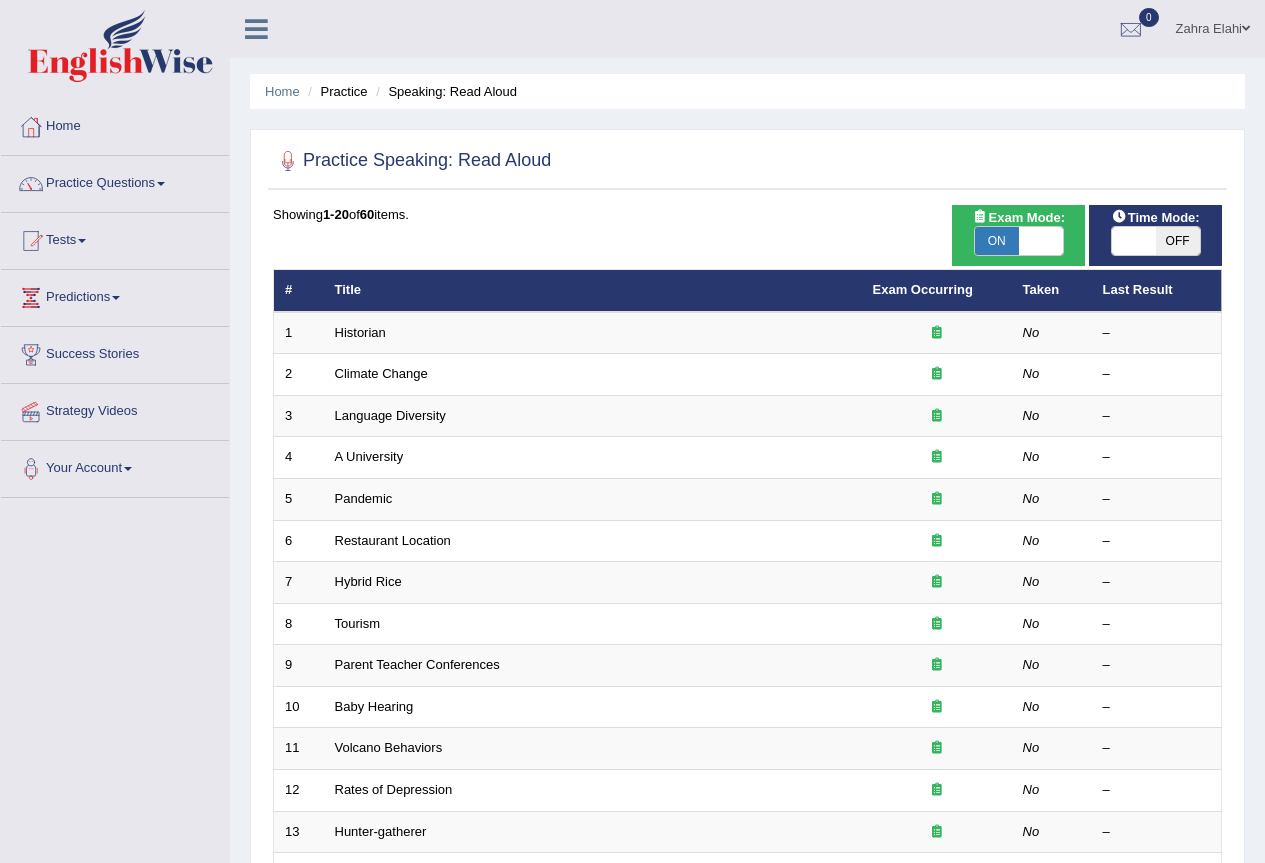 scroll, scrollTop: 0, scrollLeft: 0, axis: both 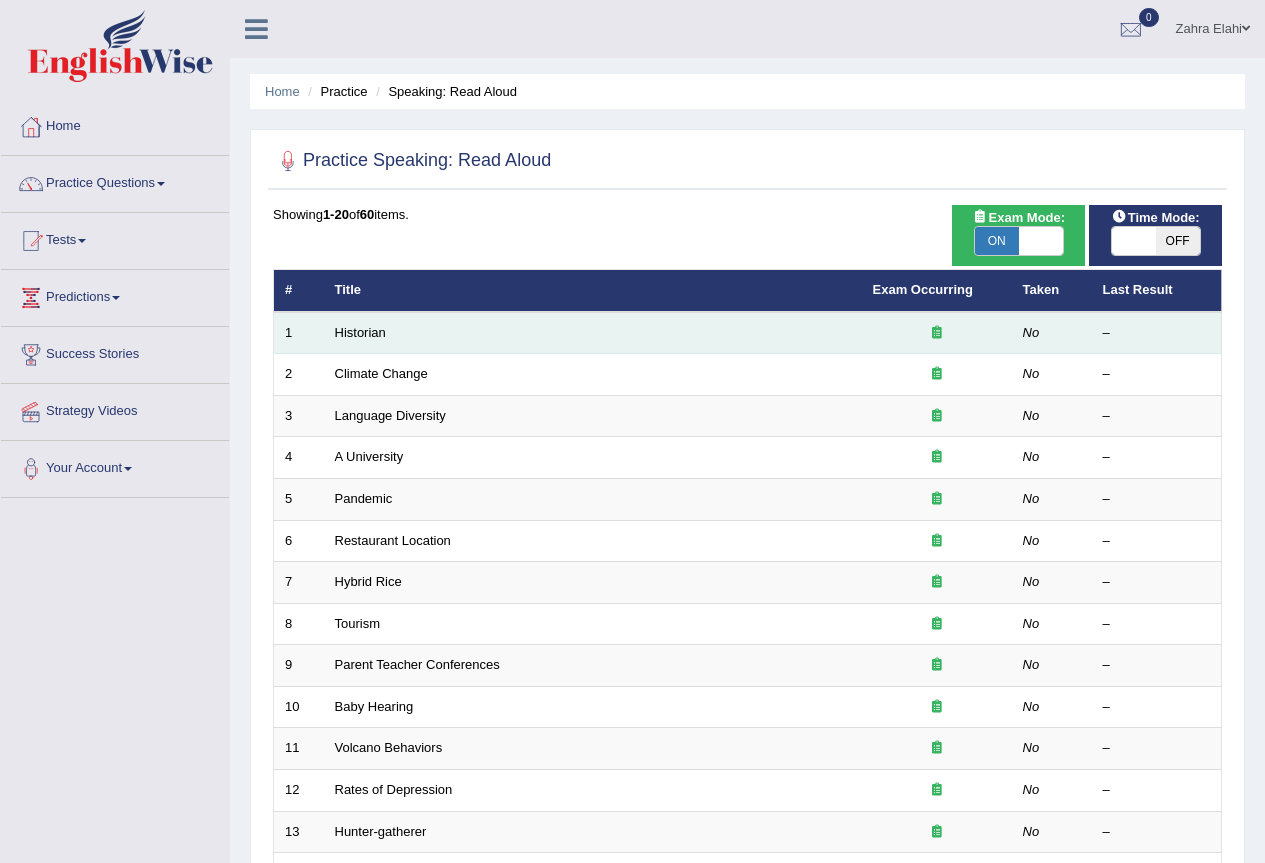 click on "Historian" at bounding box center [593, 333] 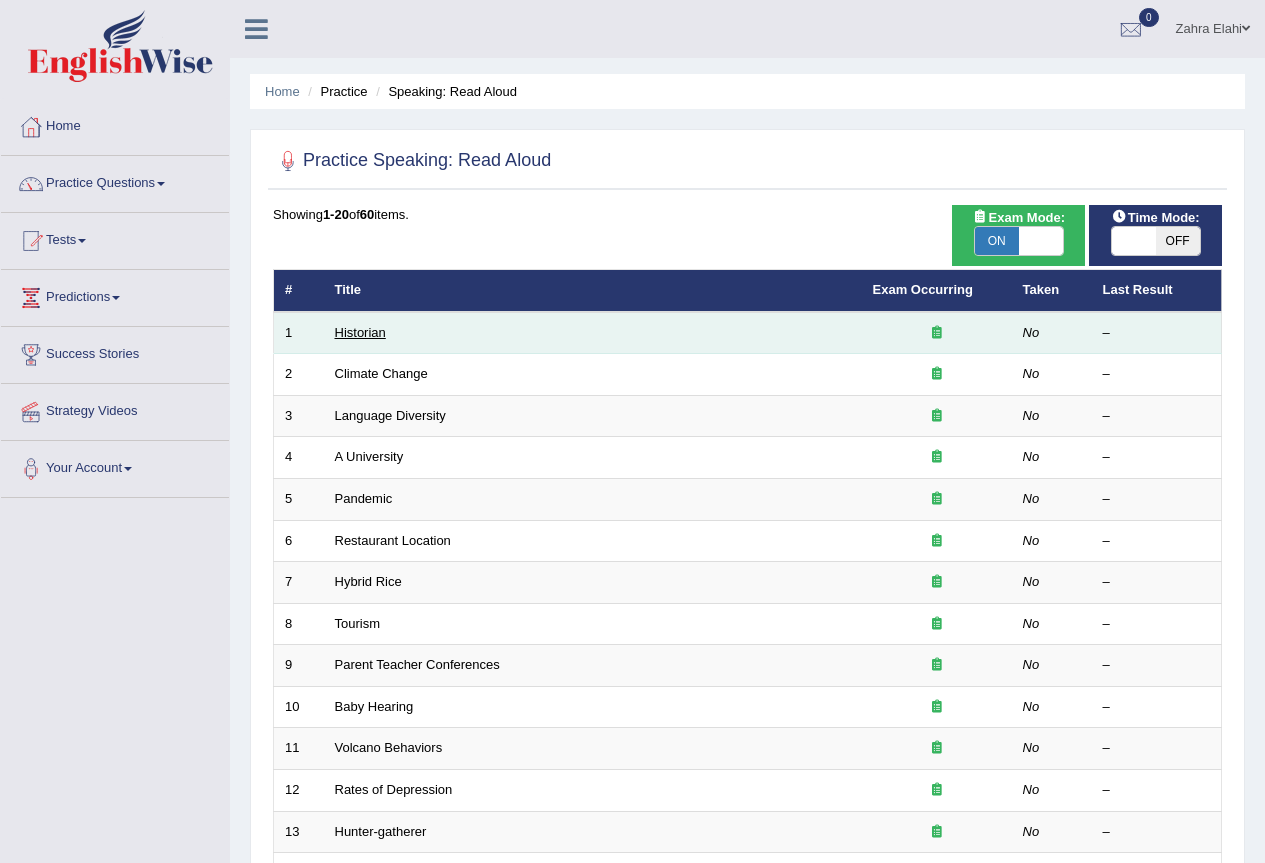 click on "Historian" at bounding box center [360, 332] 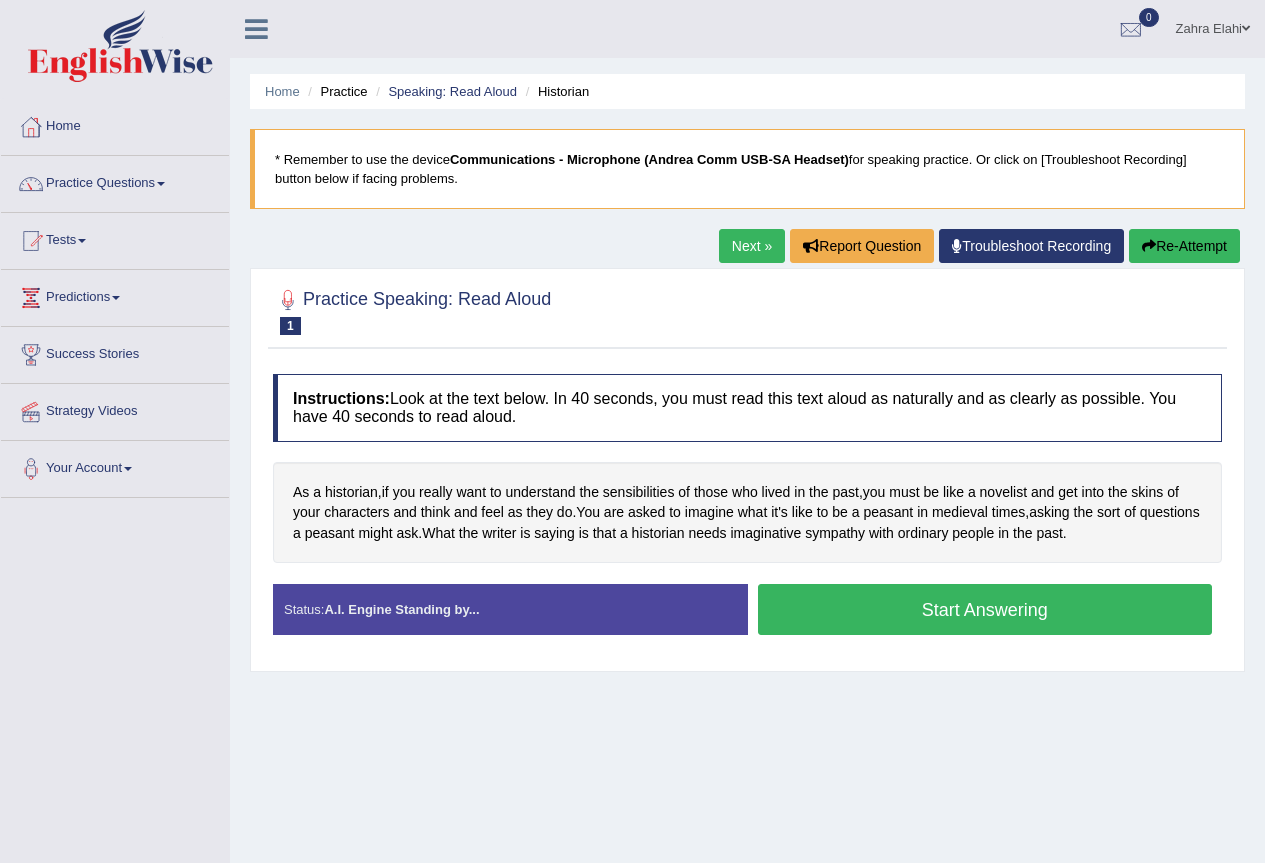 scroll, scrollTop: 0, scrollLeft: 0, axis: both 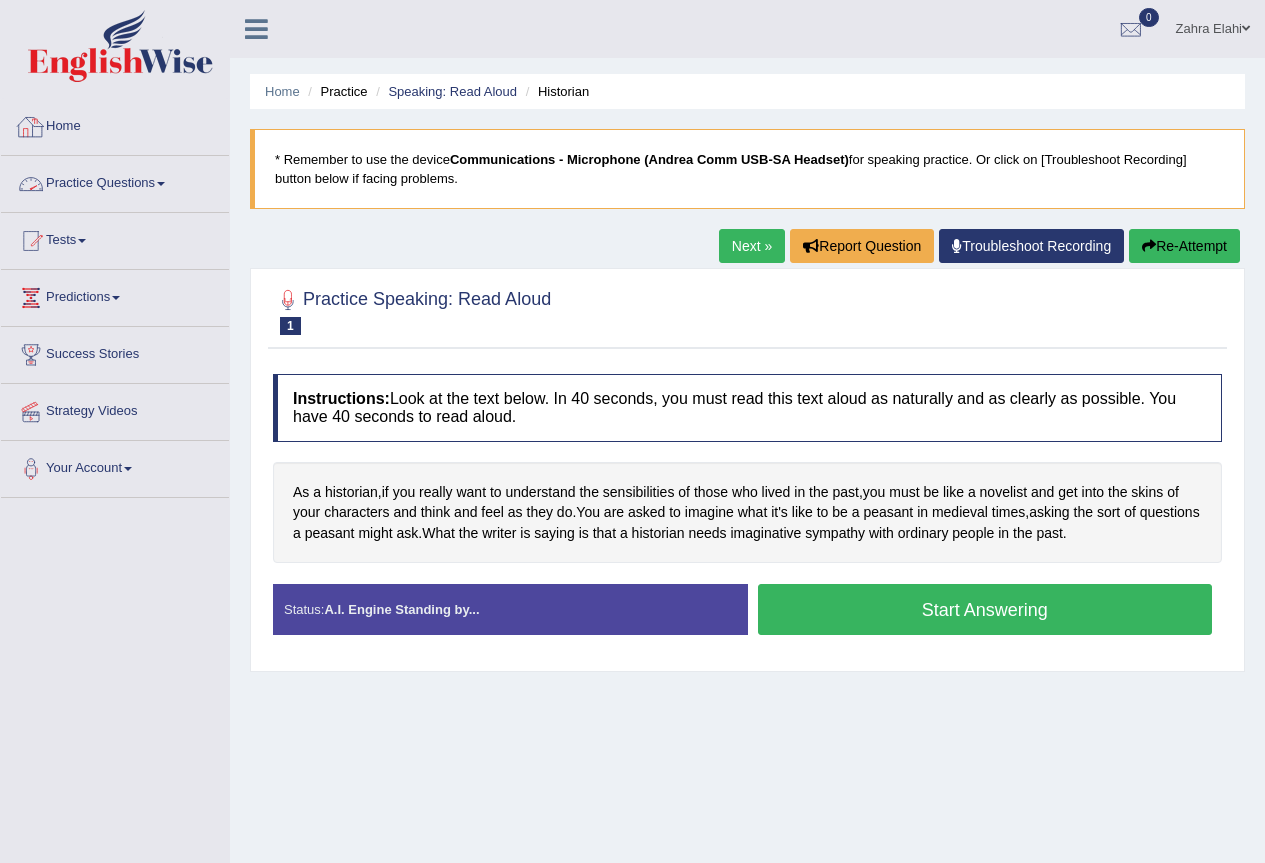 click on "Practice Questions" at bounding box center (115, 181) 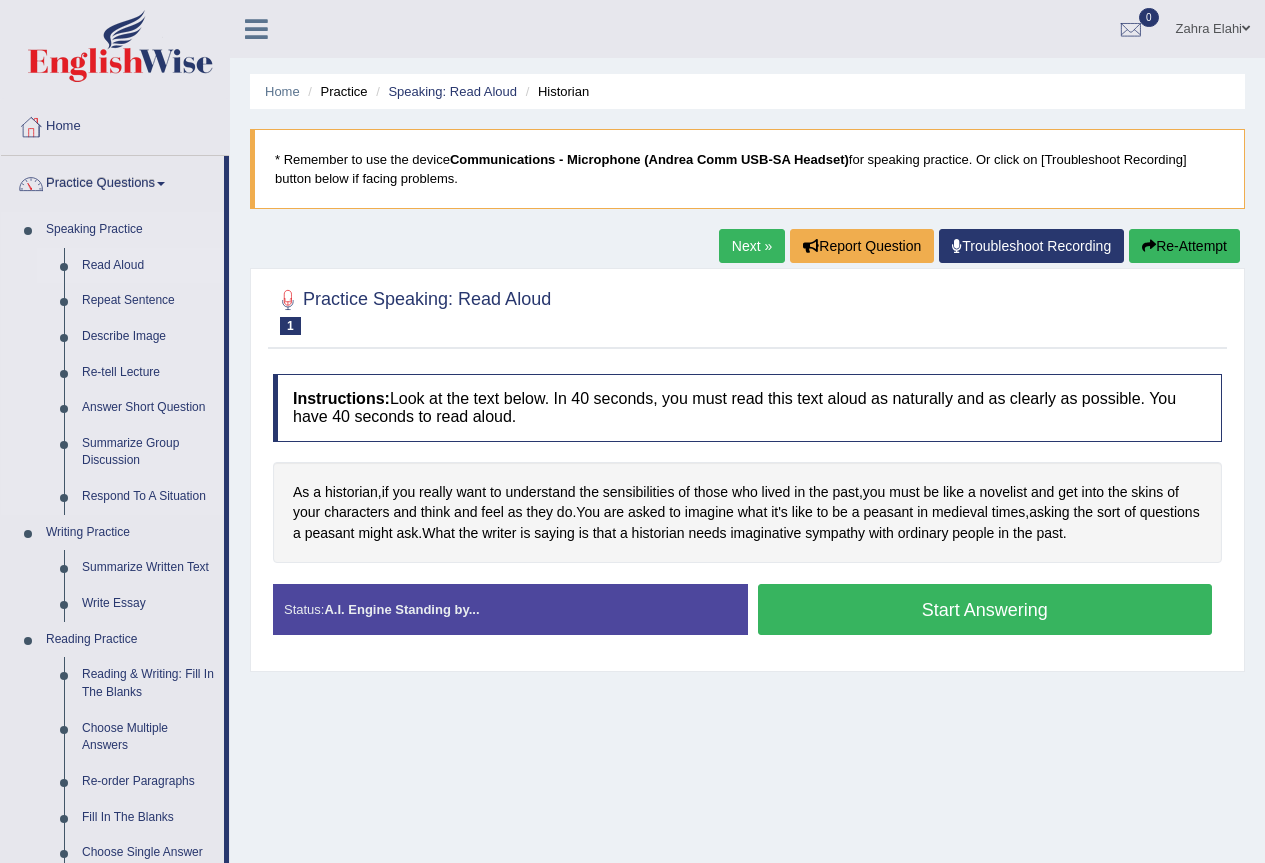 click on "Read Aloud" at bounding box center (148, 266) 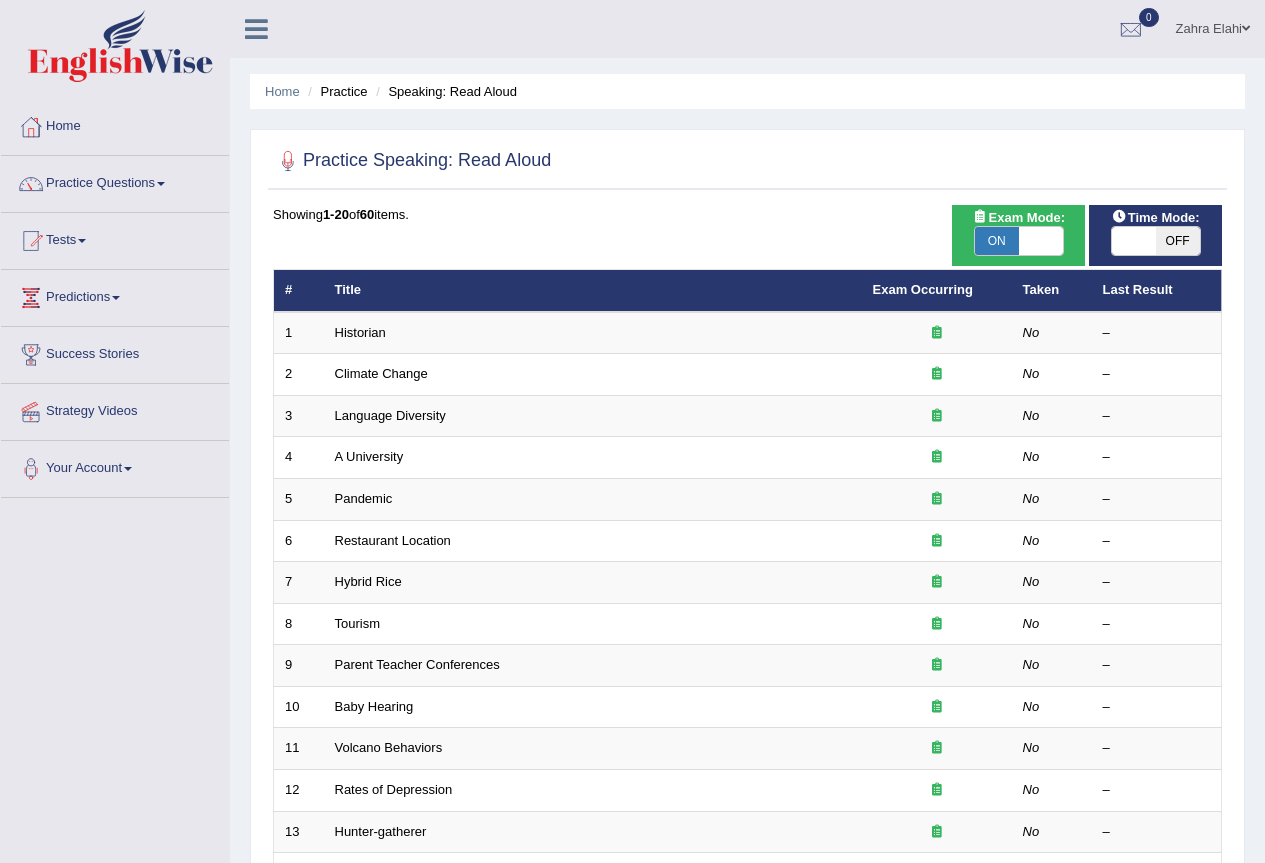 scroll, scrollTop: 0, scrollLeft: 0, axis: both 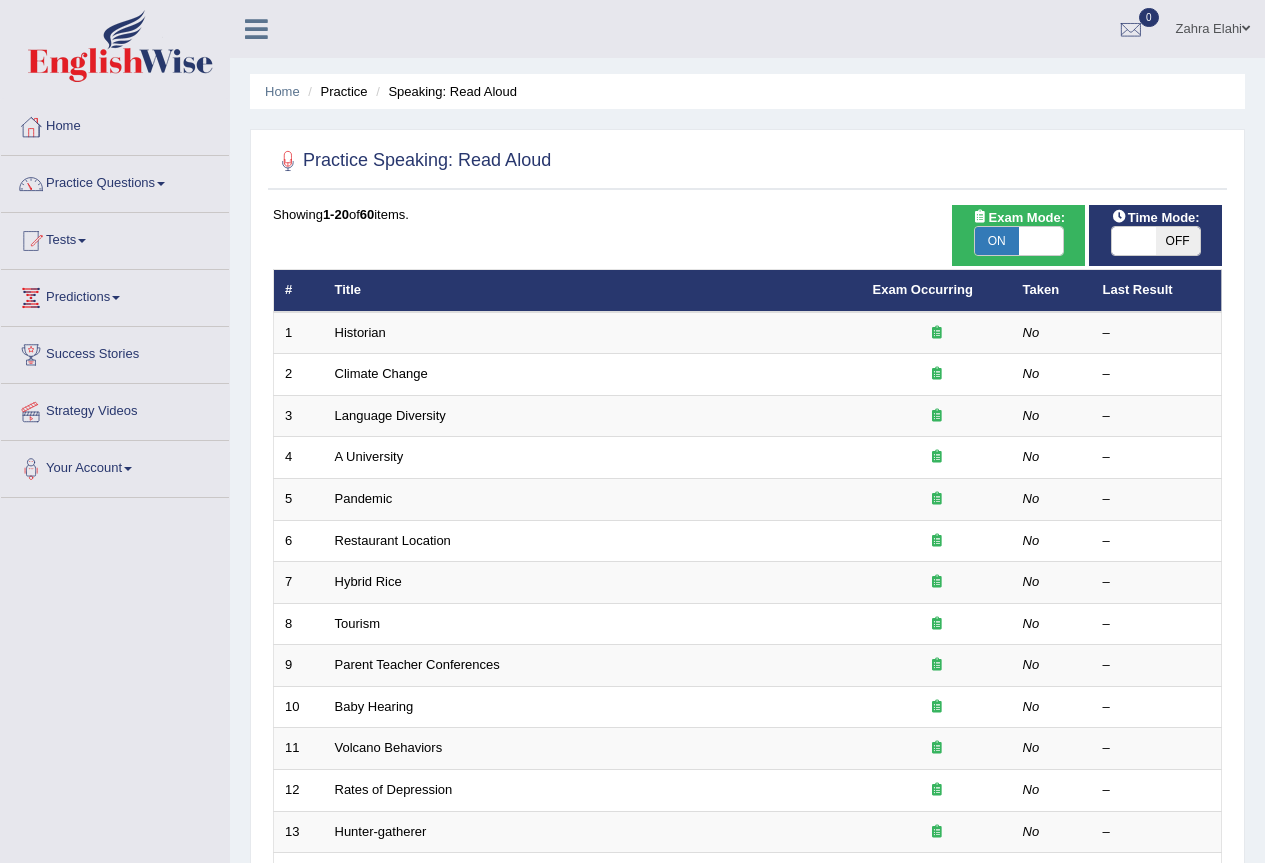 click on "OFF" at bounding box center (1178, 241) 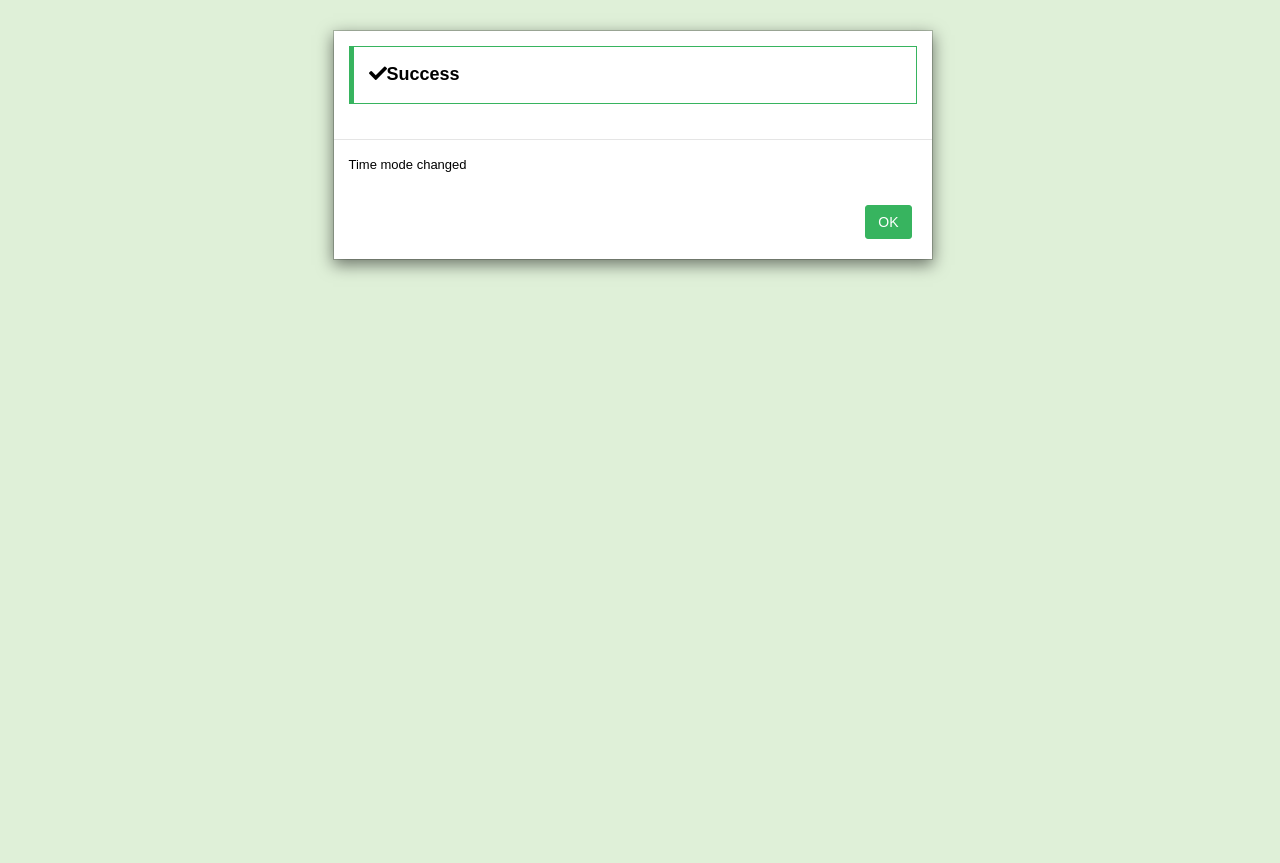click on "OK" at bounding box center [888, 222] 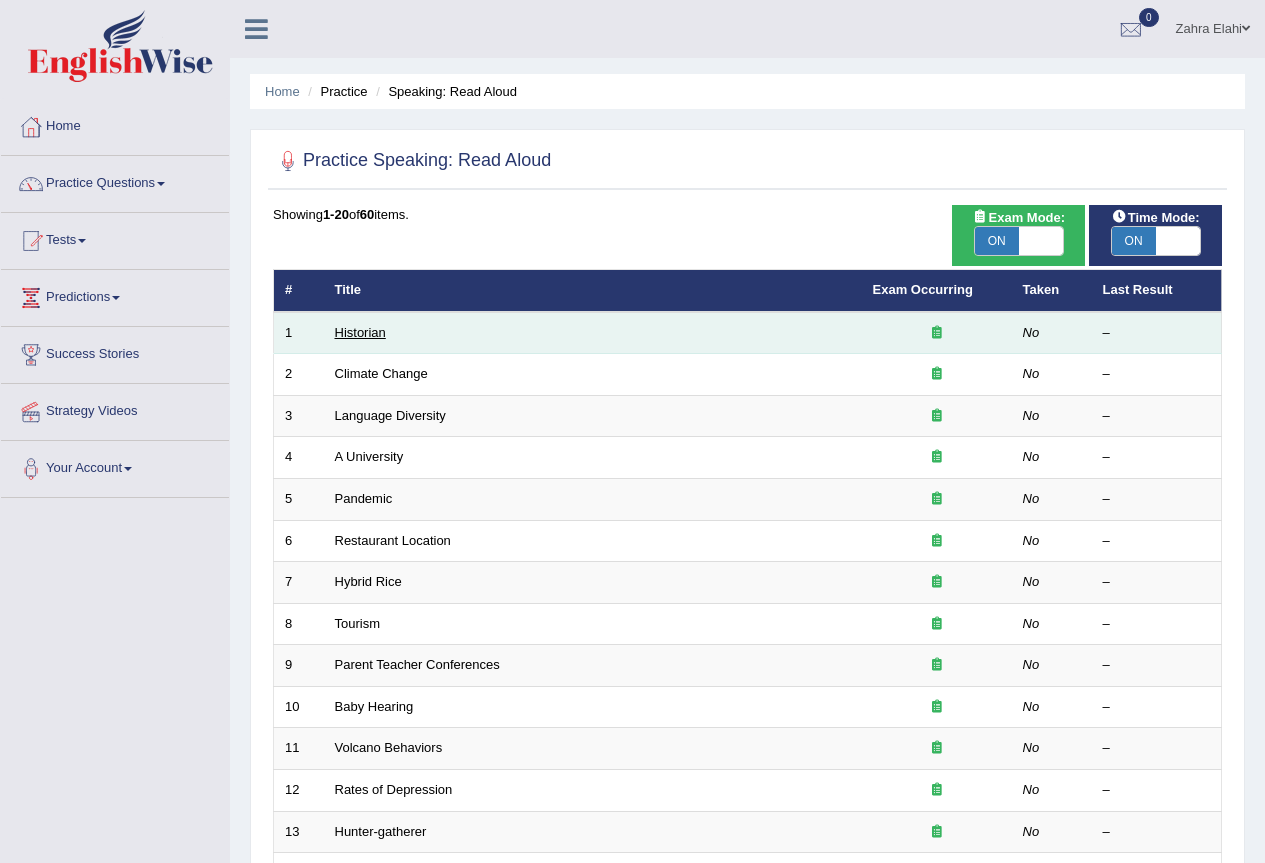 click on "Historian" at bounding box center [360, 332] 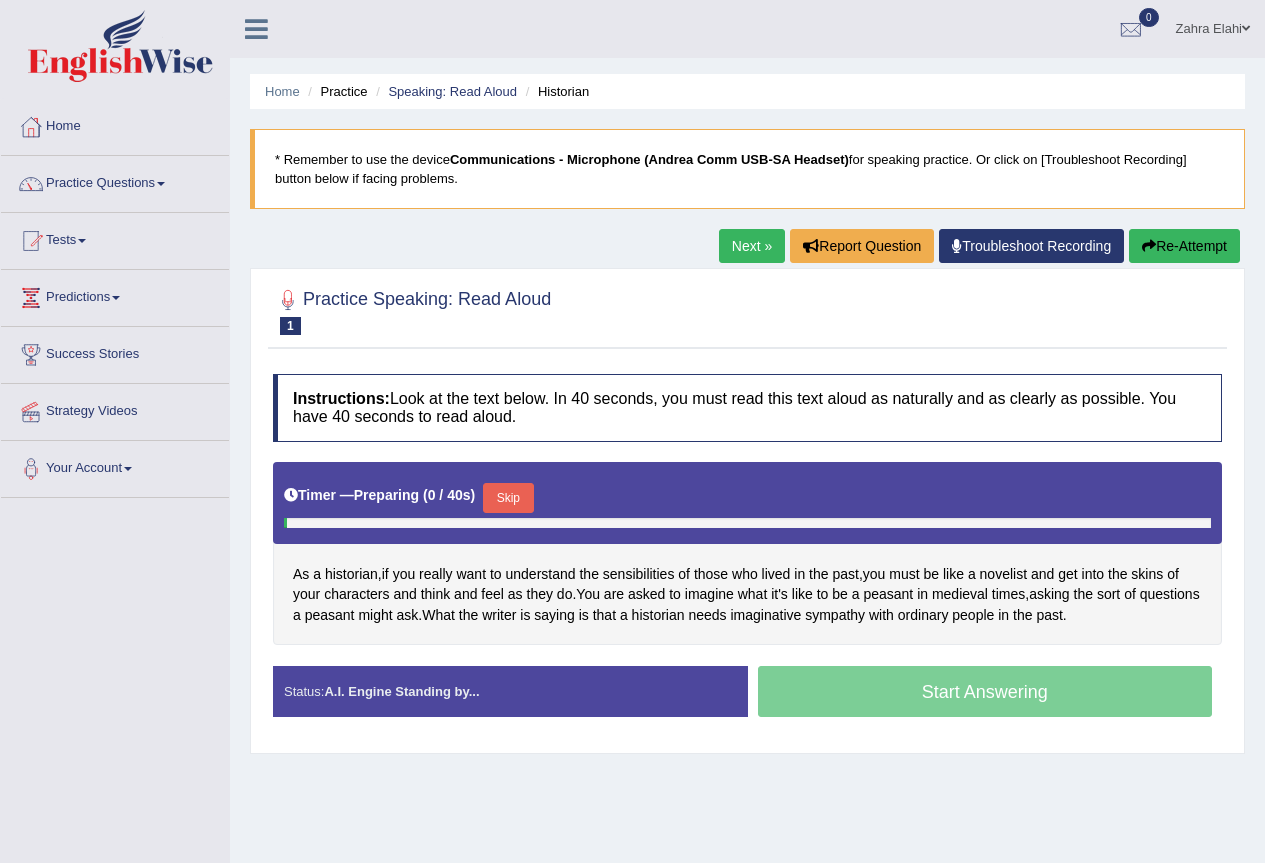 scroll, scrollTop: 0, scrollLeft: 0, axis: both 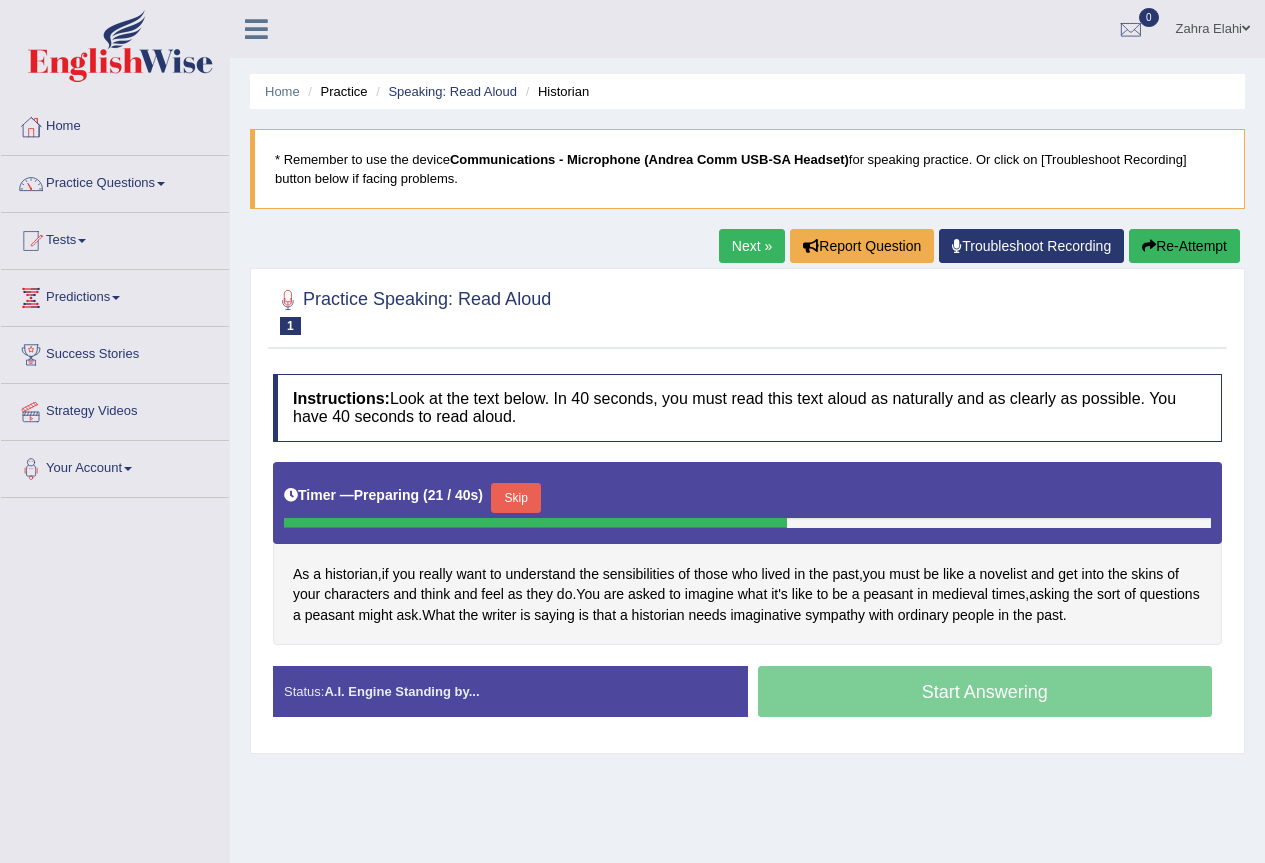 click on "Re-Attempt" at bounding box center (1184, 246) 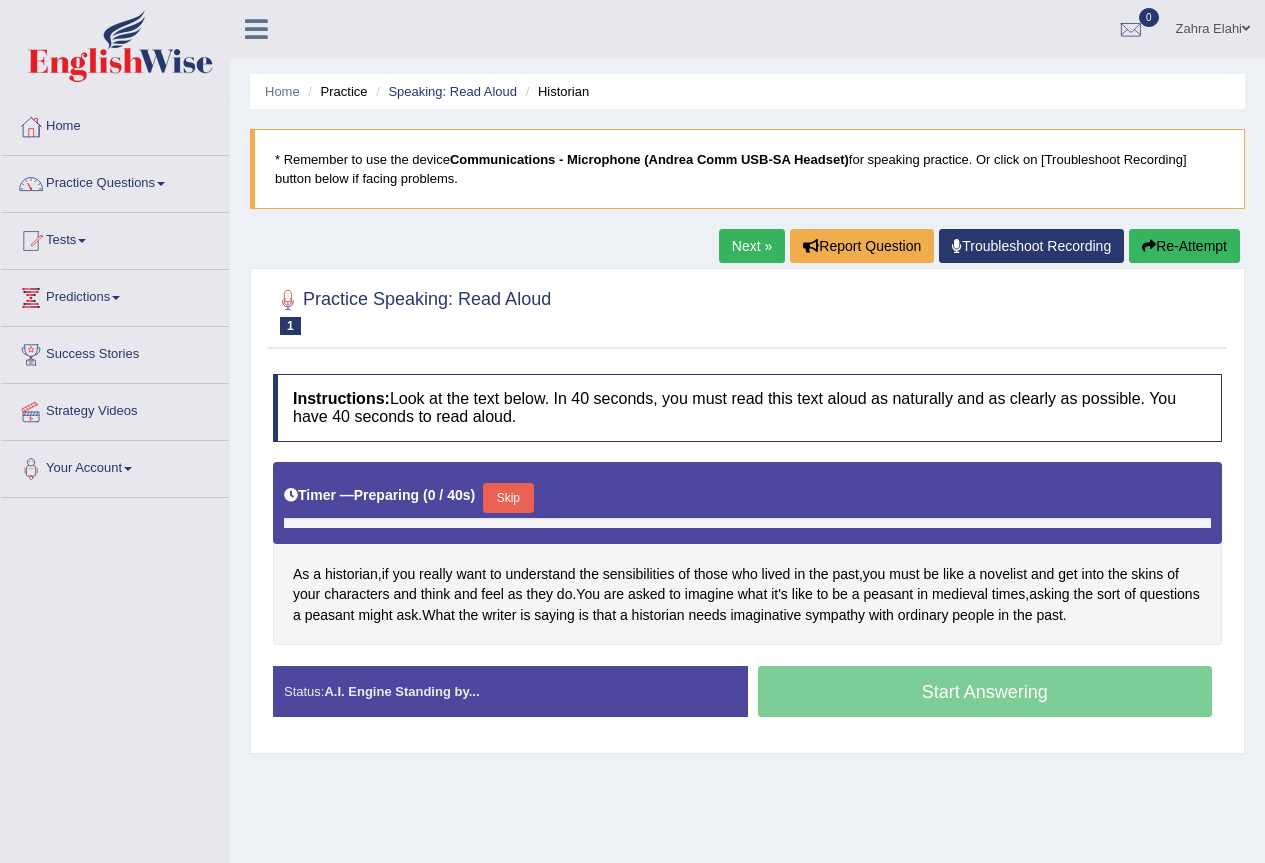 scroll, scrollTop: 0, scrollLeft: 0, axis: both 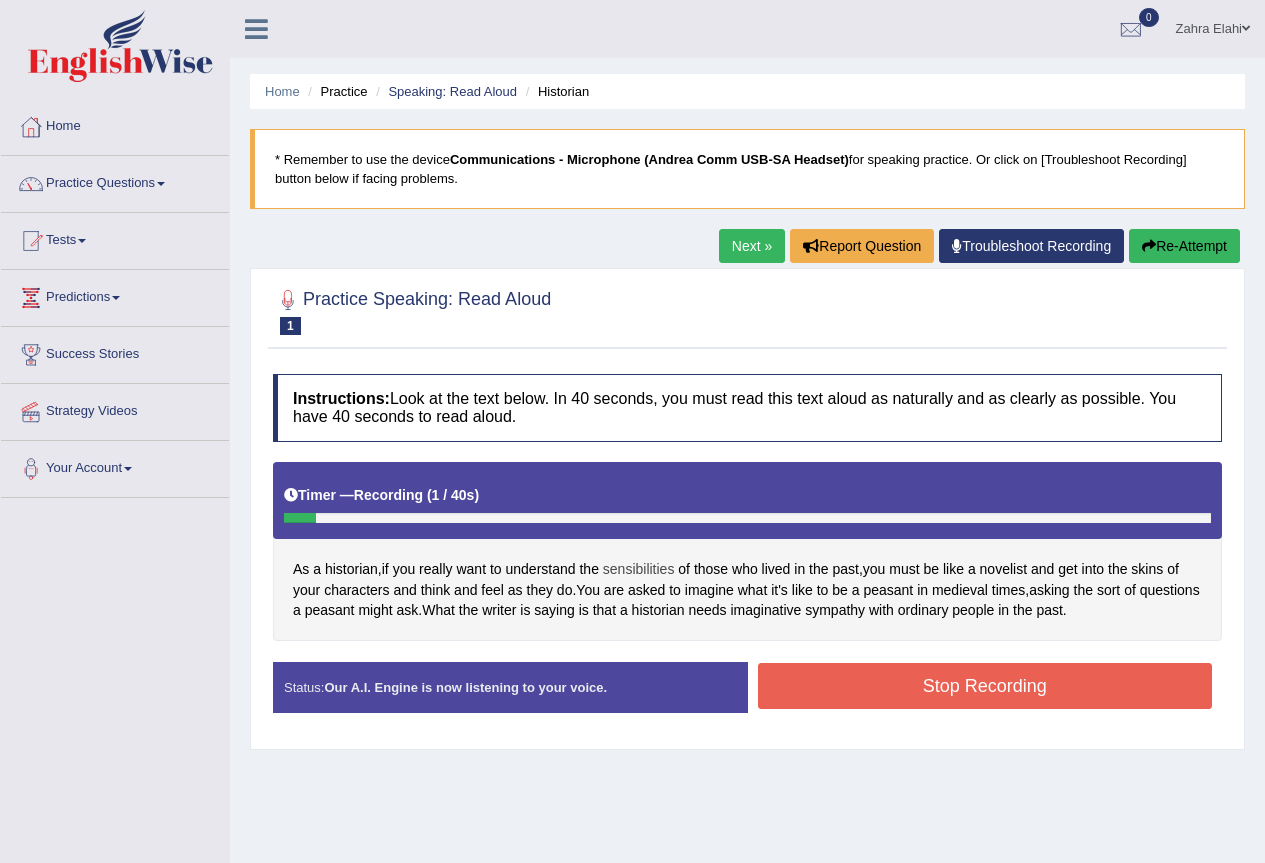 click on "sensibilities" at bounding box center [639, 569] 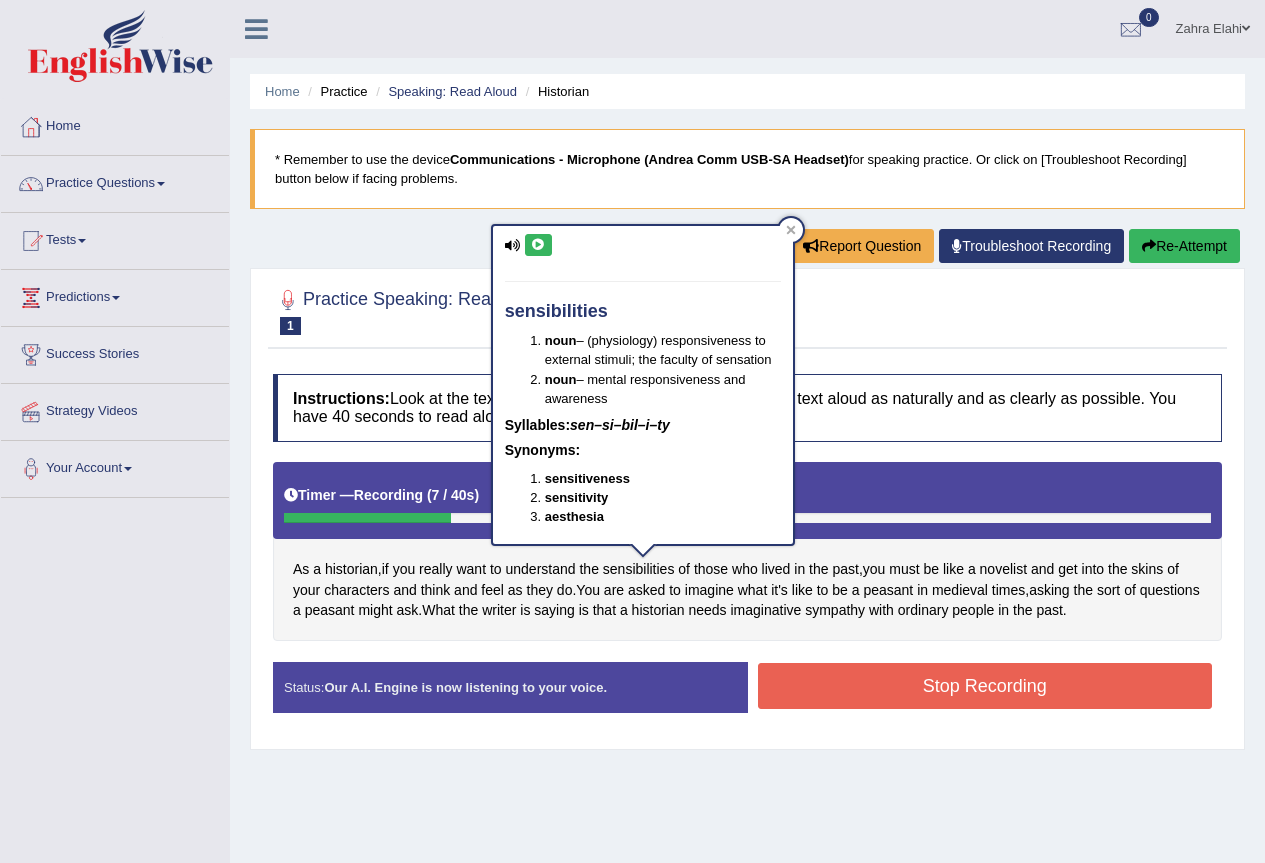 click at bounding box center [538, 245] 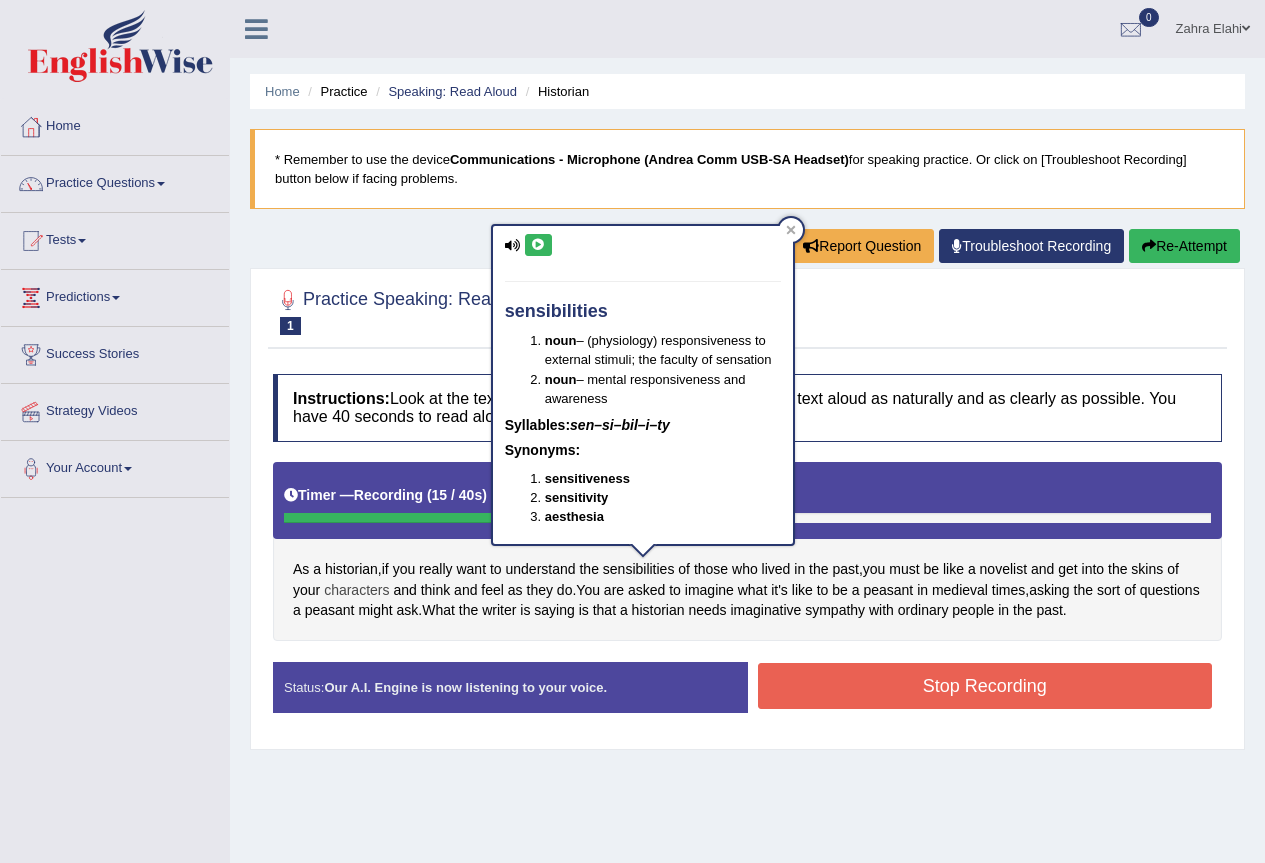 click on "characters" at bounding box center (356, 590) 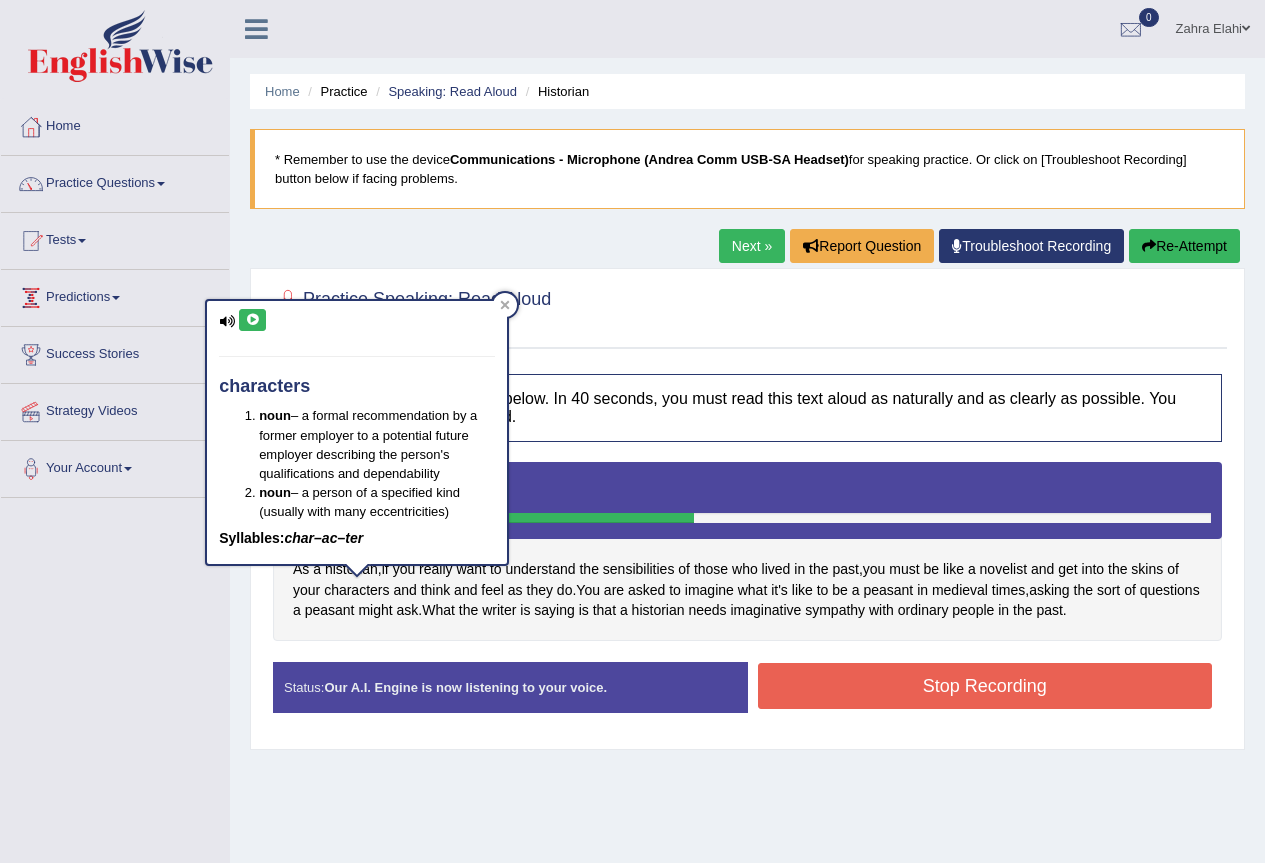 click at bounding box center (252, 320) 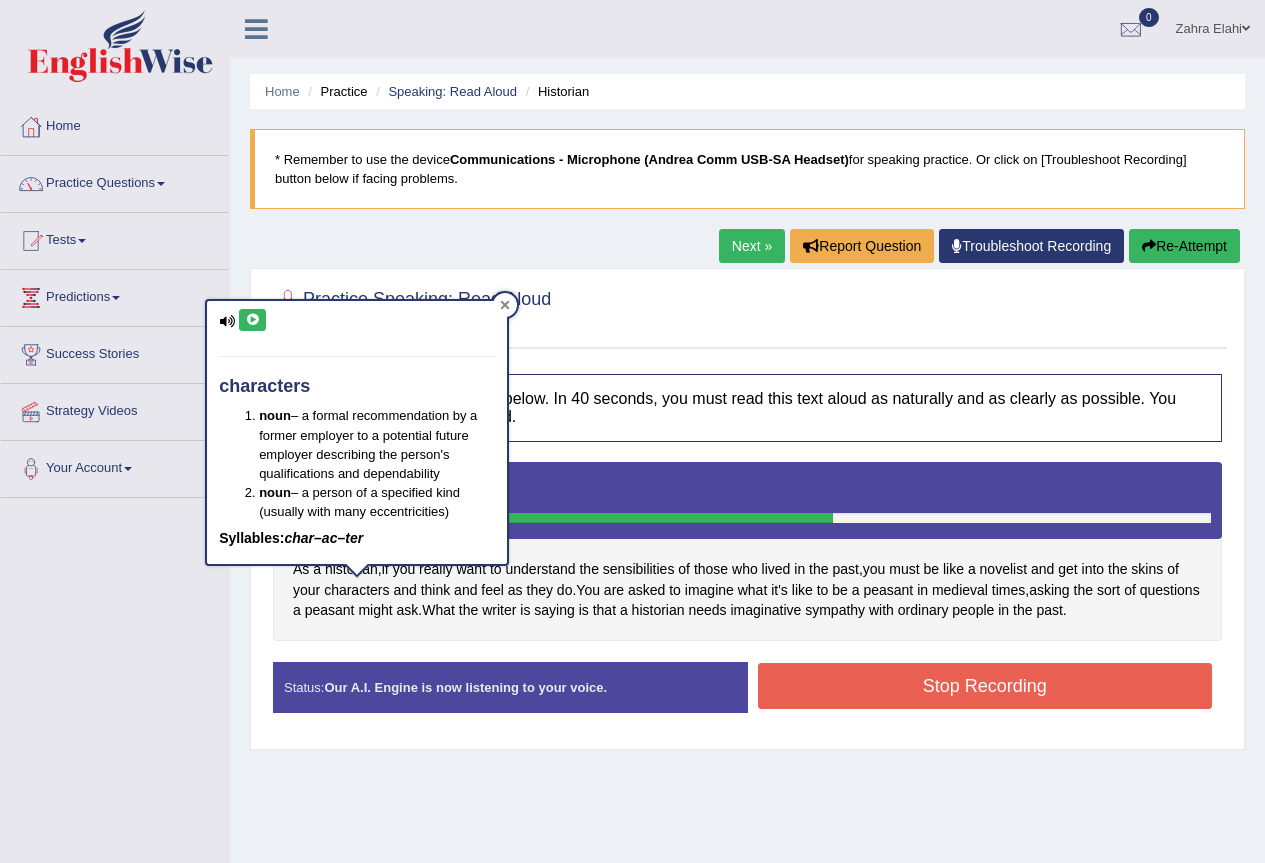 click 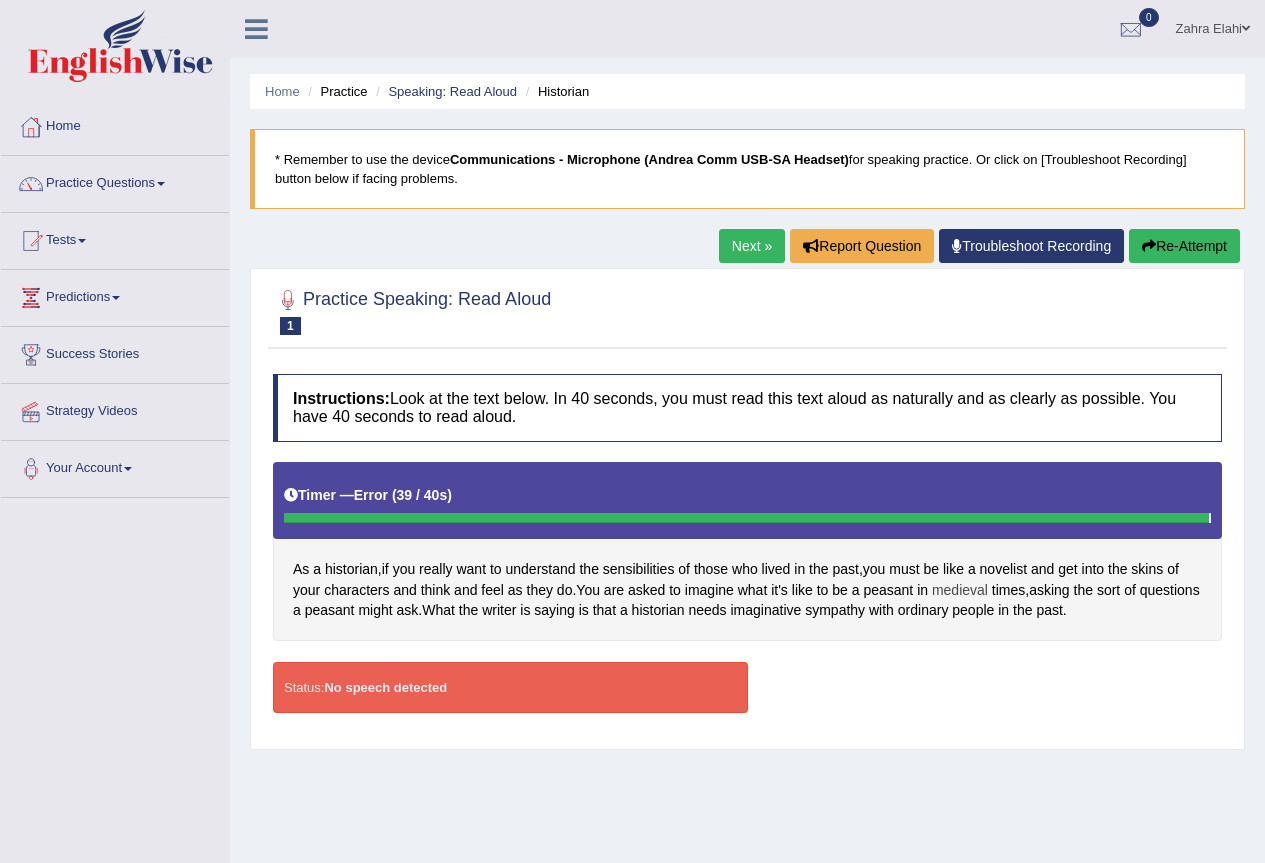 click on "medieval" at bounding box center (960, 590) 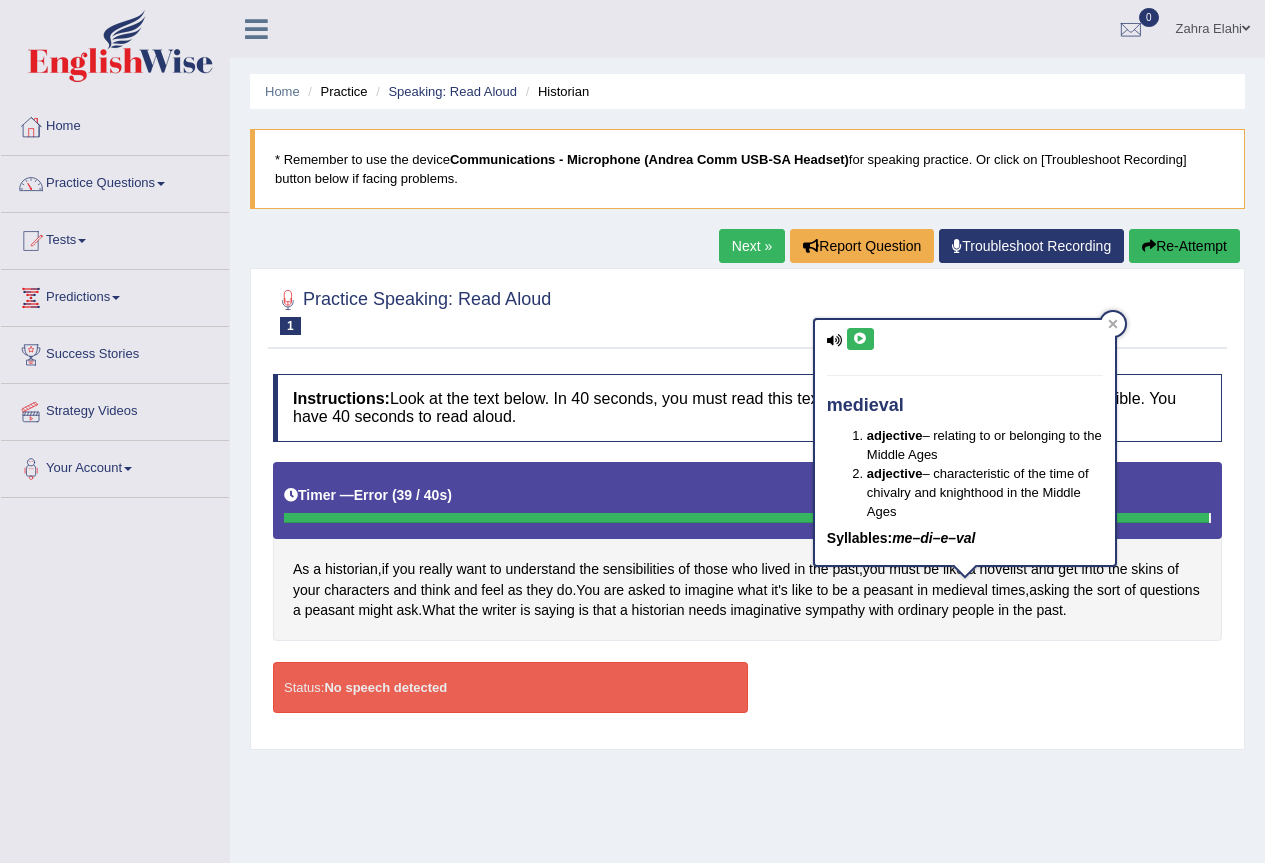 click at bounding box center (860, 339) 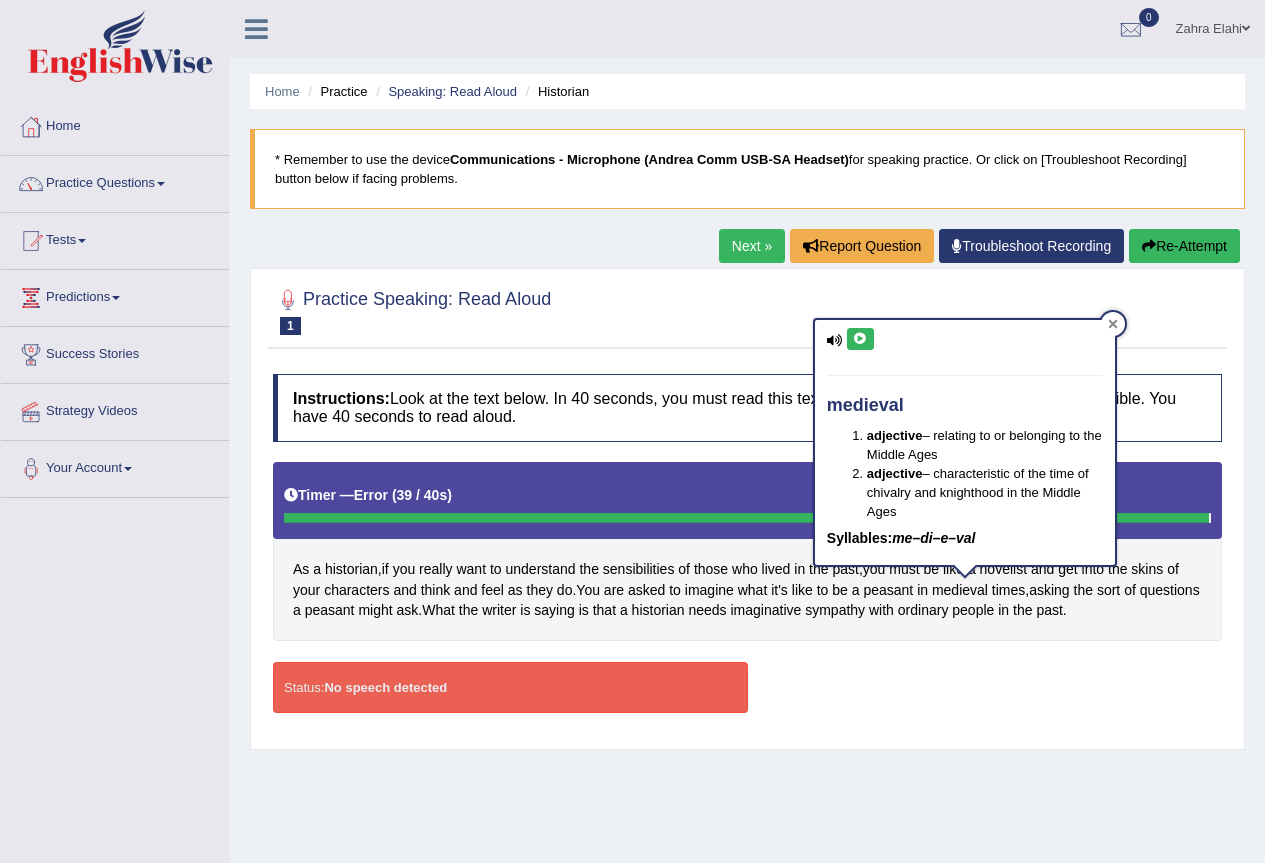 click 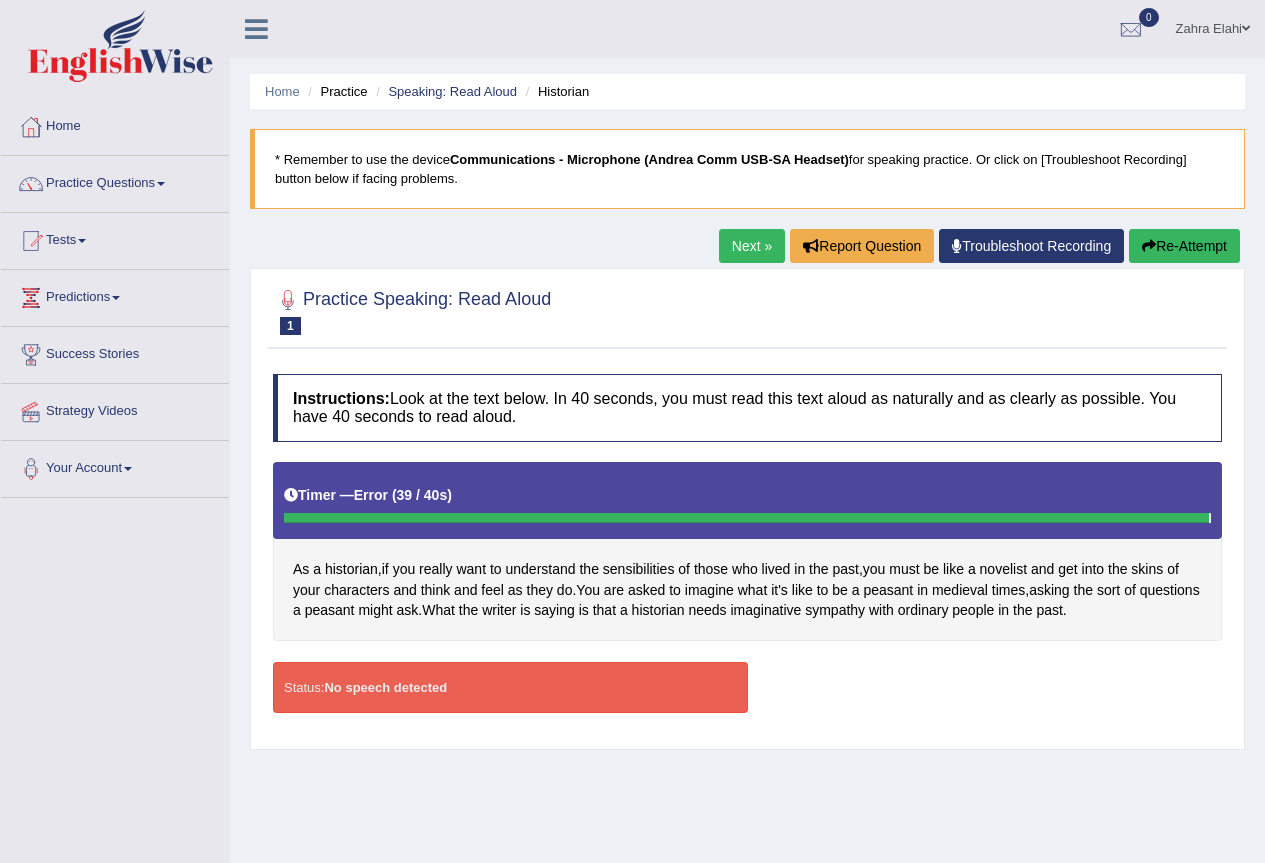 click on "Re-Attempt" at bounding box center [1184, 246] 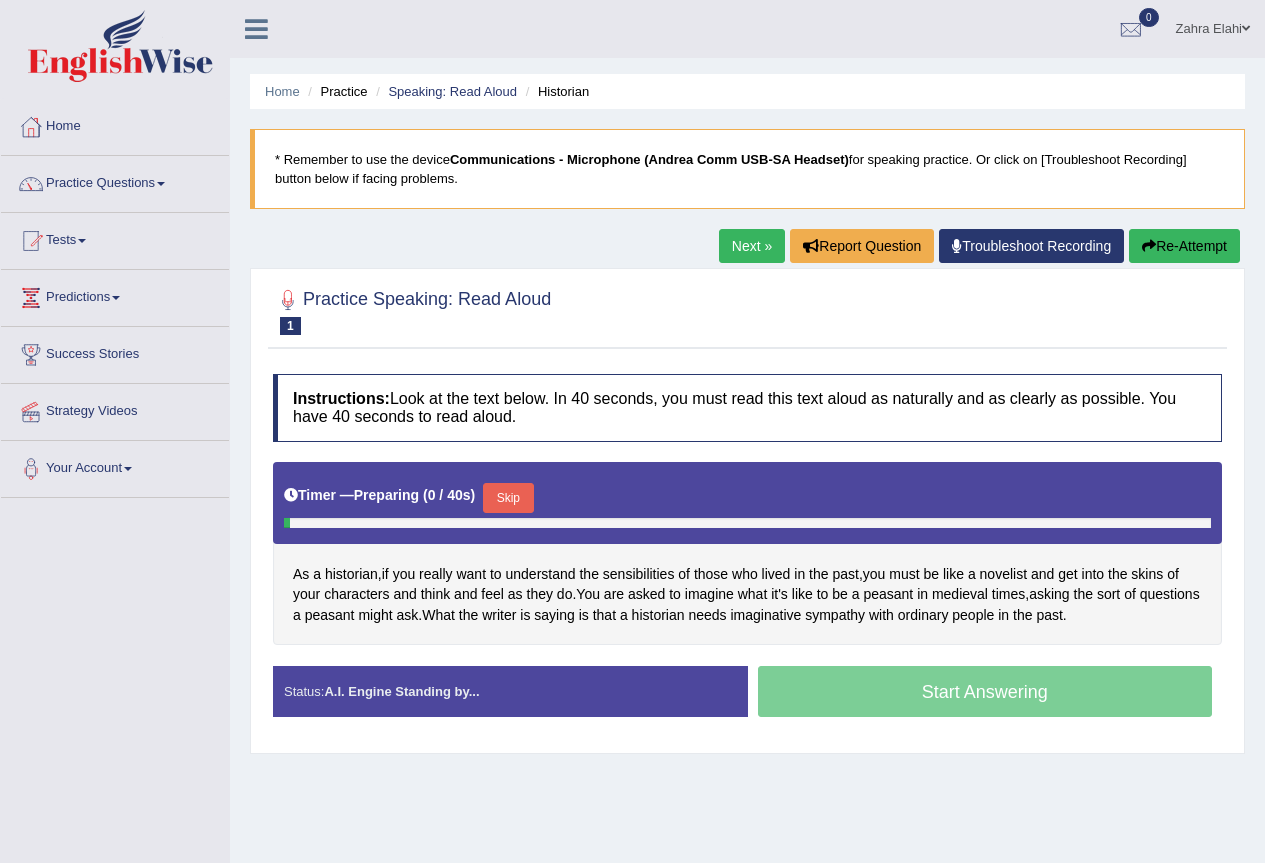 scroll, scrollTop: 0, scrollLeft: 0, axis: both 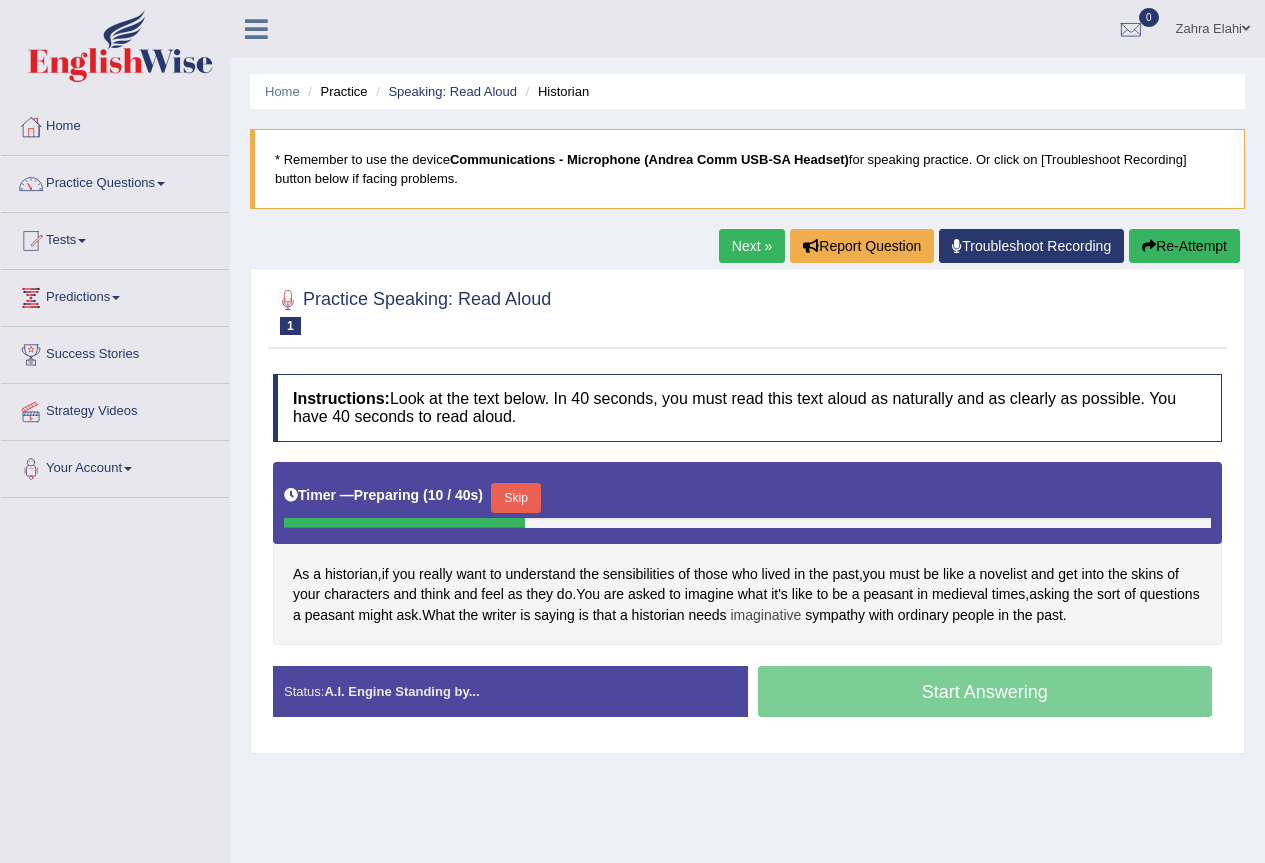 click on "imaginative" at bounding box center (765, 615) 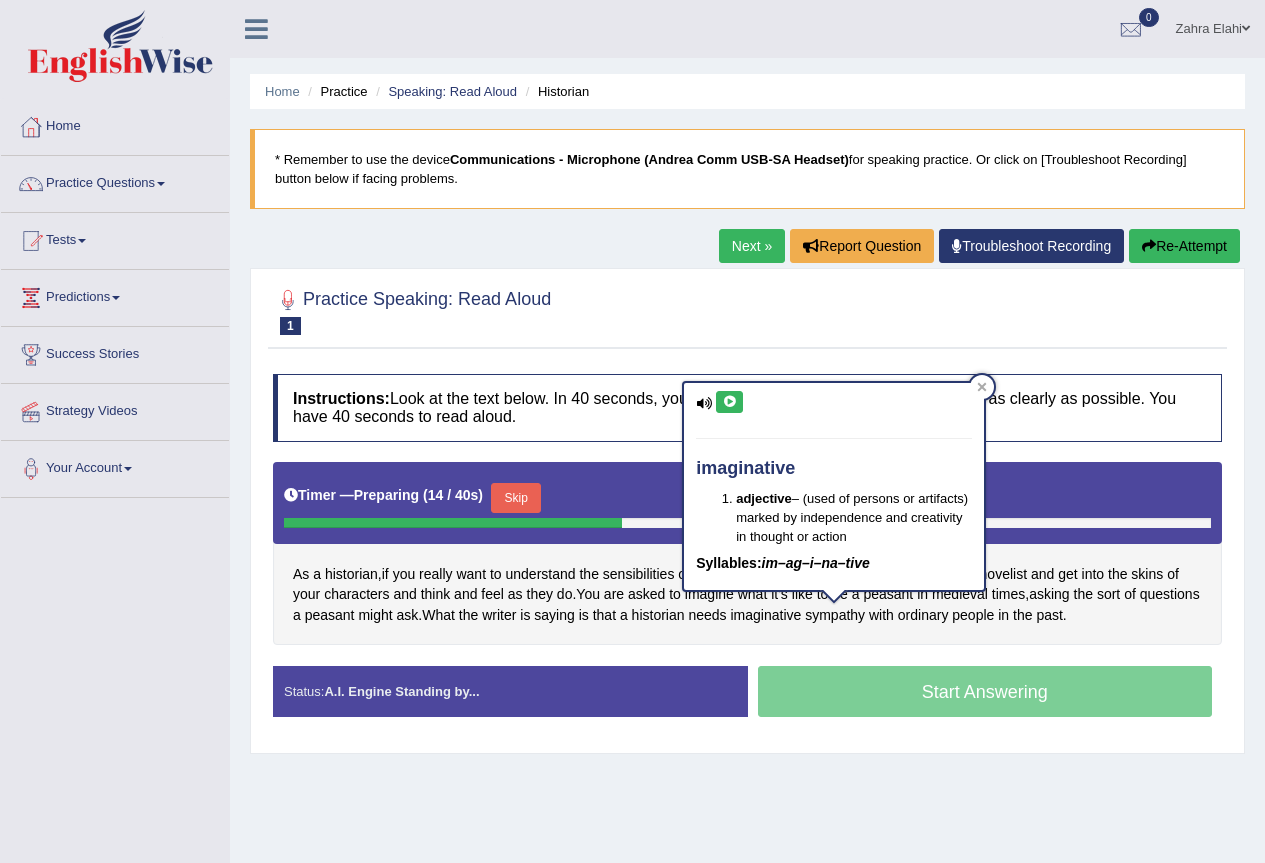 click at bounding box center (729, 402) 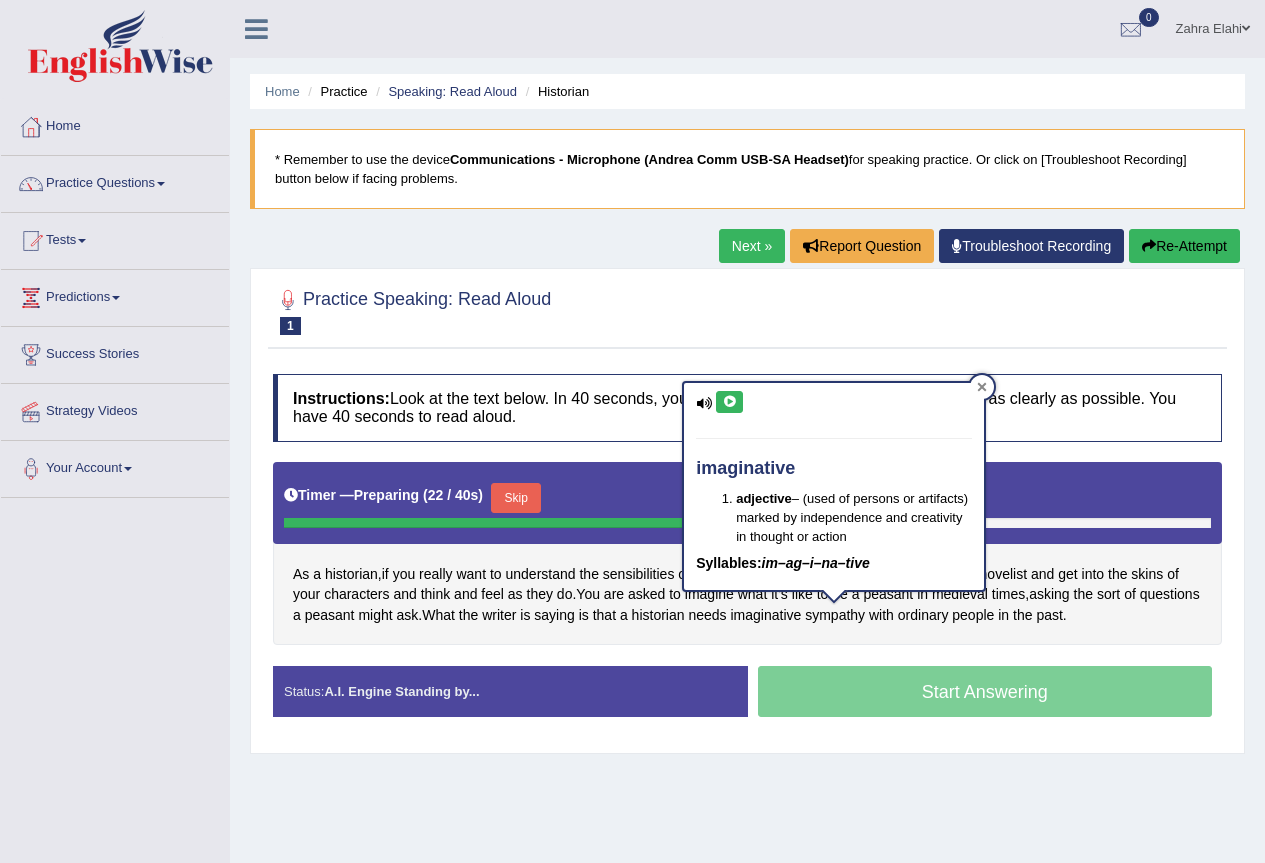 click 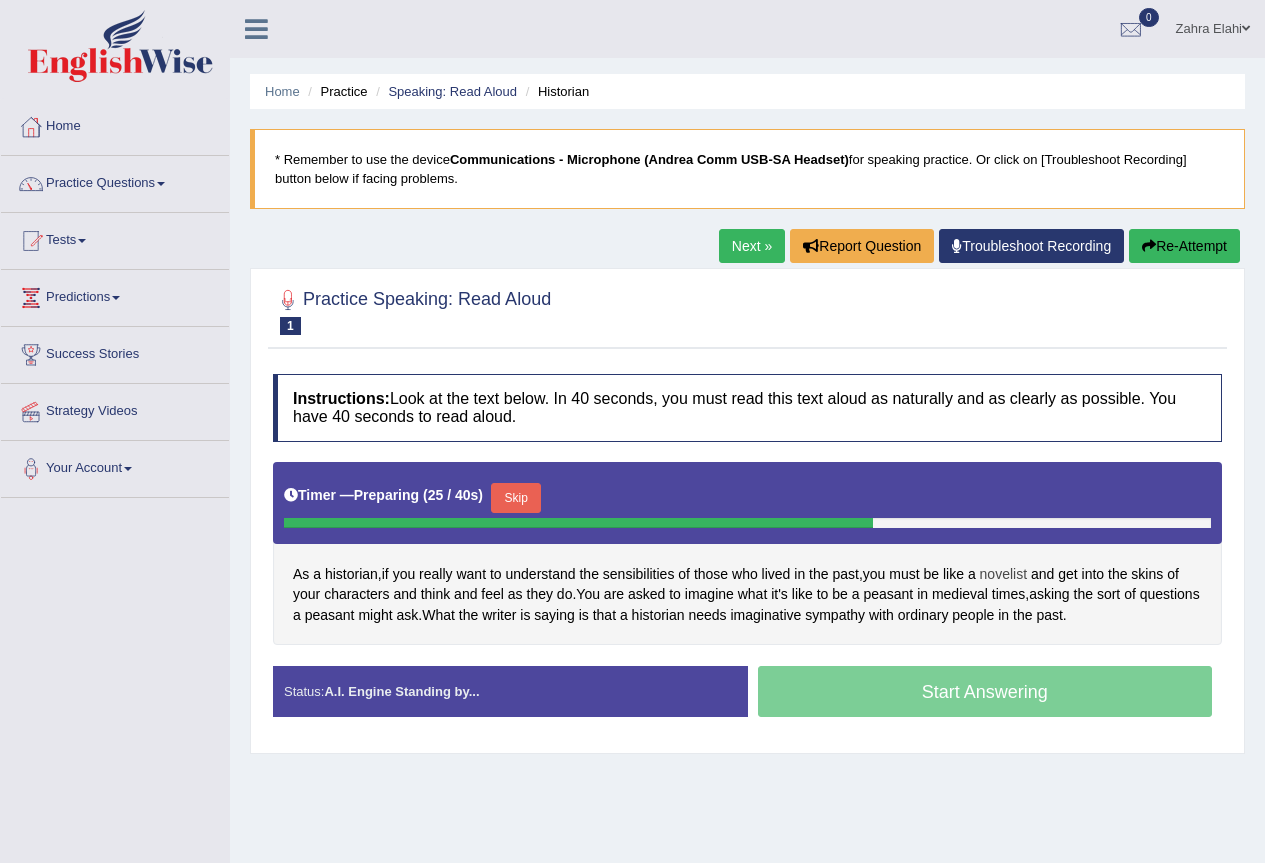 click on "novelist" at bounding box center (1003, 574) 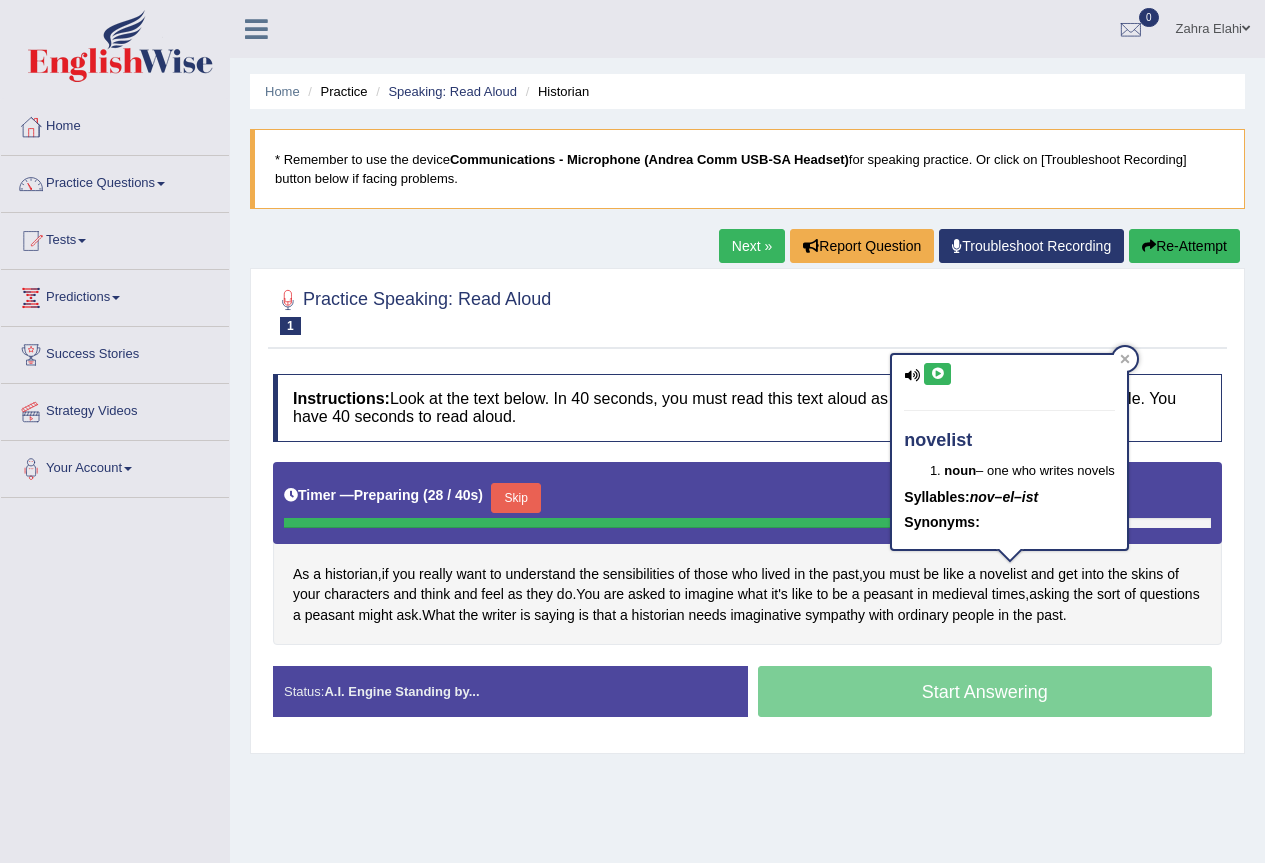 click at bounding box center (937, 374) 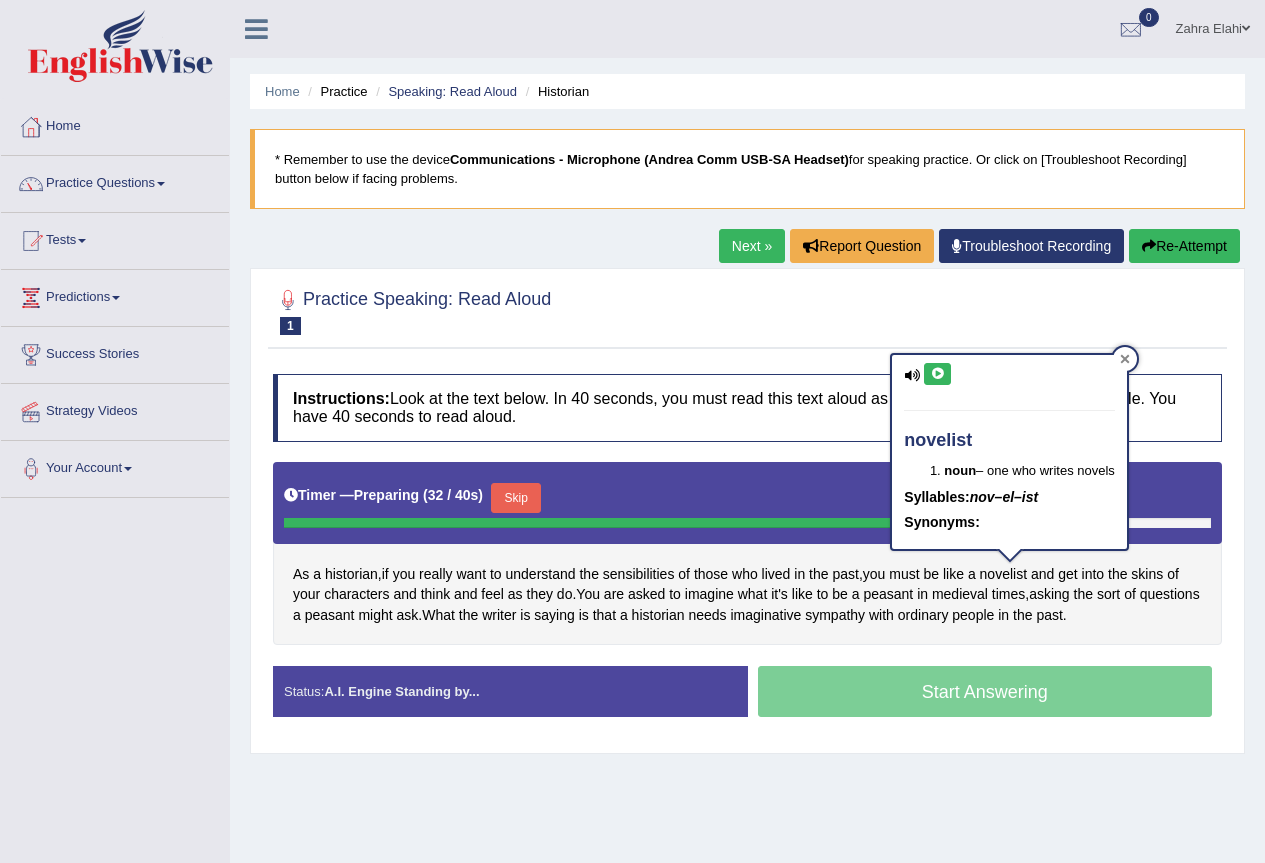 click 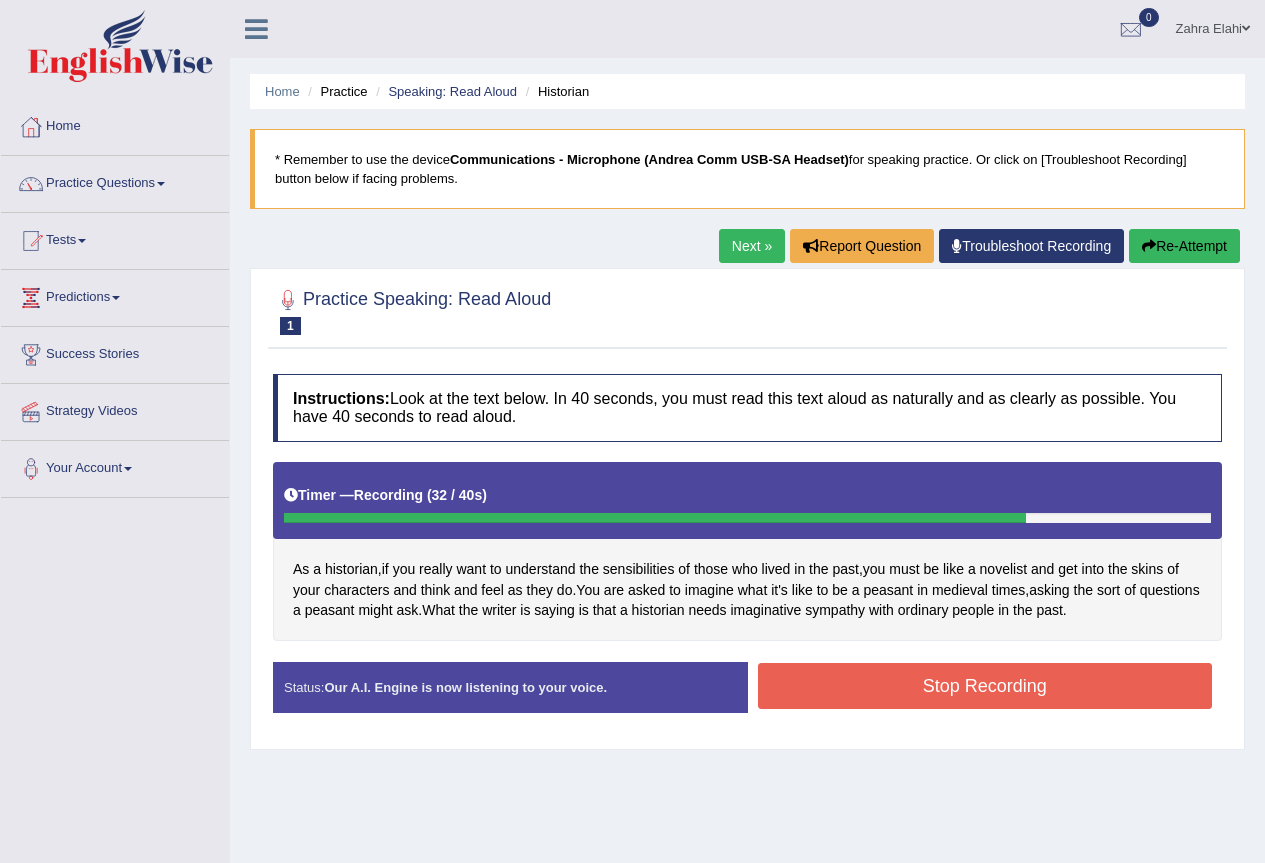 click on "Stop Recording" at bounding box center (985, 686) 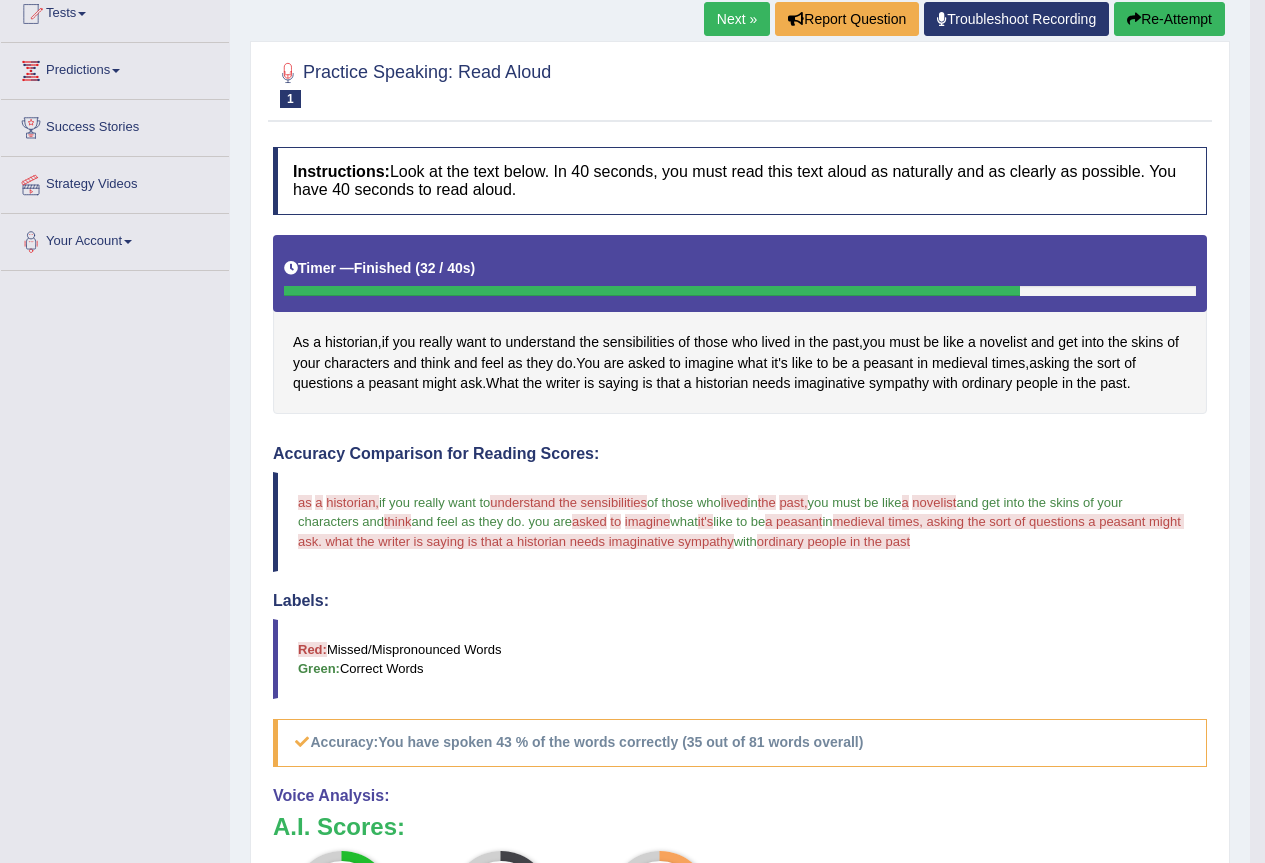 scroll, scrollTop: 0, scrollLeft: 0, axis: both 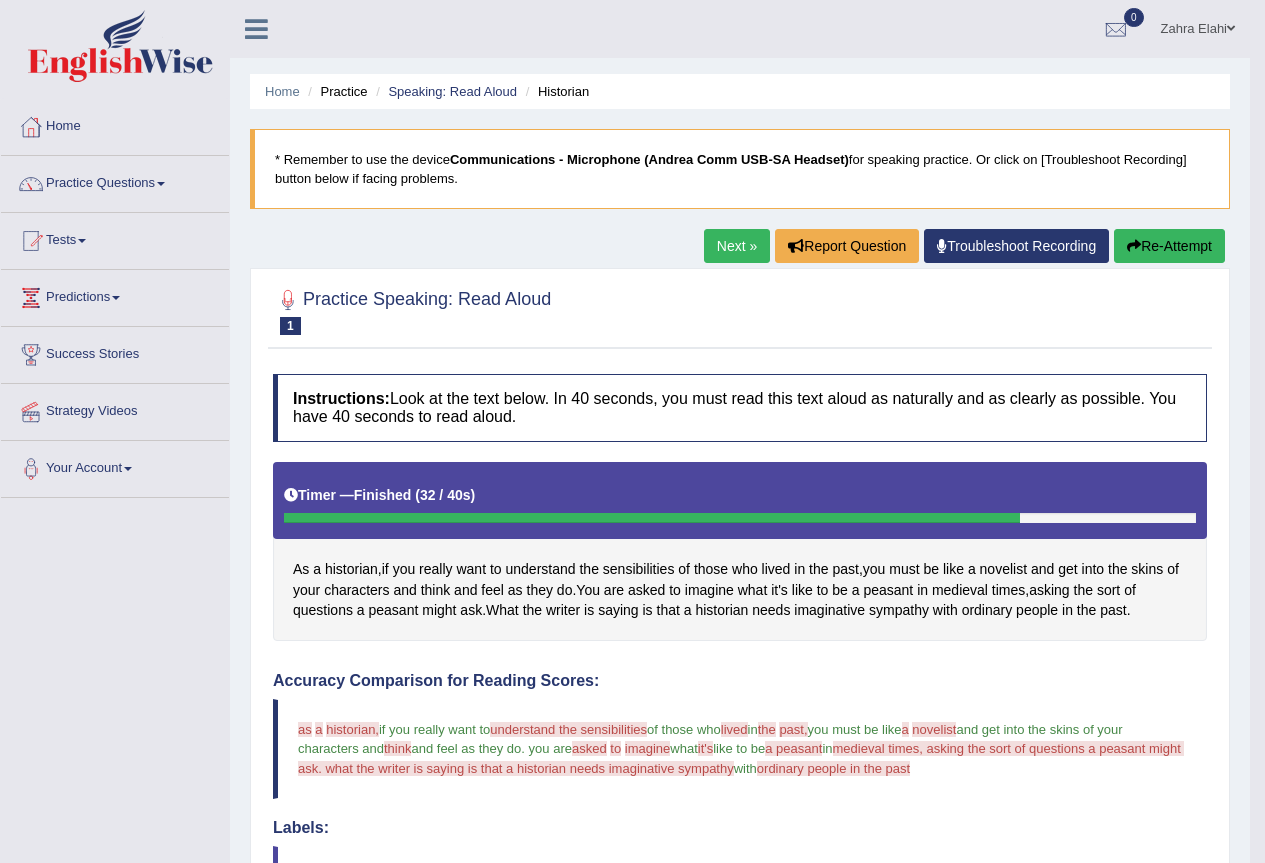 click on "Re-Attempt" at bounding box center (1169, 246) 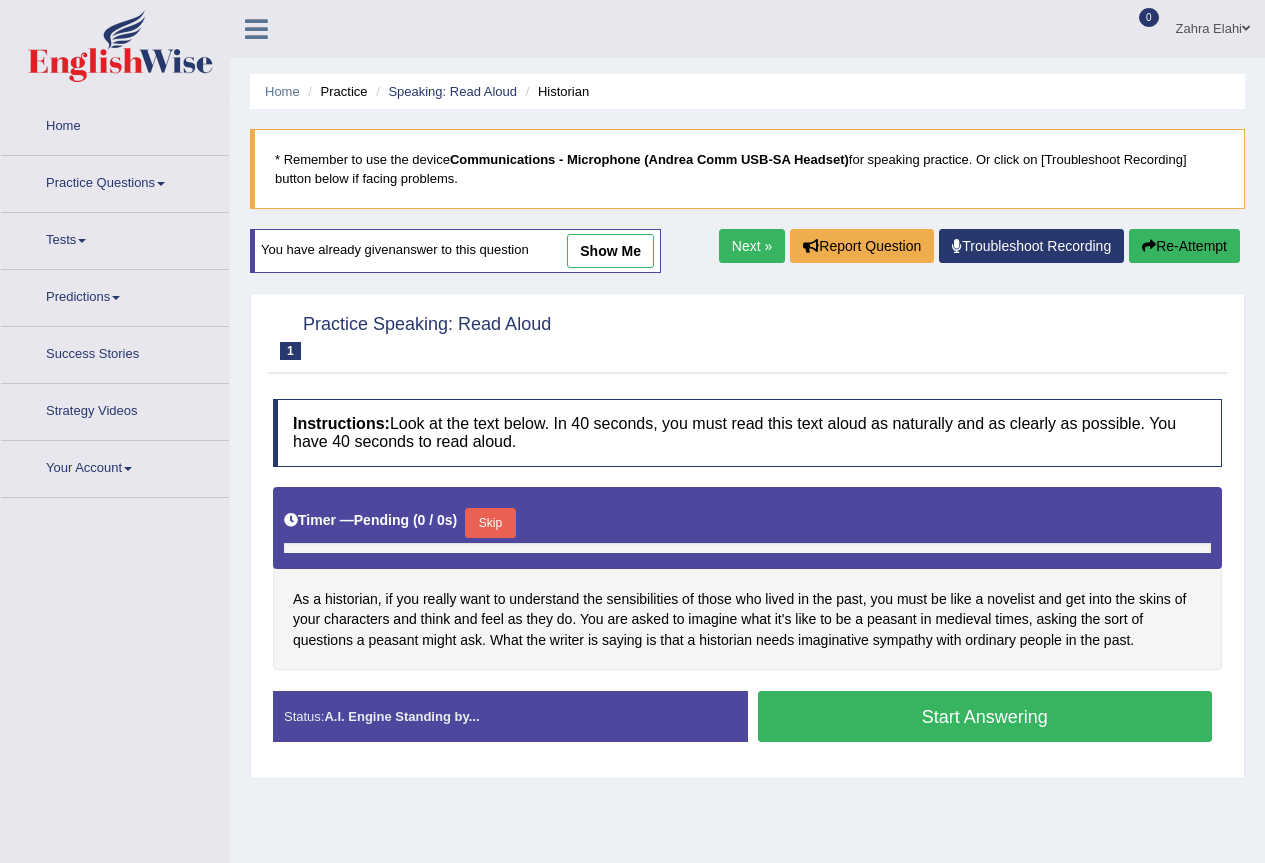 scroll, scrollTop: 0, scrollLeft: 0, axis: both 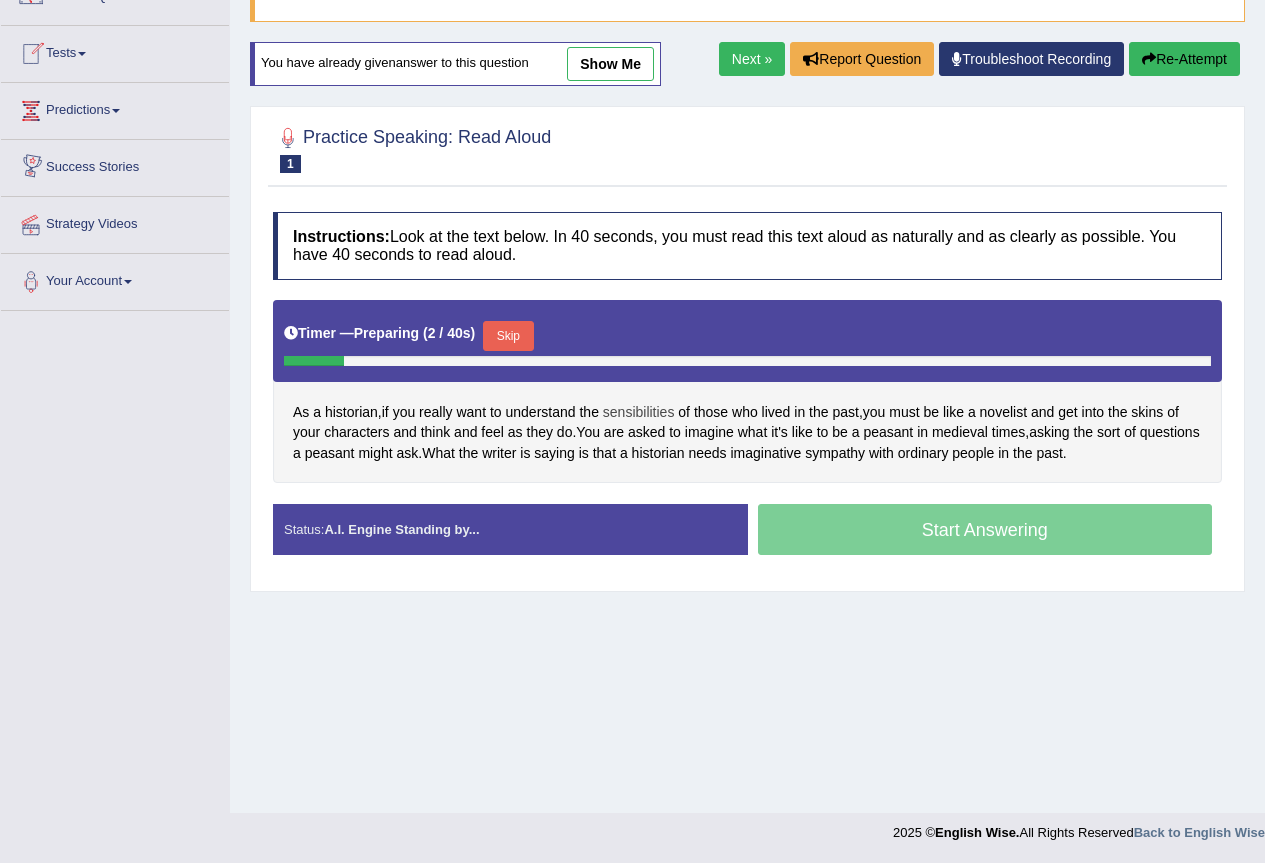 click on "sensibilities" at bounding box center [639, 412] 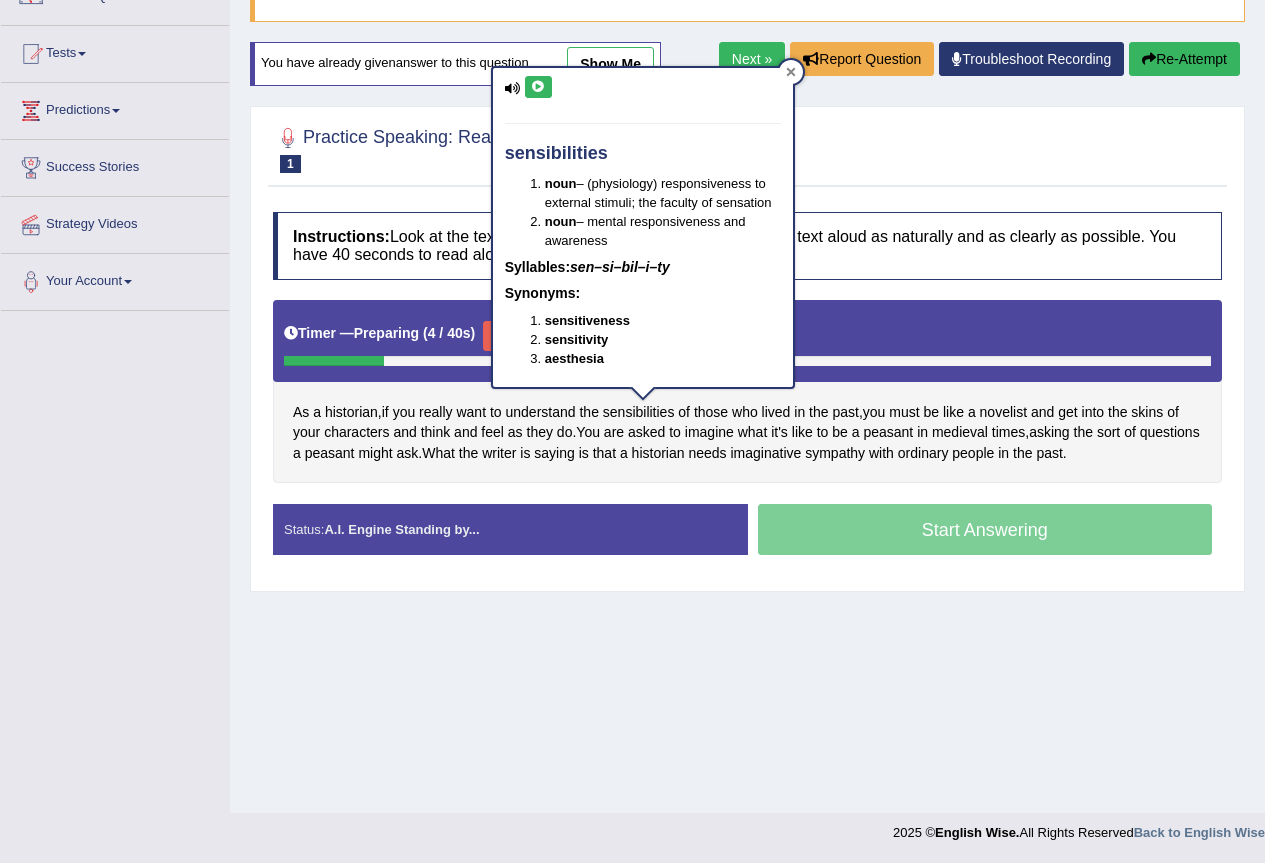 click at bounding box center (791, 72) 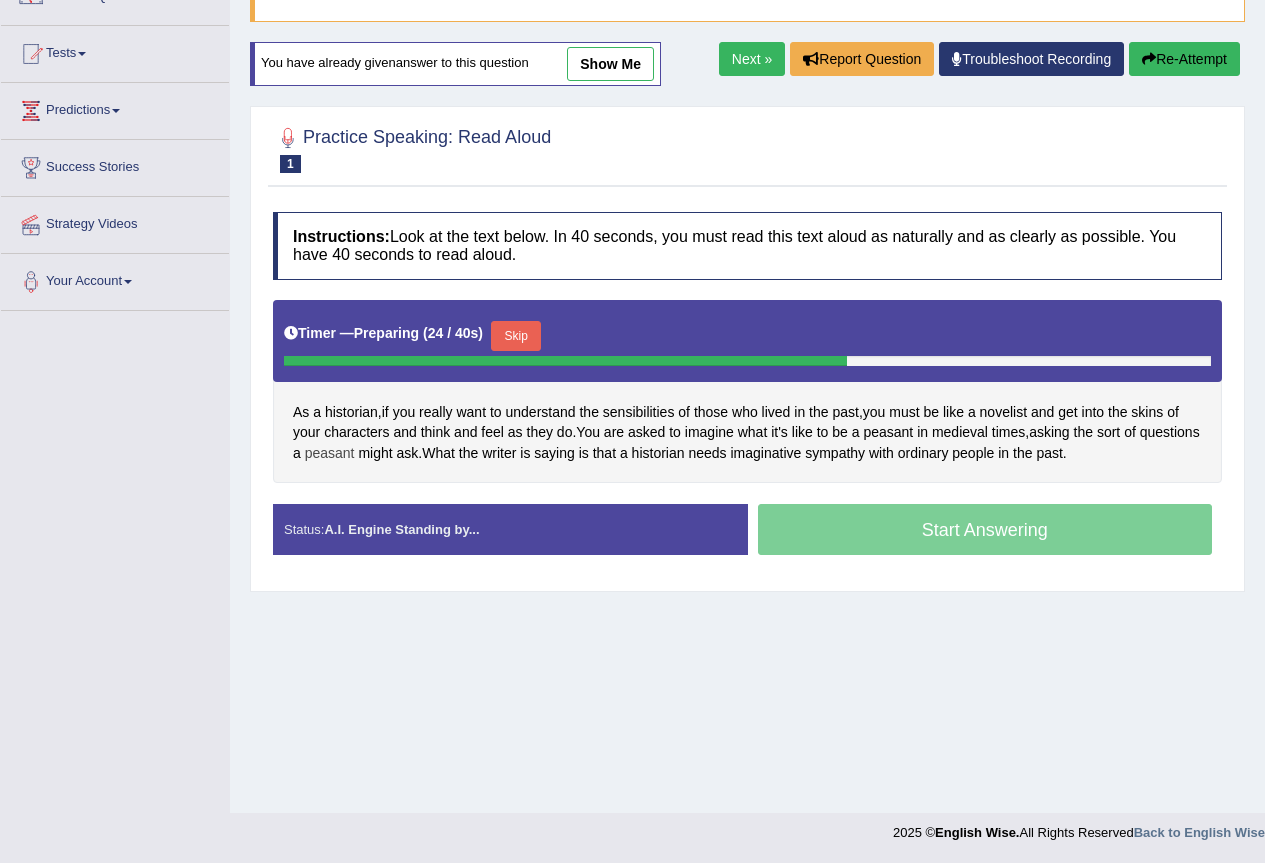 click on "peasant" at bounding box center (330, 453) 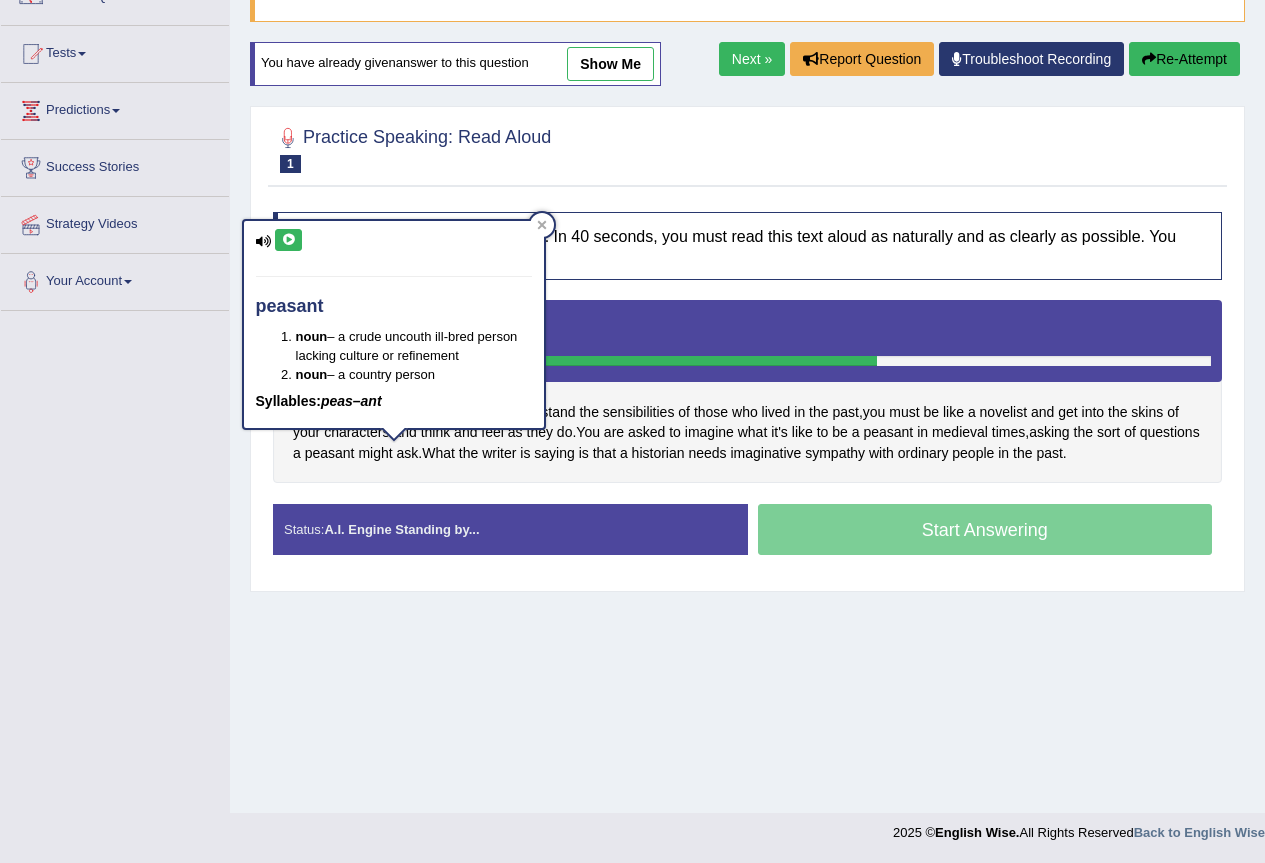 click at bounding box center (288, 240) 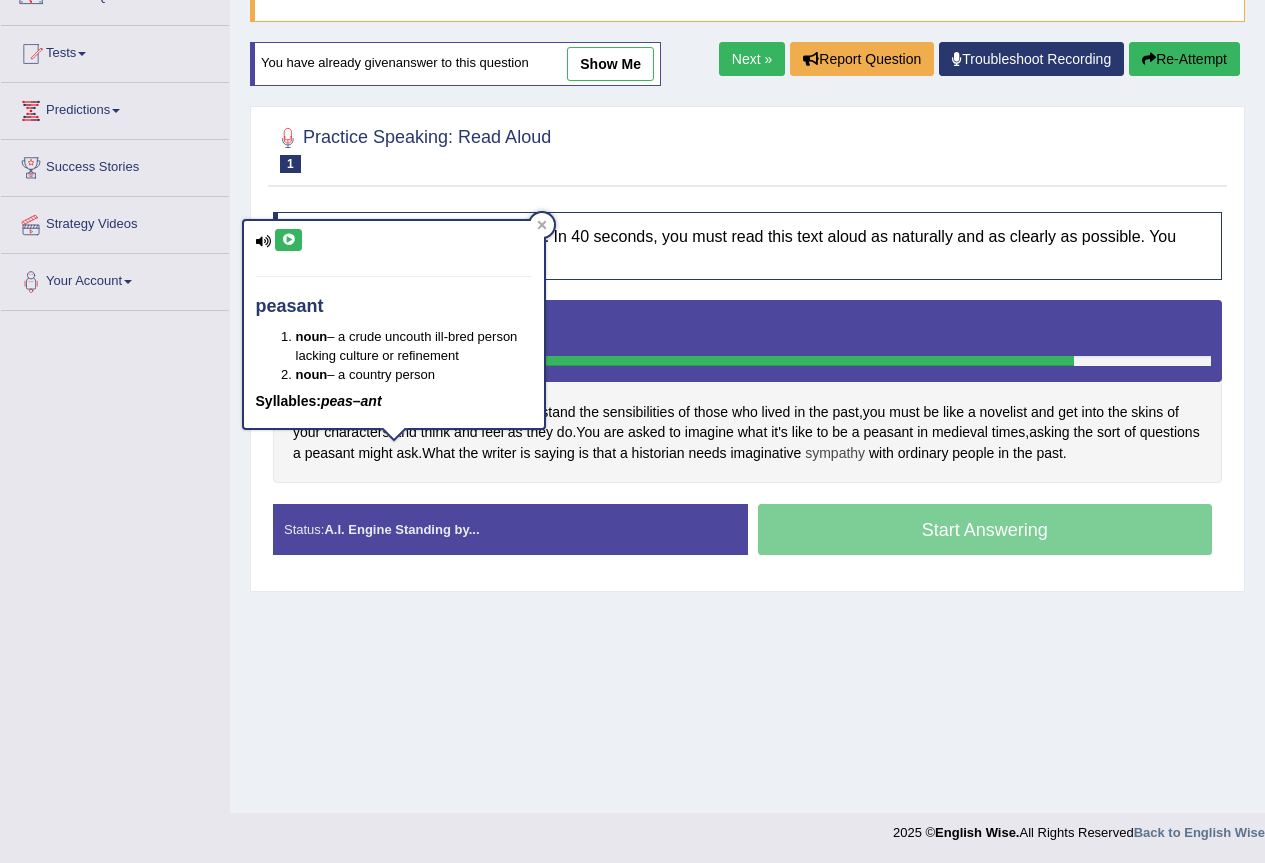 click on "sympathy" at bounding box center (835, 453) 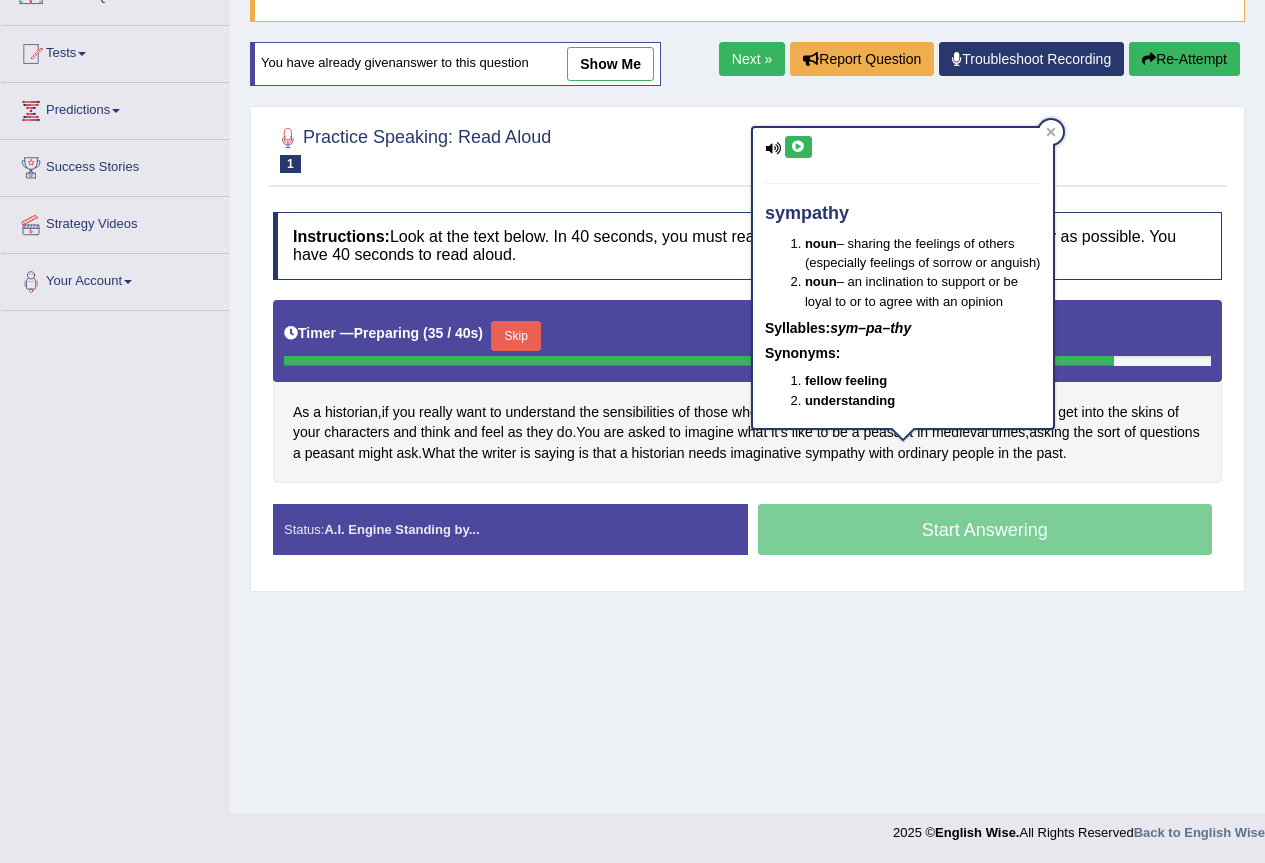 click at bounding box center (798, 147) 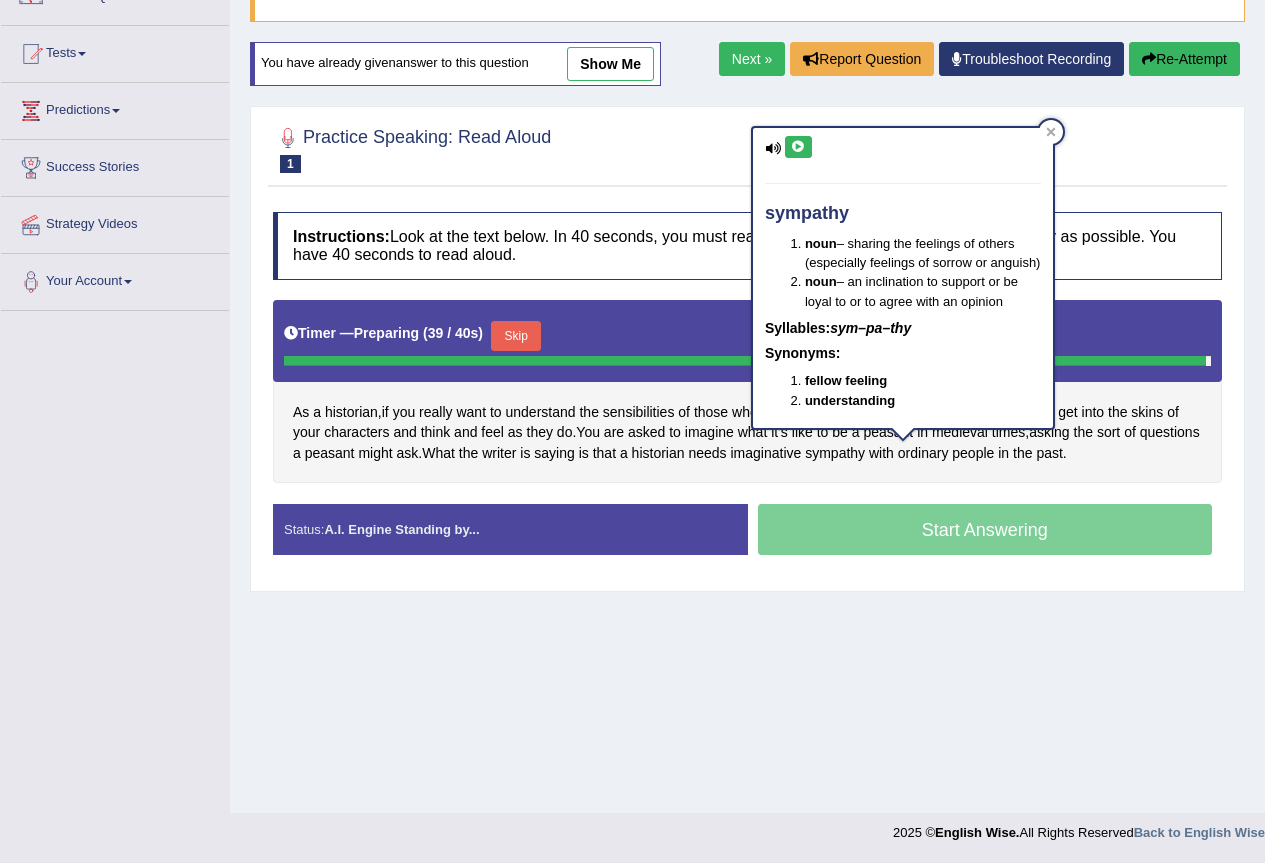 click on "As   a   historian ,  if   you   really   want   to   understand   the   sensibilities   of   those   who   lived   in   the   past ,  you   must   be   like   a   novelist   and   get   into   the   skins   of   your   characters   and   think   and   feel   as   they   do .  You   are   asked   to   imagine   what   it's   like   to   be   a   peasant   in   medieval   times ,  asking   the   sort   of   questions   a   peasant   might   ask .  What   the   writer   is   saying   is   that   a   historian   needs   imaginative   sympathy   with   ordinary   people   in   the   past ." at bounding box center [747, 392] 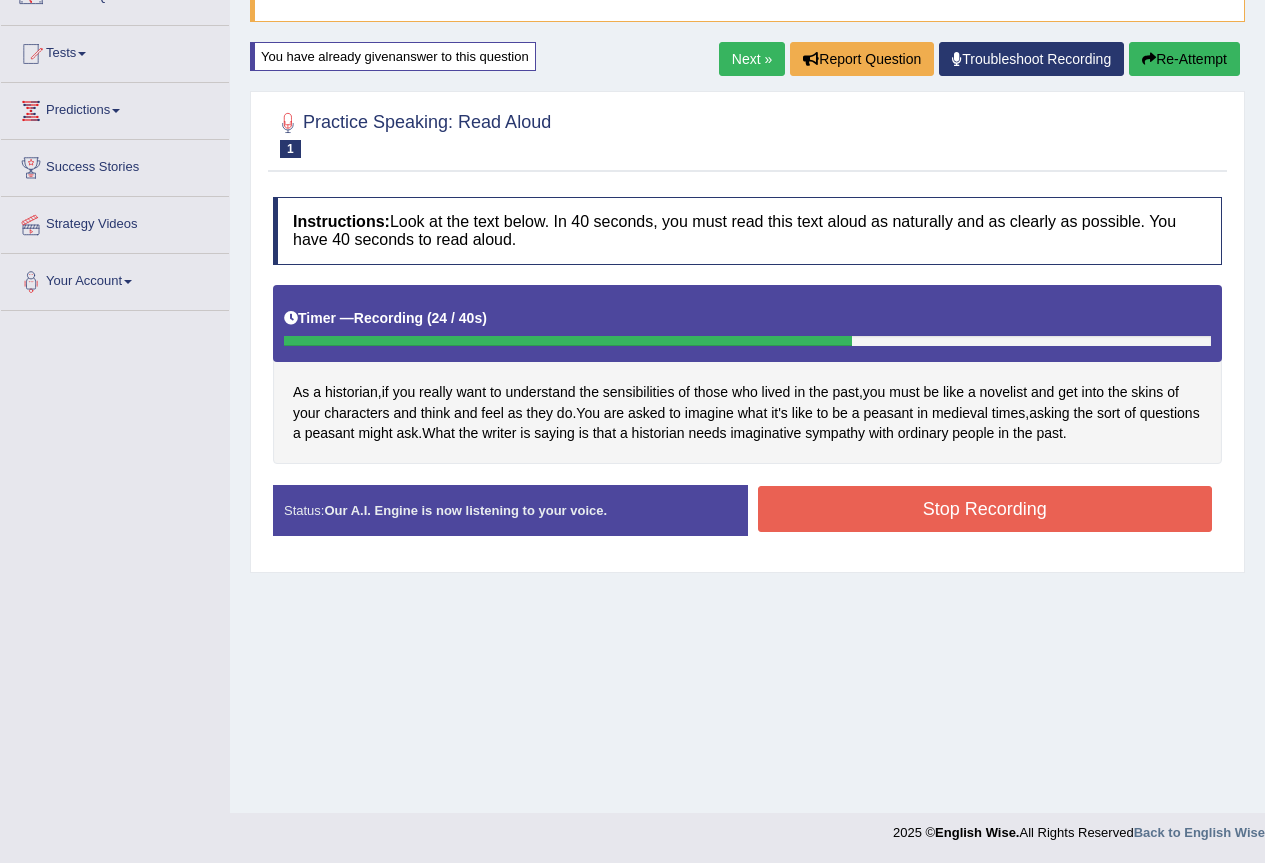 click on "Stop Recording" at bounding box center [985, 509] 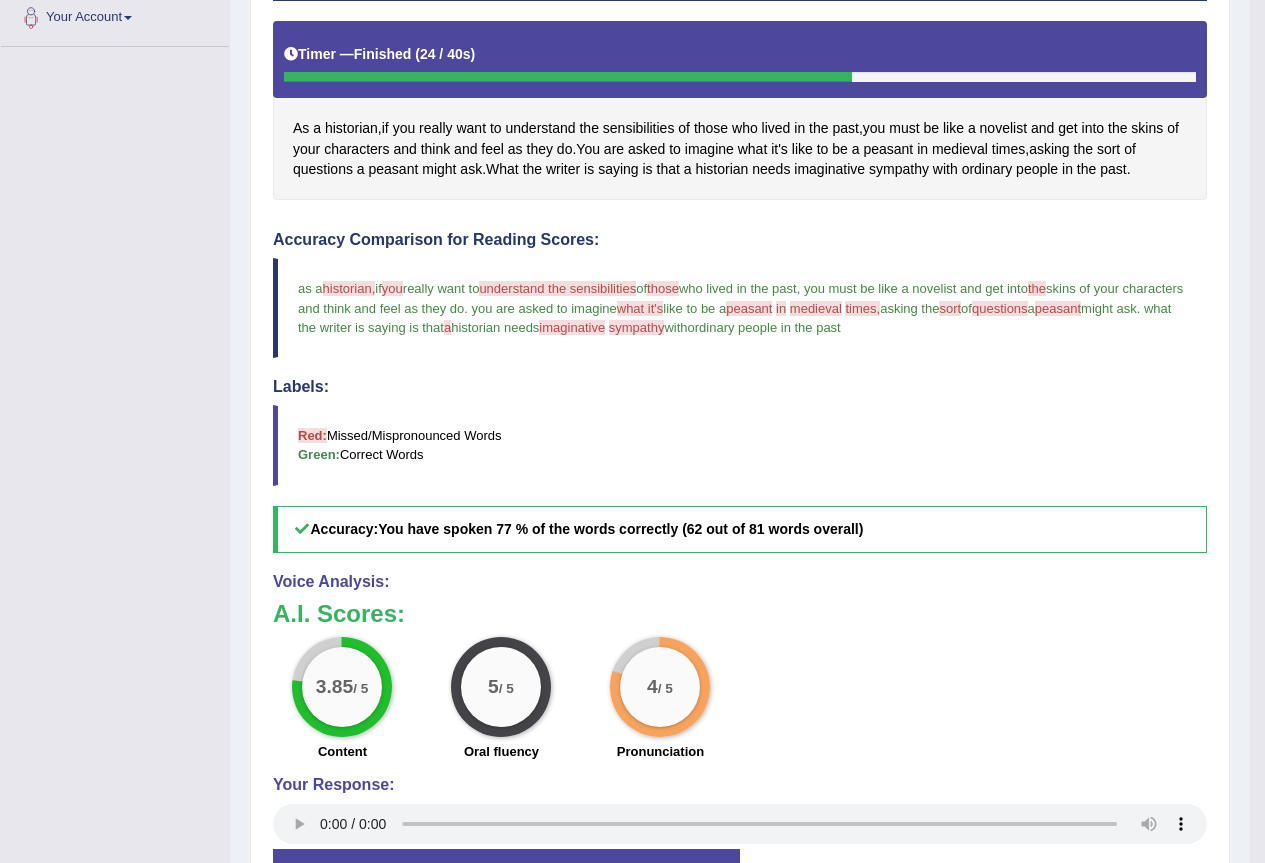 scroll, scrollTop: 487, scrollLeft: 0, axis: vertical 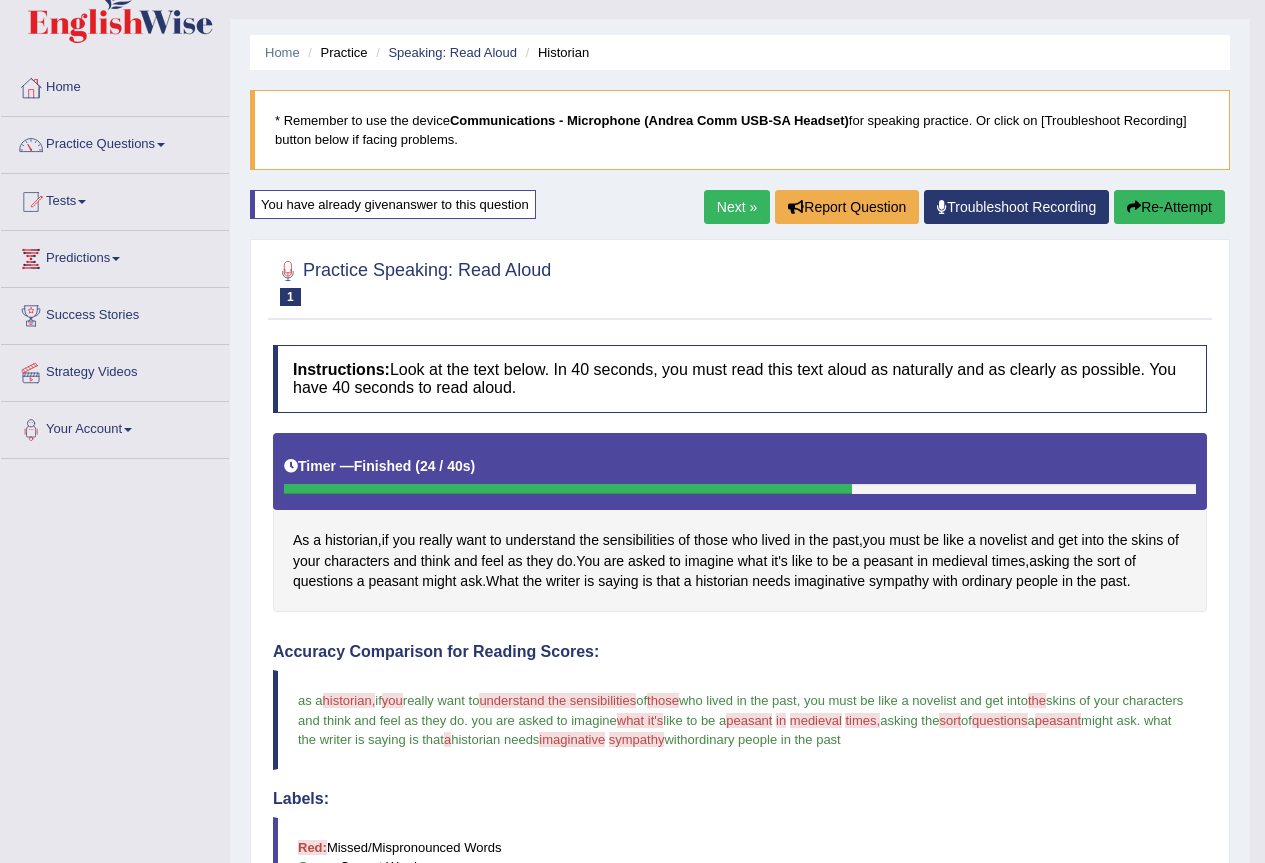 click on "Re-Attempt" at bounding box center (1169, 207) 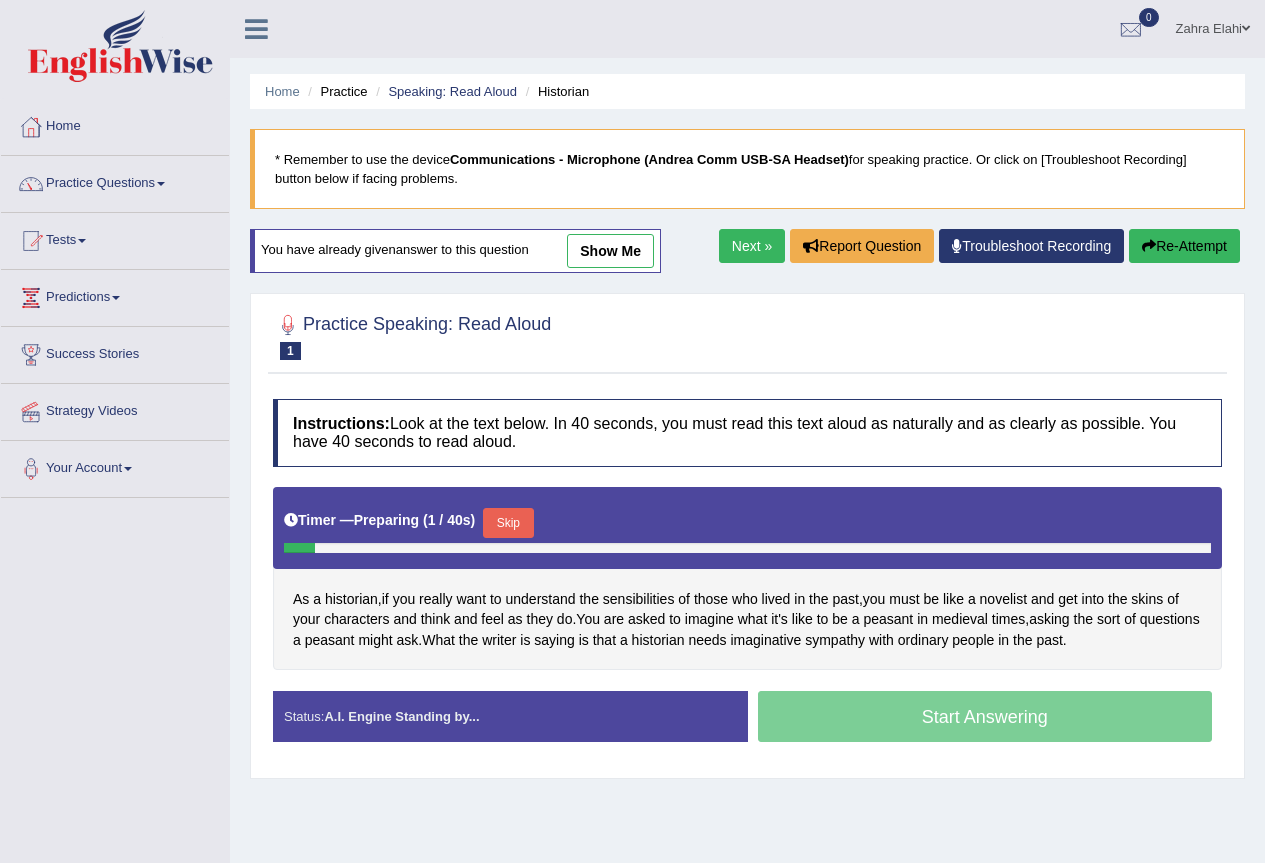 scroll, scrollTop: 39, scrollLeft: 0, axis: vertical 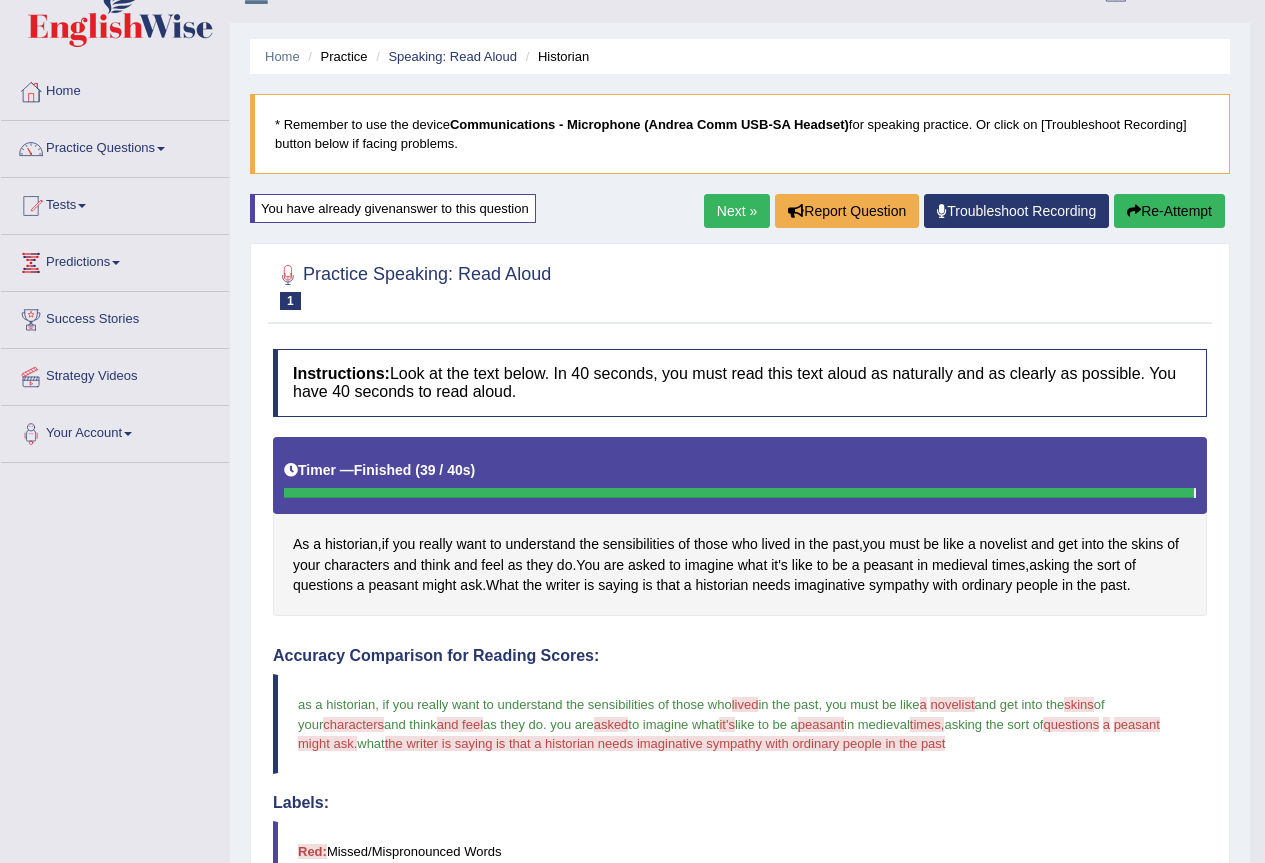 click on "Next »" at bounding box center [737, 211] 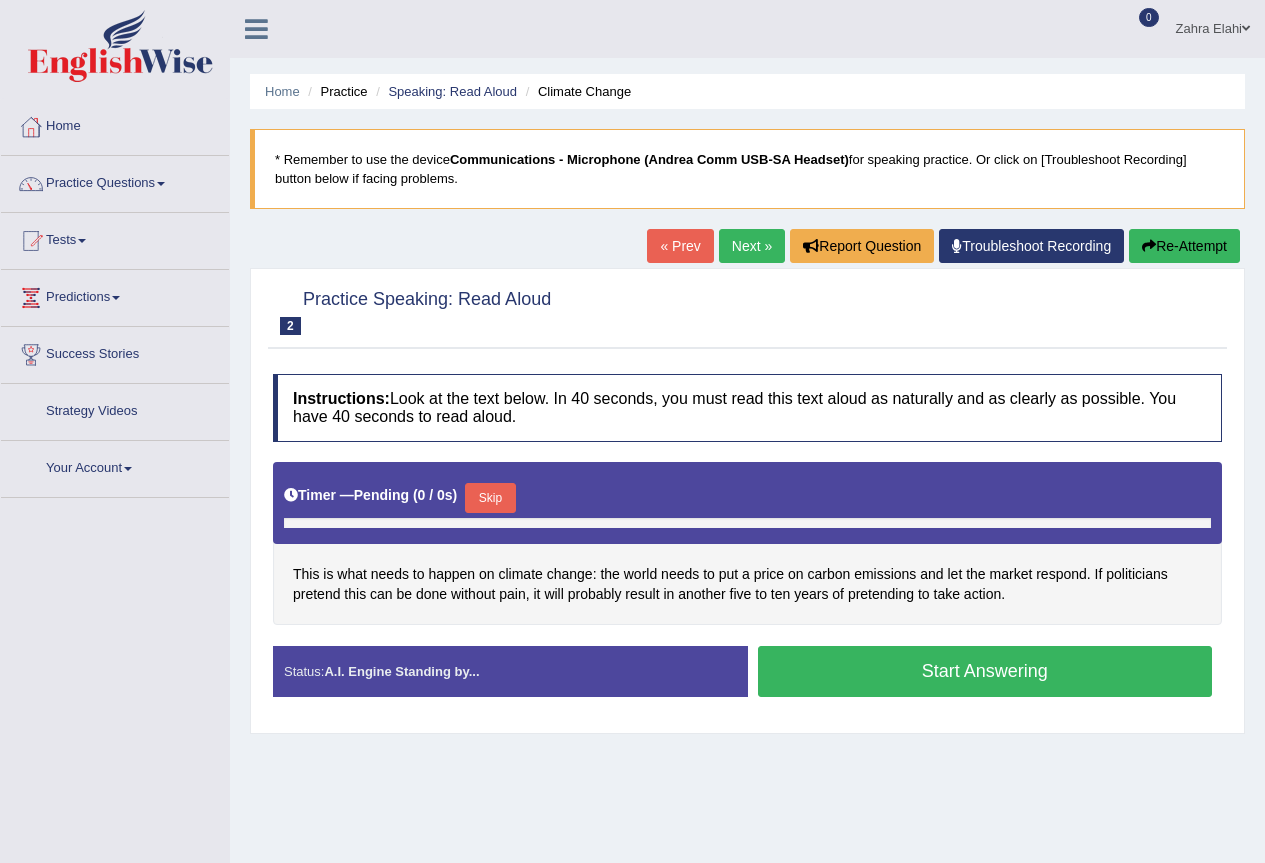 scroll, scrollTop: 0, scrollLeft: 0, axis: both 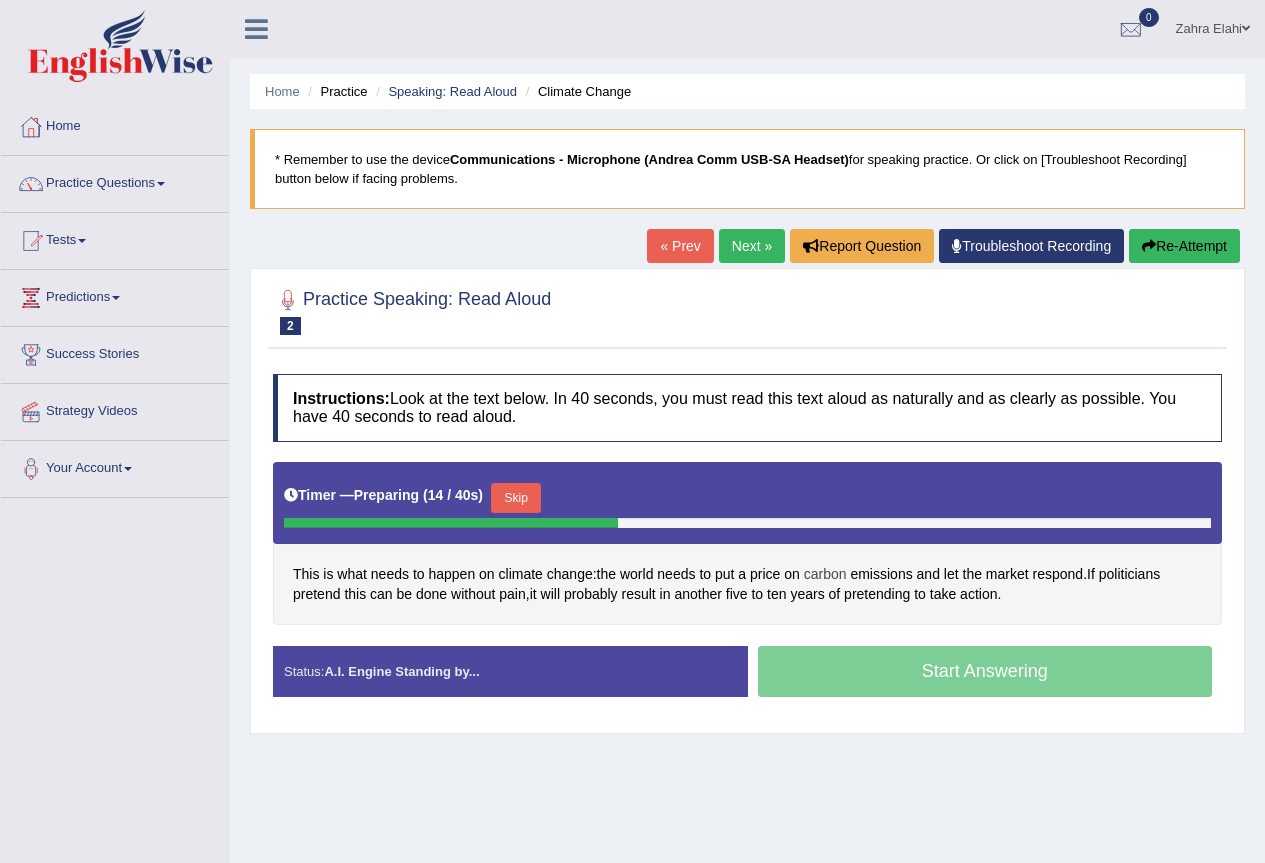 click on "carbon" at bounding box center (825, 574) 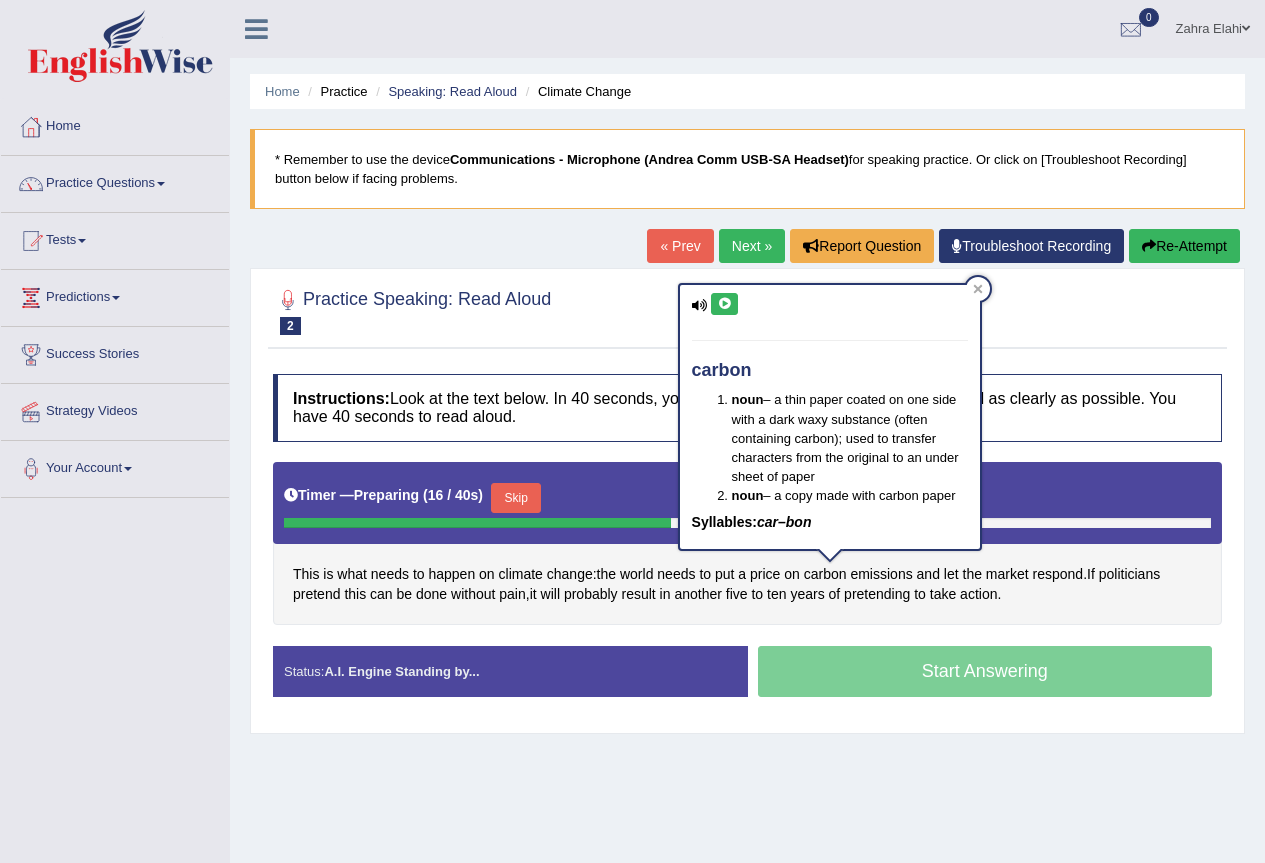 click at bounding box center (724, 304) 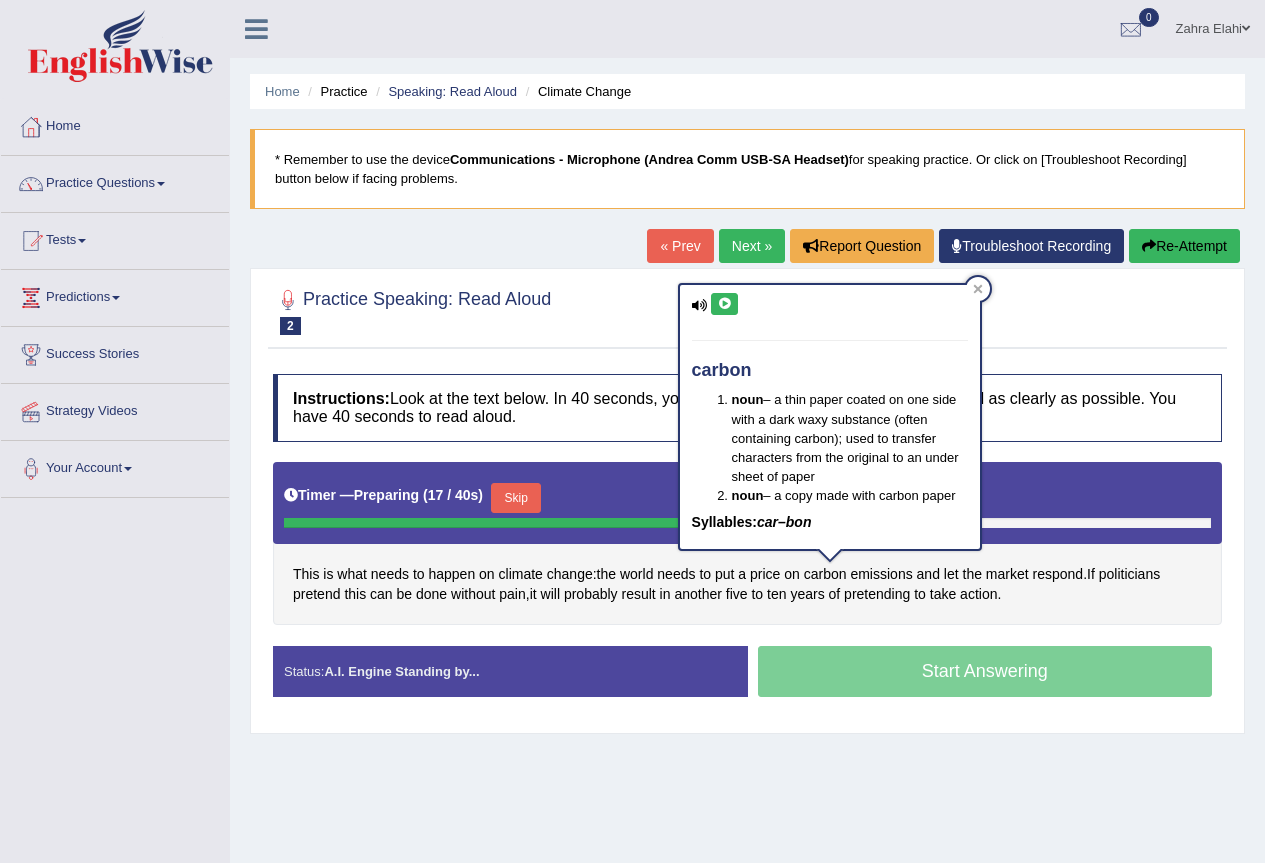 click at bounding box center (724, 304) 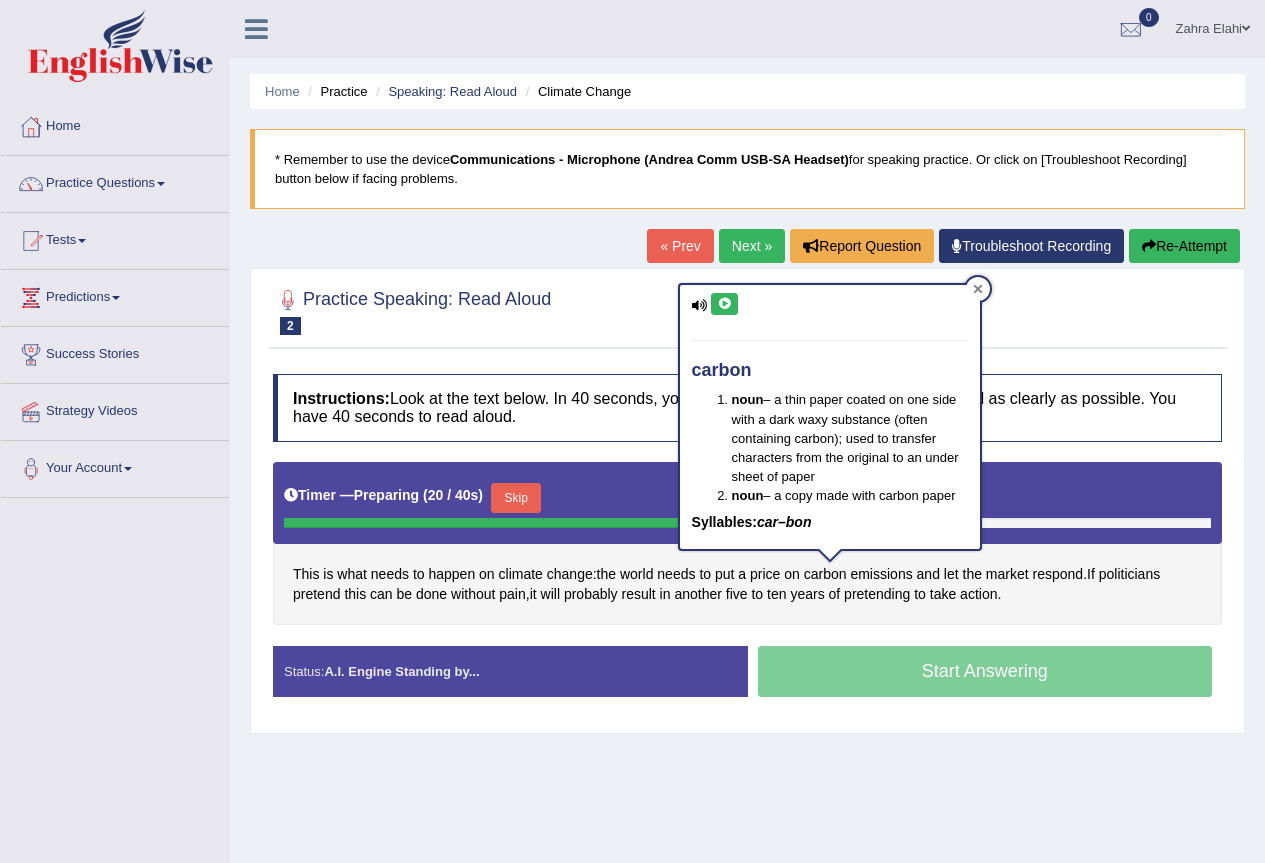 click 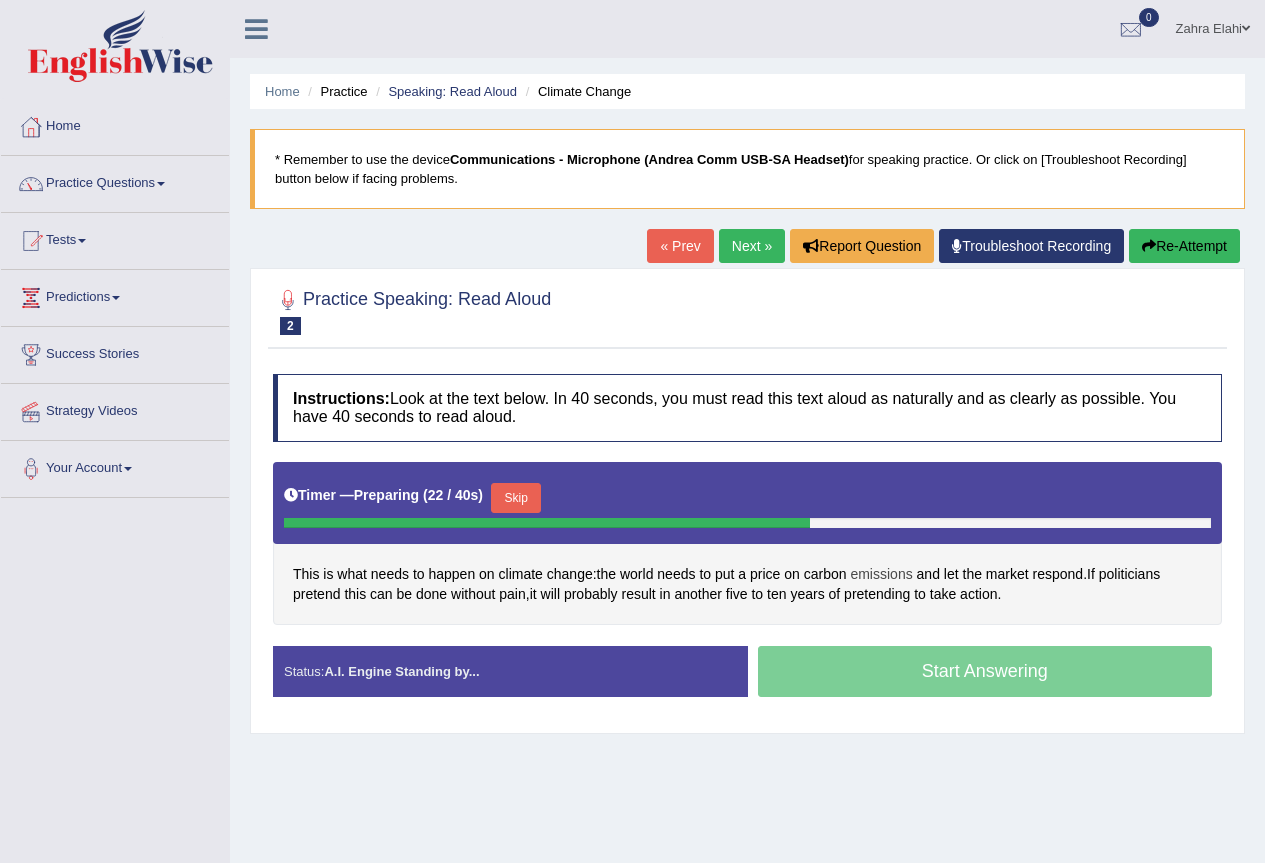 click on "emissions" at bounding box center [881, 574] 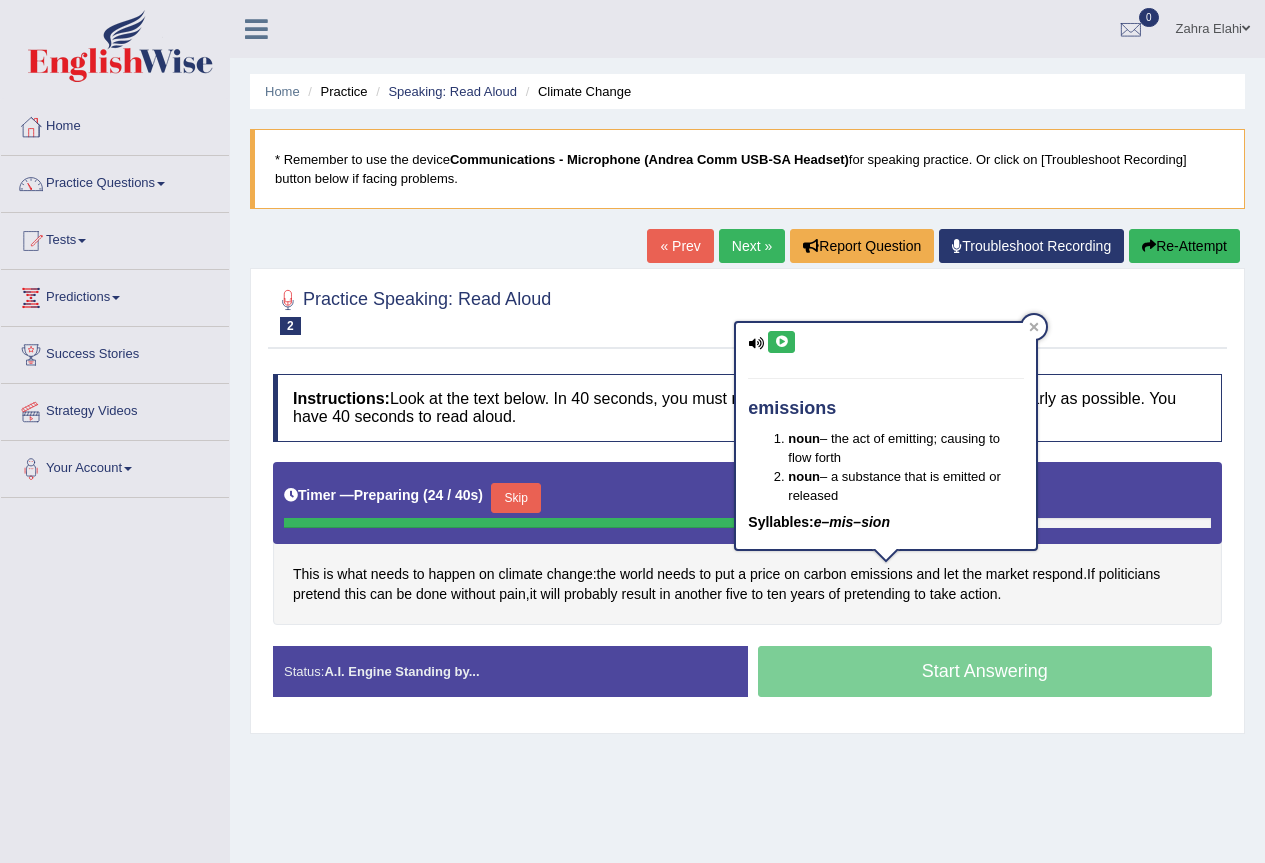 click at bounding box center [781, 342] 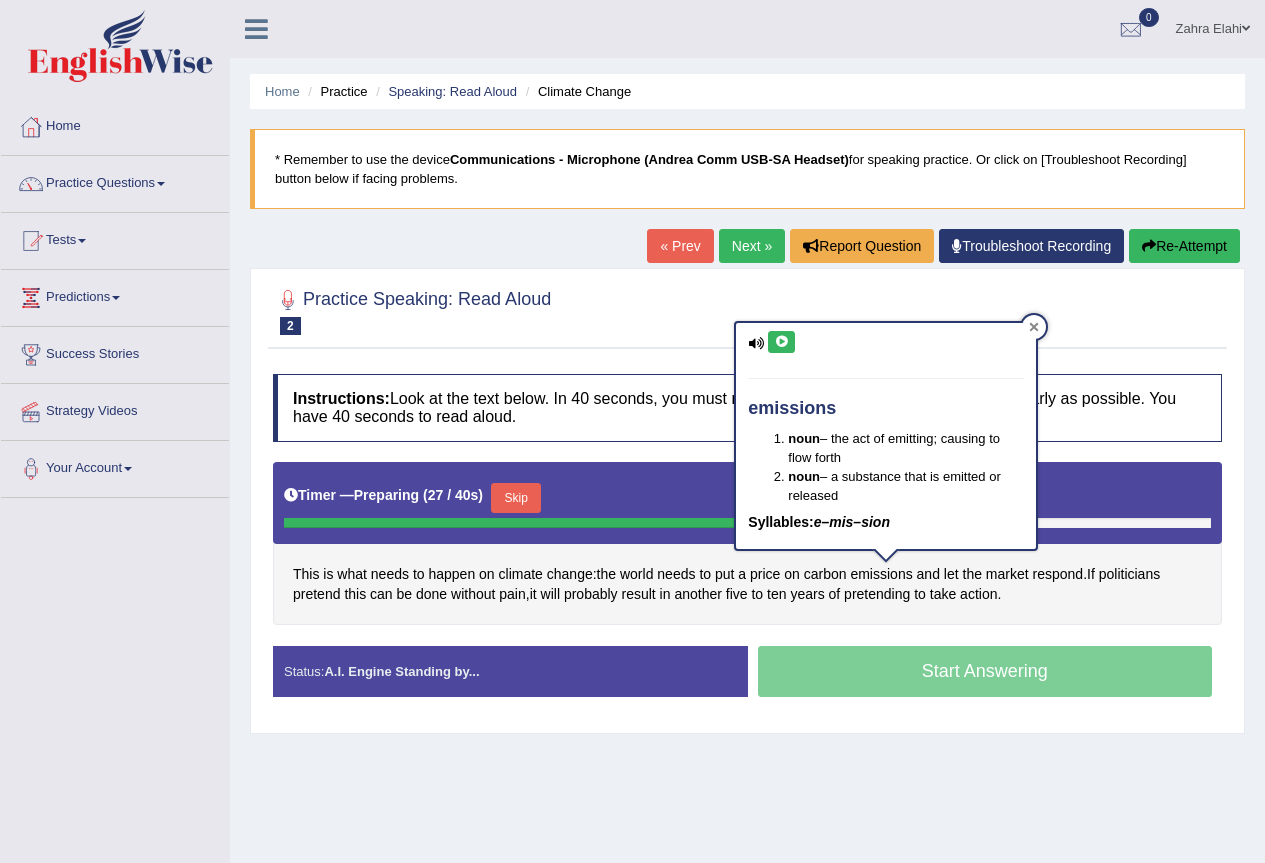 click 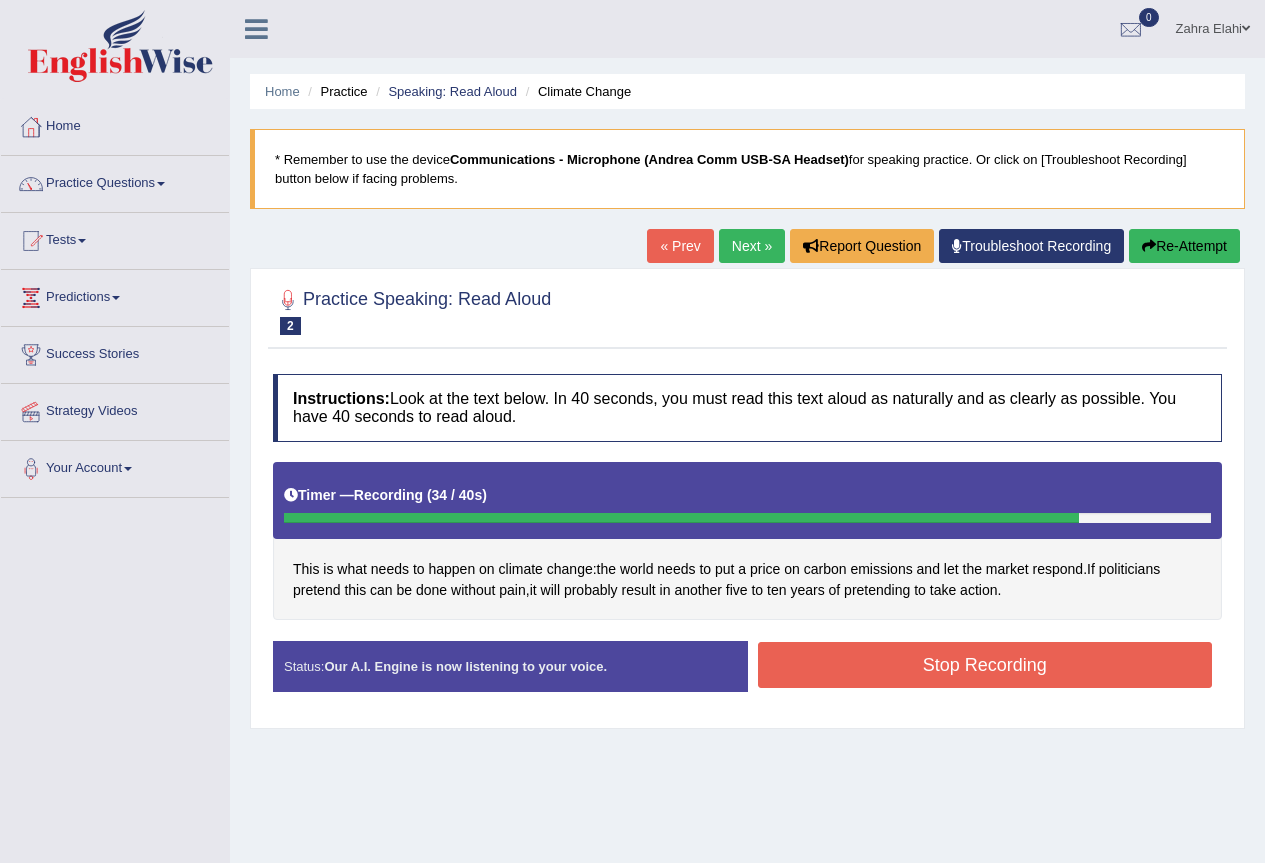 click on "Stop Recording" at bounding box center (985, 665) 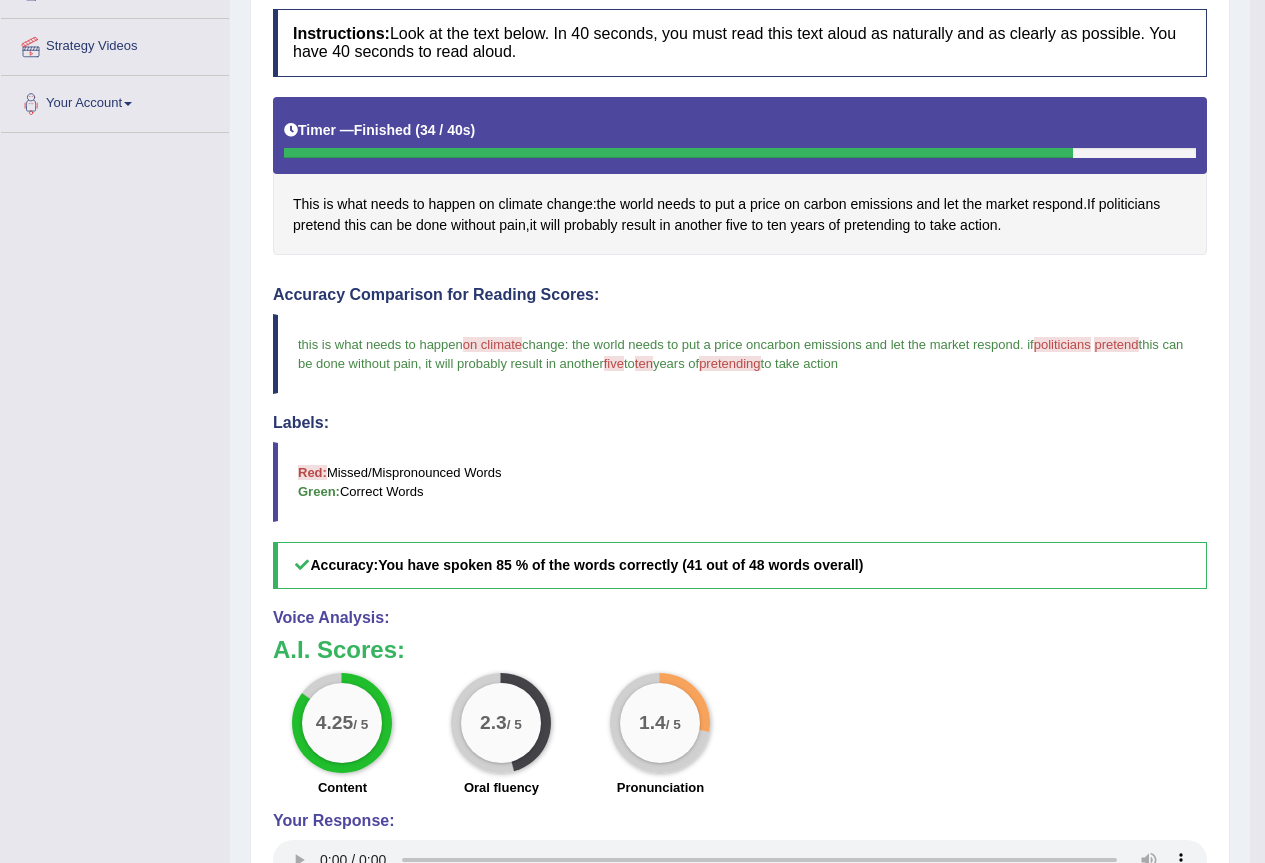 scroll, scrollTop: 400, scrollLeft: 0, axis: vertical 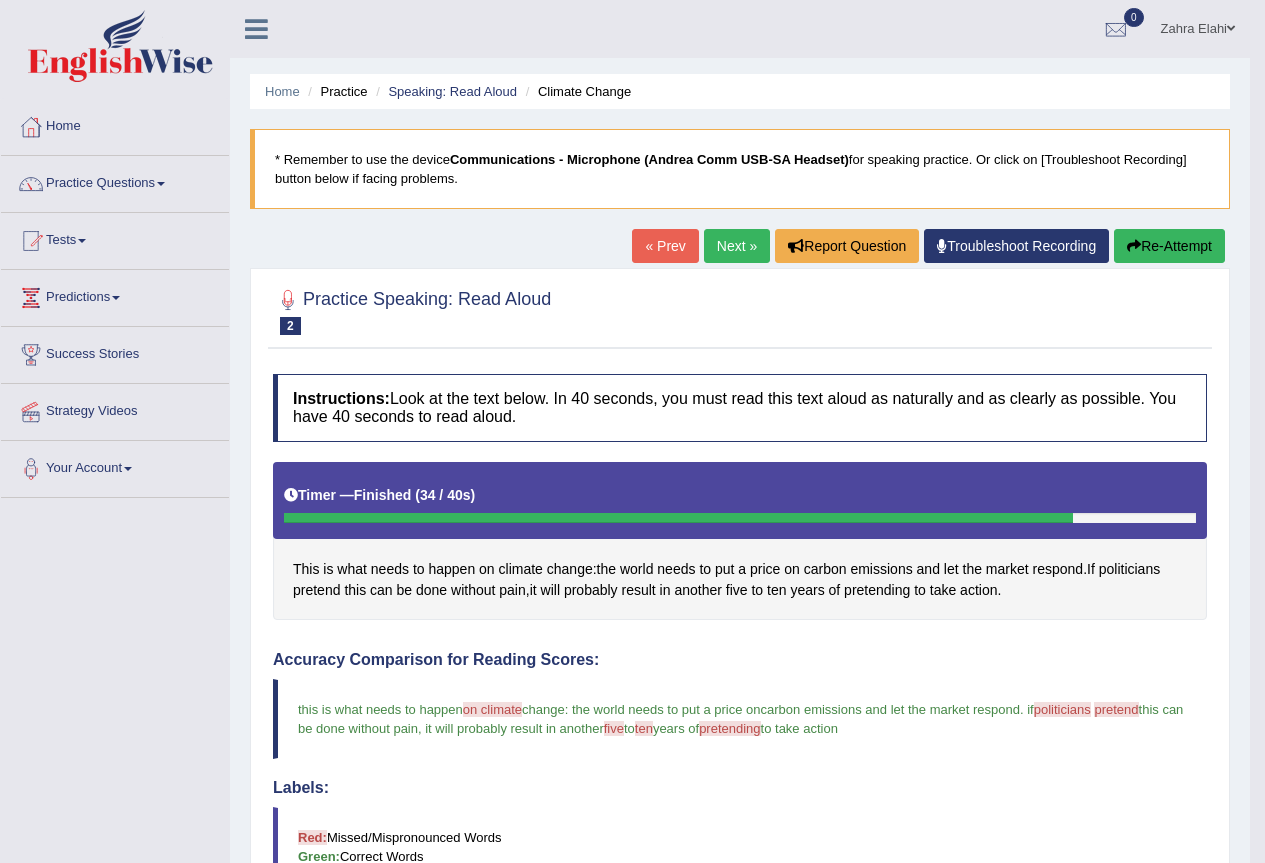 click on "Re-Attempt" at bounding box center (1169, 246) 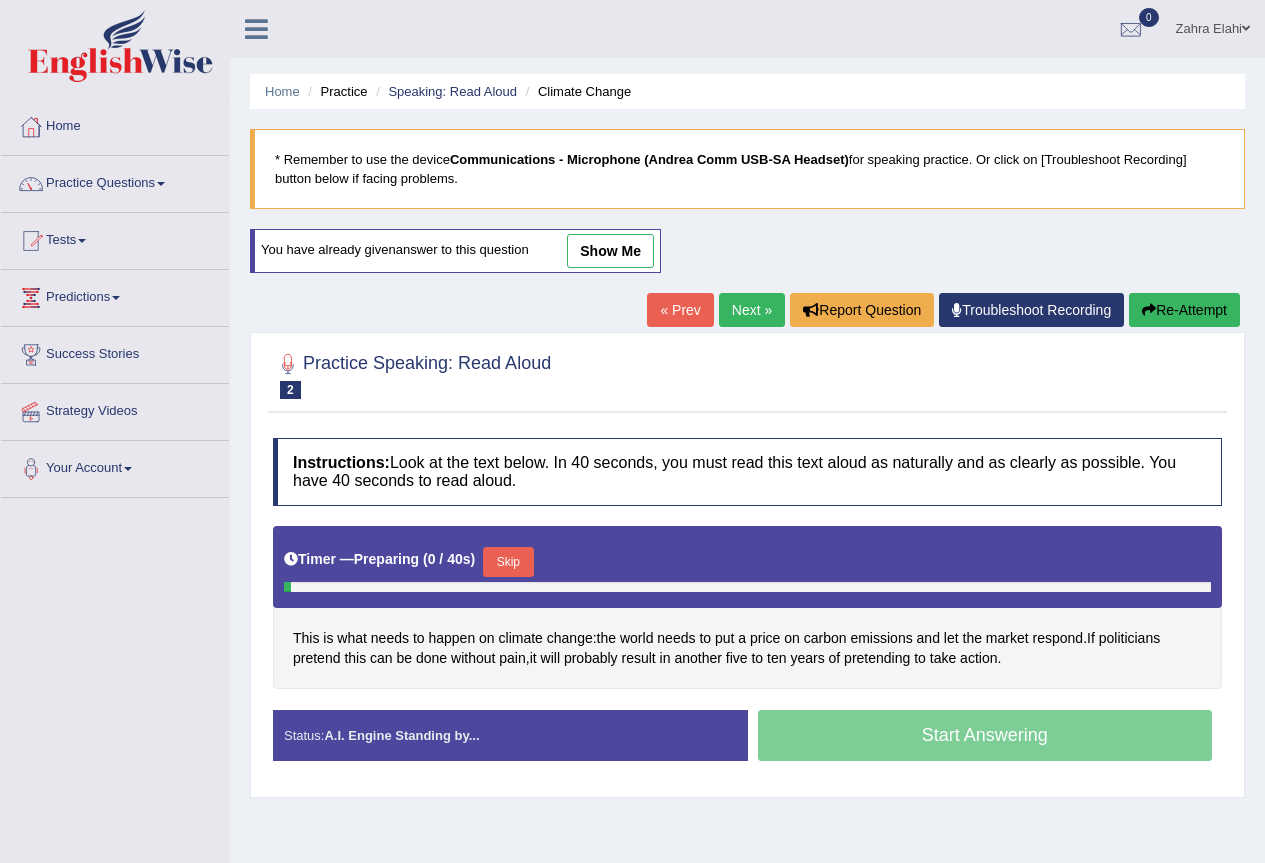 scroll, scrollTop: 0, scrollLeft: 0, axis: both 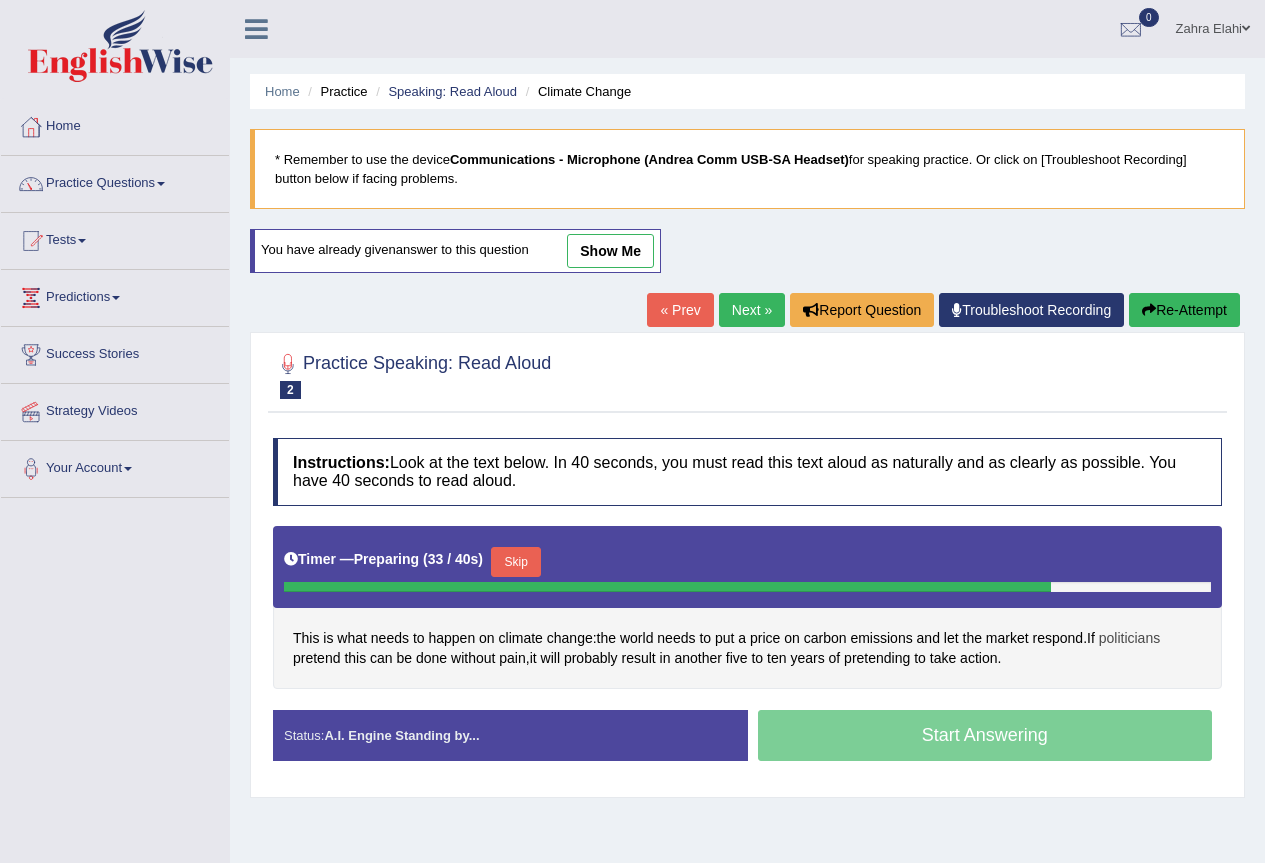click on "politicians" at bounding box center (1129, 638) 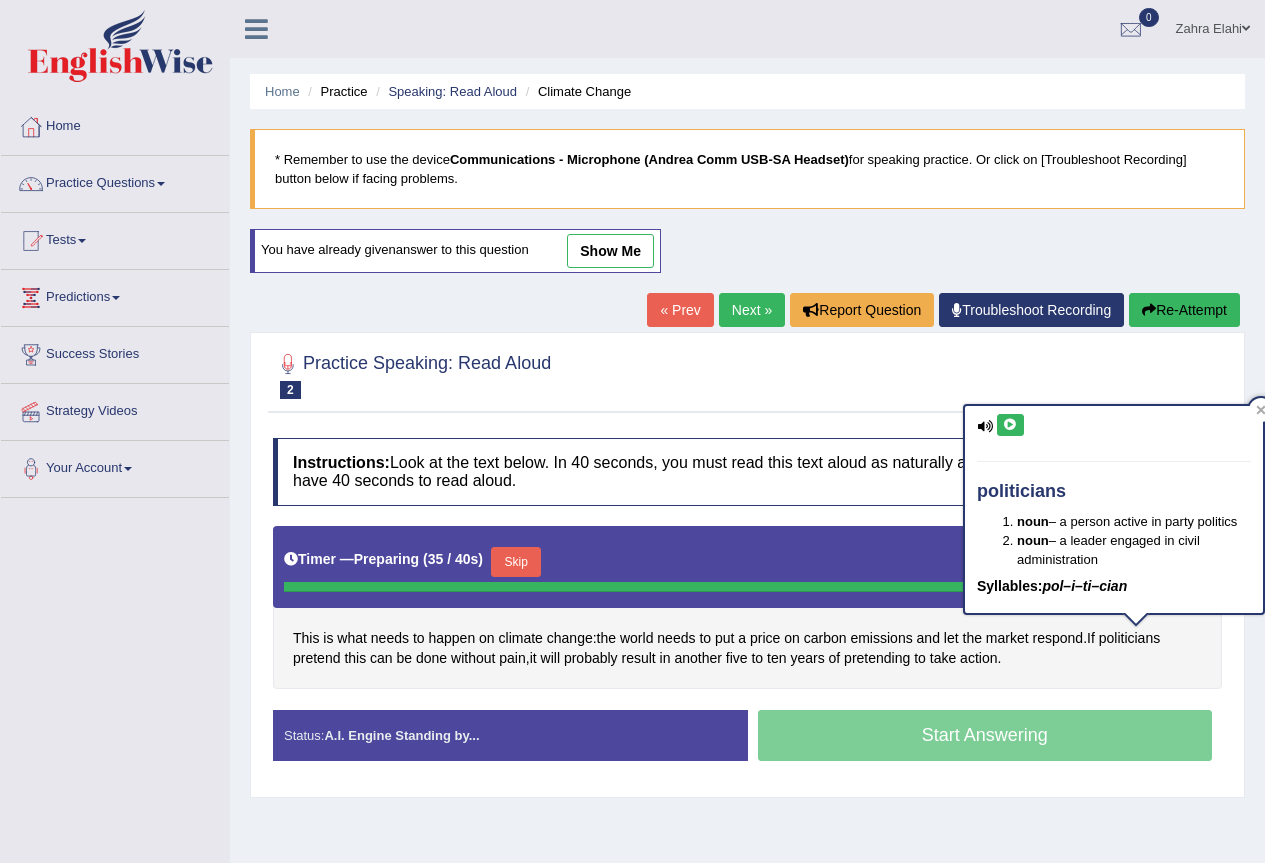 click at bounding box center [1010, 425] 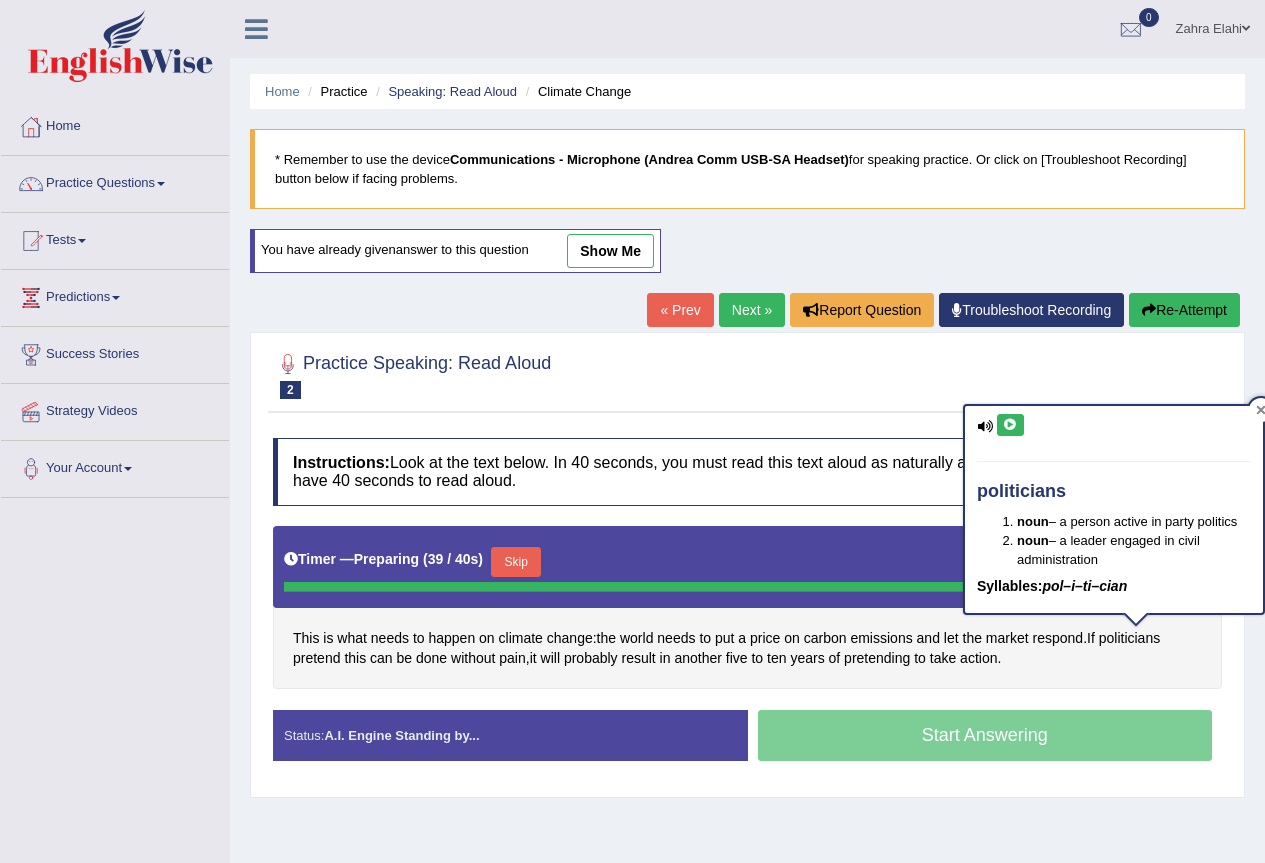 click 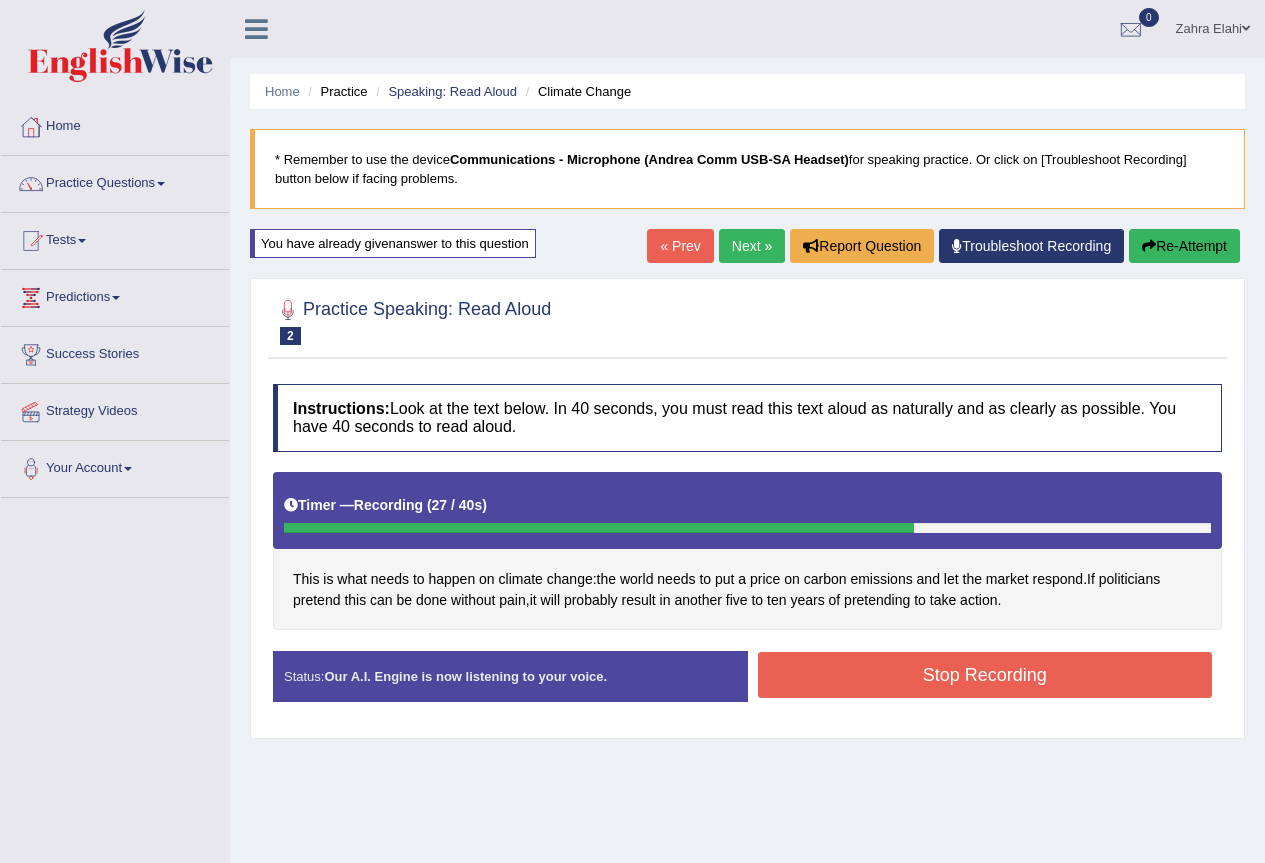 click on "Stop Recording" at bounding box center [985, 675] 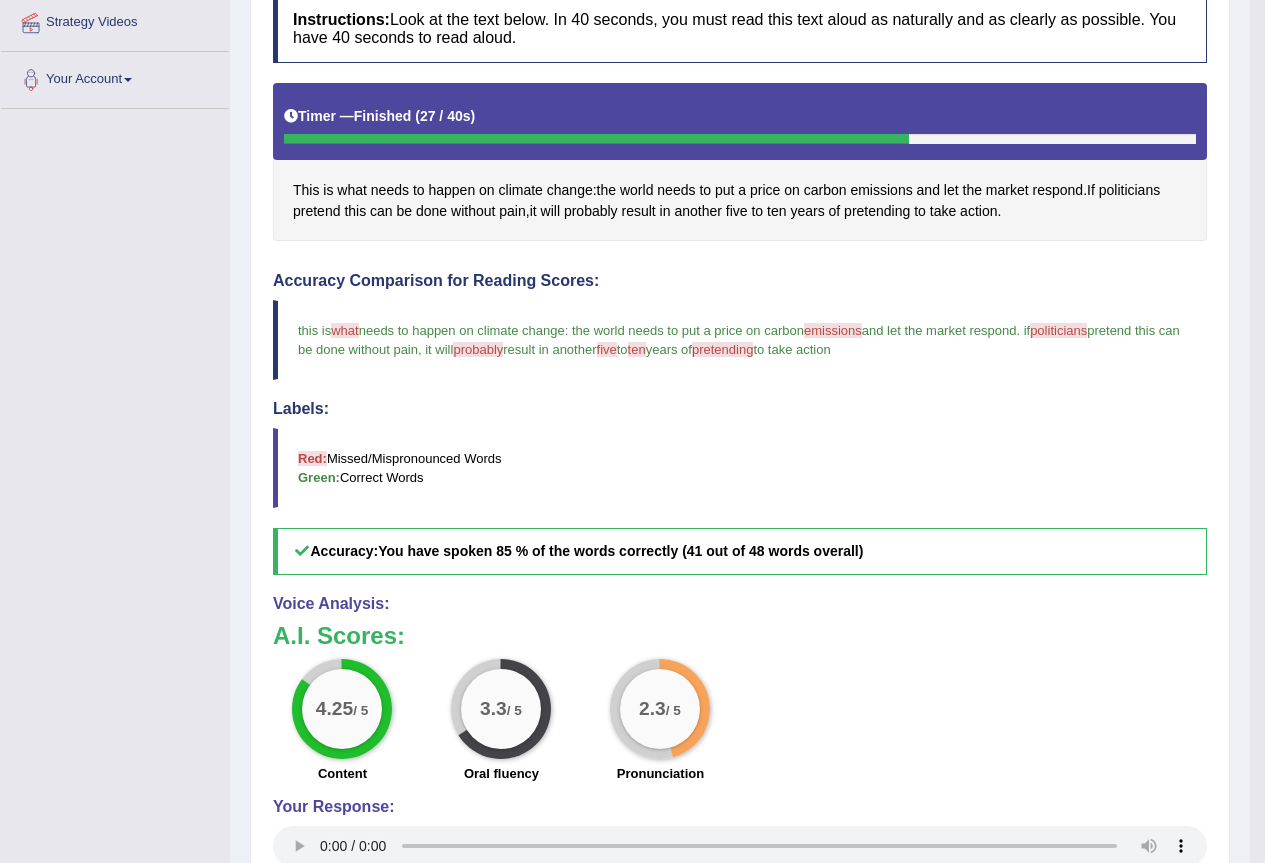 scroll, scrollTop: 415, scrollLeft: 0, axis: vertical 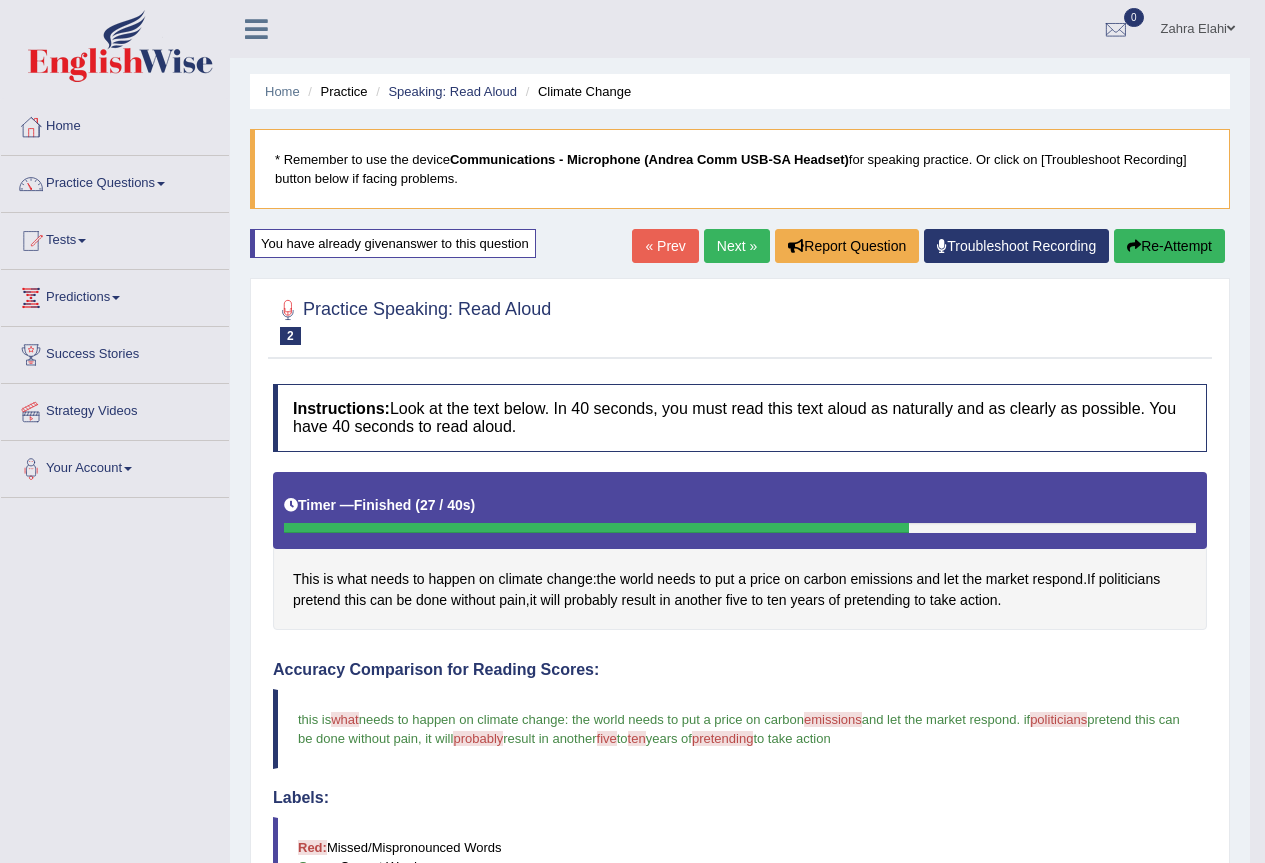 click on "Re-Attempt" at bounding box center (1169, 246) 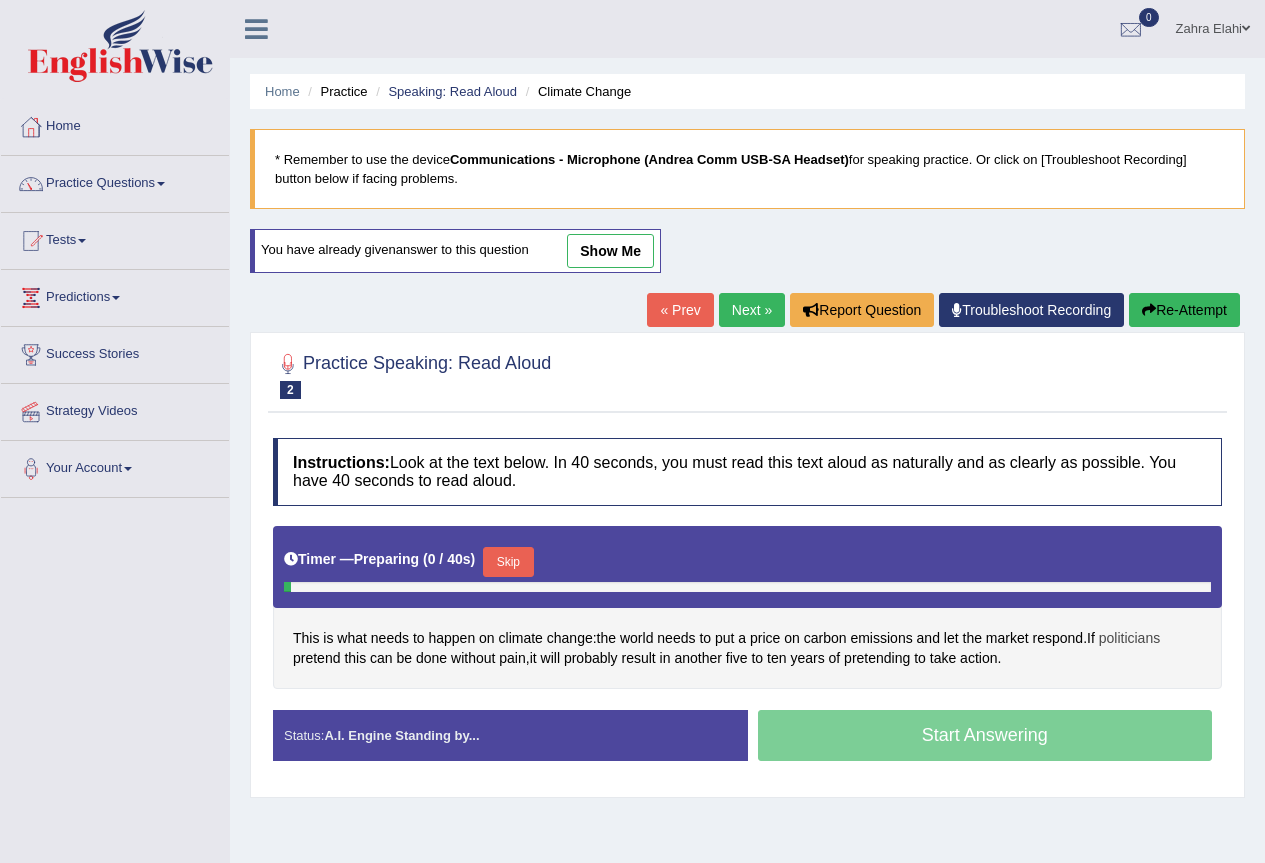scroll, scrollTop: 0, scrollLeft: 0, axis: both 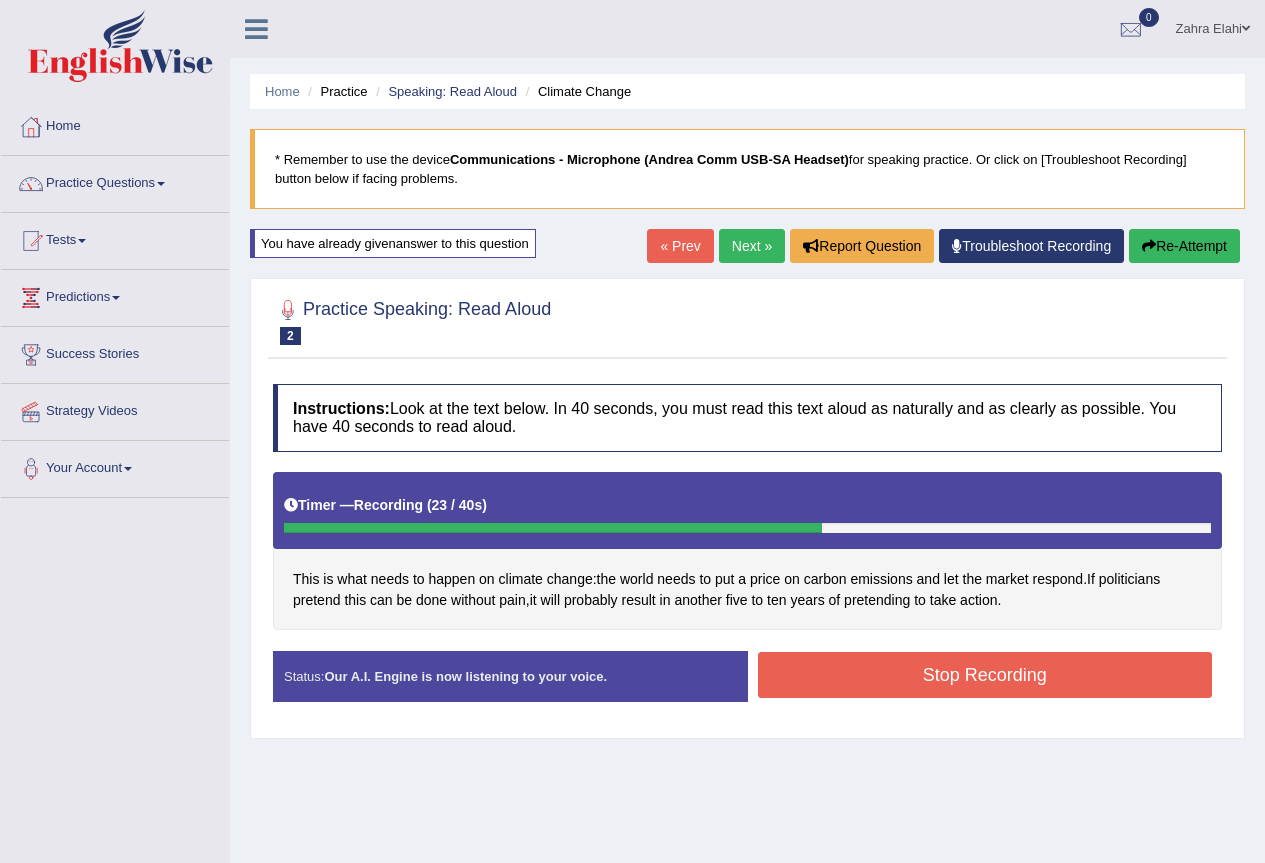 click on "Stop Recording" at bounding box center (985, 675) 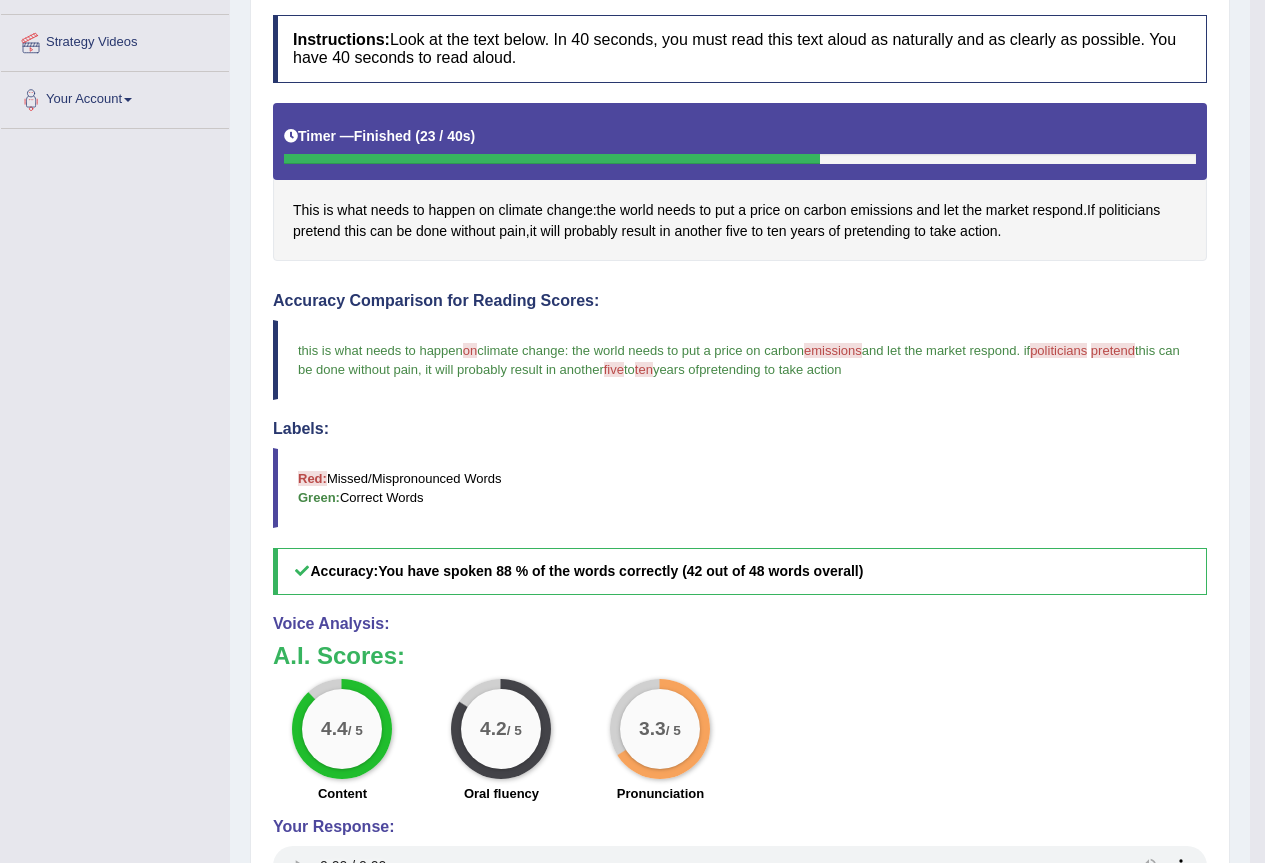 scroll, scrollTop: 408, scrollLeft: 0, axis: vertical 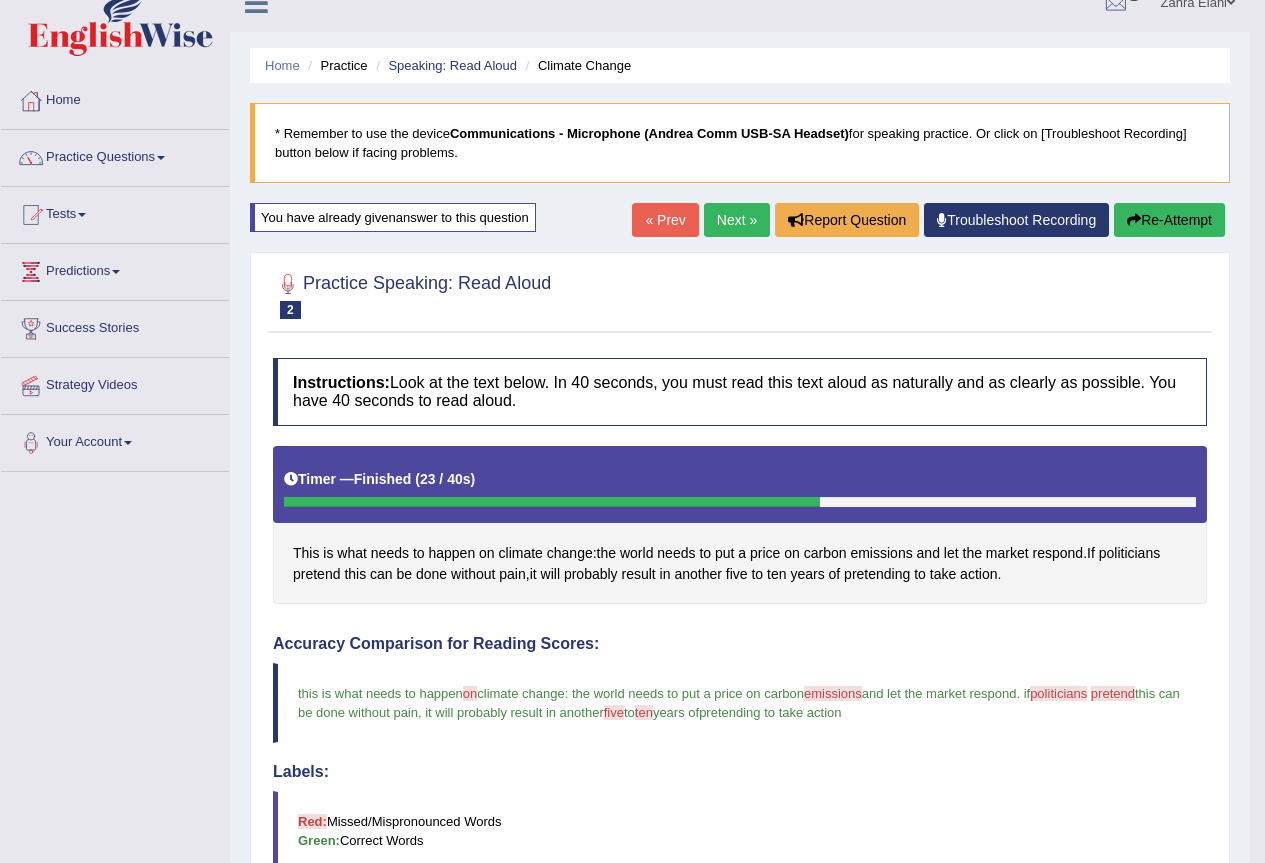 click on "Re-Attempt" at bounding box center [1169, 220] 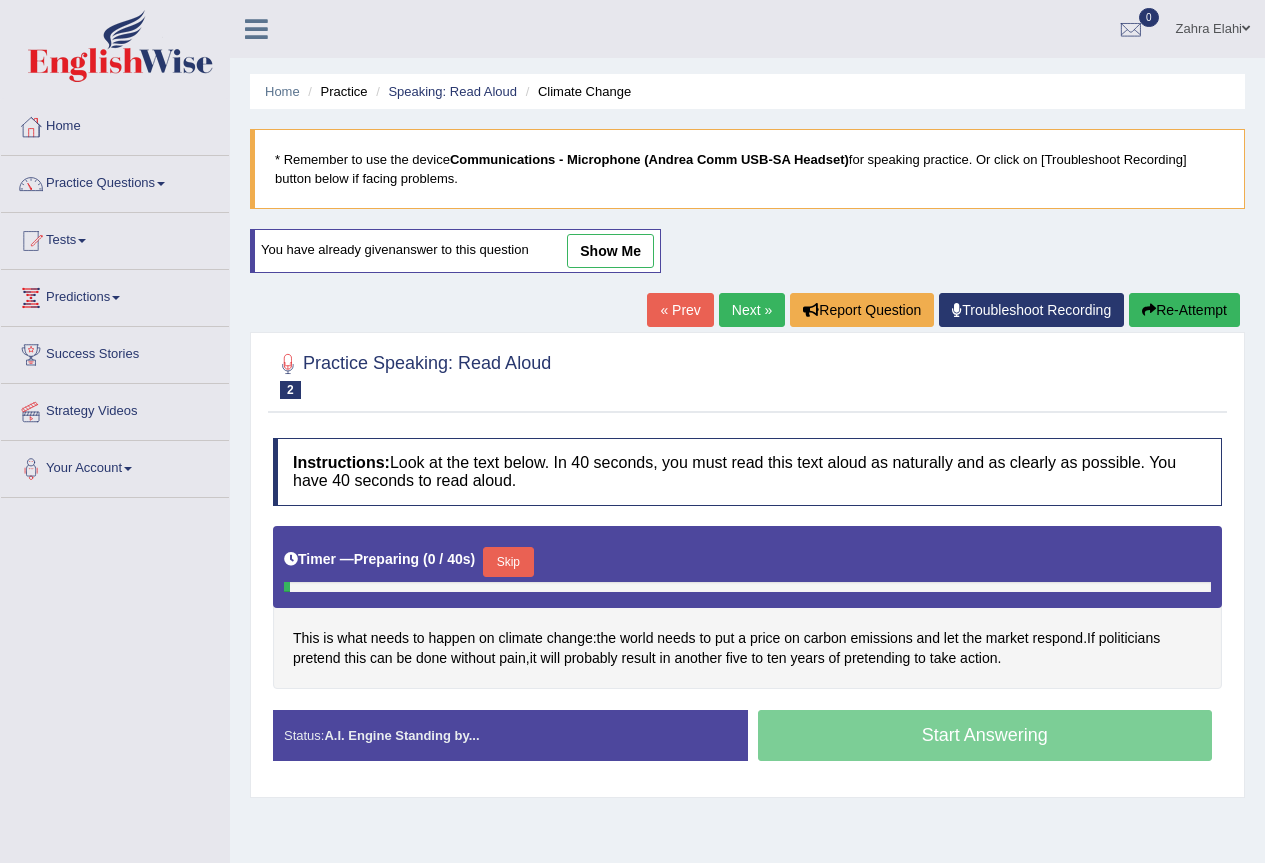 scroll, scrollTop: 26, scrollLeft: 0, axis: vertical 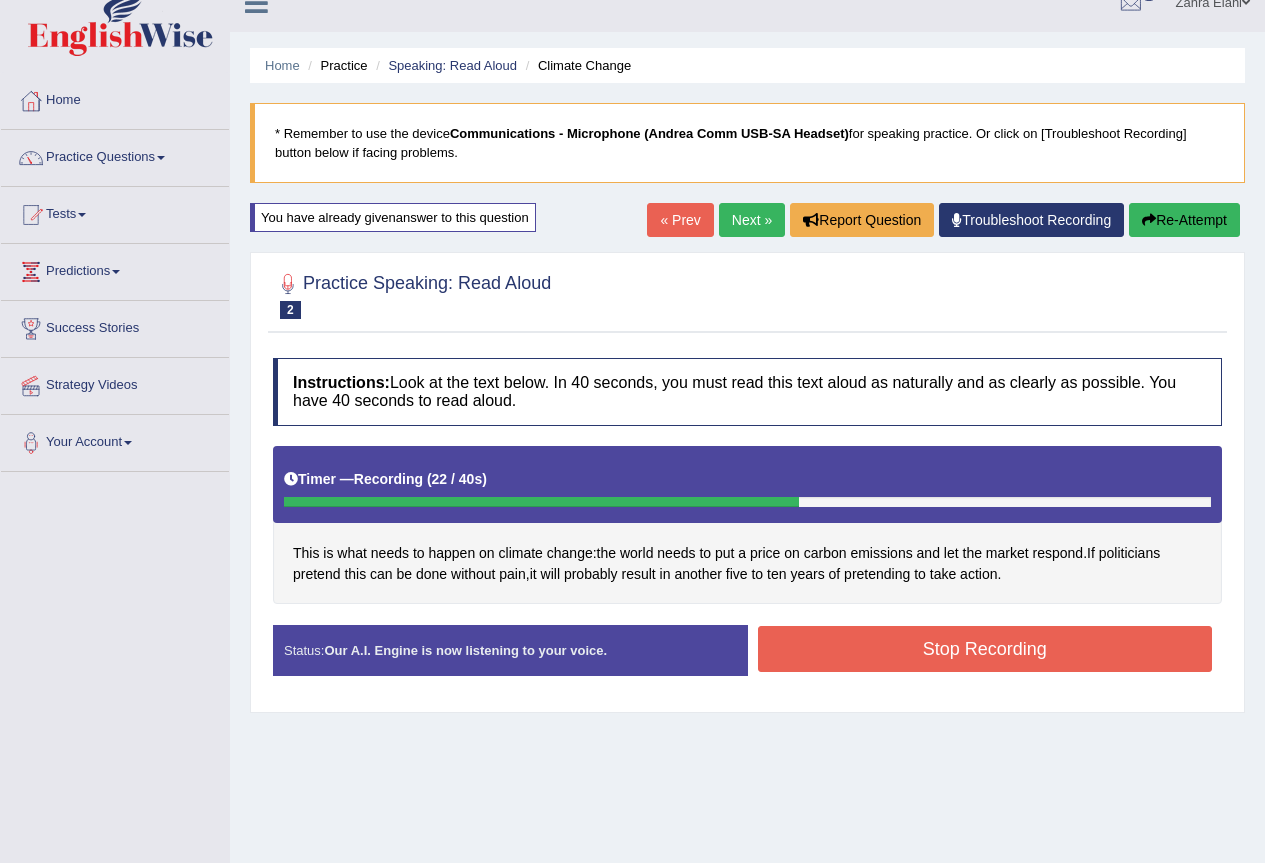 click on "Stop Recording" at bounding box center (985, 649) 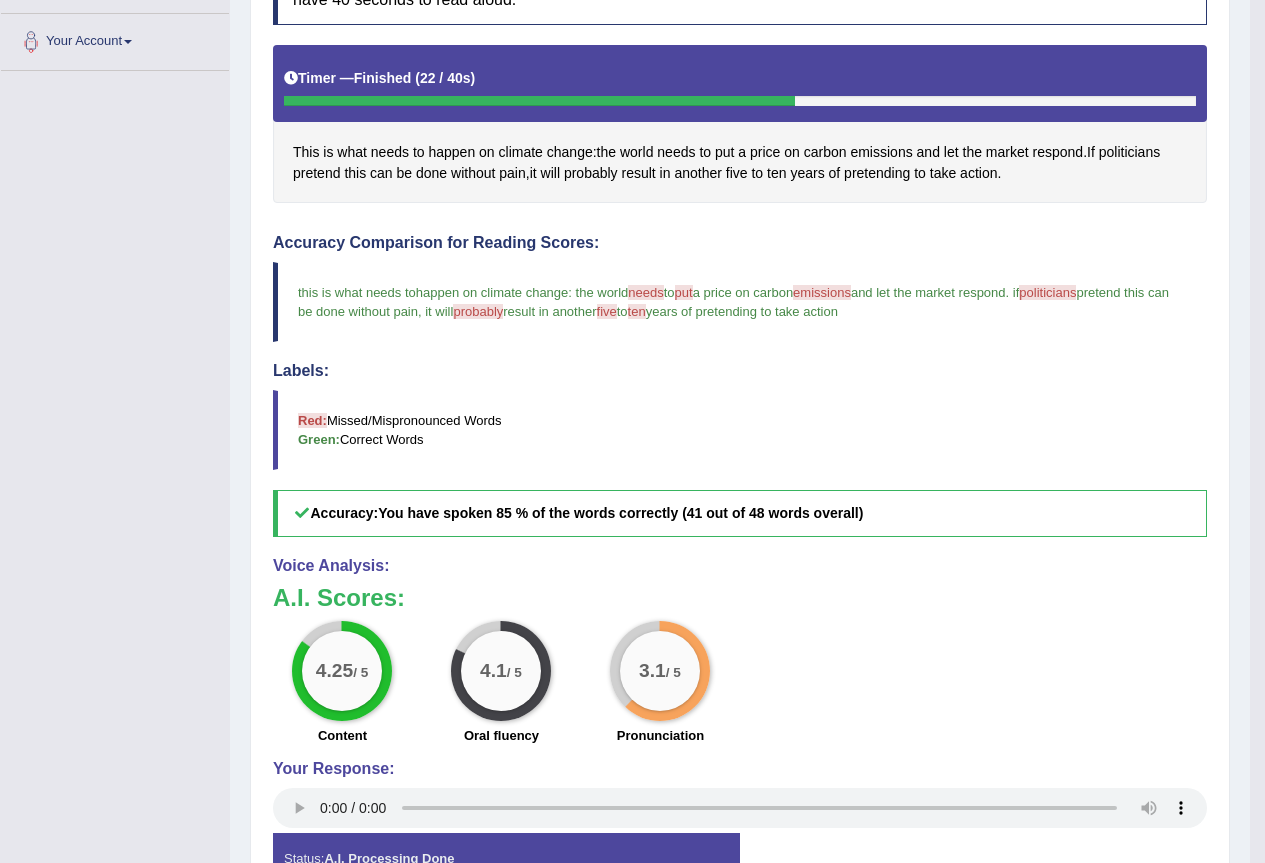 scroll, scrollTop: 450, scrollLeft: 0, axis: vertical 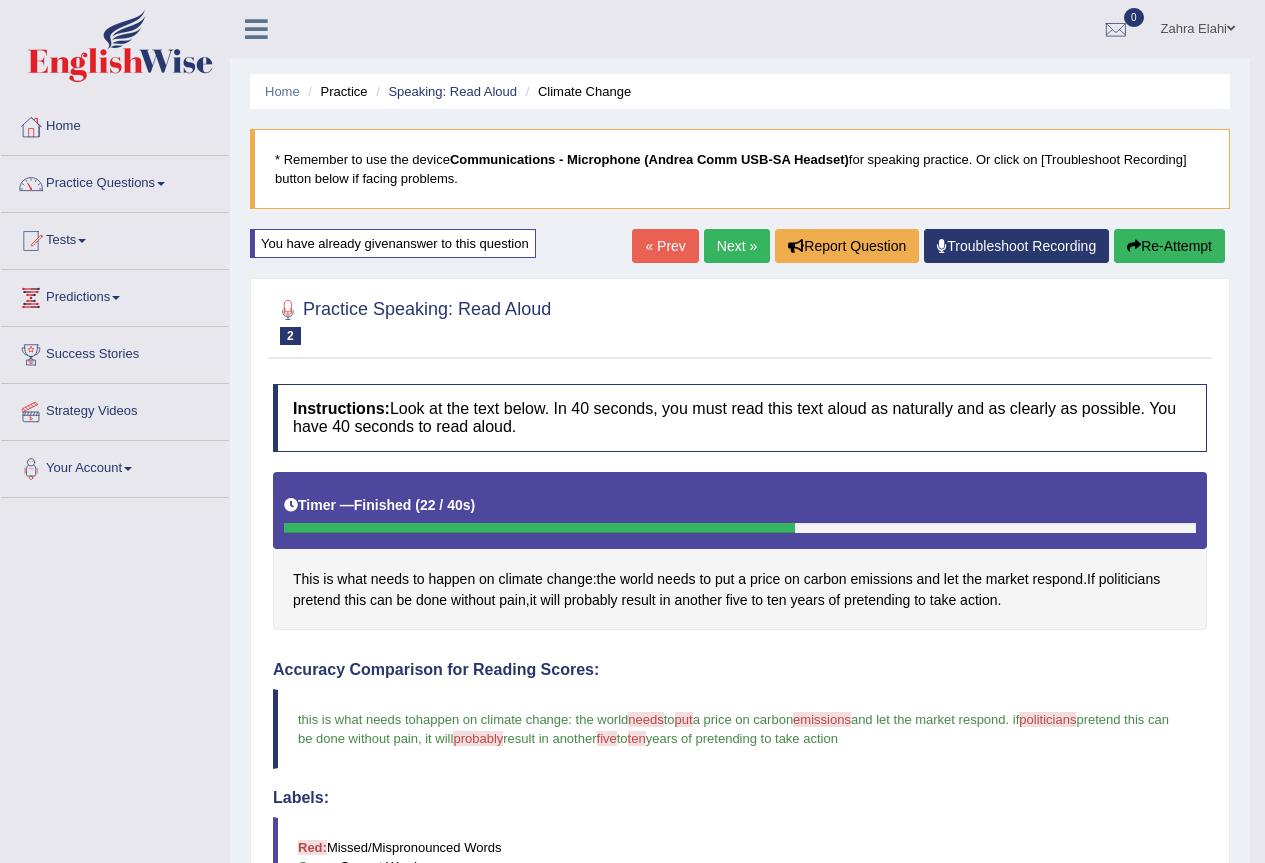 click on "Re-Attempt" at bounding box center (1169, 246) 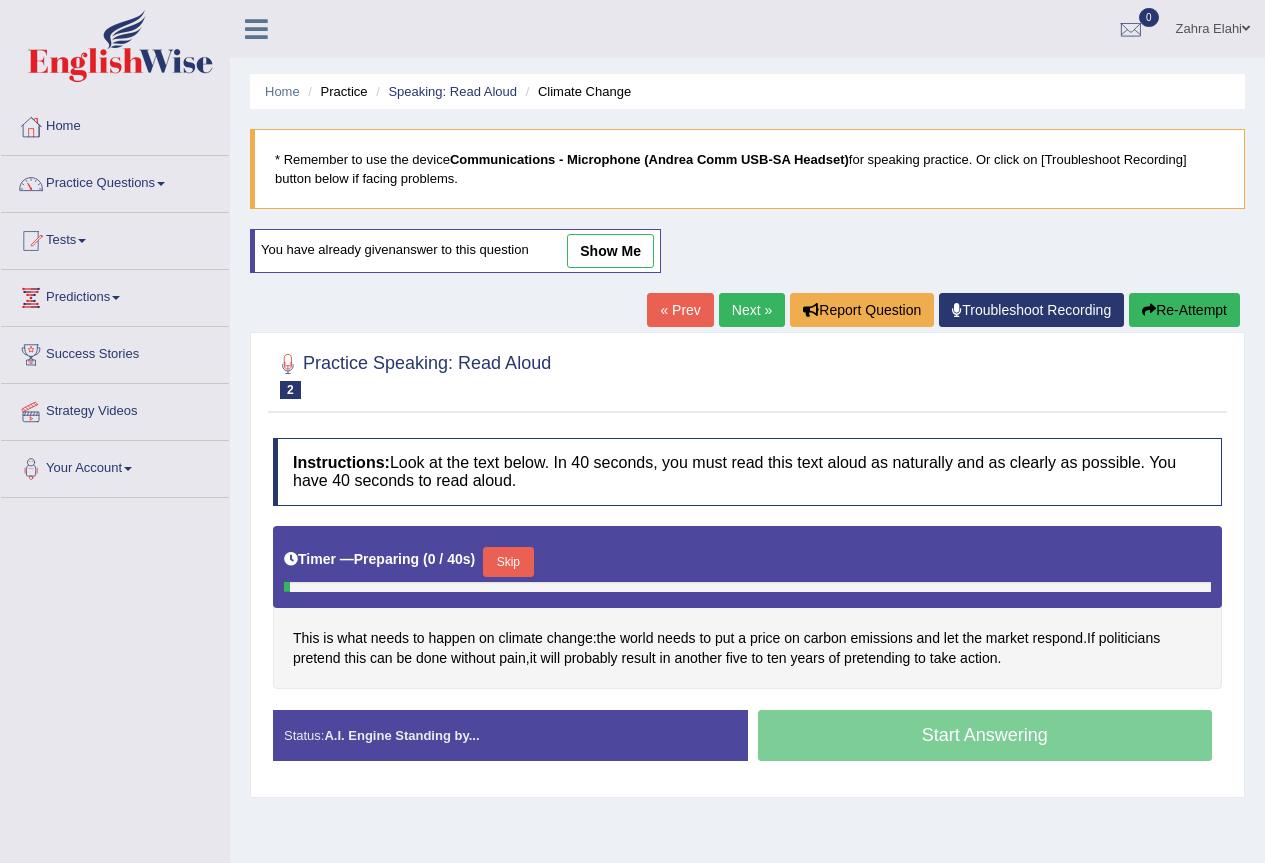 scroll, scrollTop: 0, scrollLeft: 0, axis: both 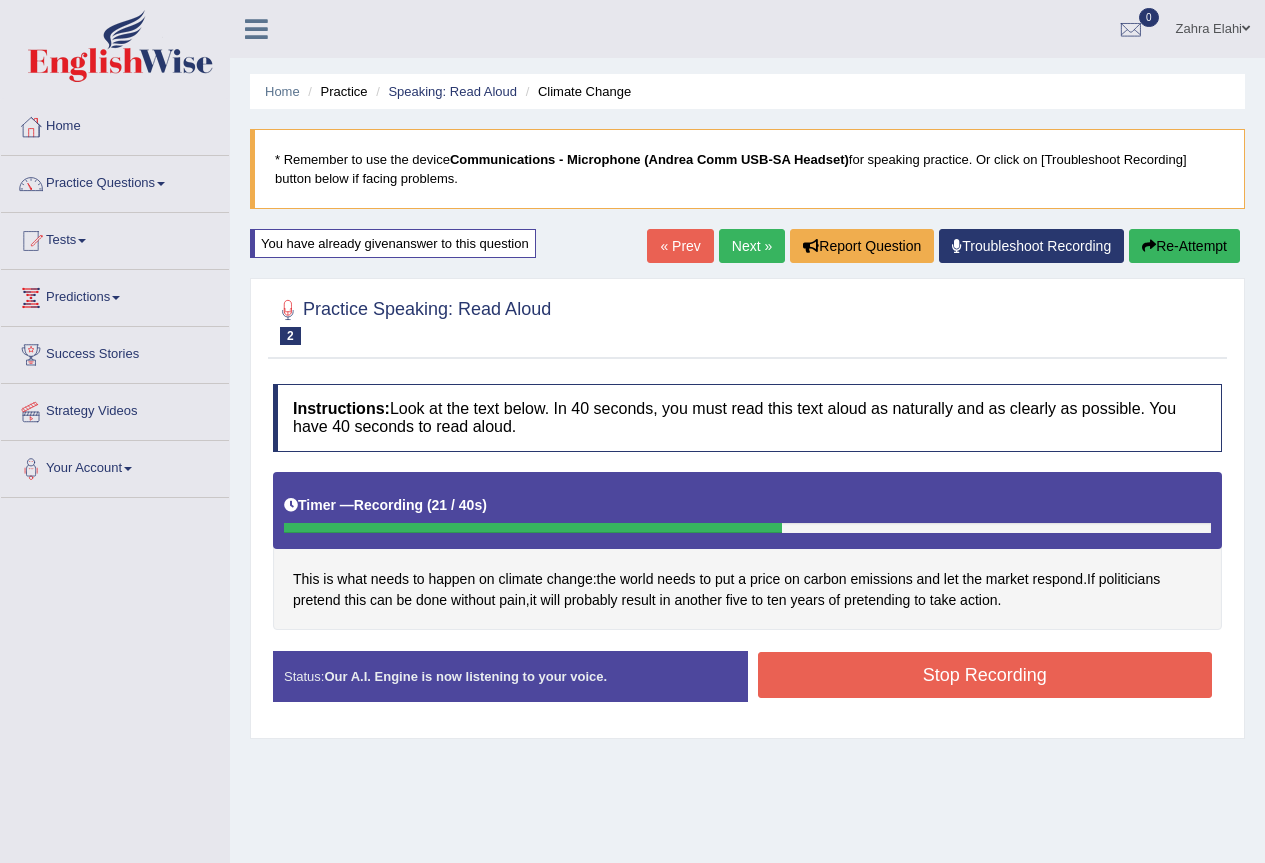 click on "Stop Recording" at bounding box center [985, 675] 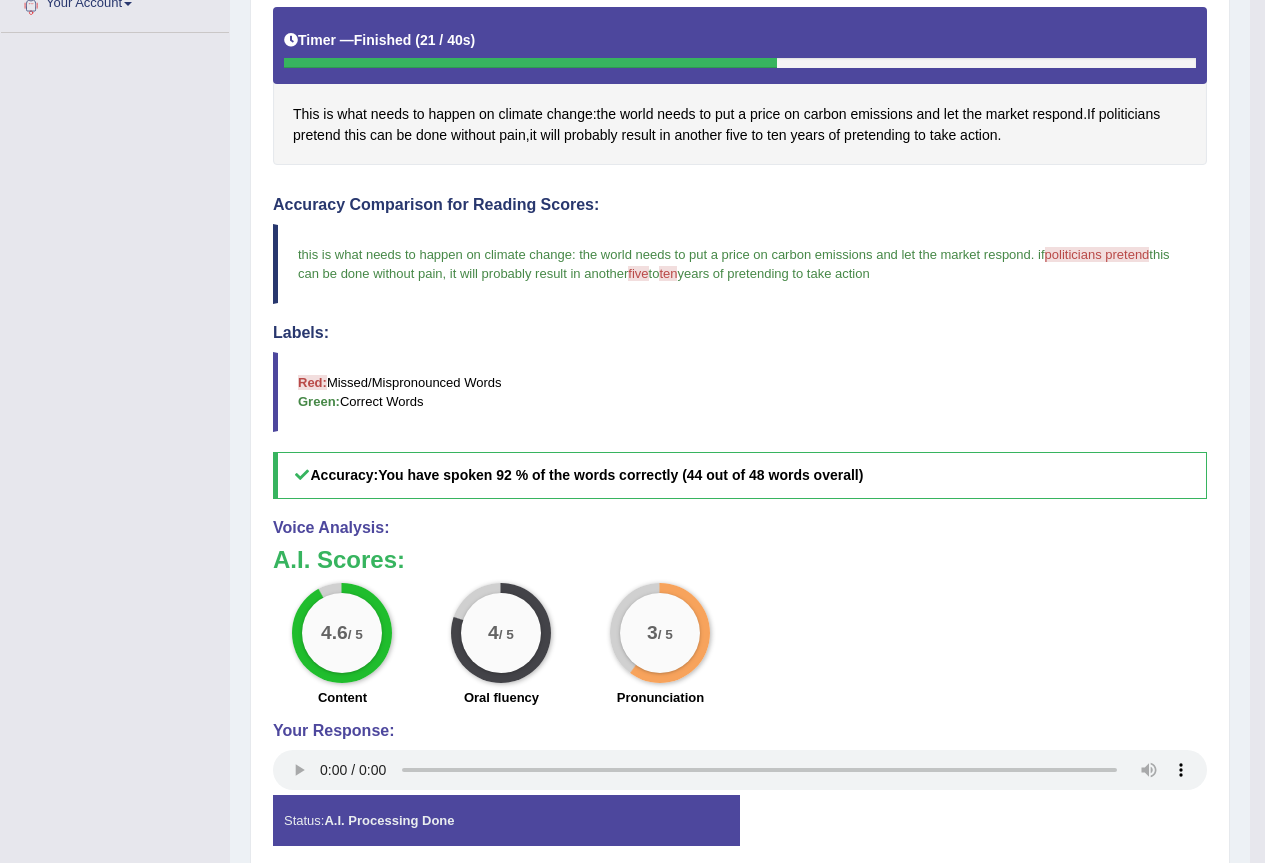 scroll, scrollTop: 466, scrollLeft: 0, axis: vertical 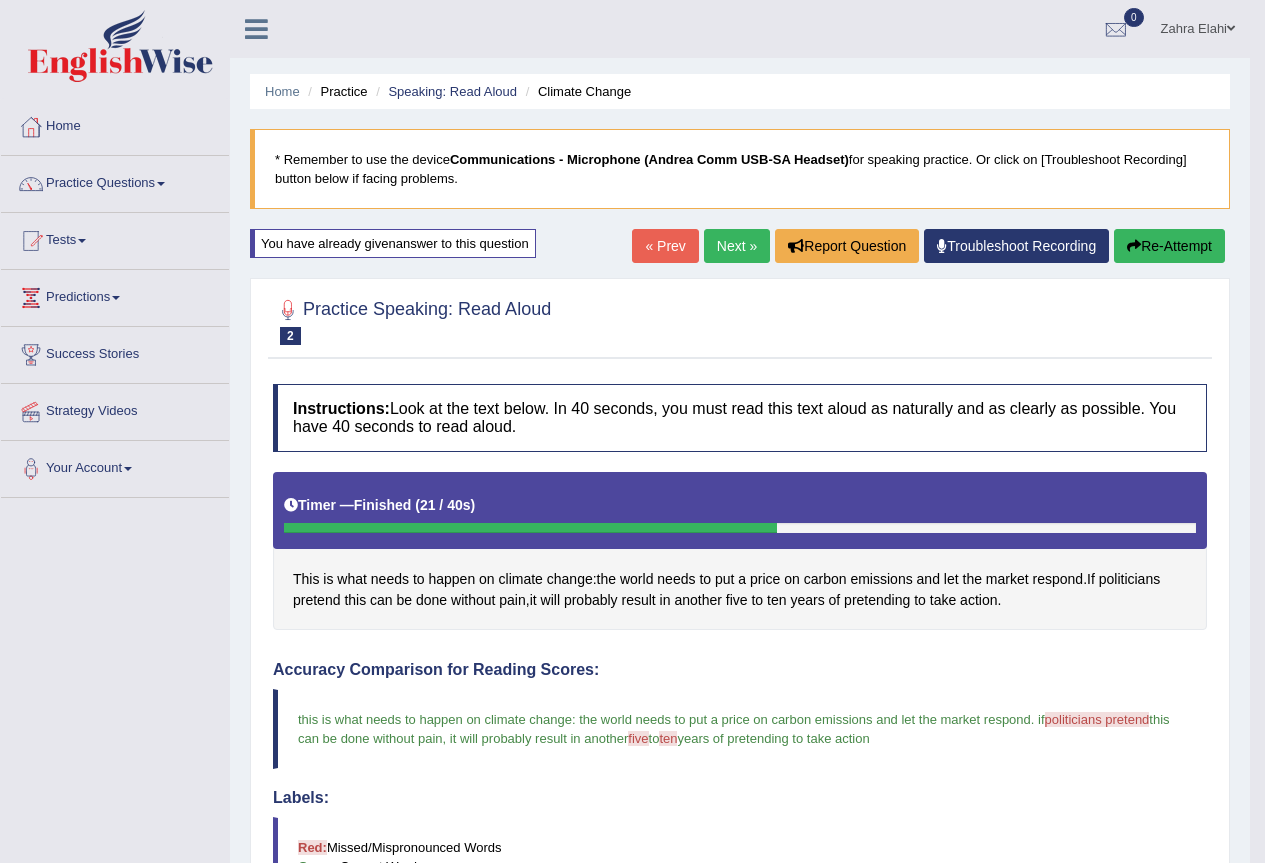 click on "Next »" at bounding box center (737, 246) 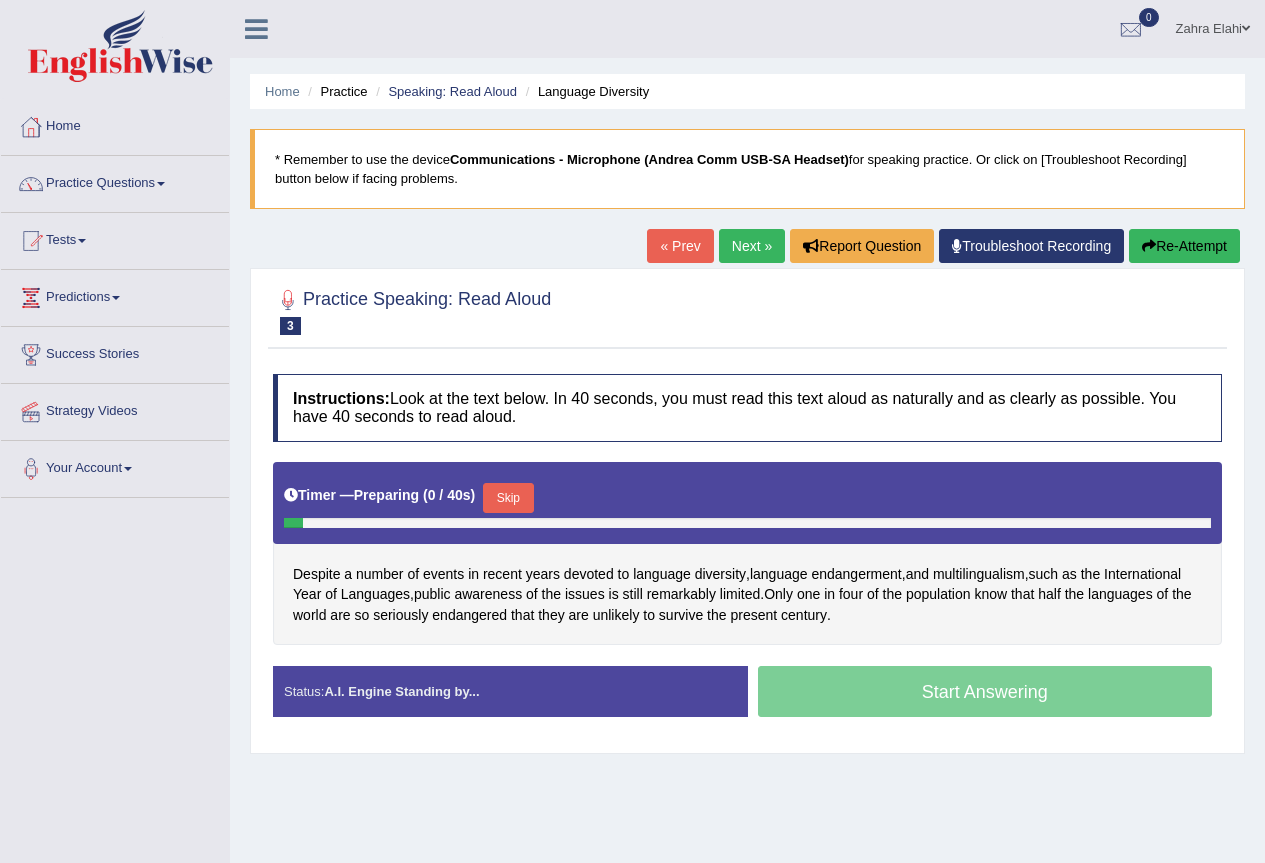 scroll, scrollTop: 0, scrollLeft: 0, axis: both 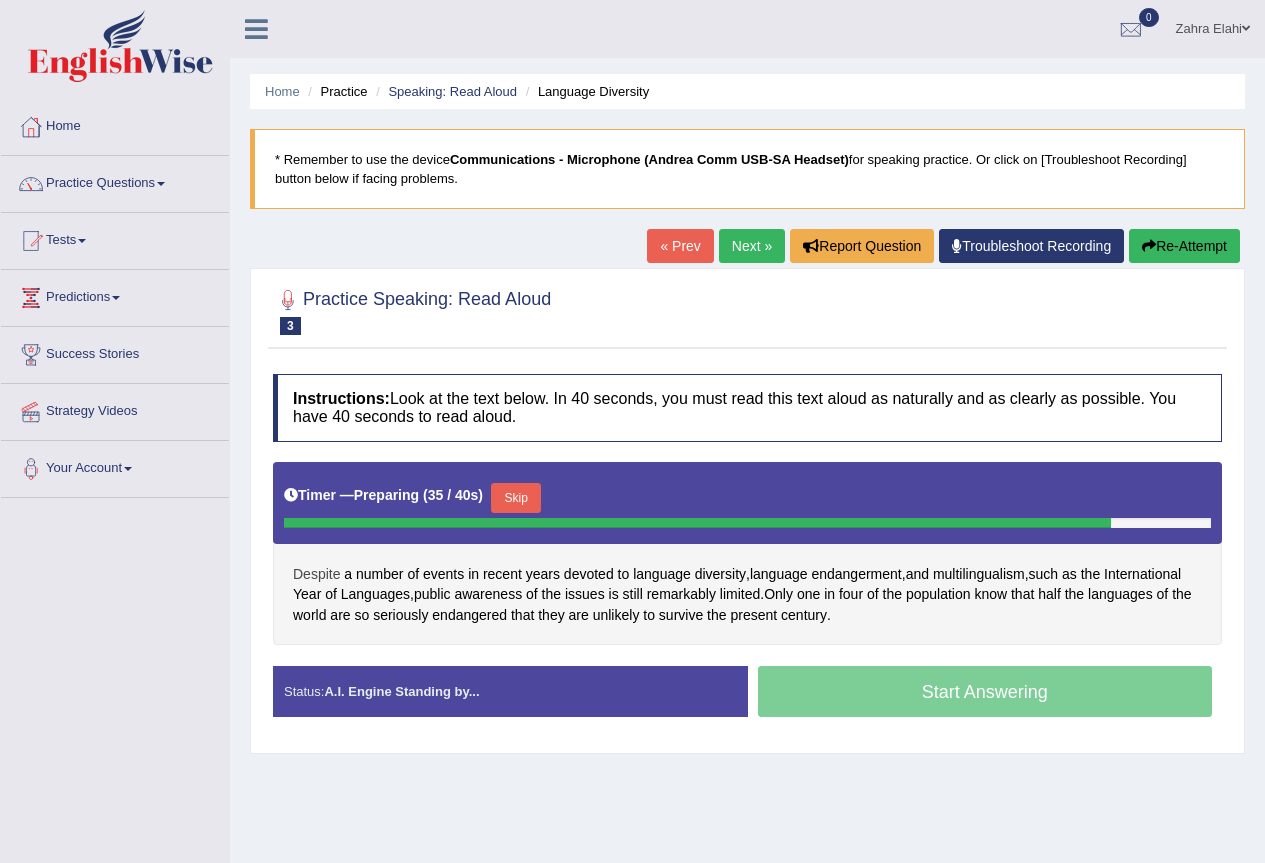 click on "Despite" at bounding box center [316, 574] 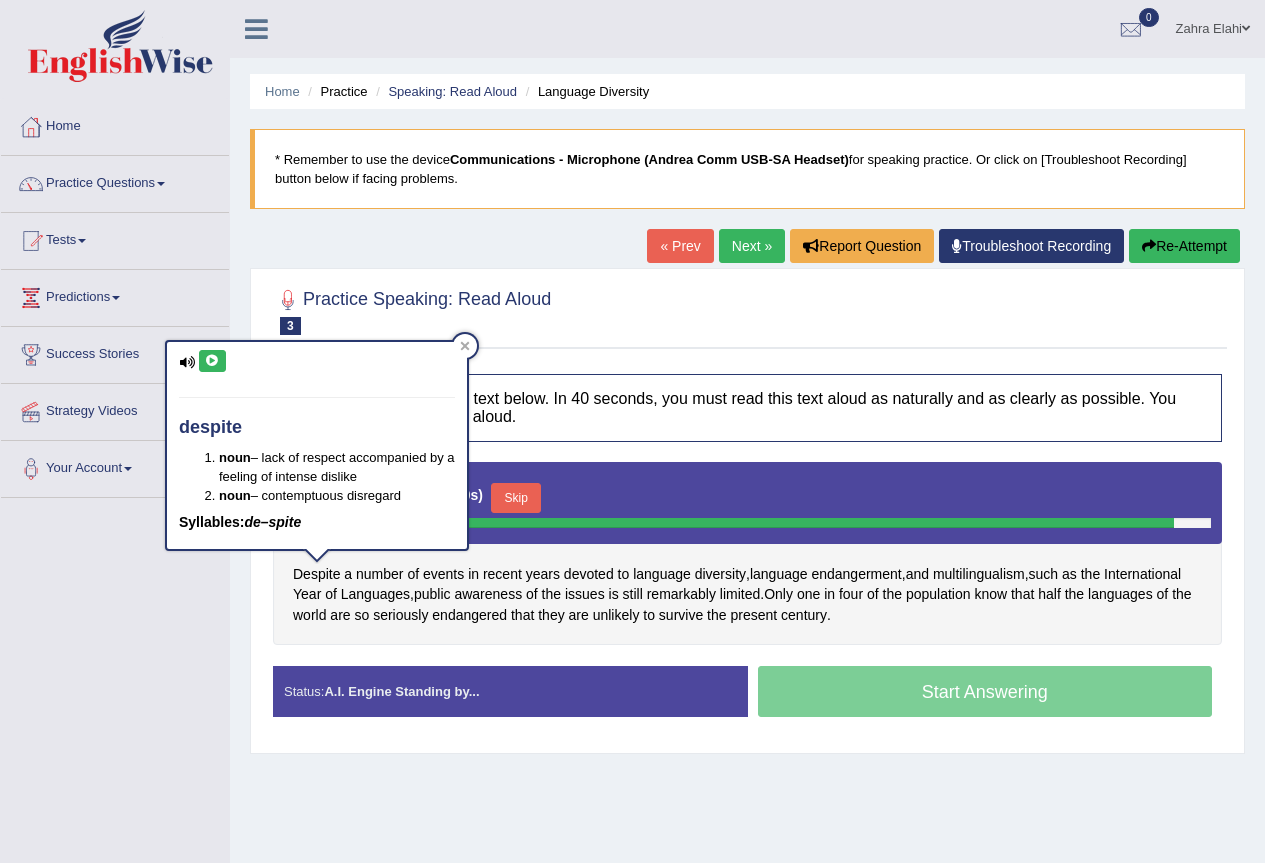 click at bounding box center [212, 361] 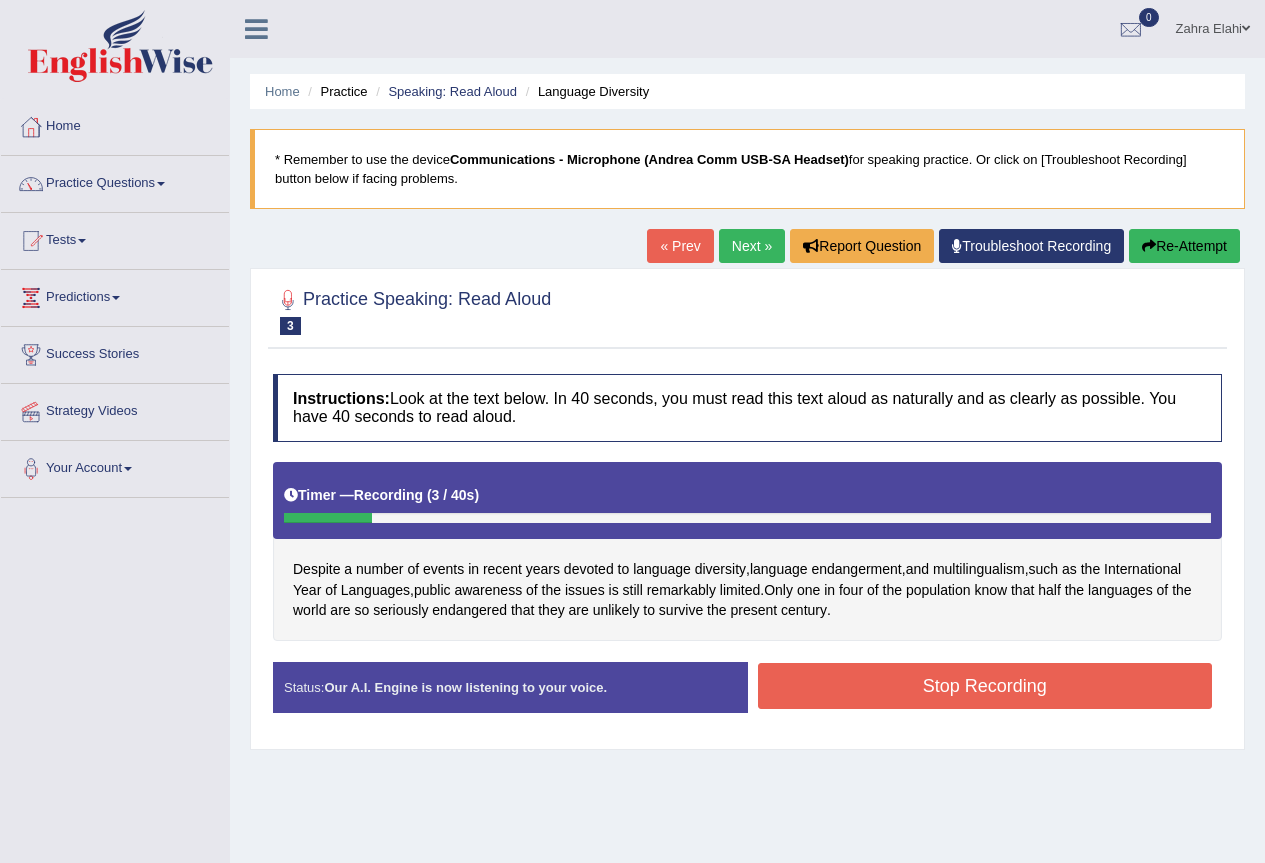 click on "Re-Attempt" at bounding box center [1184, 246] 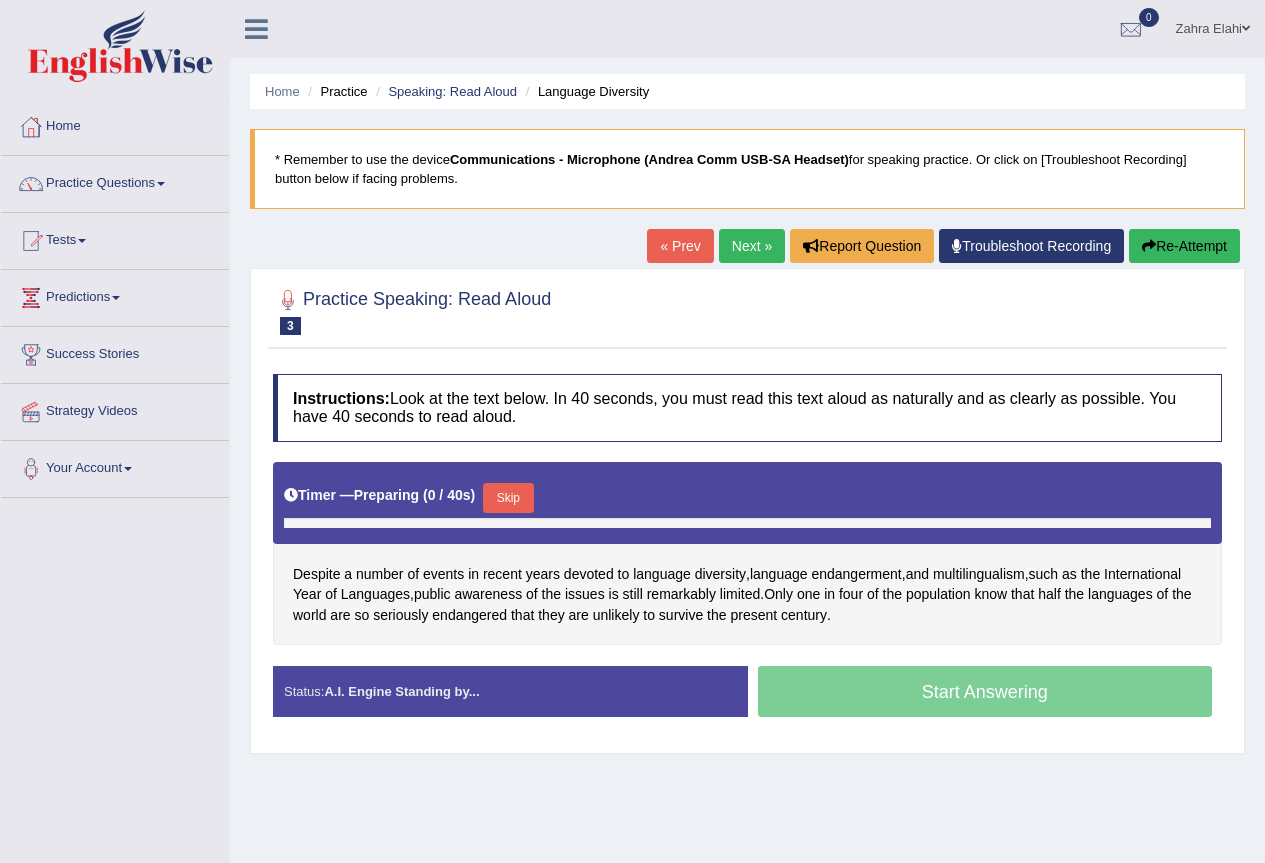 scroll, scrollTop: 0, scrollLeft: 0, axis: both 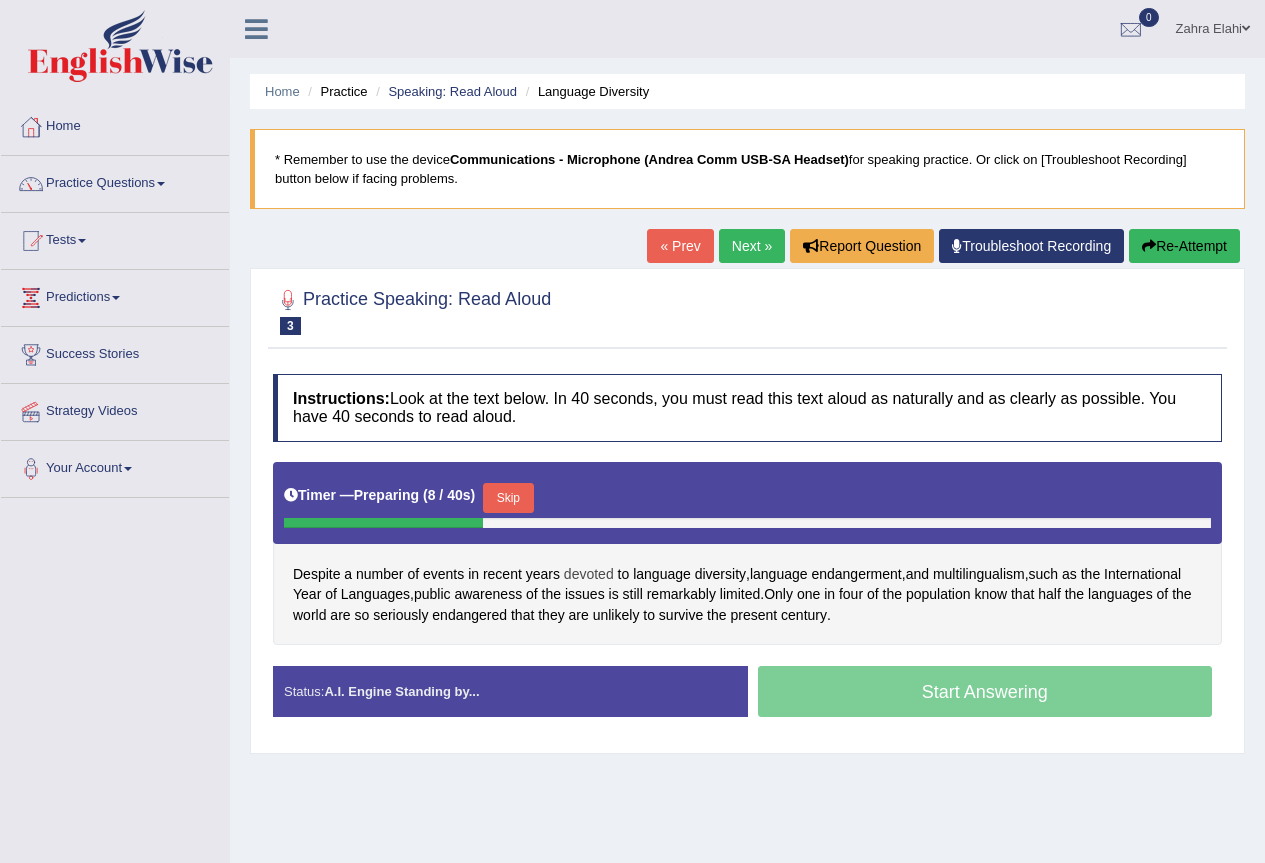 click on "devoted" at bounding box center (589, 574) 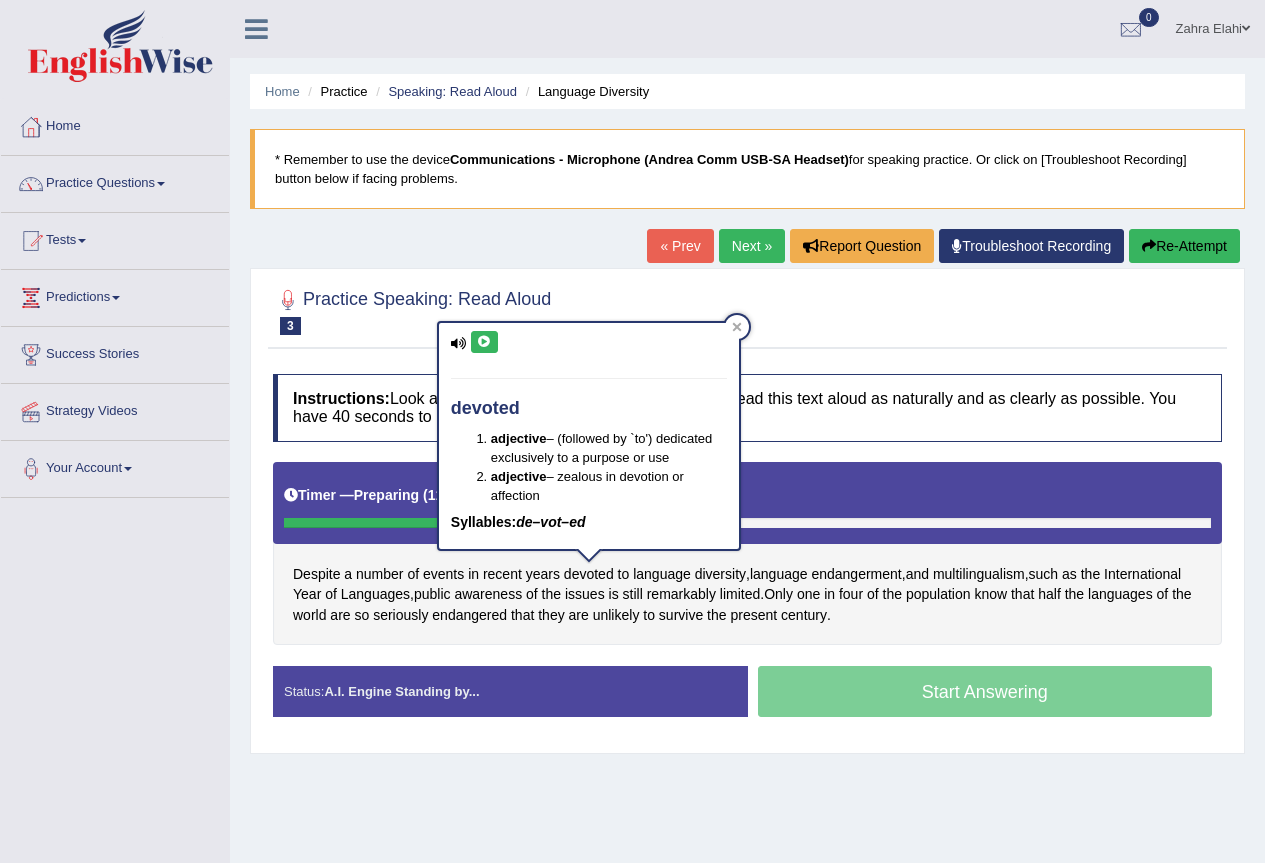 click at bounding box center (484, 342) 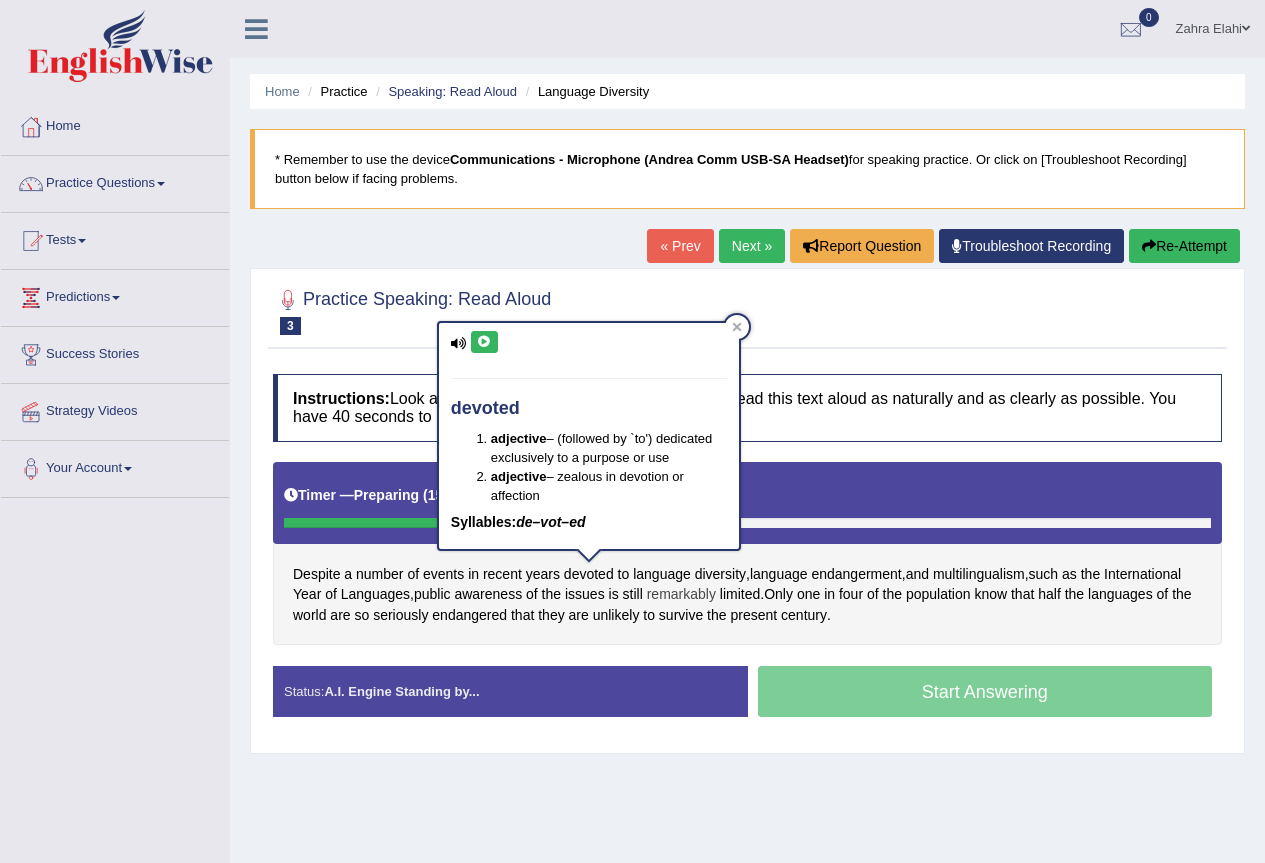 click on "remarkably" at bounding box center [681, 594] 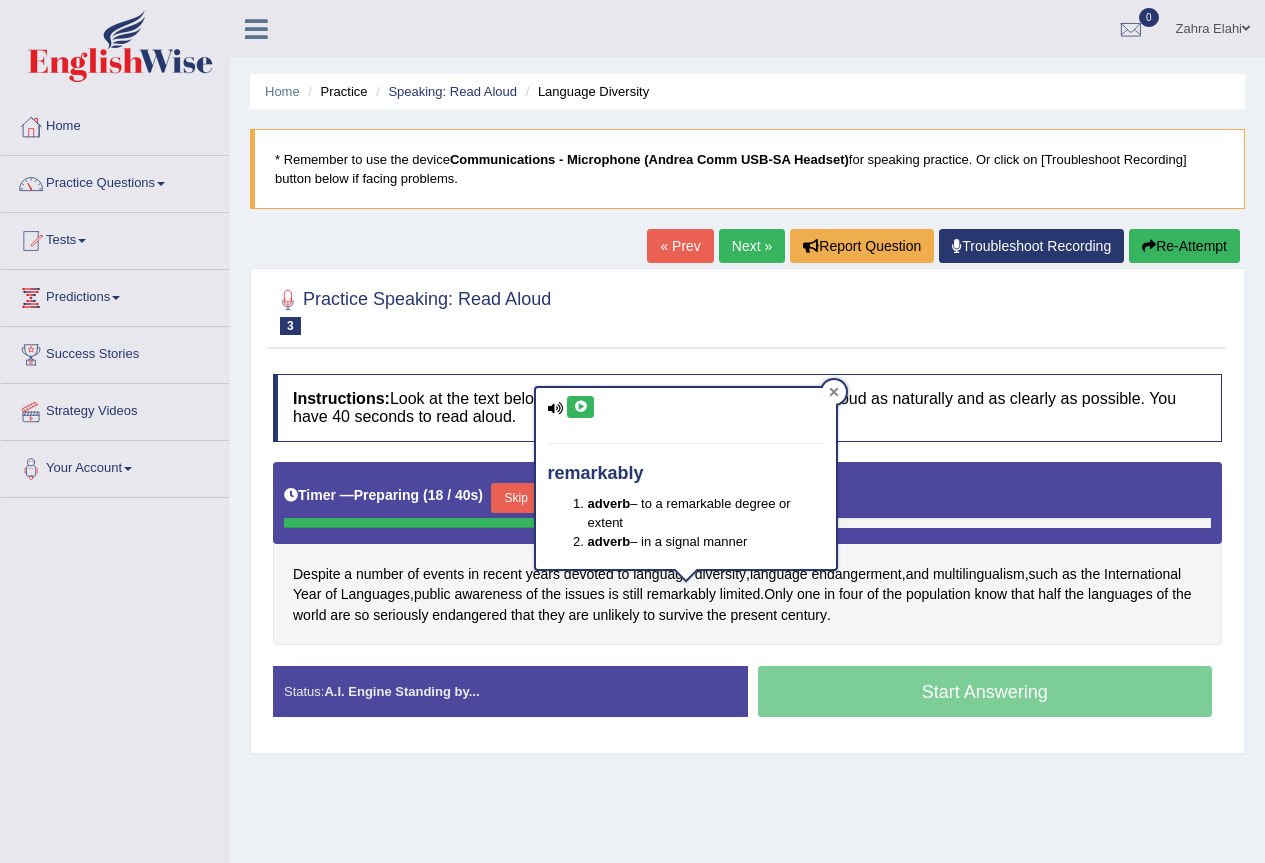 click 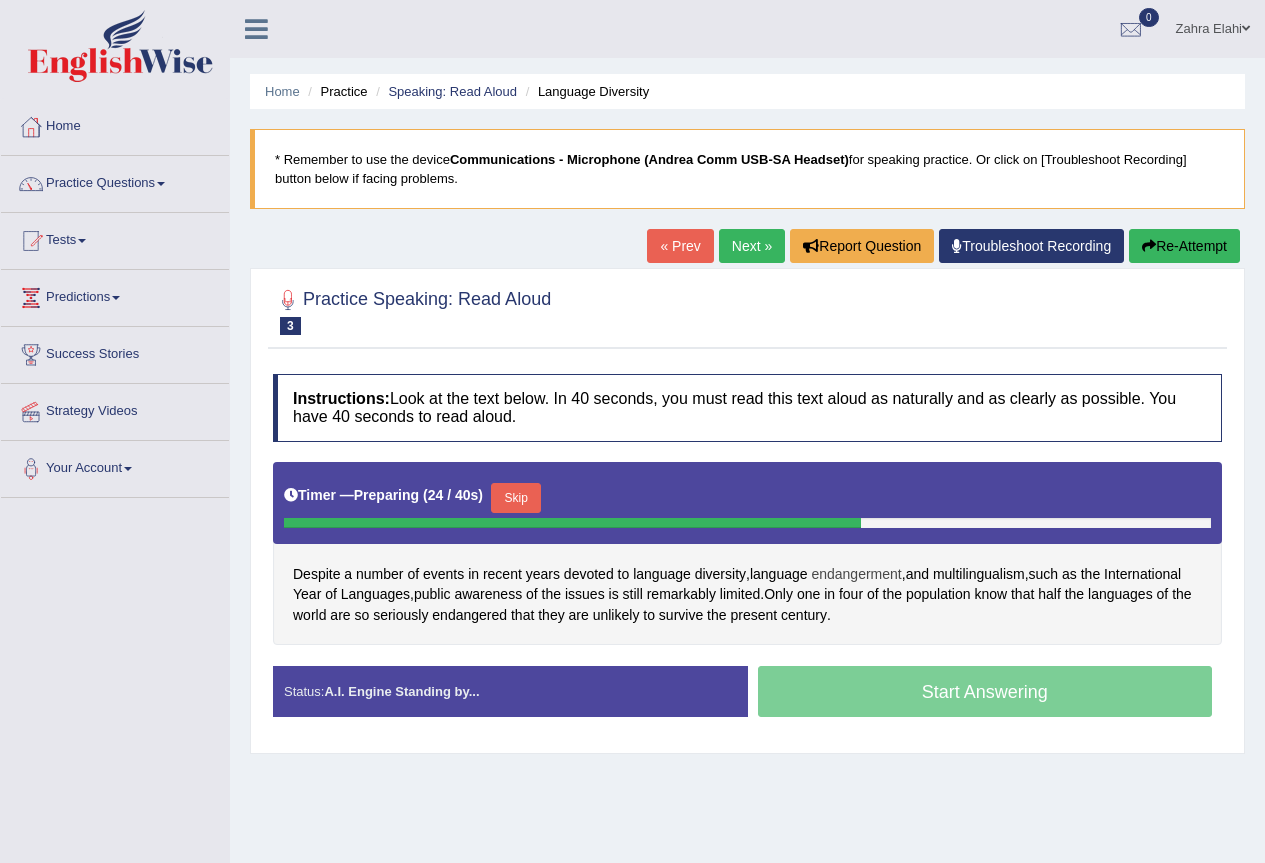 click on "endangerment" at bounding box center [856, 574] 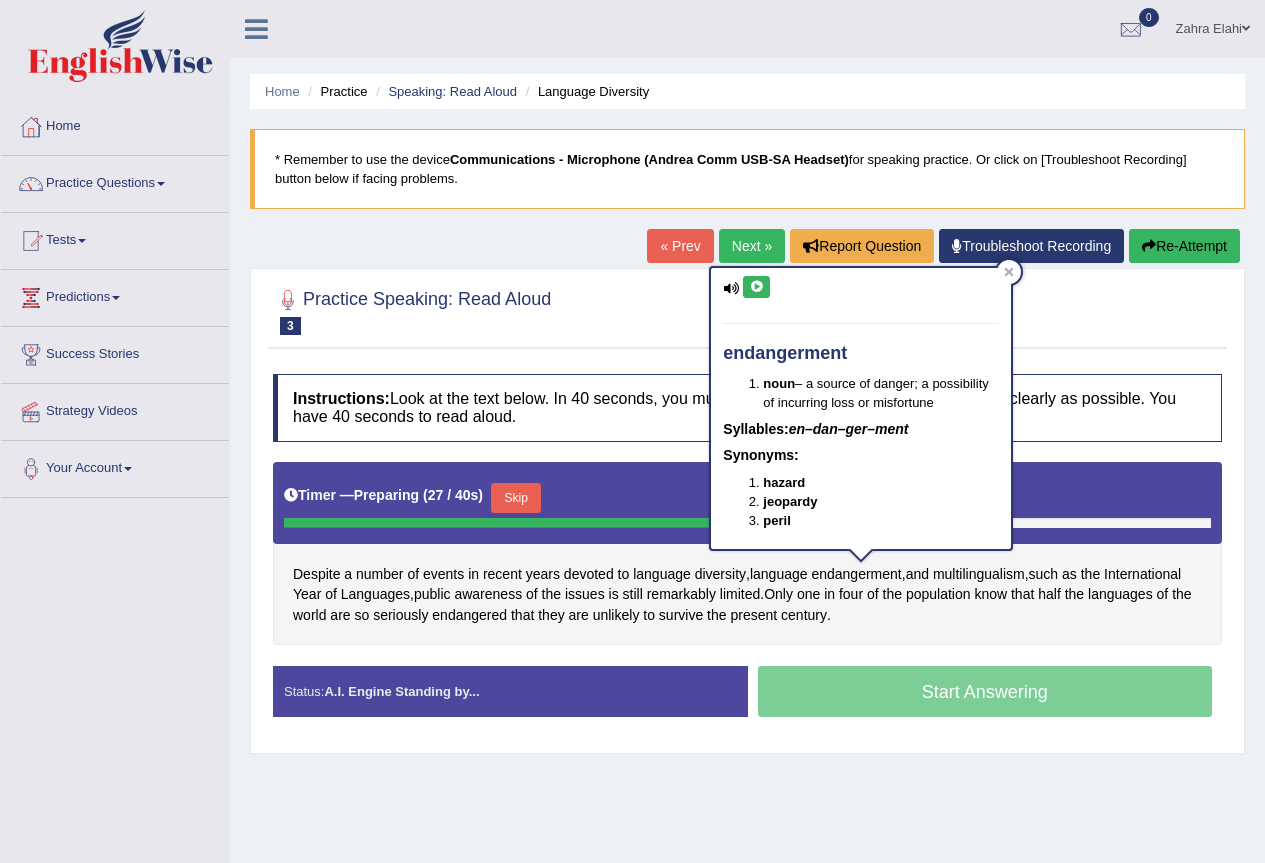 click at bounding box center (756, 287) 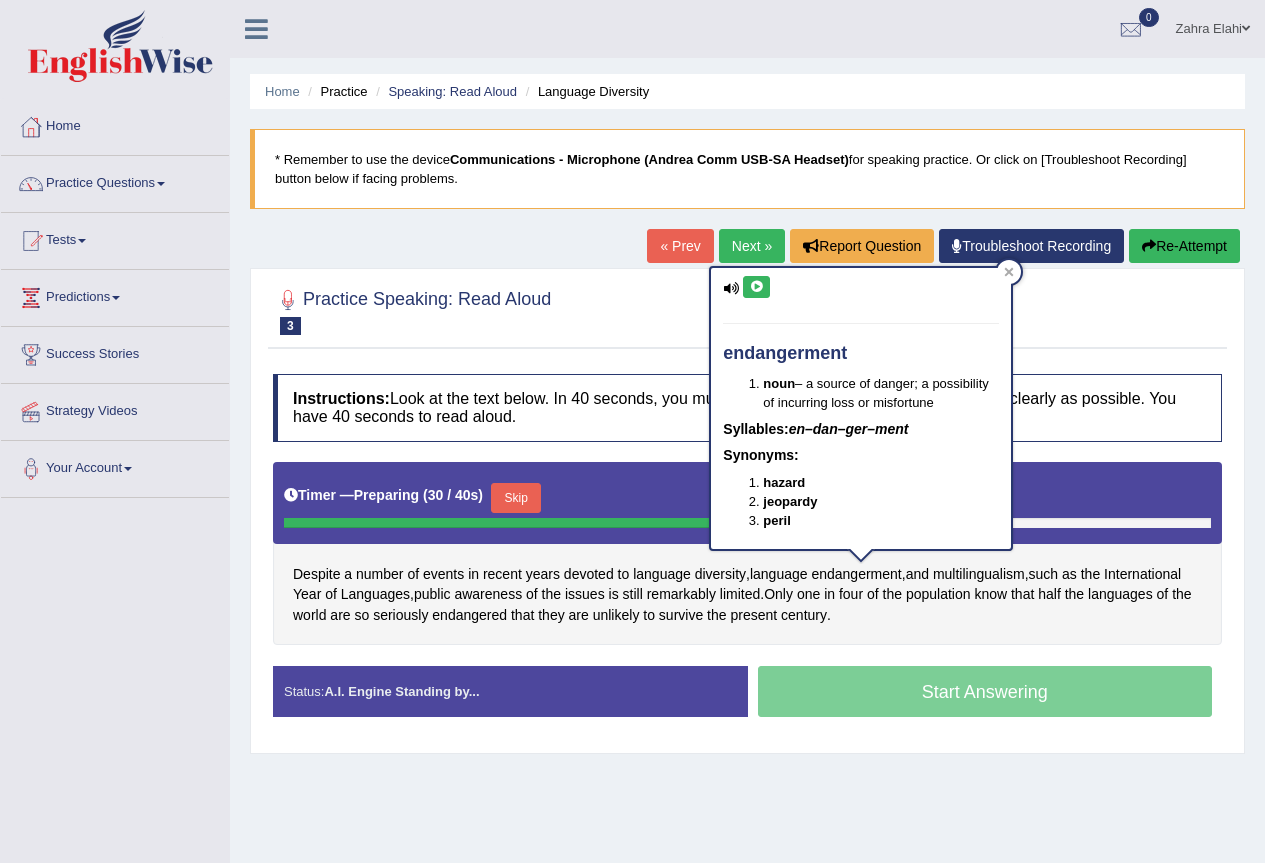 click on "Despite   a   number   of   events   in   recent   years   devoted   to   language   diversity ,  language   endangerment ,  and   multilingualism ,  such   as   the   International   Year   of   Languages ,  public   awareness   of   the   issues   is   still   remarkably   limited .  Only   one   in   four   of   the   population   know   that   half   the   languages   of   the   world   are   so   seriously   endangered   that   they   are   unlikely   to   survive   the   present   century ." at bounding box center (747, 554) 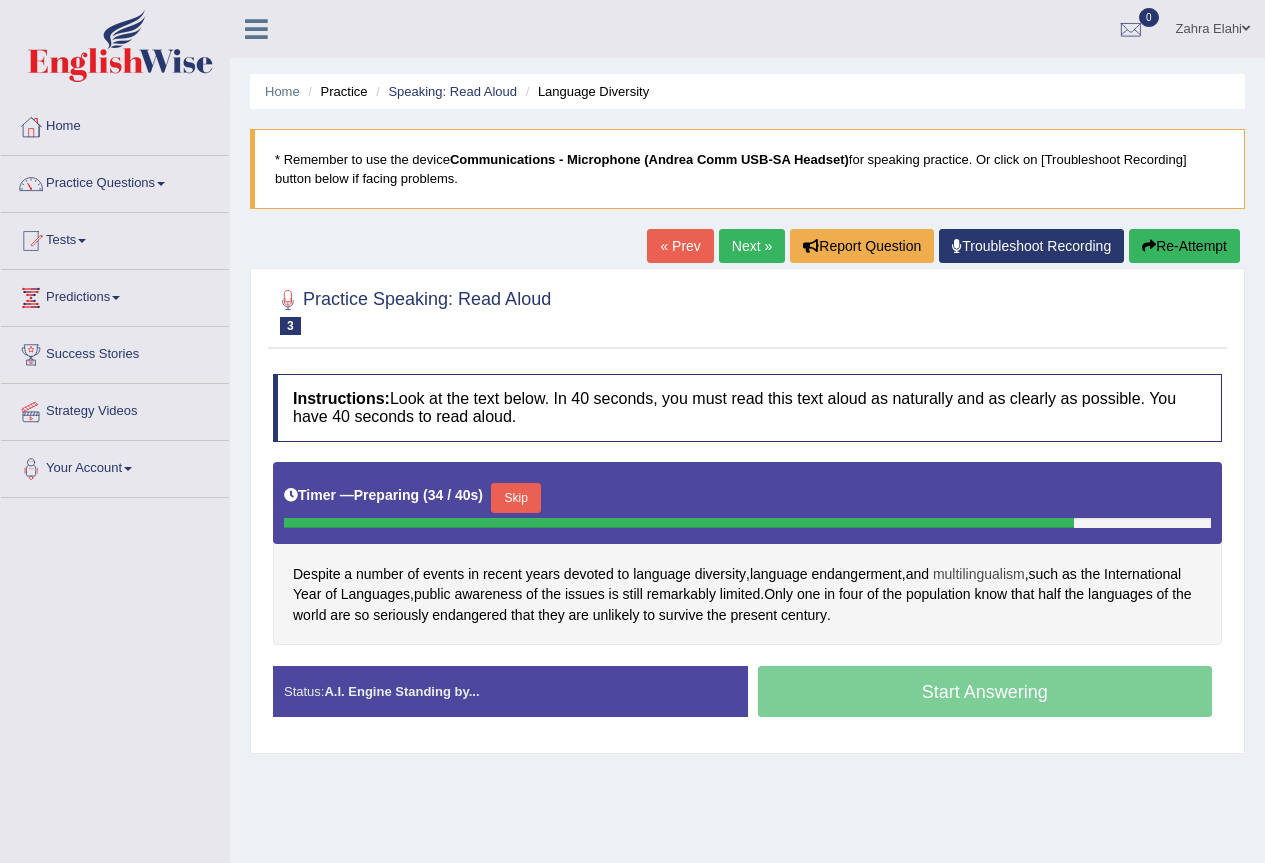 click on "multilingualism" at bounding box center [979, 574] 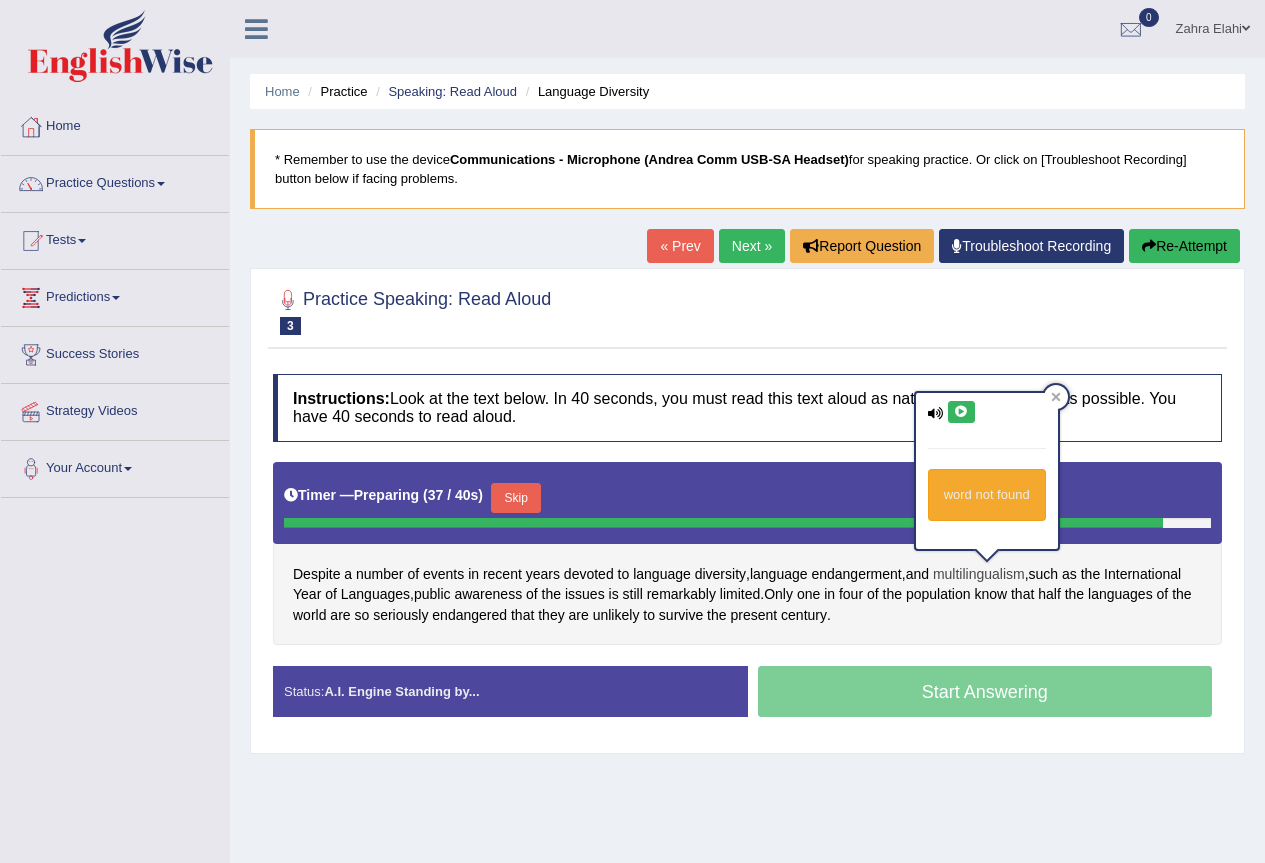 click on "multilingualism" at bounding box center [979, 574] 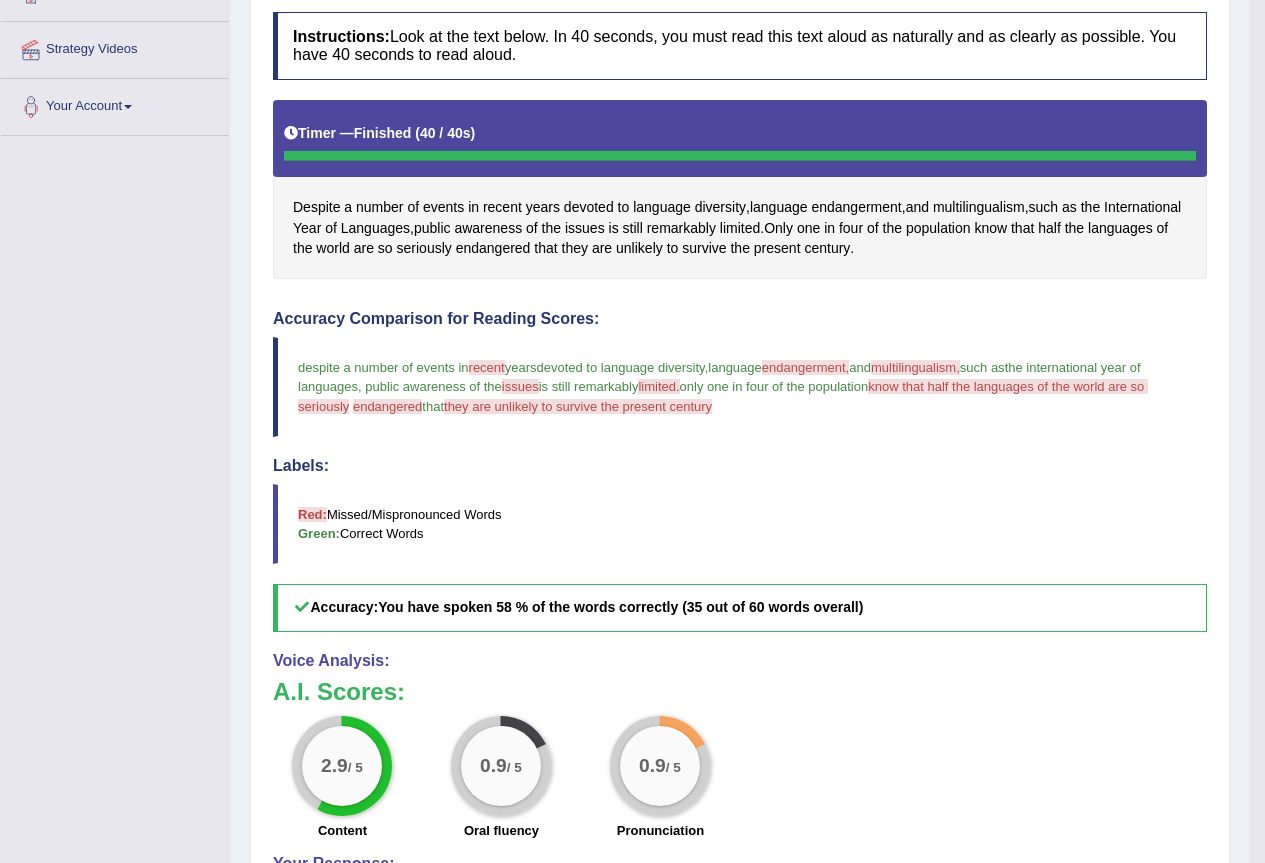 scroll, scrollTop: 388, scrollLeft: 0, axis: vertical 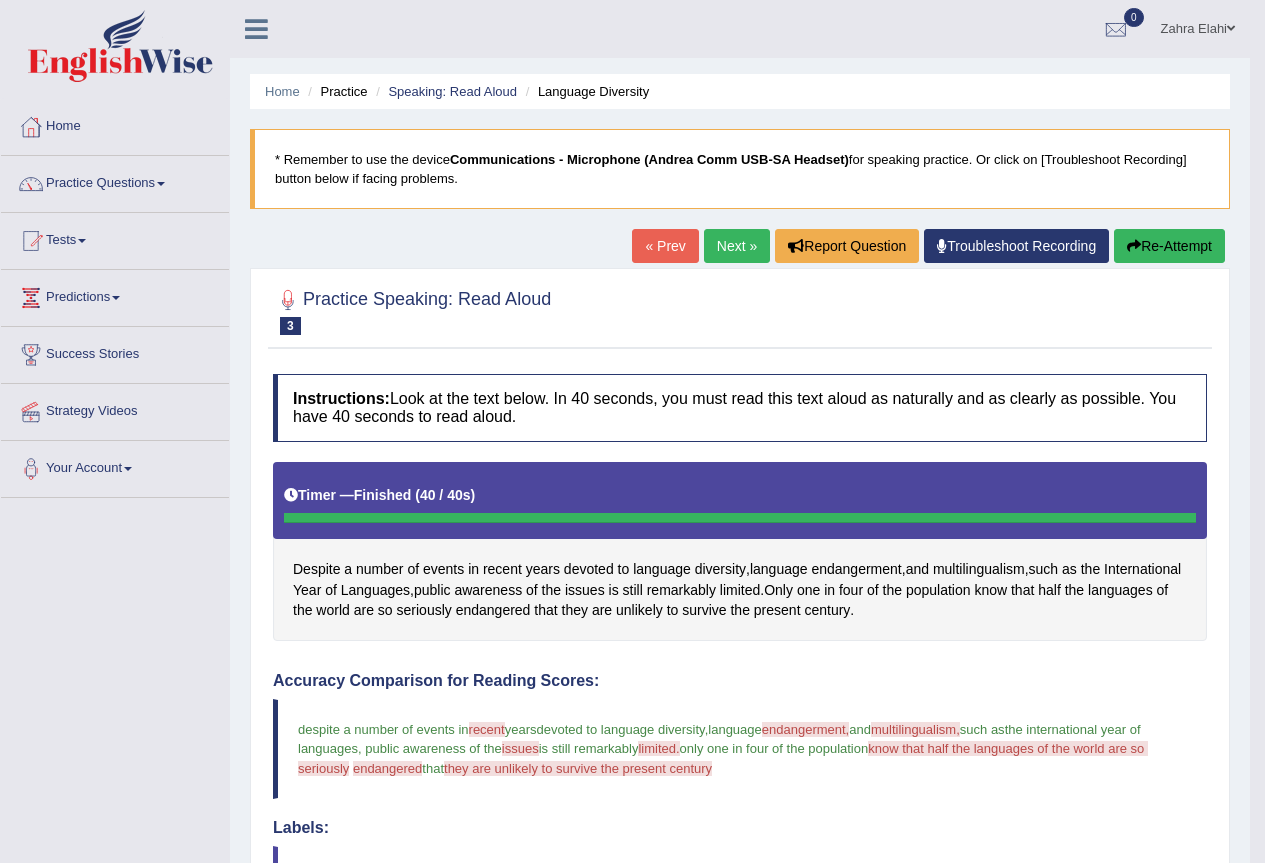 click on "Re-Attempt" at bounding box center [1169, 246] 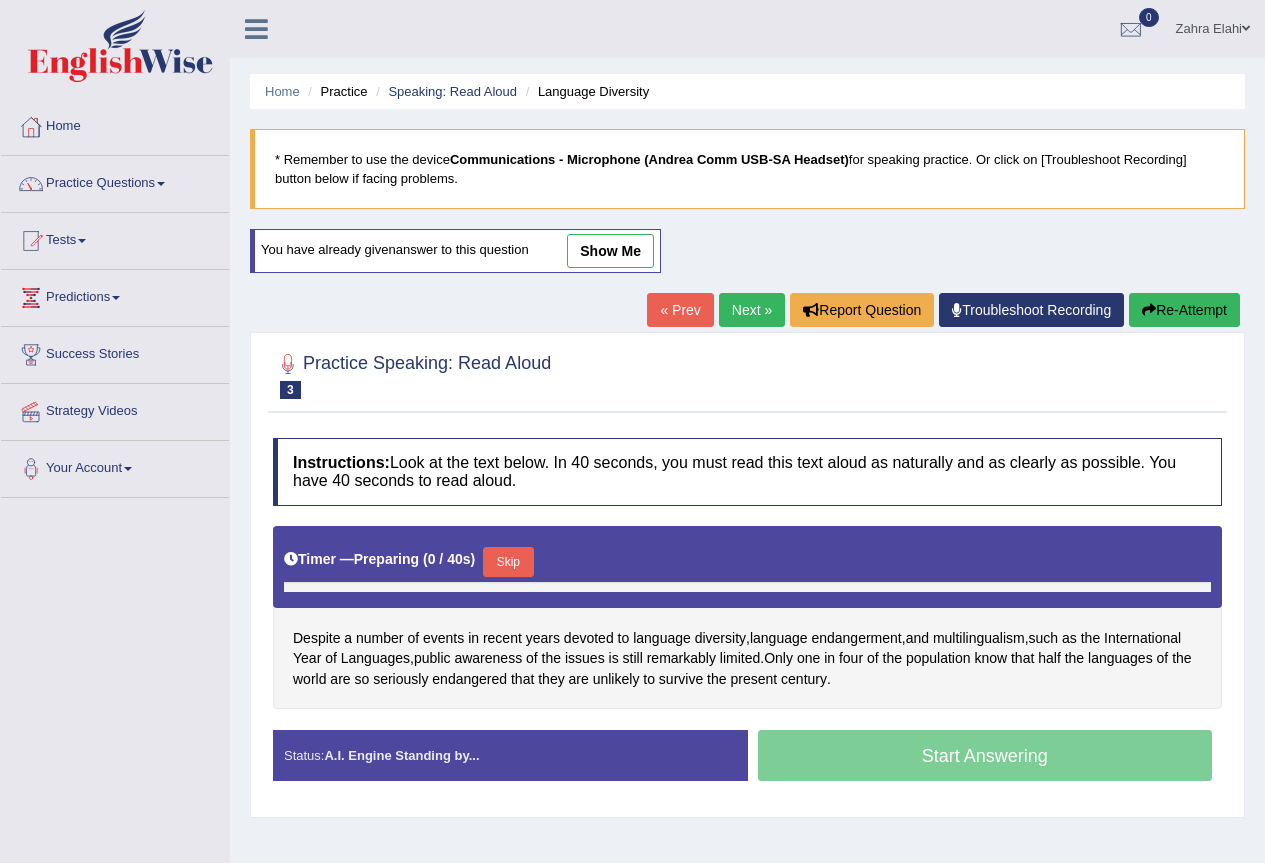 scroll, scrollTop: 0, scrollLeft: 0, axis: both 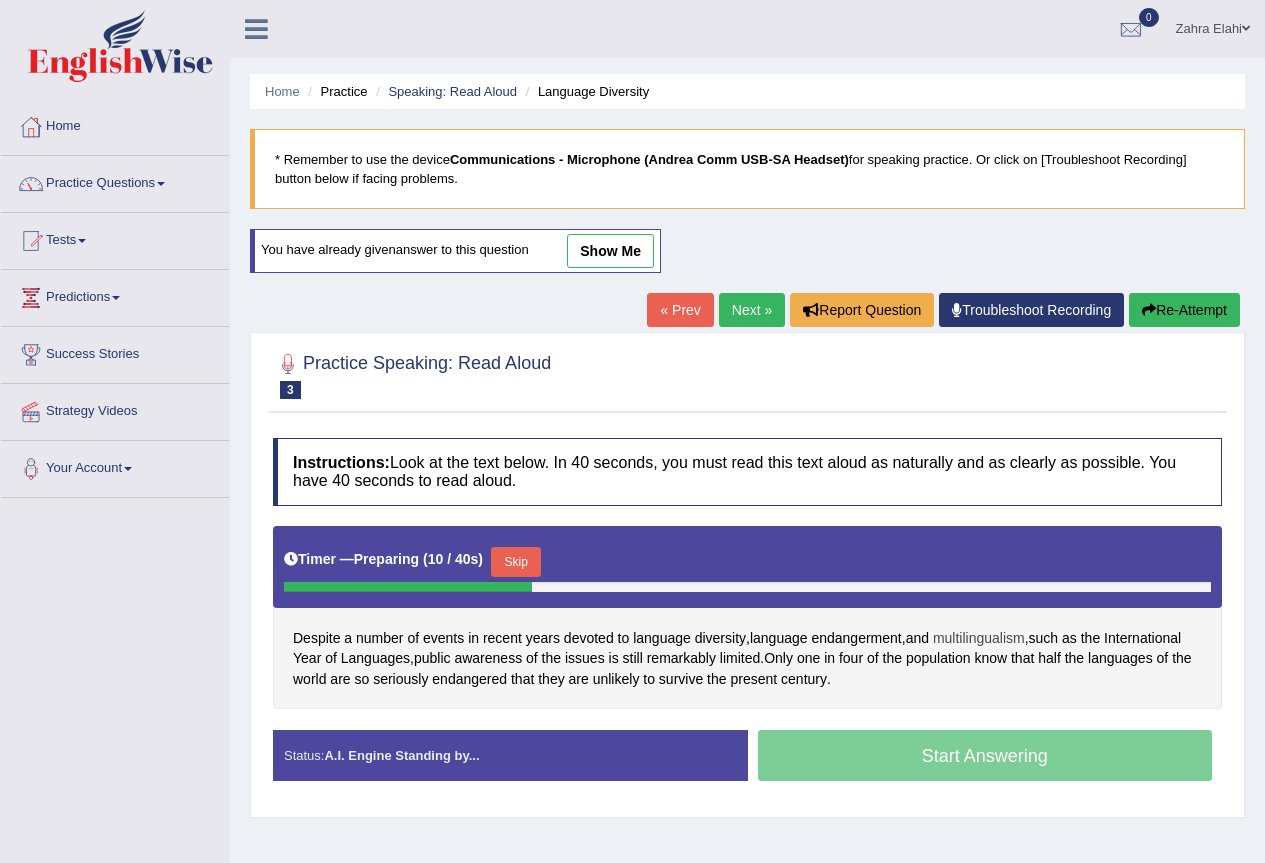 click on "multilingualism" at bounding box center [979, 638] 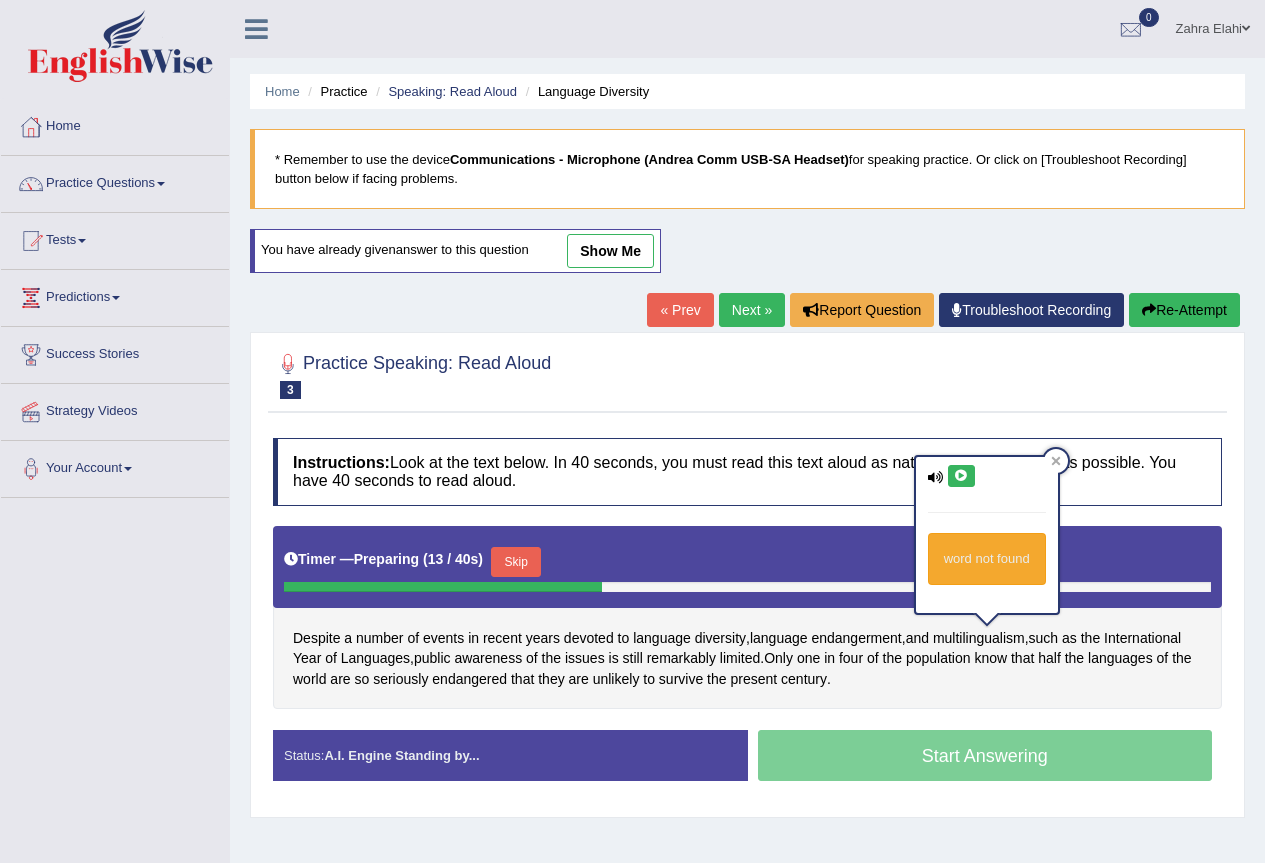 click at bounding box center [961, 476] 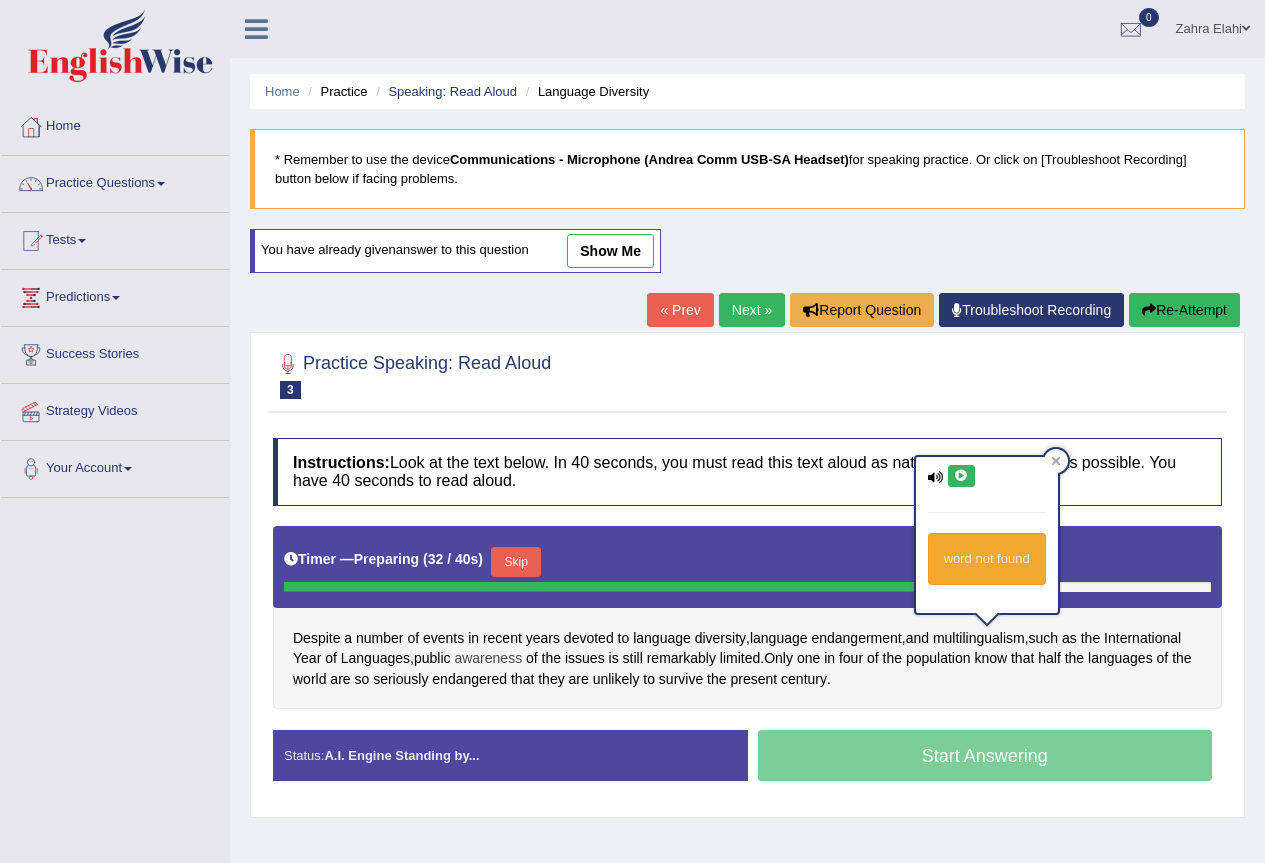 click on "awareness" at bounding box center (488, 658) 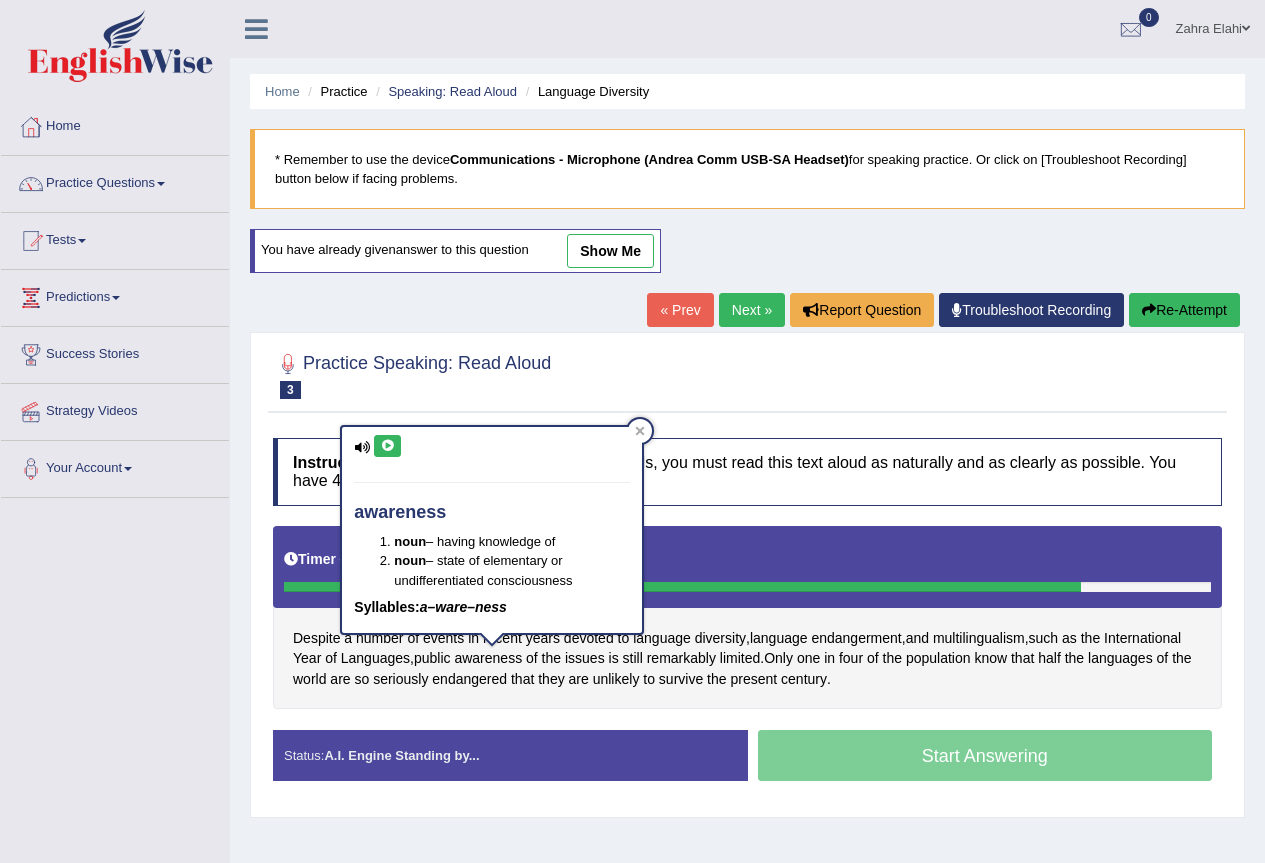 click at bounding box center (387, 446) 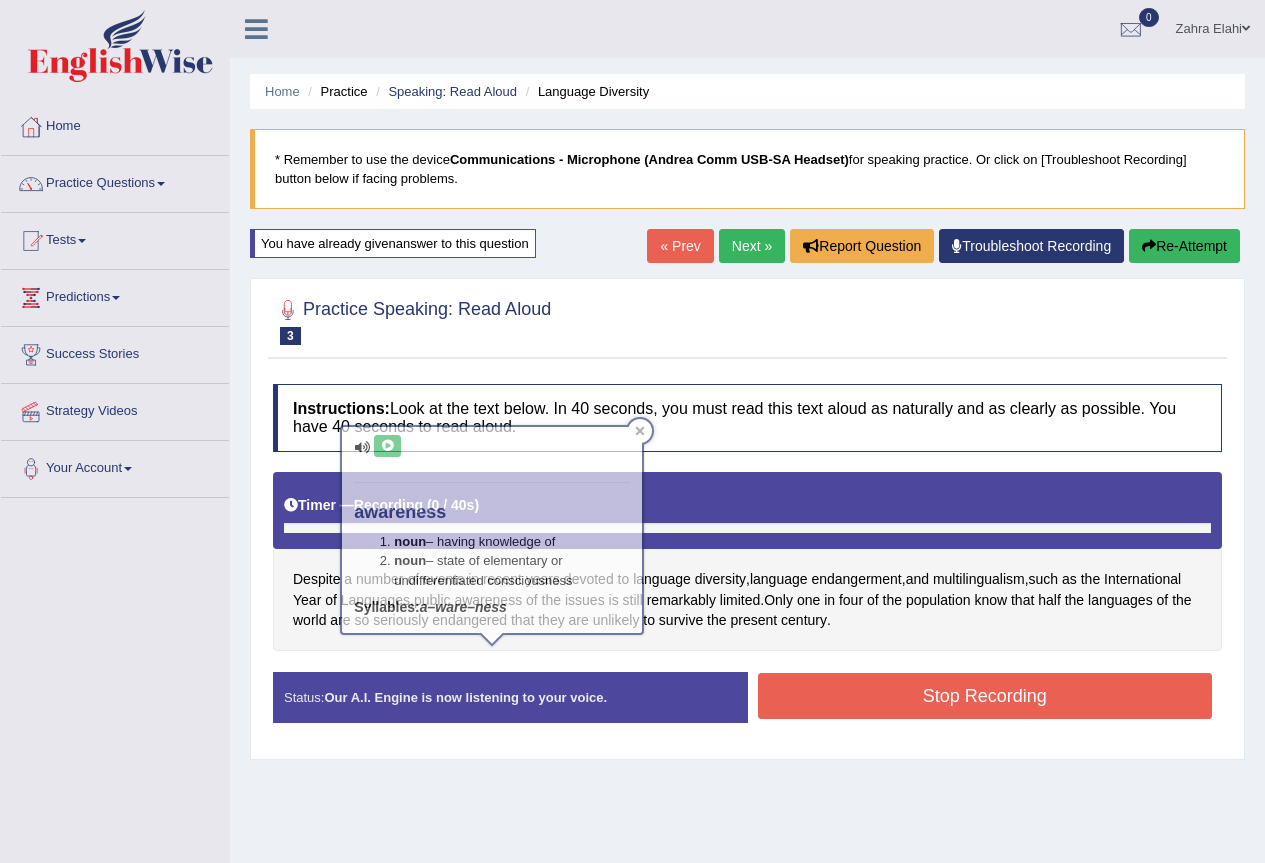 click on "Toggle navigation
Home
Practice Questions   Speaking Practice Read Aloud
Repeat Sentence
Describe Image
Re-tell Lecture
Answer Short Question
Summarize Group Discussion
Respond To A Situation
Writing Practice  Summarize Written Text
Write Essay
Reading Practice  Reading & Writing: Fill In The Blanks
Choose Multiple Answers
Re-order Paragraphs
Fill In The Blanks
Choose Single Answer
Listening Practice  Summarize Spoken Text
Highlight Incorrect Words
Highlight Correct Summary
Select Missing Word
Choose Single Answer
Choose Multiple Answers
Fill In The Blanks
Write From Dictation
Pronunciation
Tests  Take Practice Sectional Test" at bounding box center (632, 431) 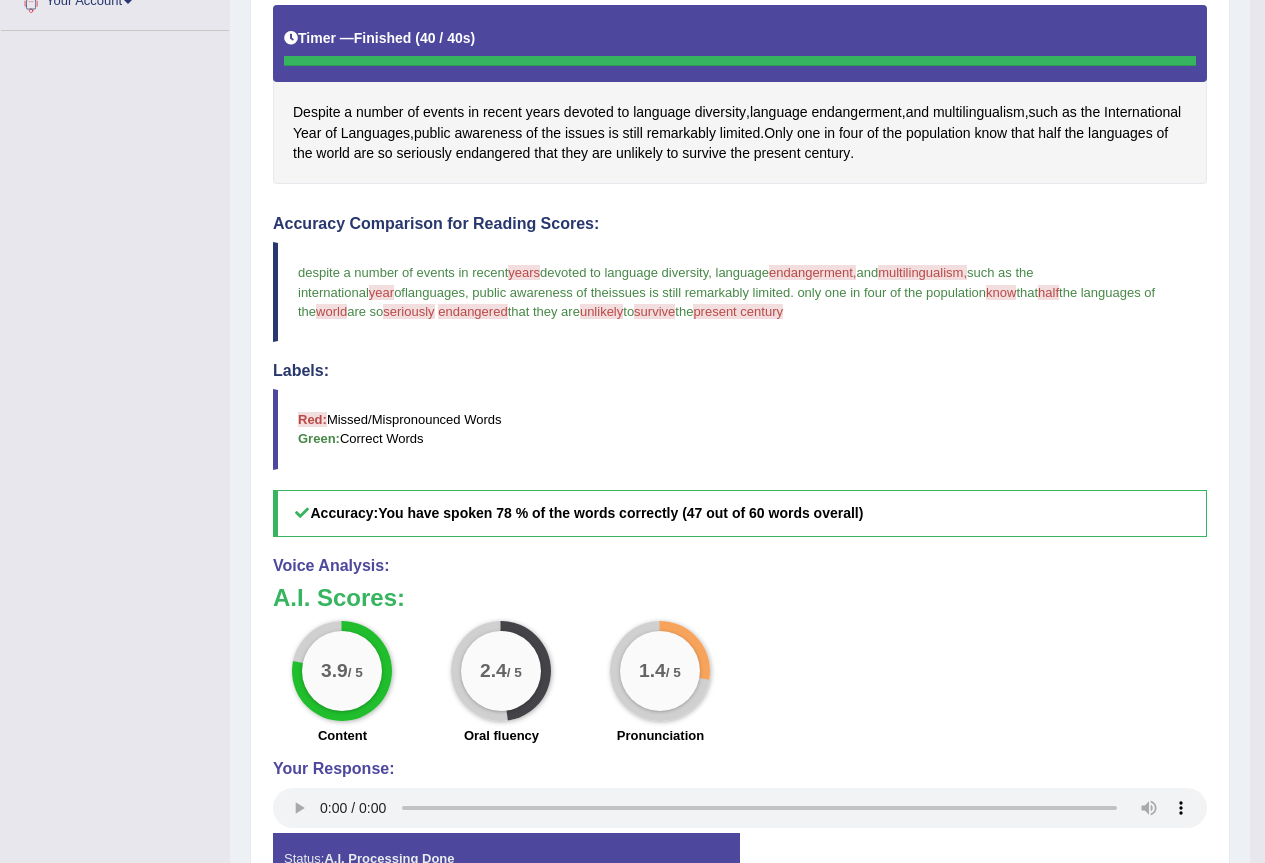 scroll, scrollTop: 471, scrollLeft: 0, axis: vertical 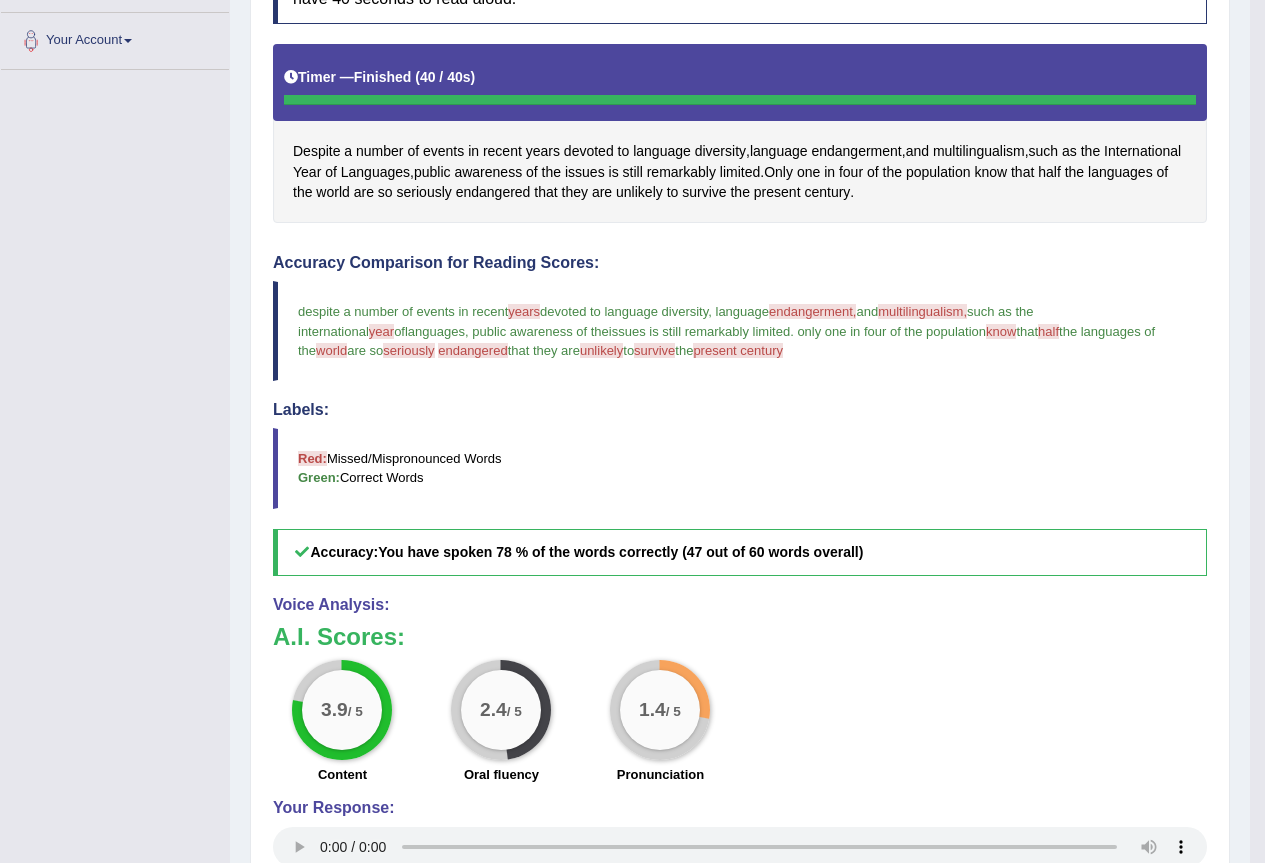 click on "multilingualism," at bounding box center [922, 311] 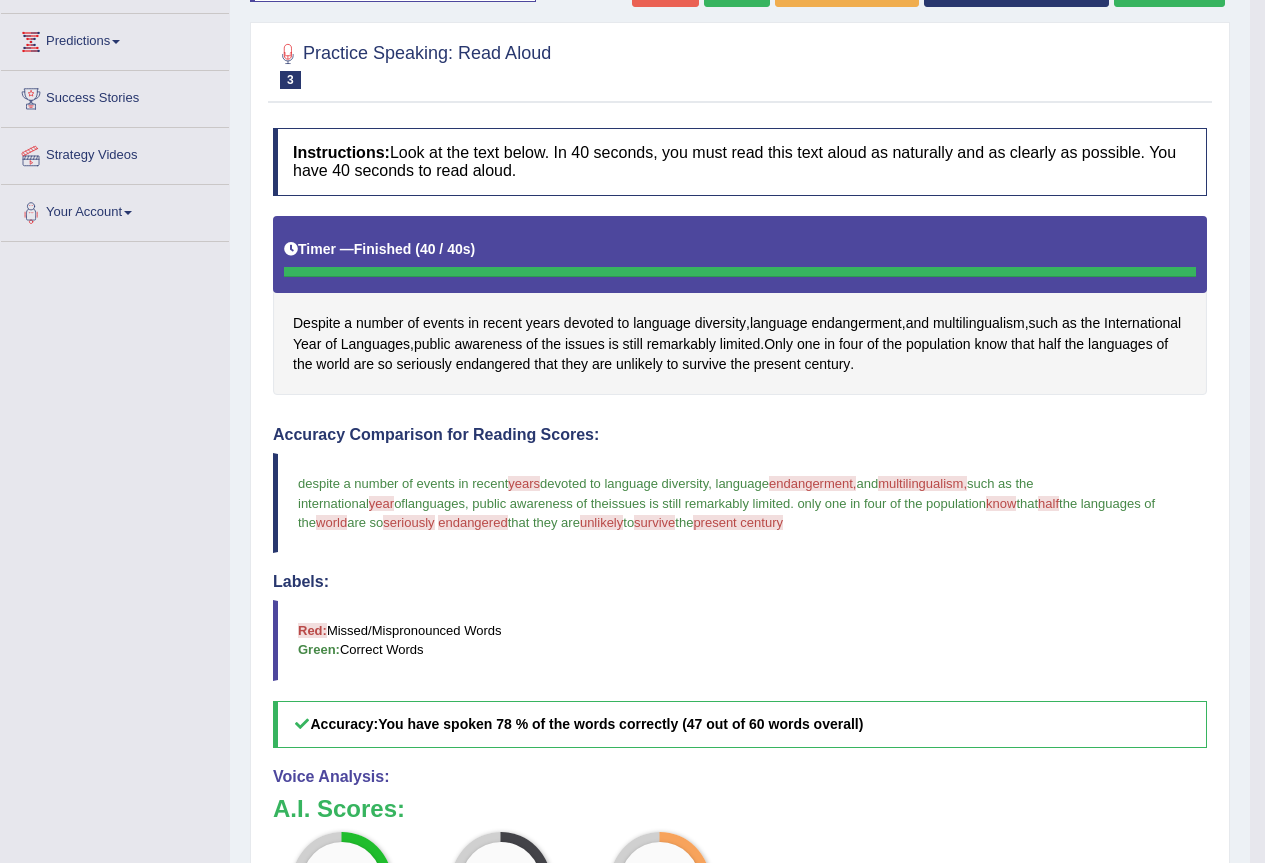 scroll, scrollTop: 223, scrollLeft: 0, axis: vertical 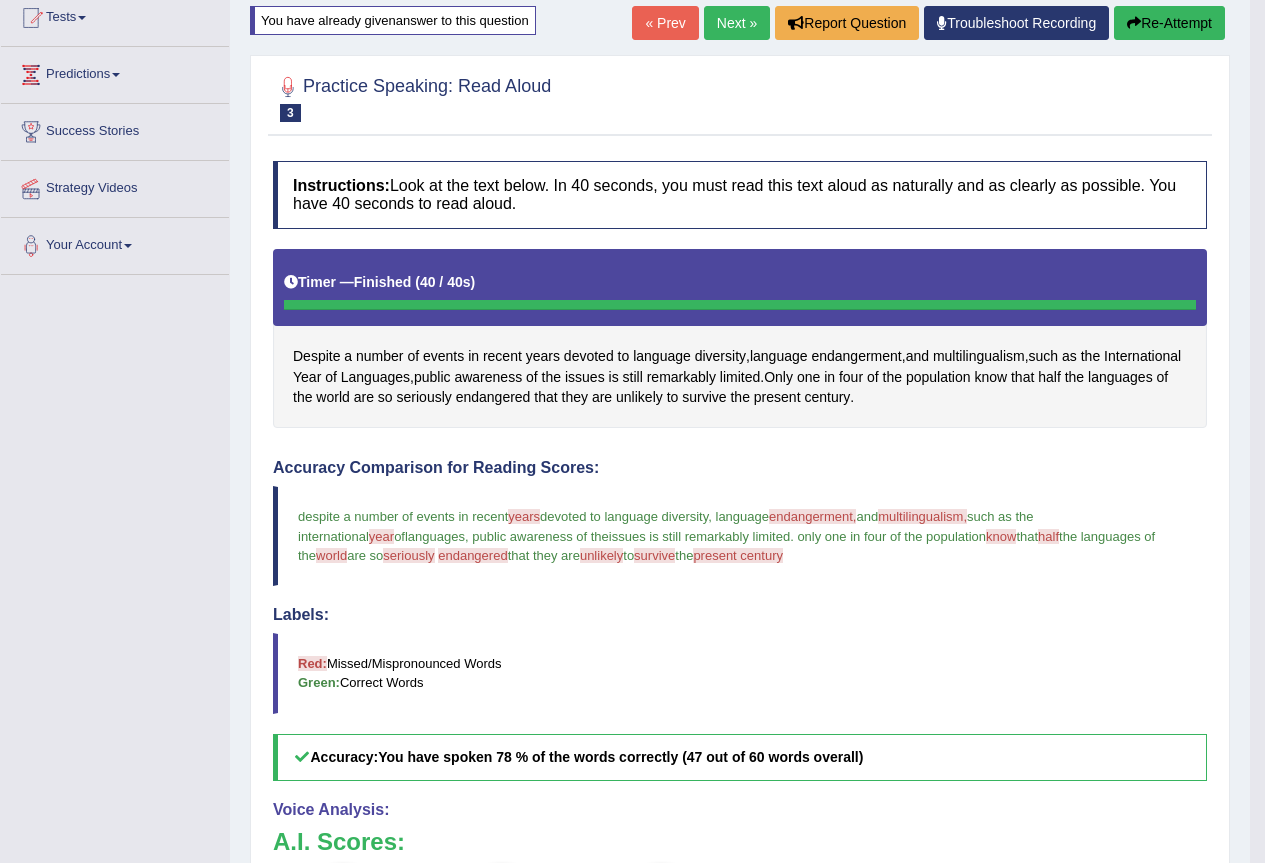 drag, startPoint x: 1194, startPoint y: 24, endPoint x: 1107, endPoint y: 104, distance: 118.19052 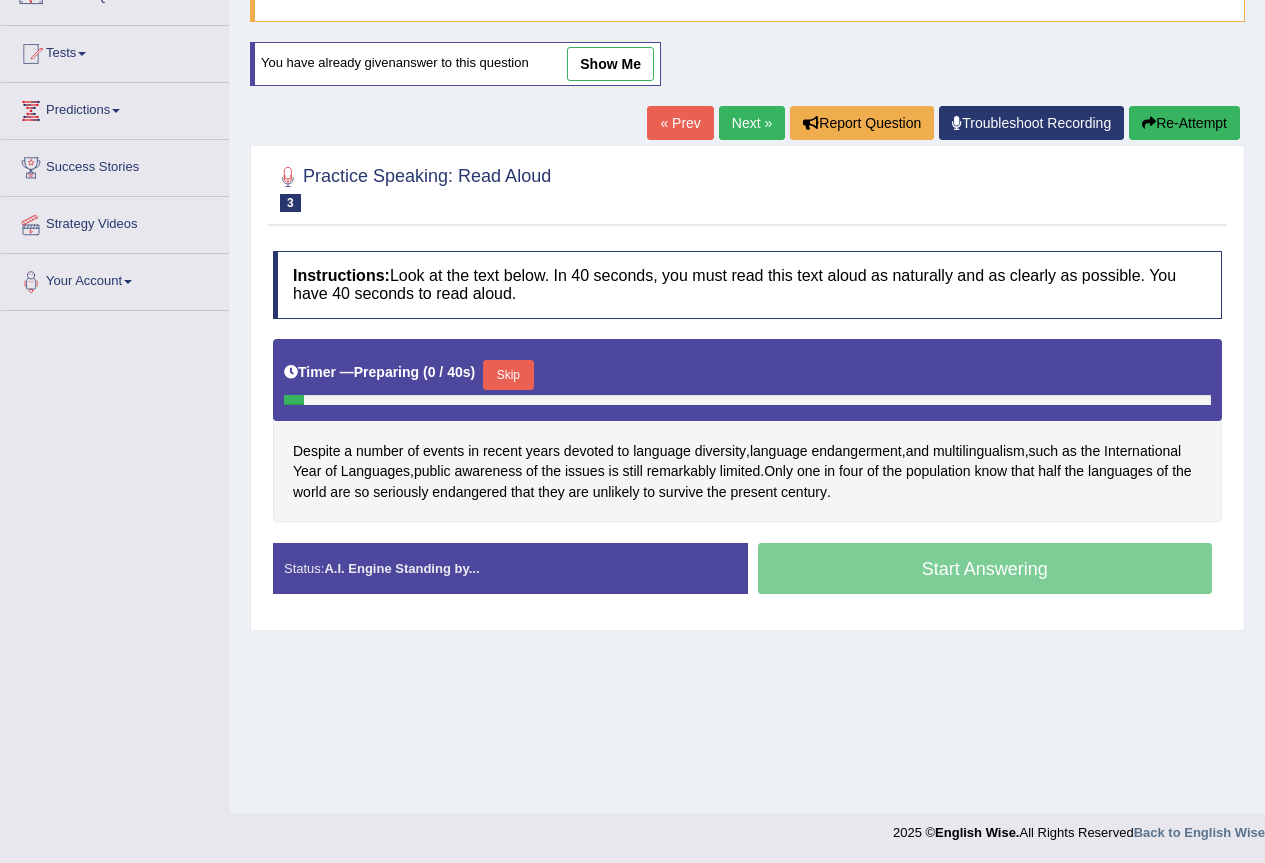 scroll, scrollTop: 187, scrollLeft: 0, axis: vertical 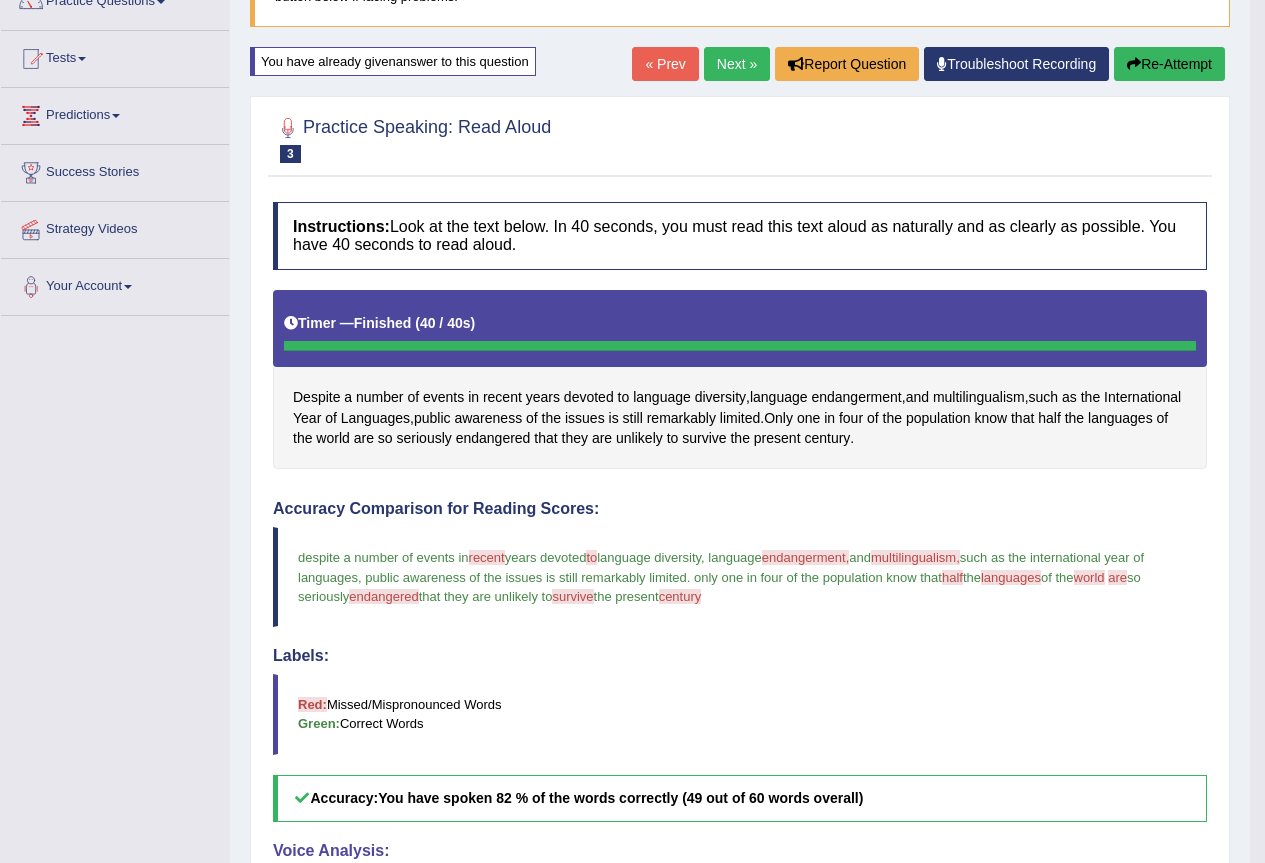 click on "endangerment," at bounding box center [805, 557] 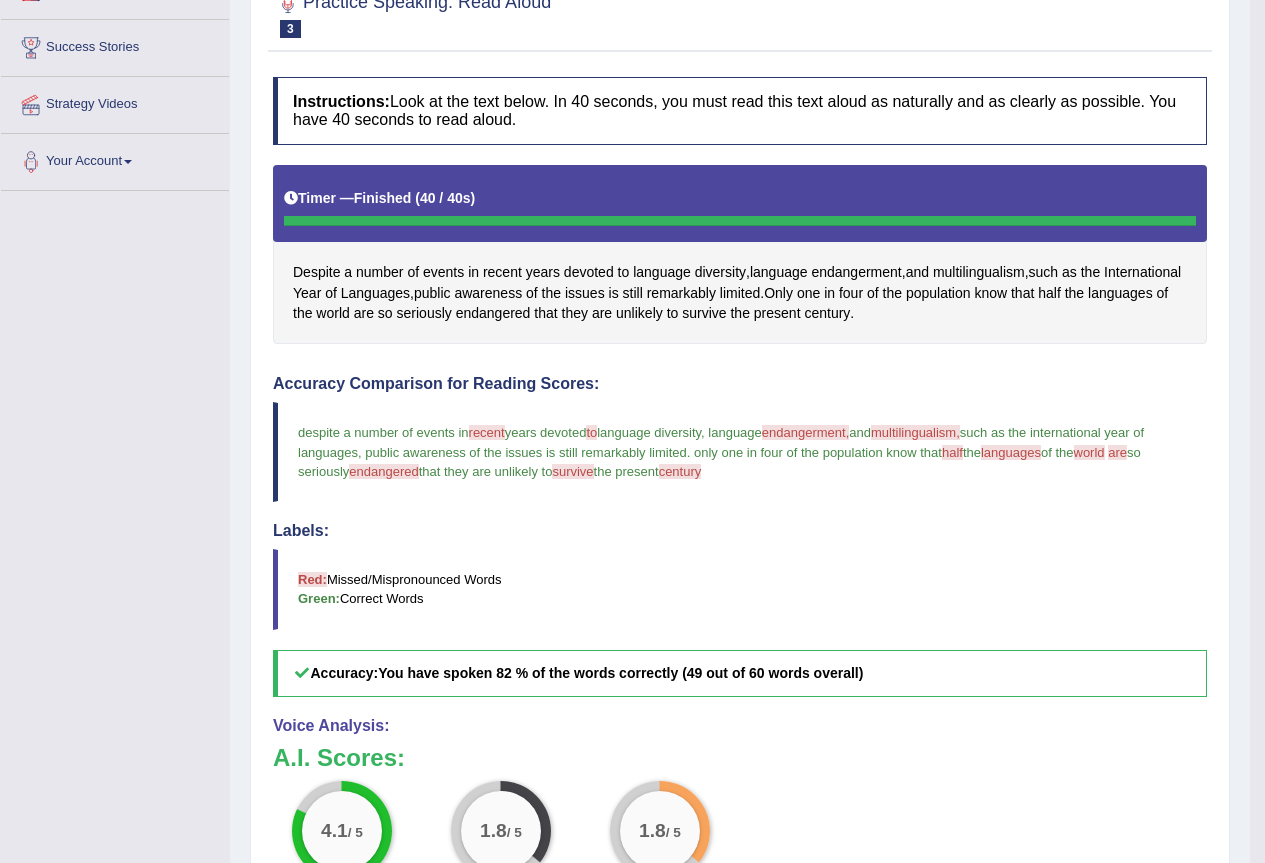 scroll, scrollTop: 382, scrollLeft: 0, axis: vertical 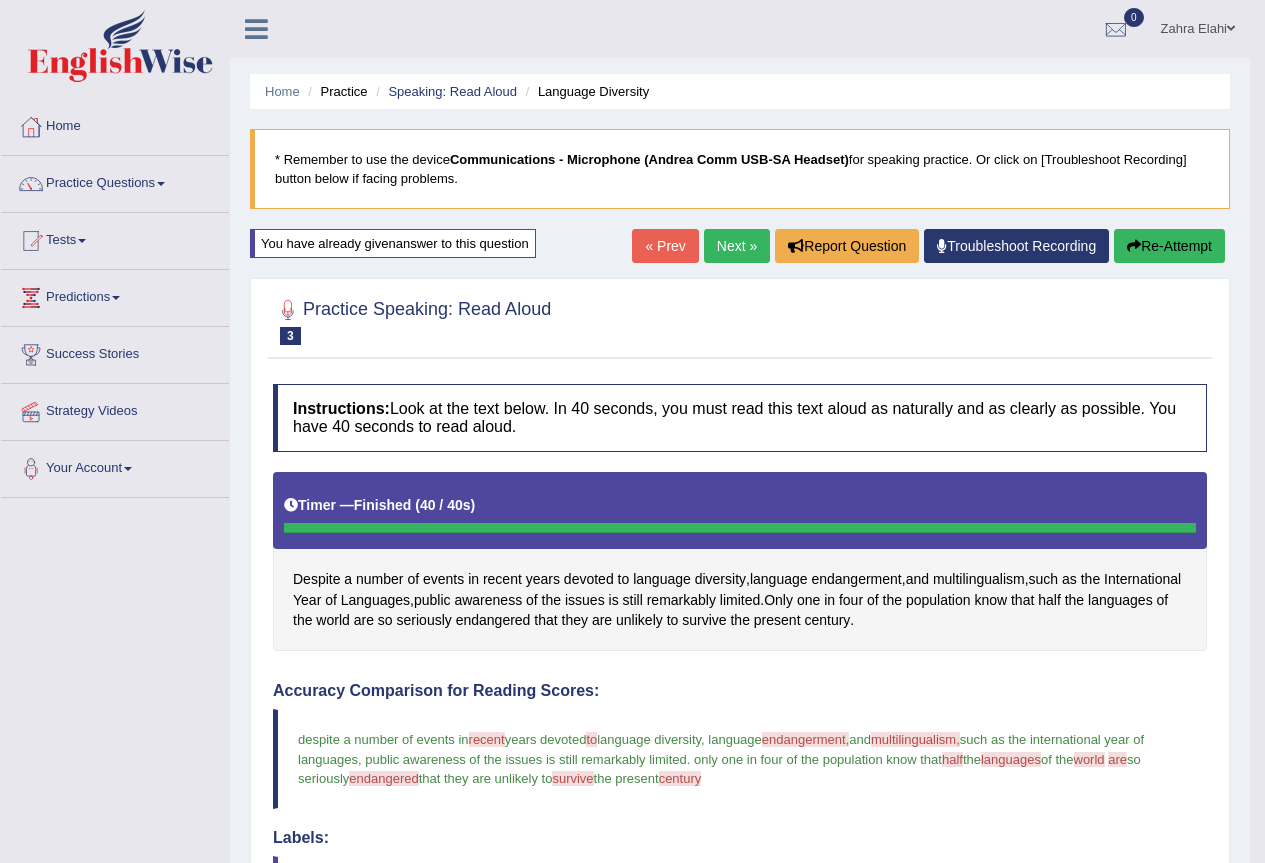 click on "Re-Attempt" at bounding box center [1169, 246] 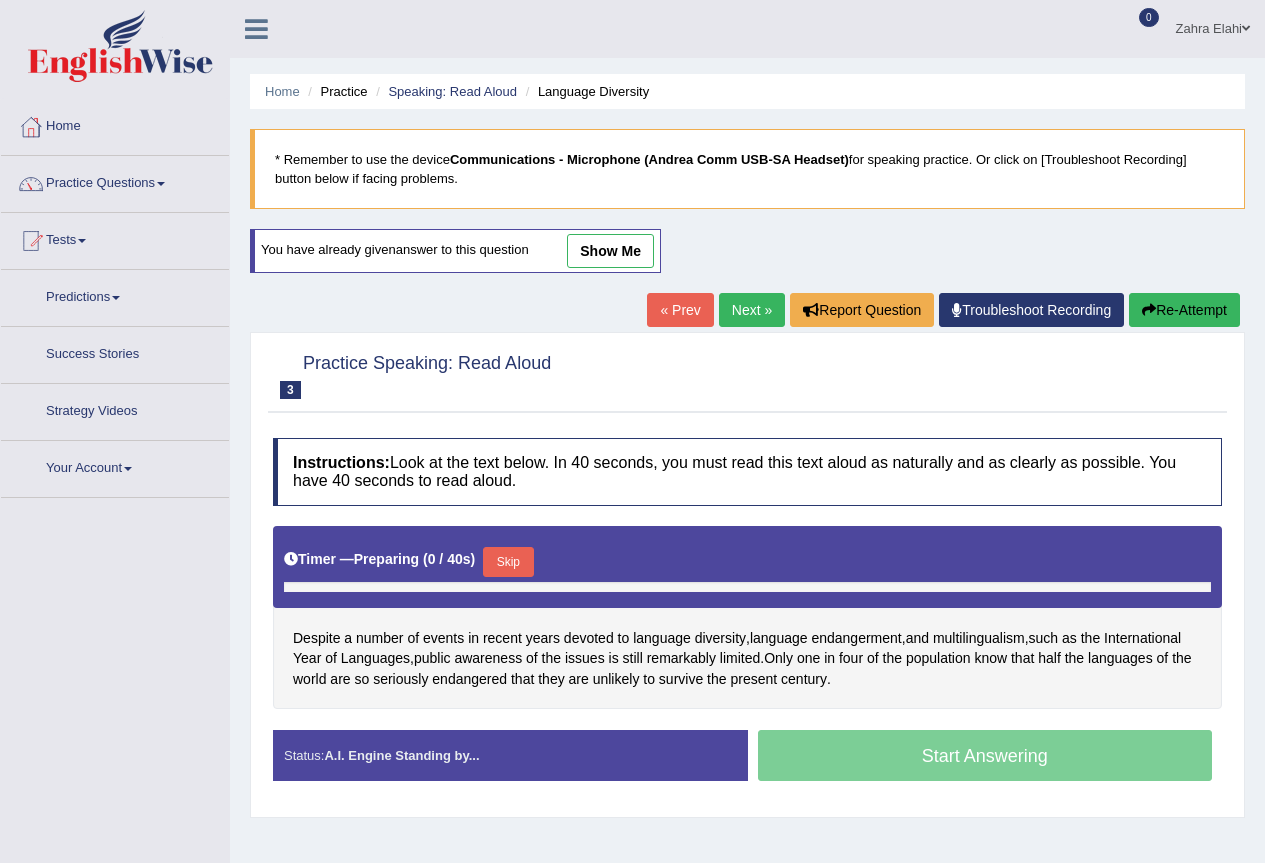 scroll, scrollTop: 0, scrollLeft: 0, axis: both 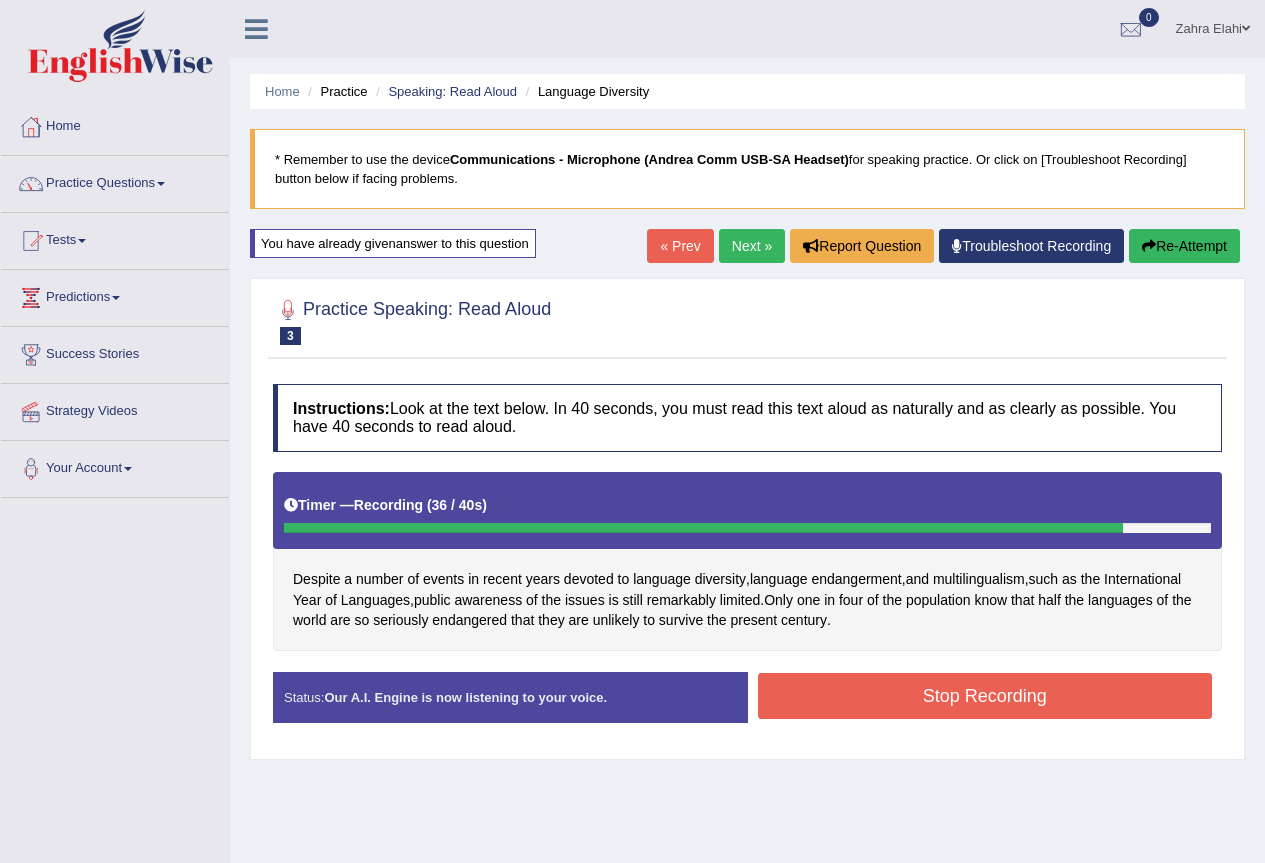 click on "Stop Recording" at bounding box center [985, 696] 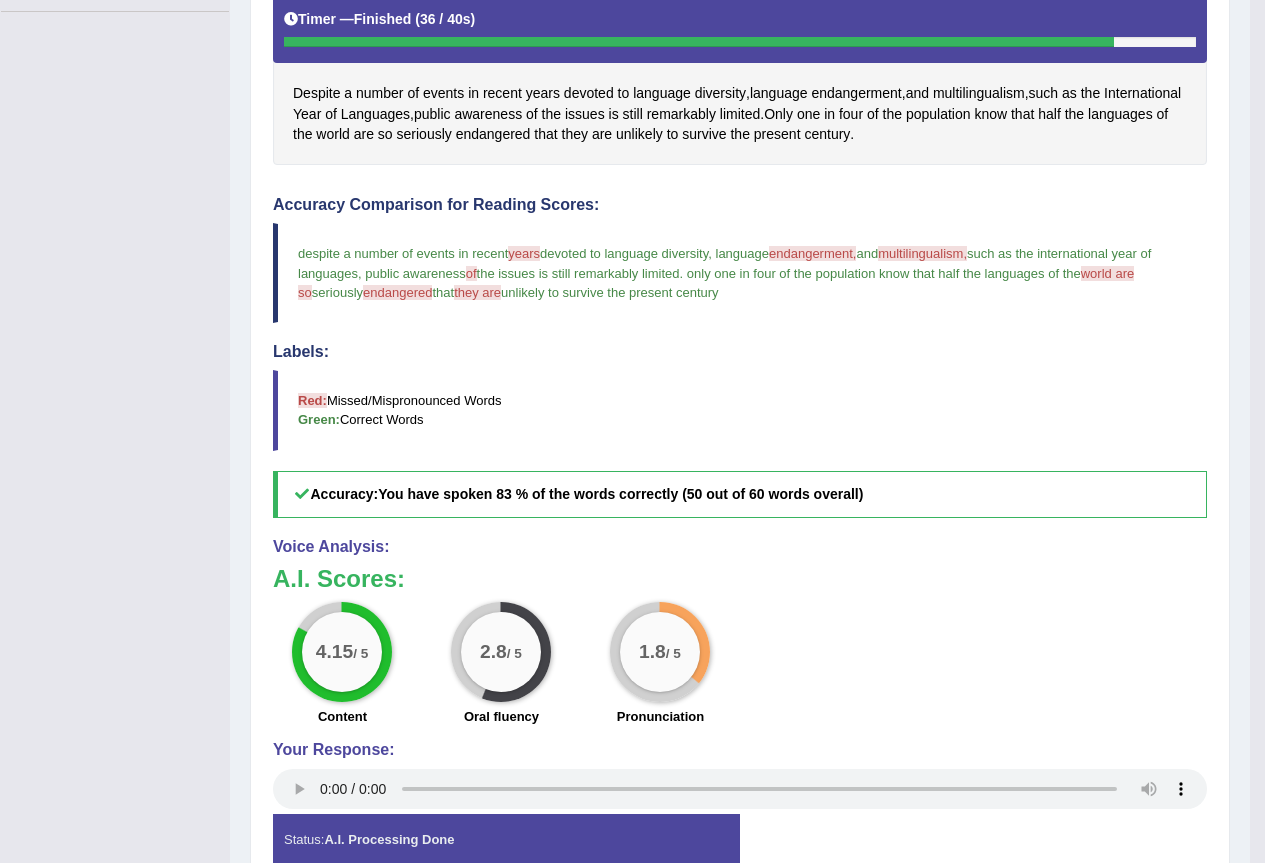 scroll, scrollTop: 488, scrollLeft: 0, axis: vertical 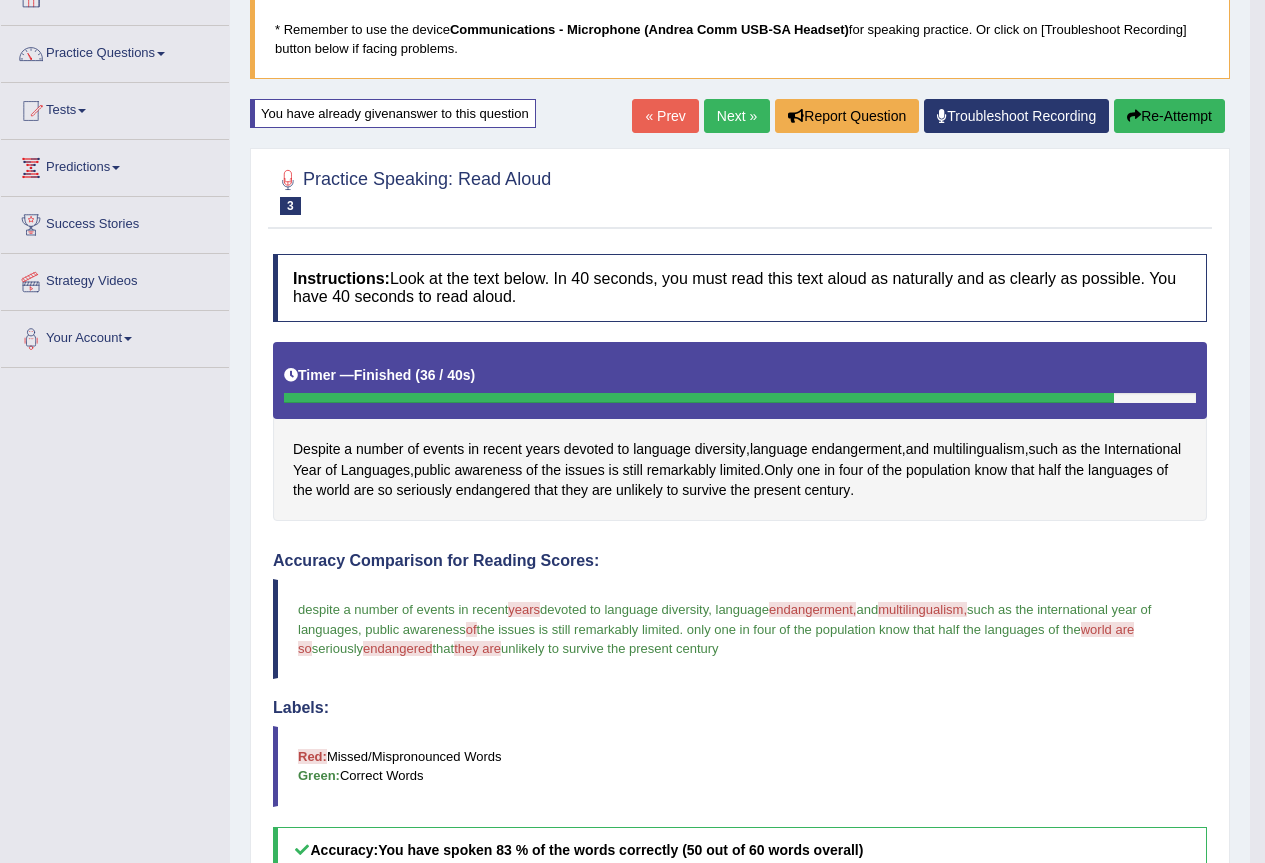 click on "Re-Attempt" at bounding box center [1169, 116] 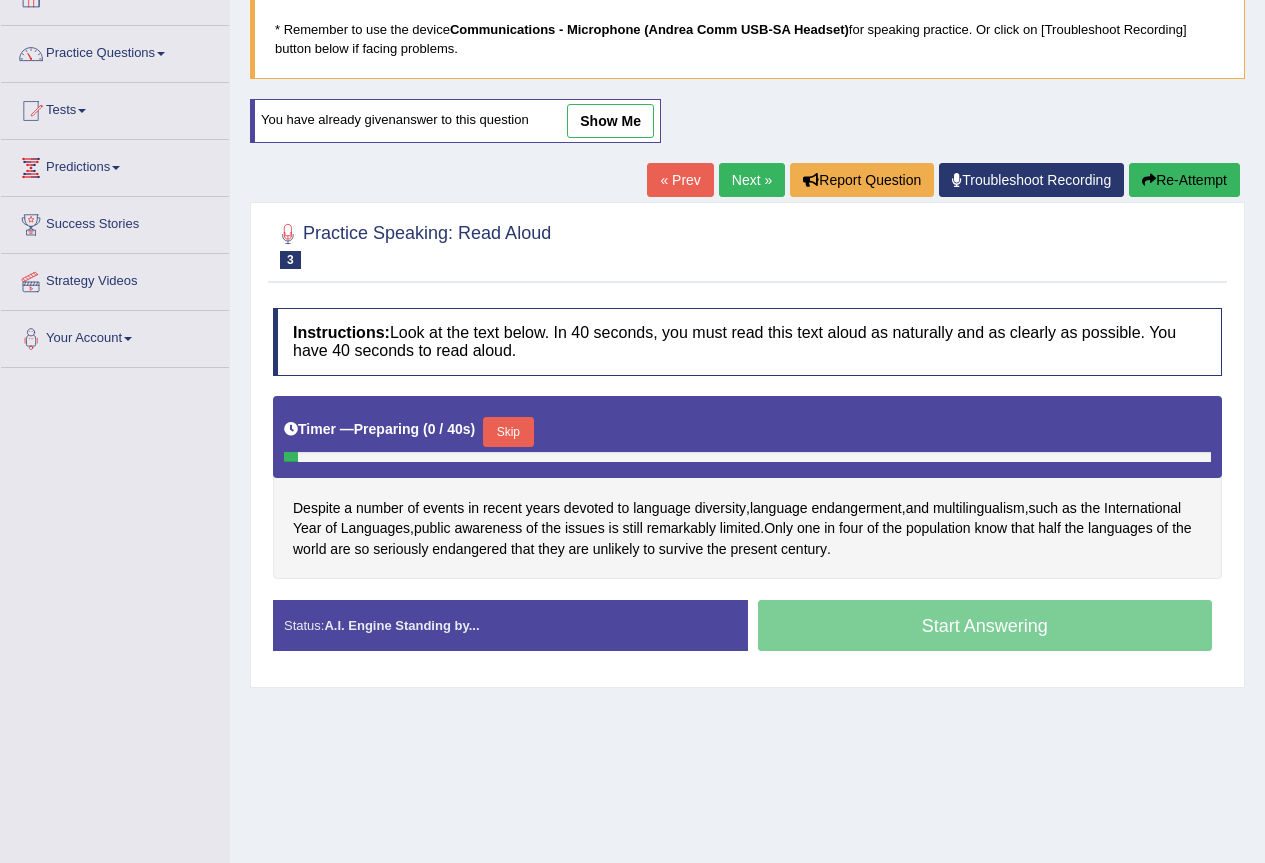 scroll, scrollTop: 130, scrollLeft: 0, axis: vertical 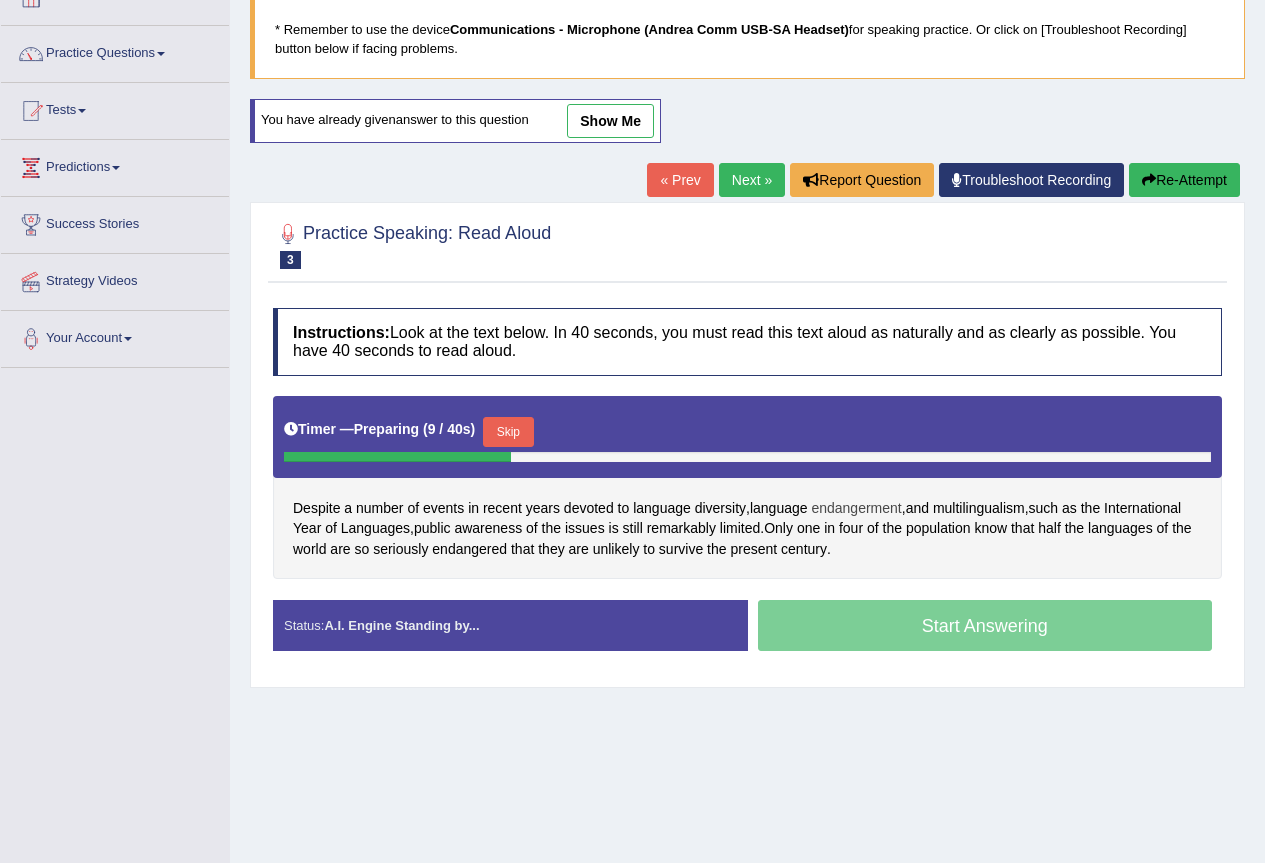 click on "endangerment" at bounding box center (856, 508) 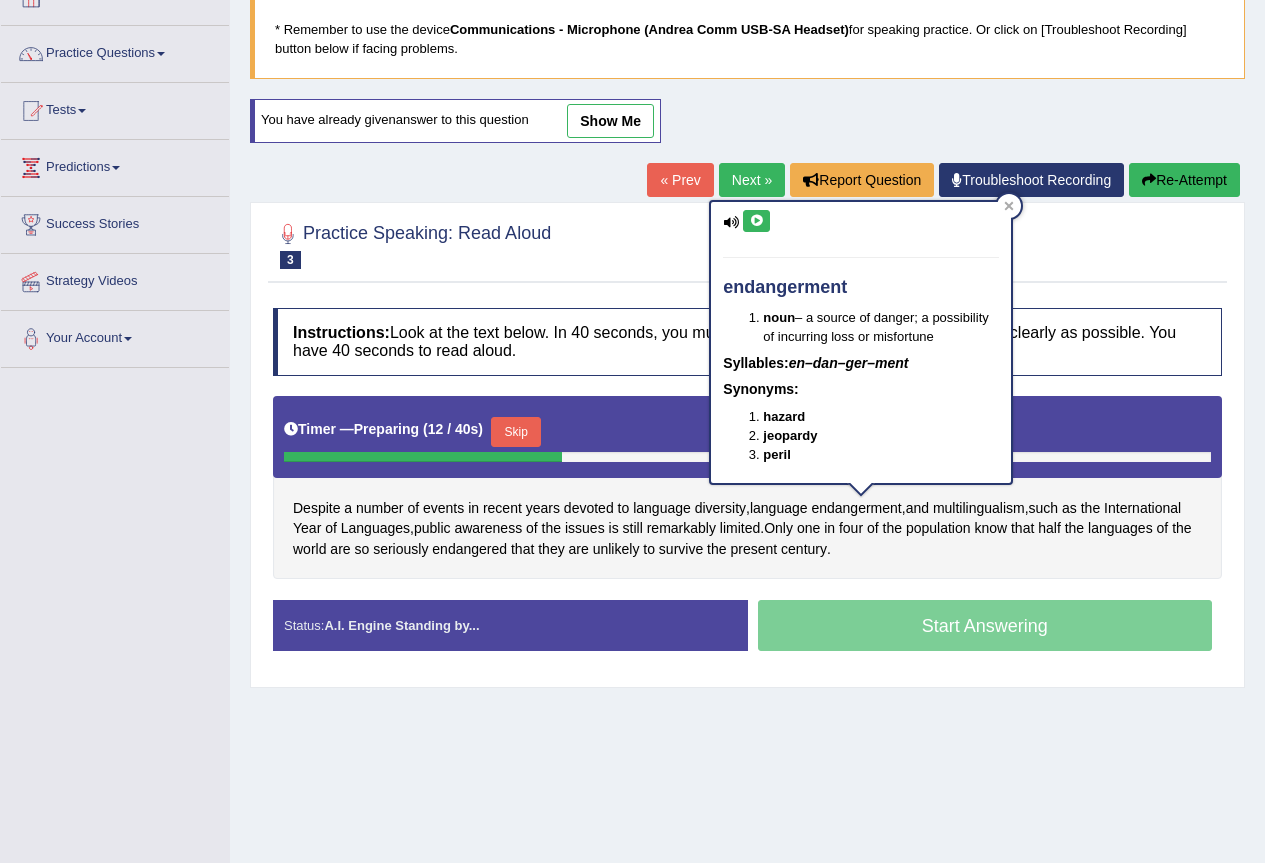 drag, startPoint x: 612, startPoint y: 246, endPoint x: 589, endPoint y: 343, distance: 99.68952 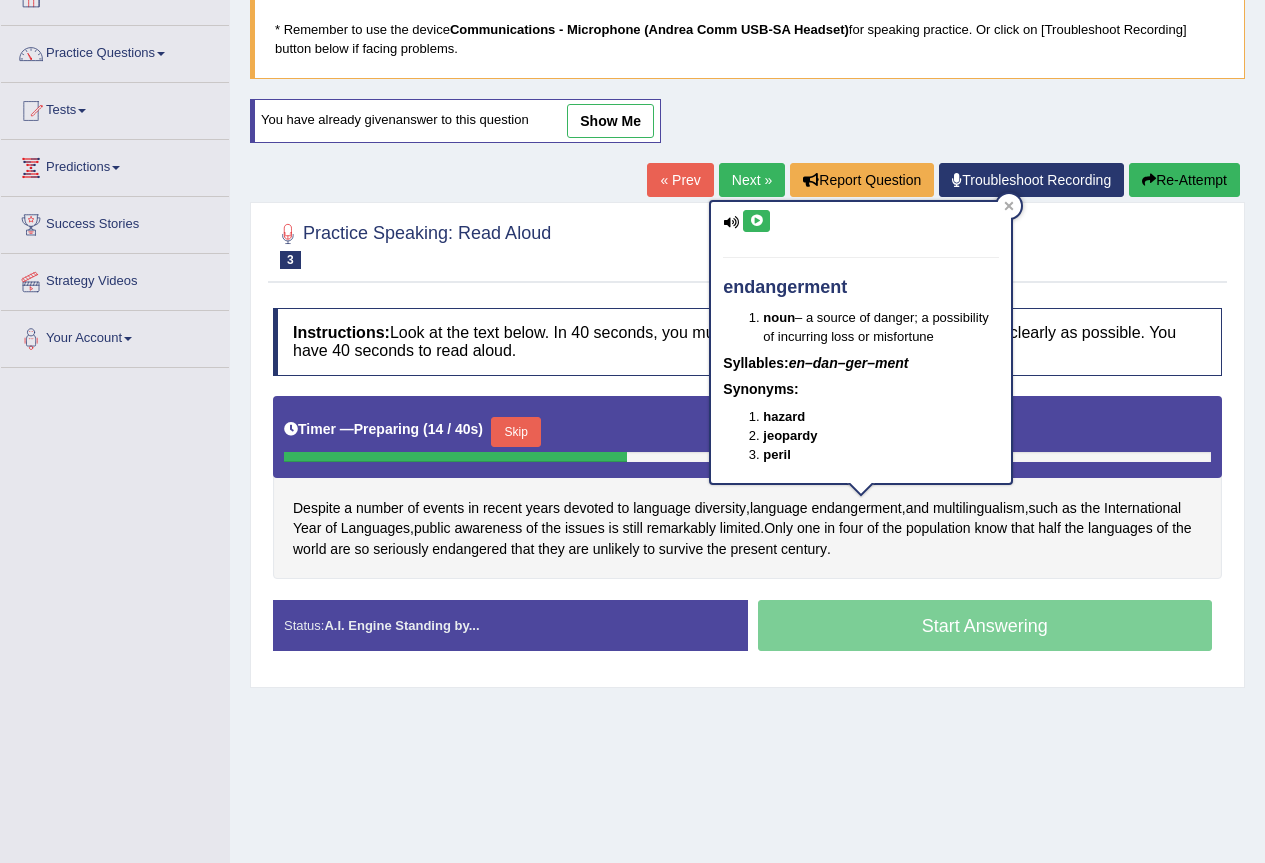click at bounding box center (756, 221) 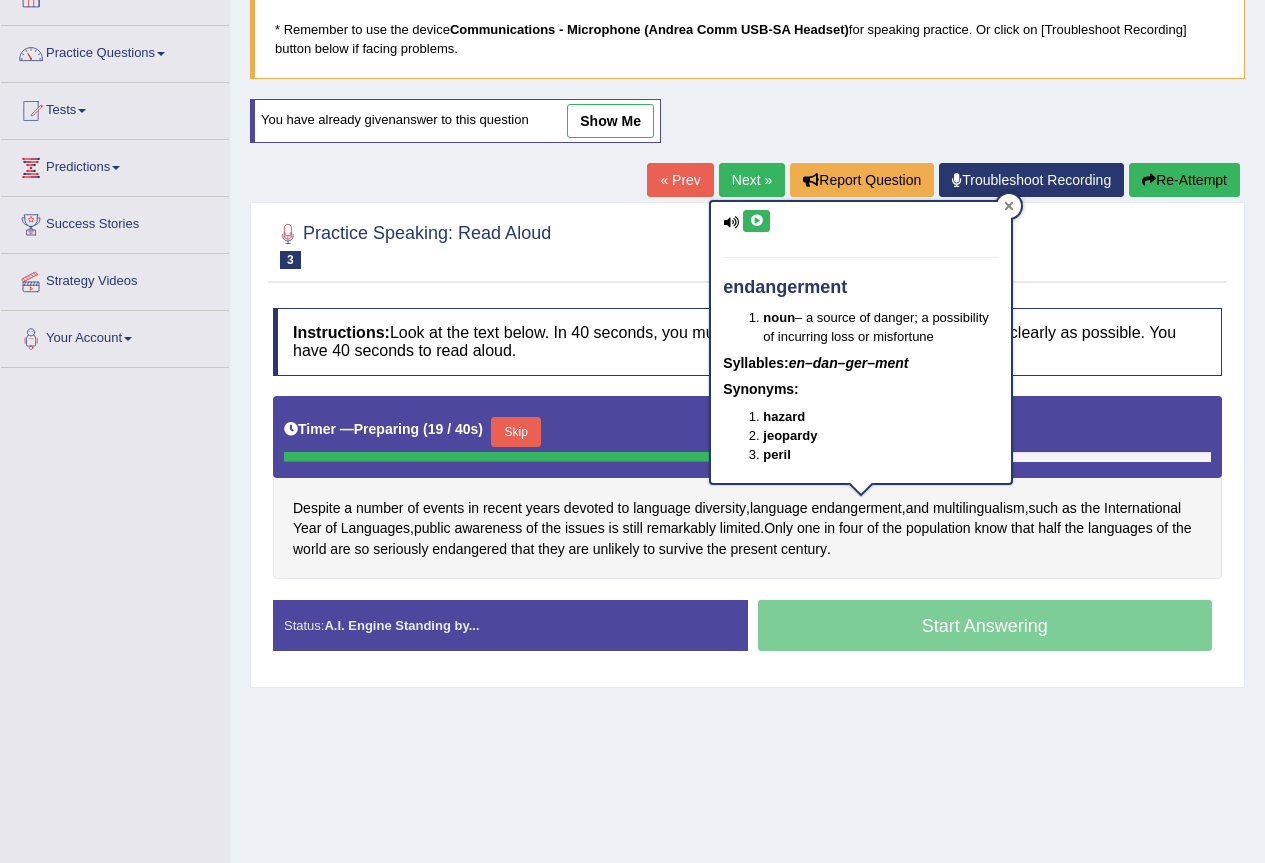 click 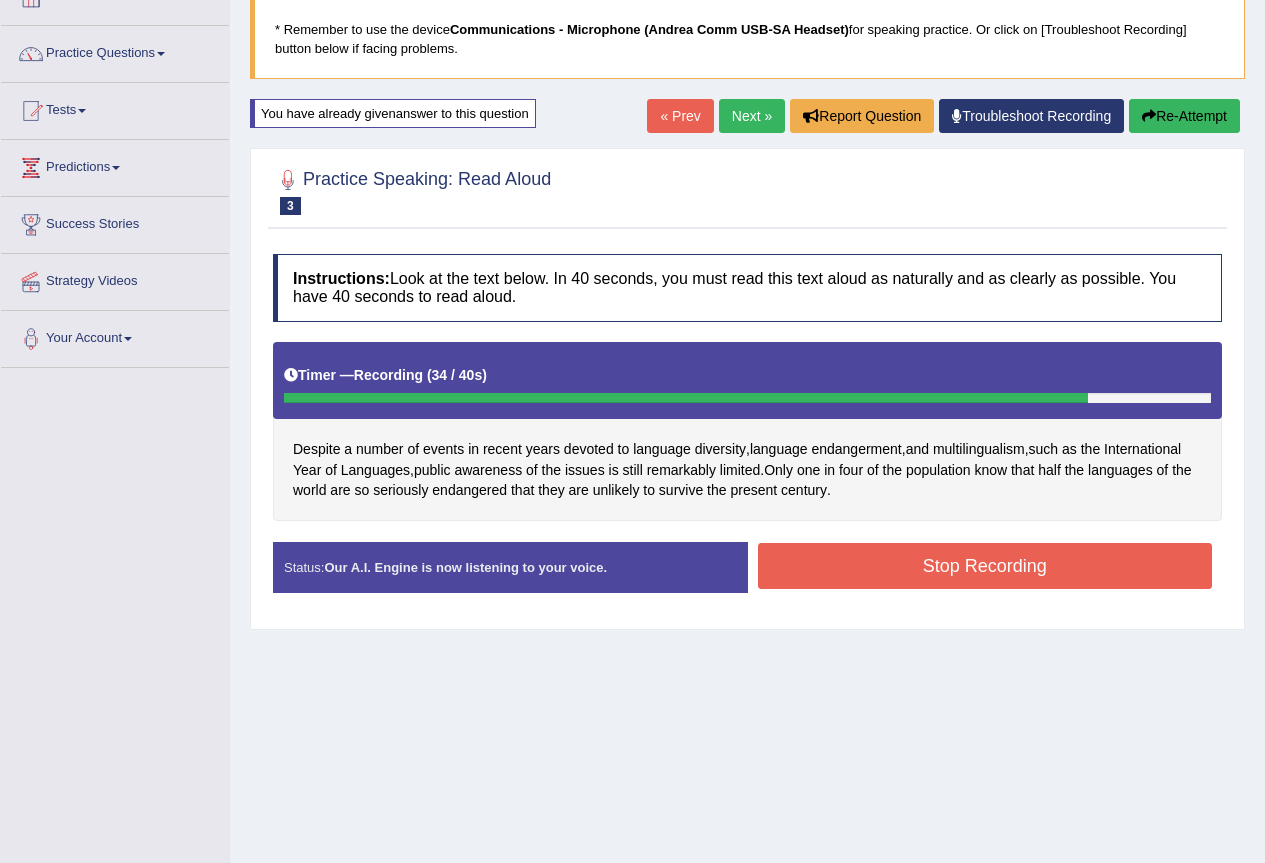click on "Stop Recording" at bounding box center [985, 566] 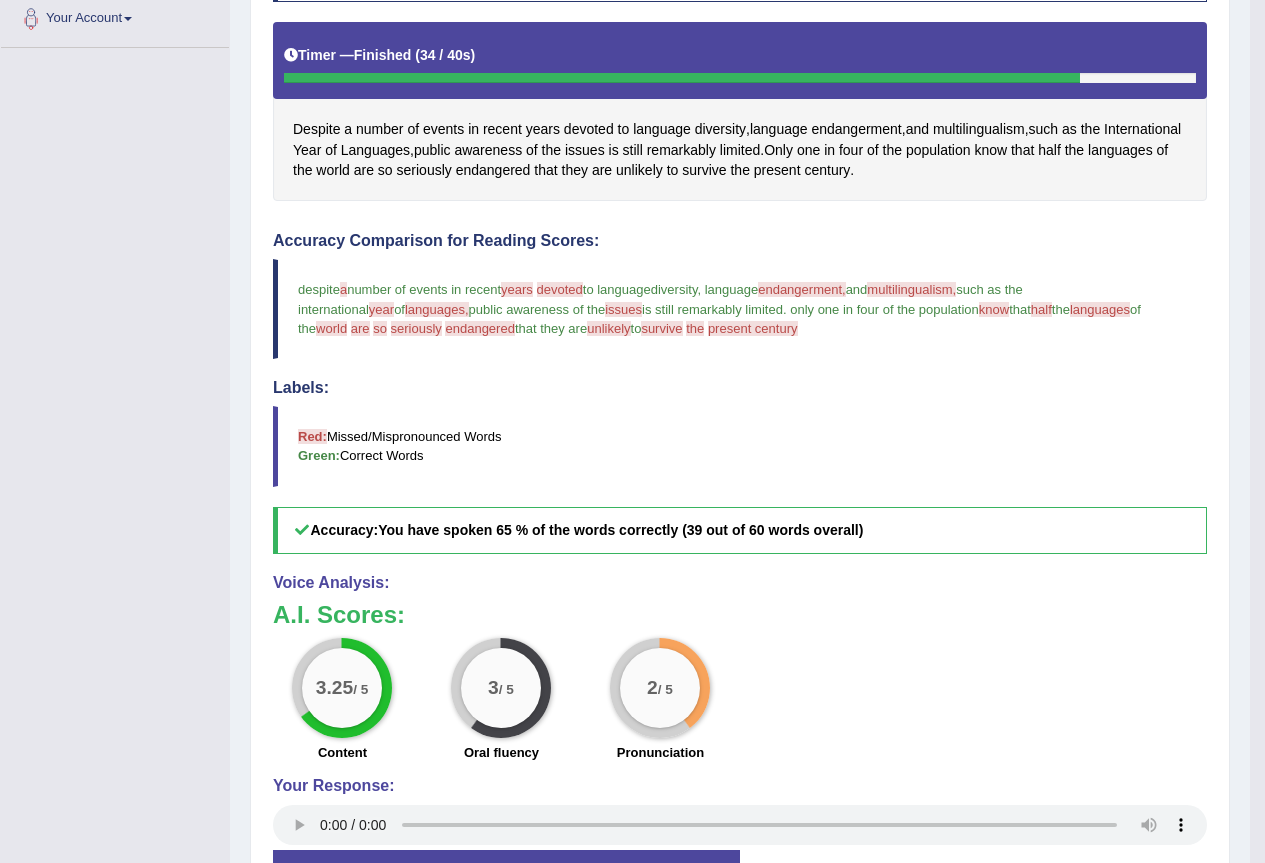 scroll, scrollTop: 453, scrollLeft: 0, axis: vertical 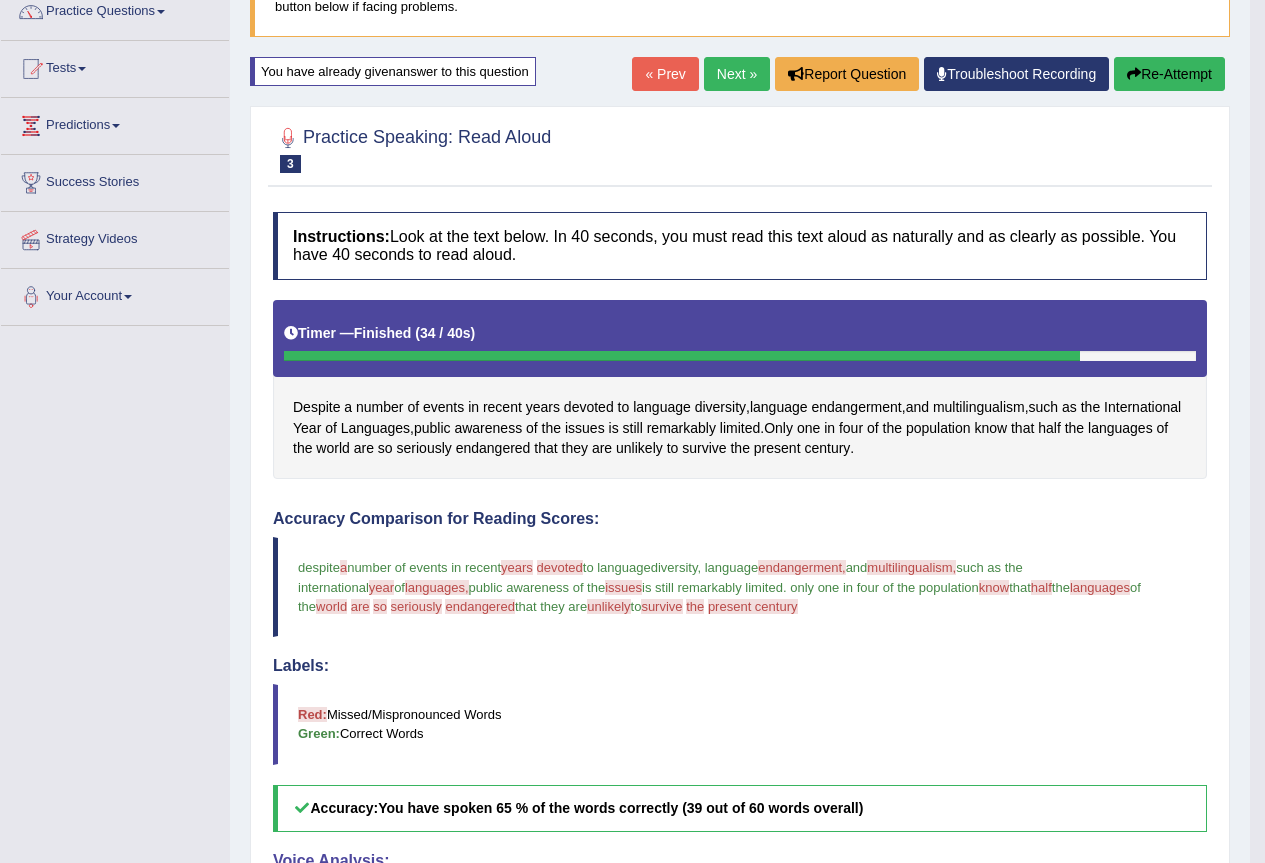click on "Re-Attempt" at bounding box center (1169, 74) 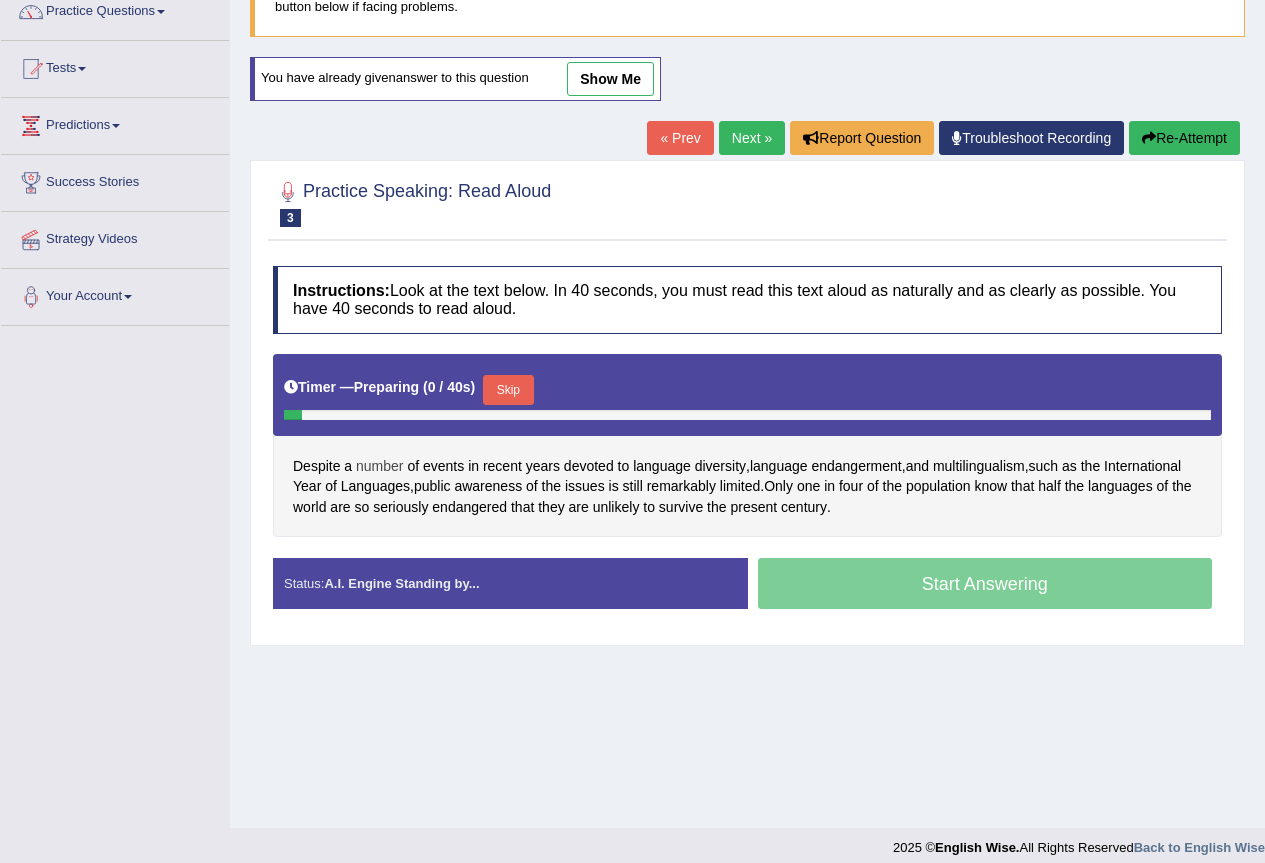 scroll, scrollTop: 172, scrollLeft: 0, axis: vertical 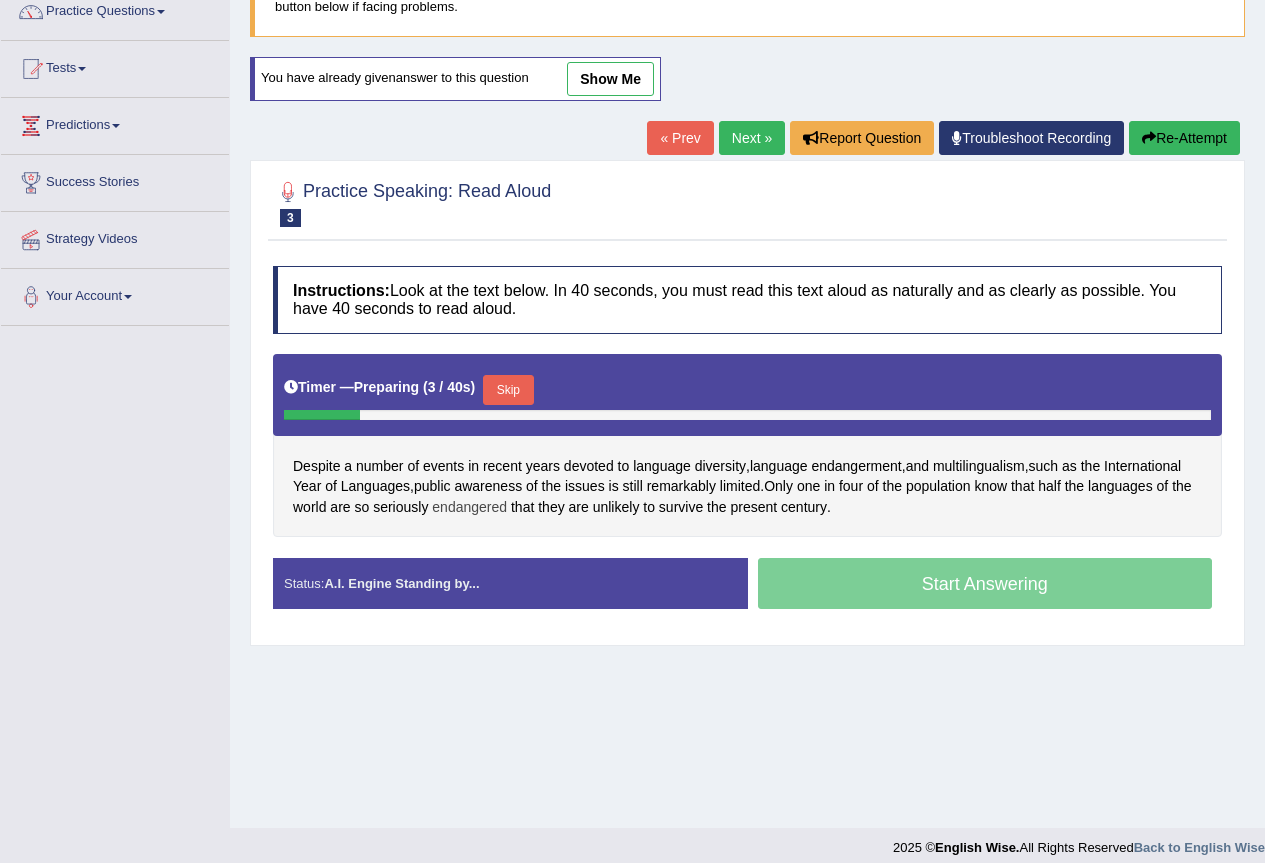click on "endangered" at bounding box center [469, 507] 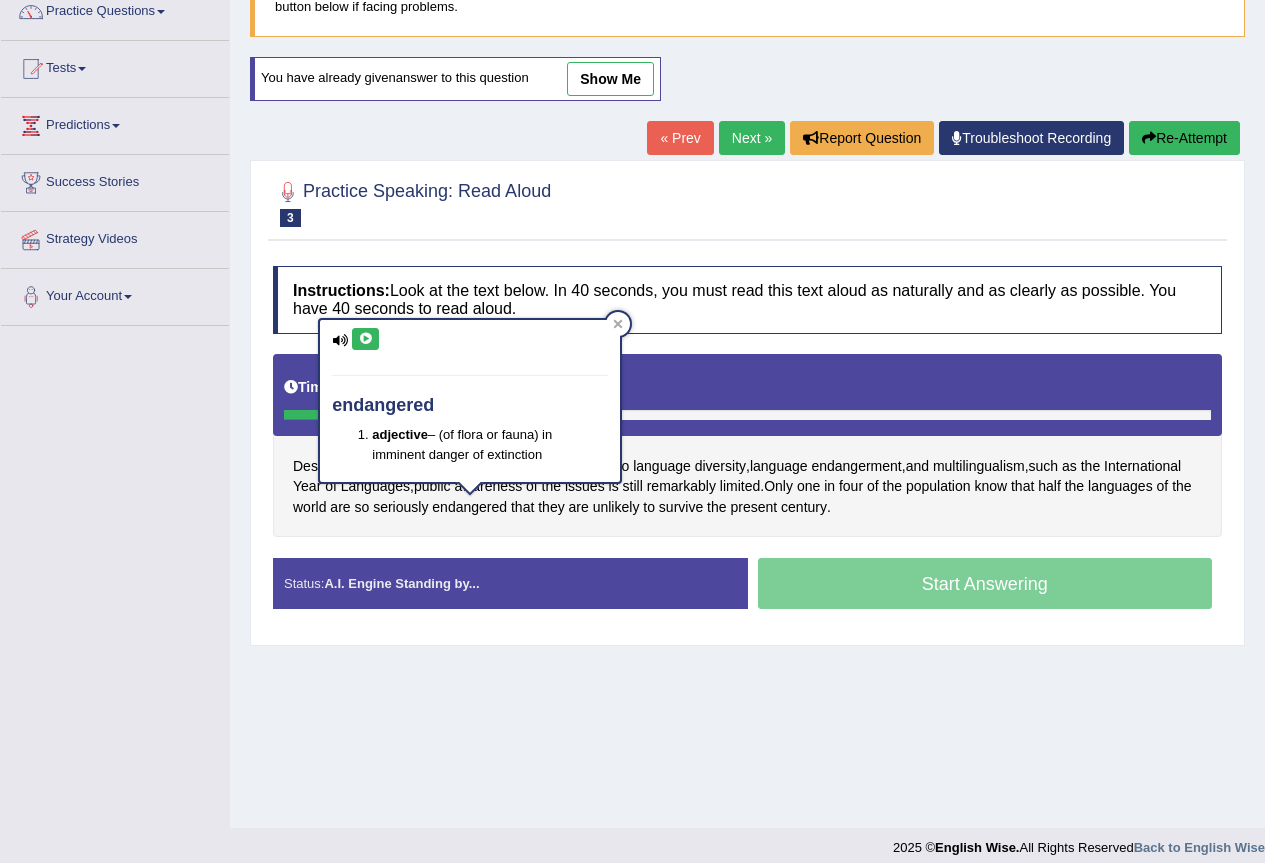 click at bounding box center [365, 339] 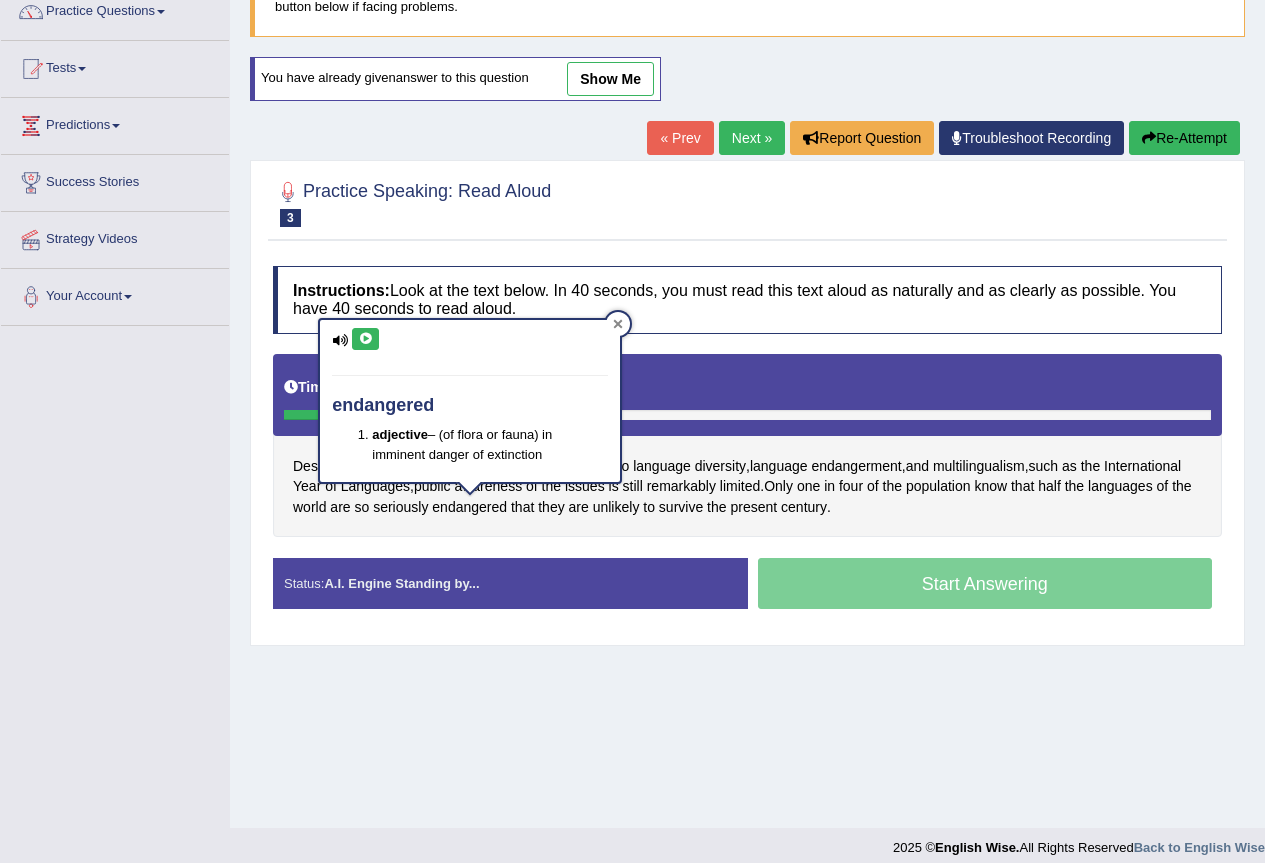 click 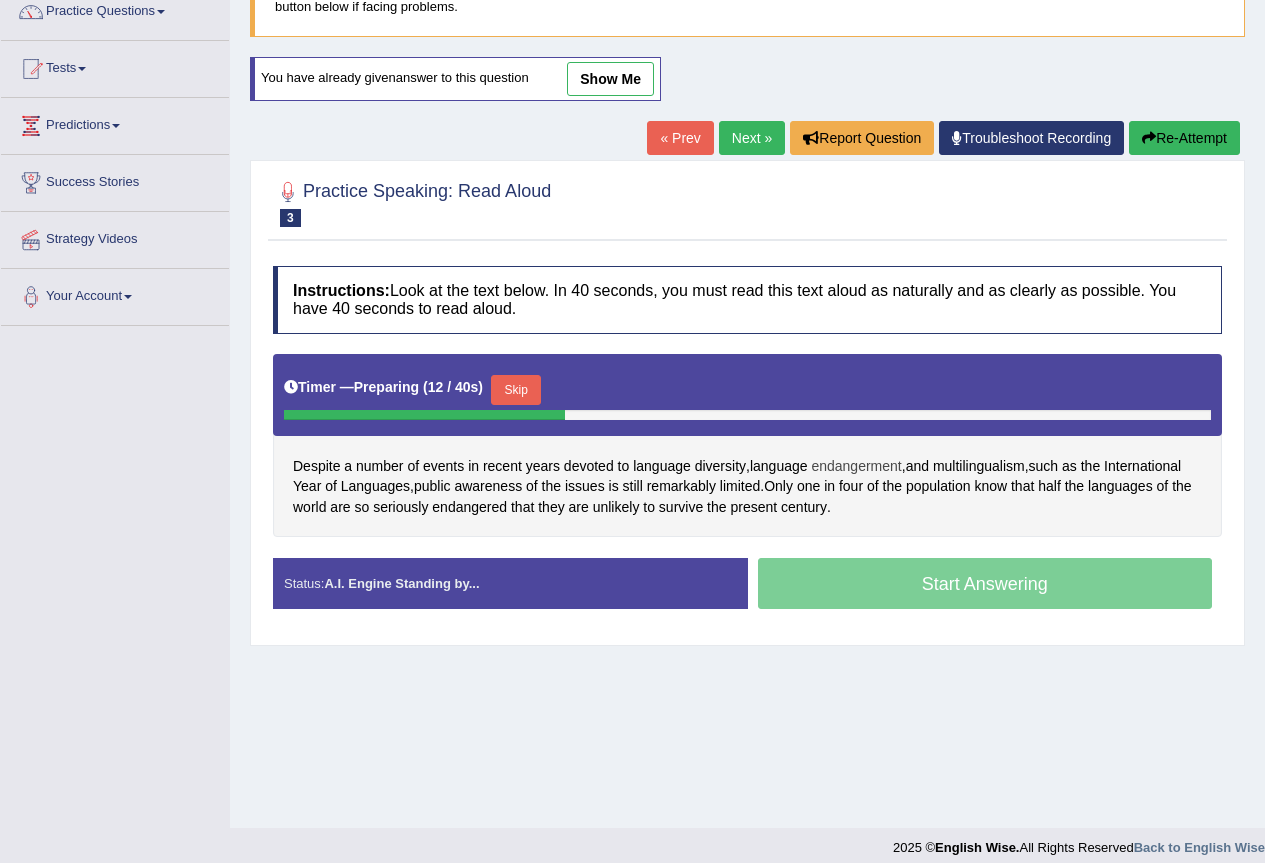 click on "endangerment" at bounding box center [856, 466] 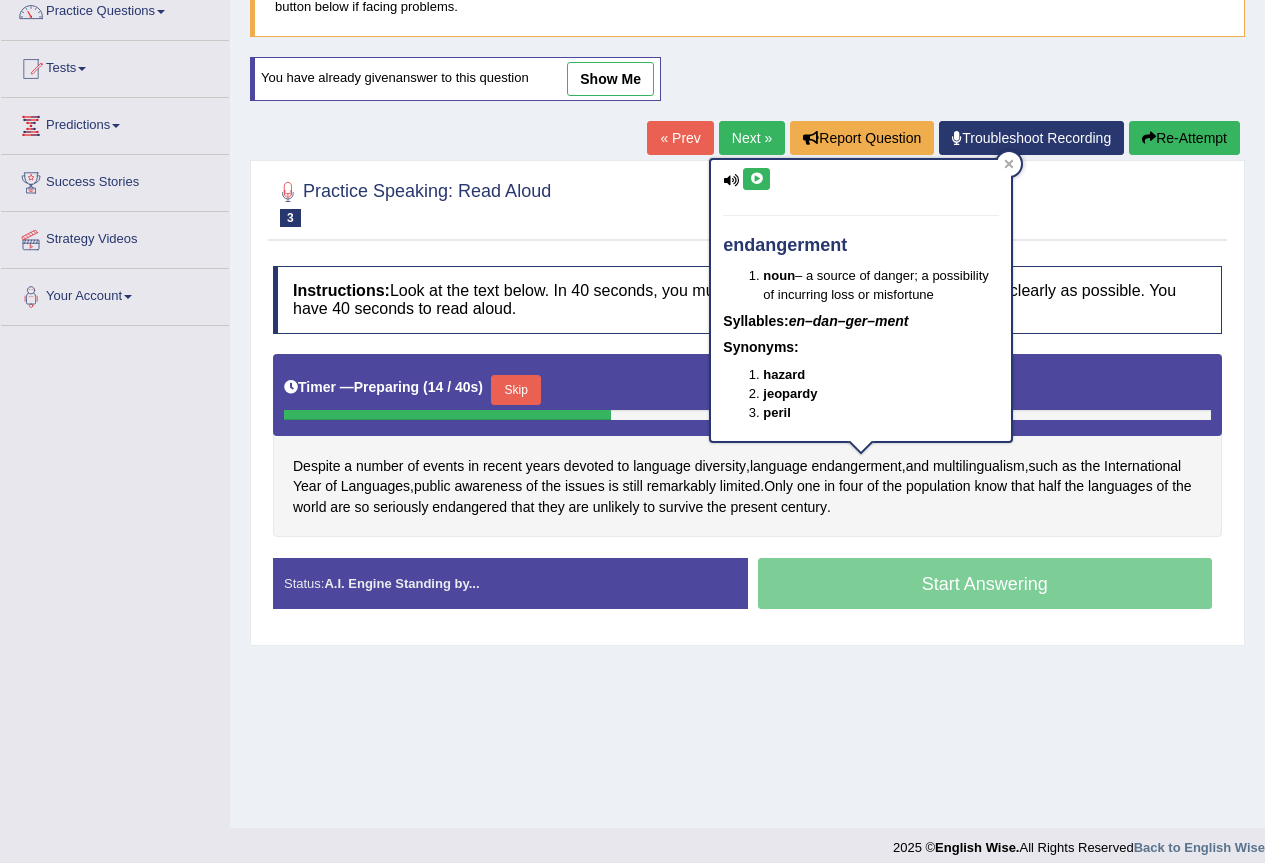 click at bounding box center (756, 179) 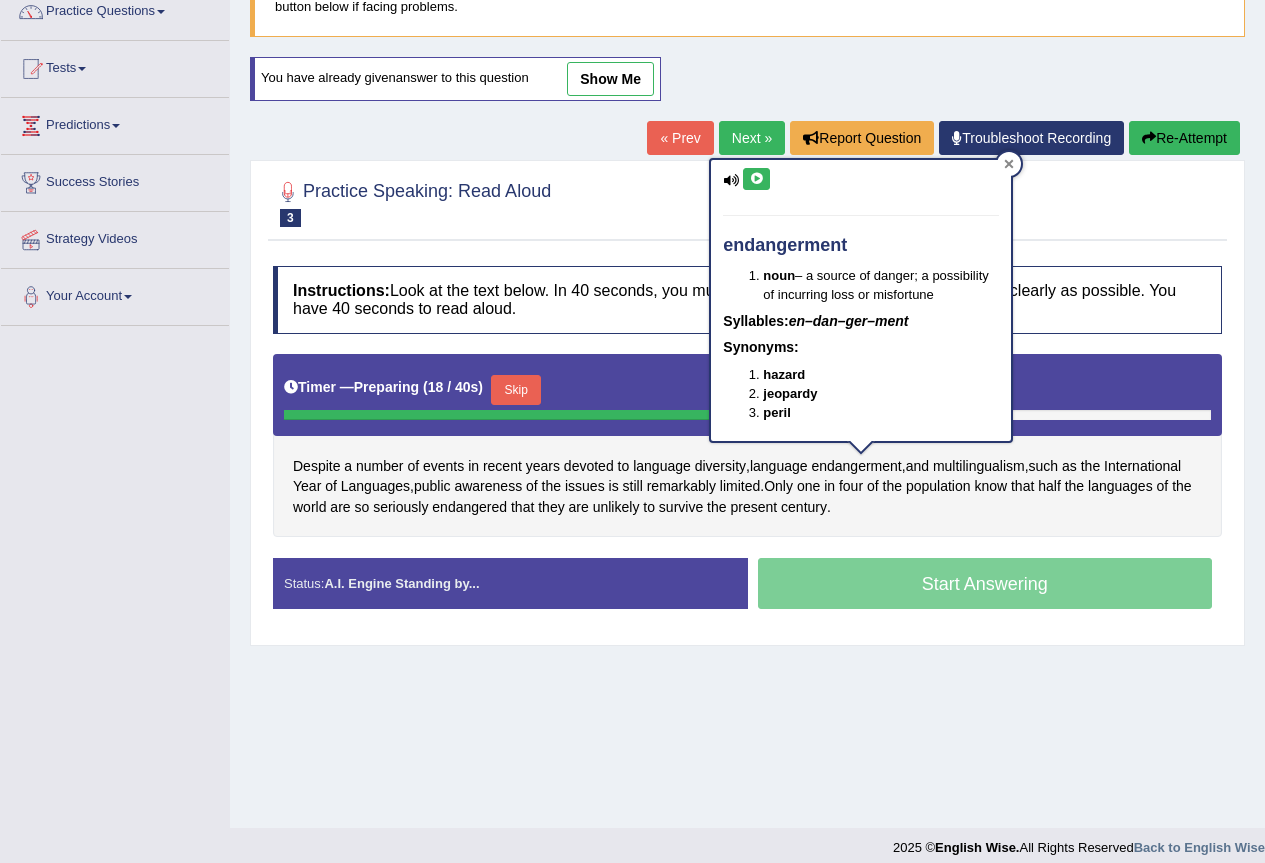 click 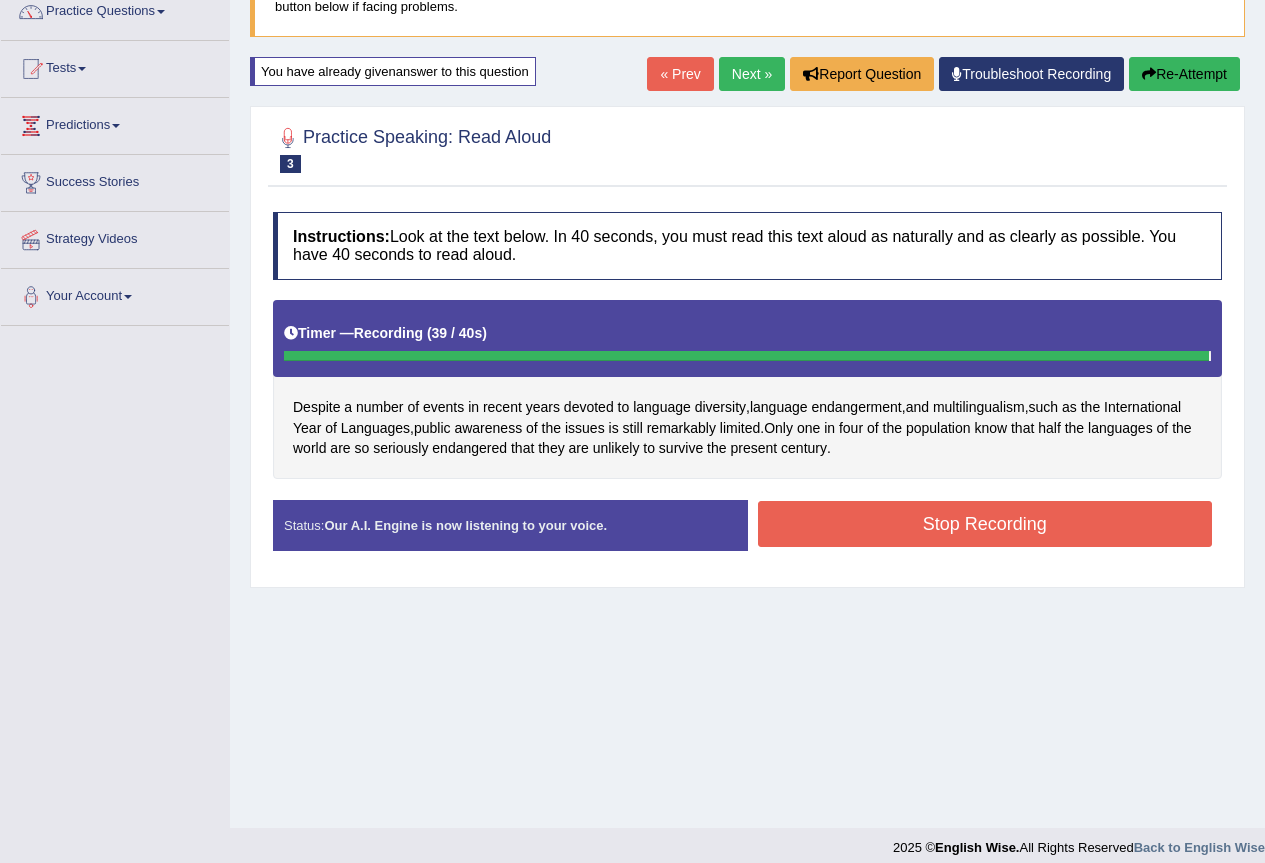 click on "Stop Recording" at bounding box center (985, 524) 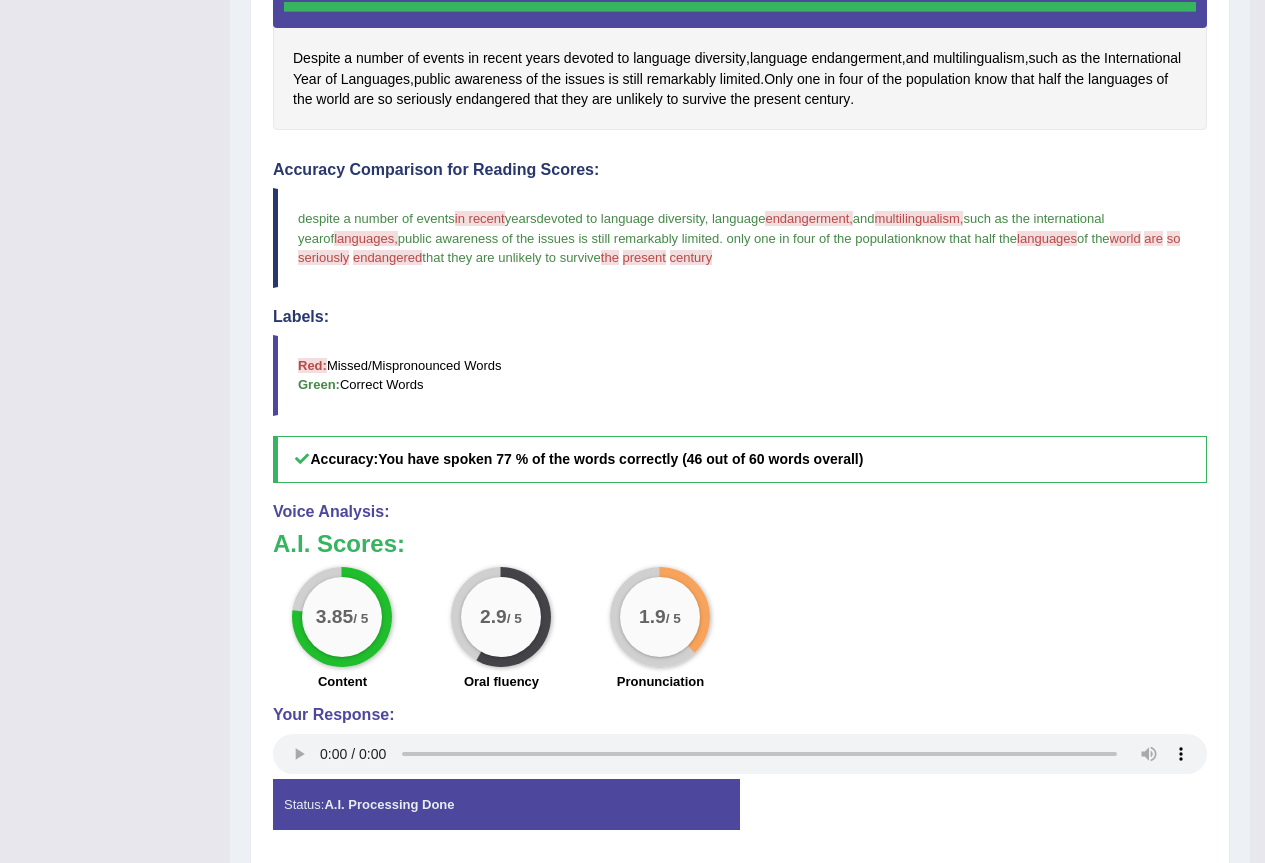 scroll, scrollTop: 523, scrollLeft: 0, axis: vertical 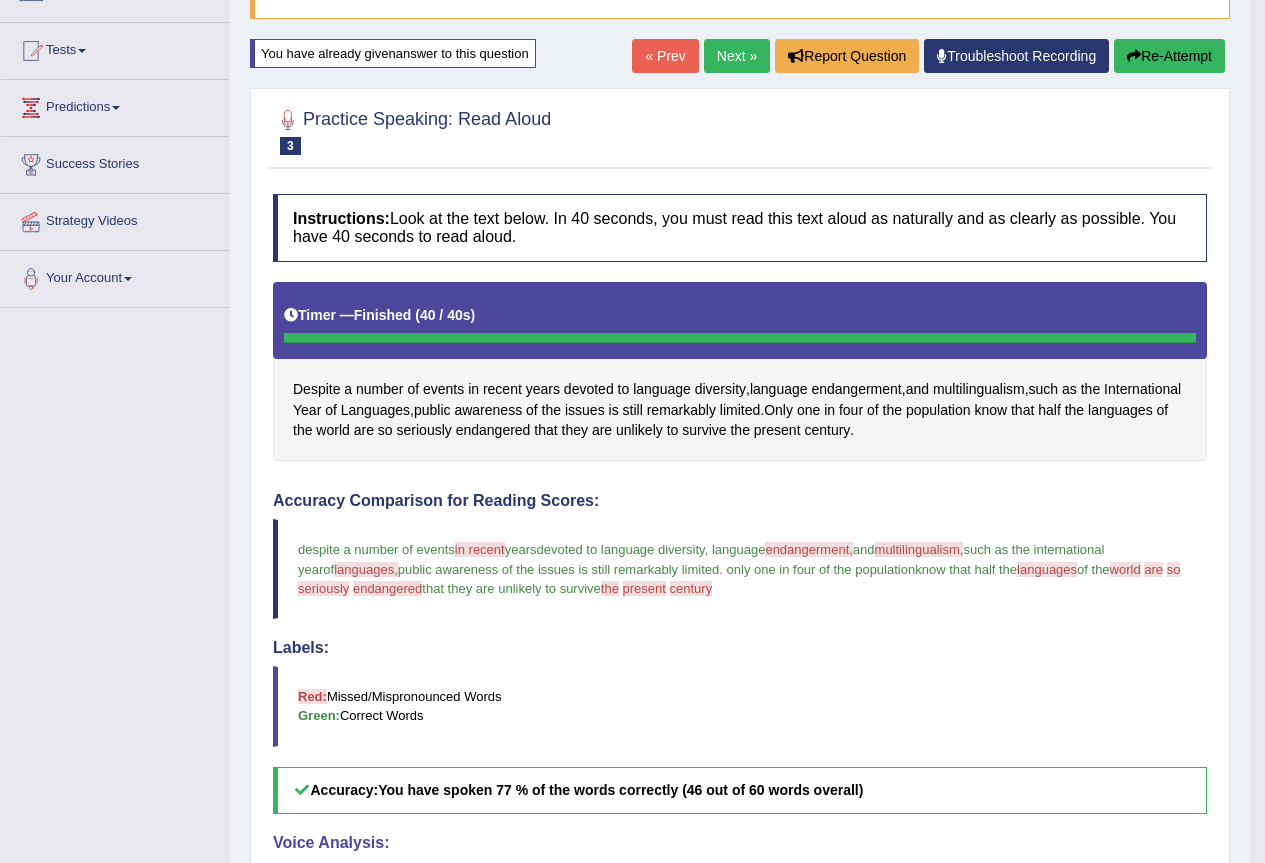 click on "Re-Attempt" at bounding box center (1169, 56) 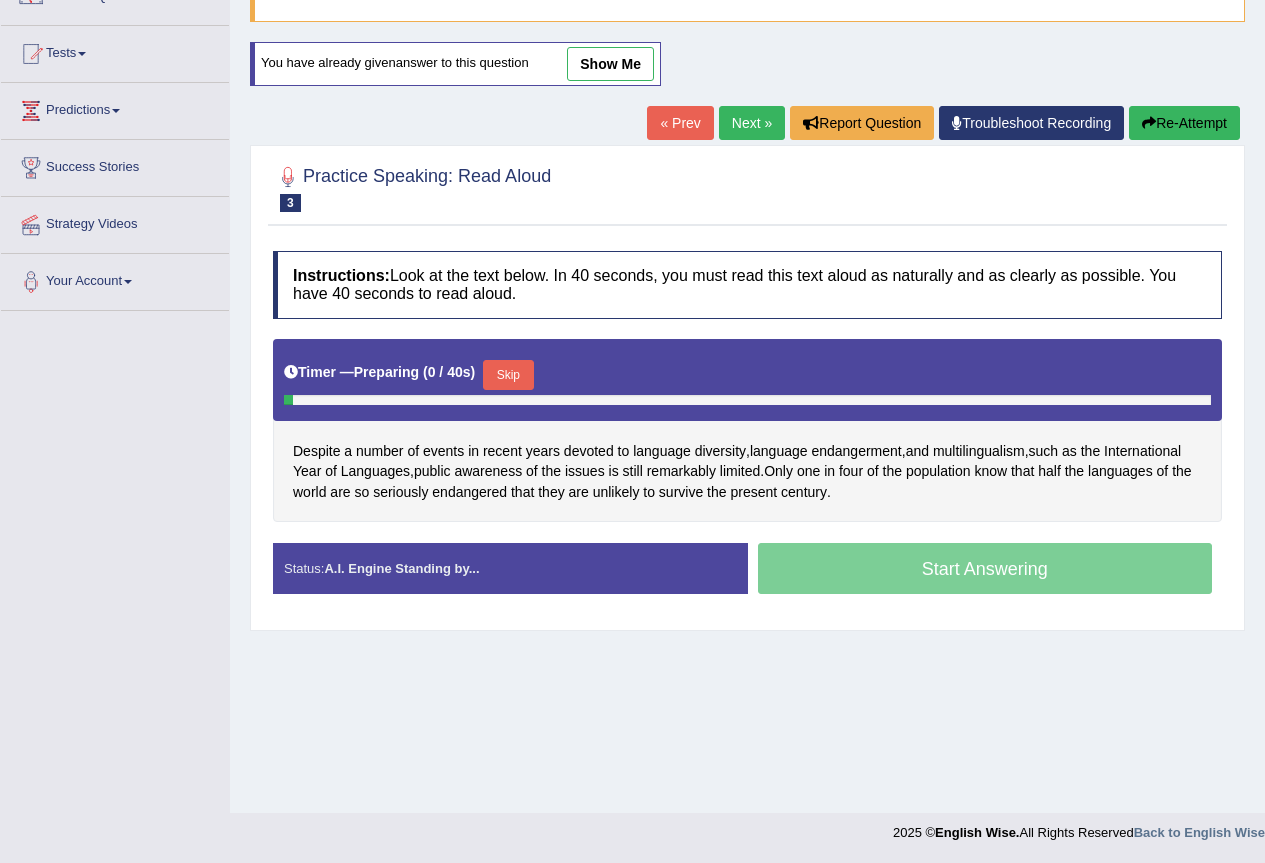 scroll, scrollTop: 187, scrollLeft: 0, axis: vertical 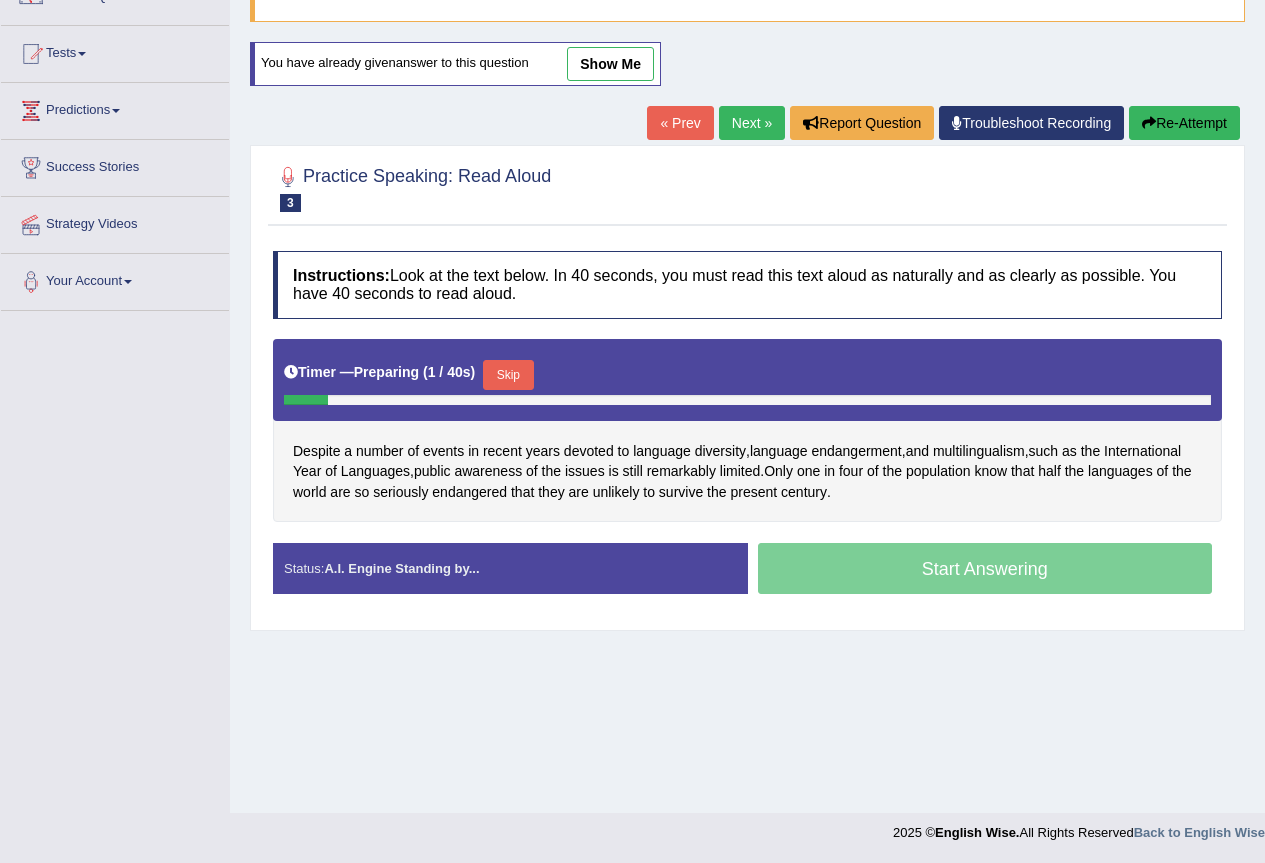 click on "Skip" at bounding box center (508, 375) 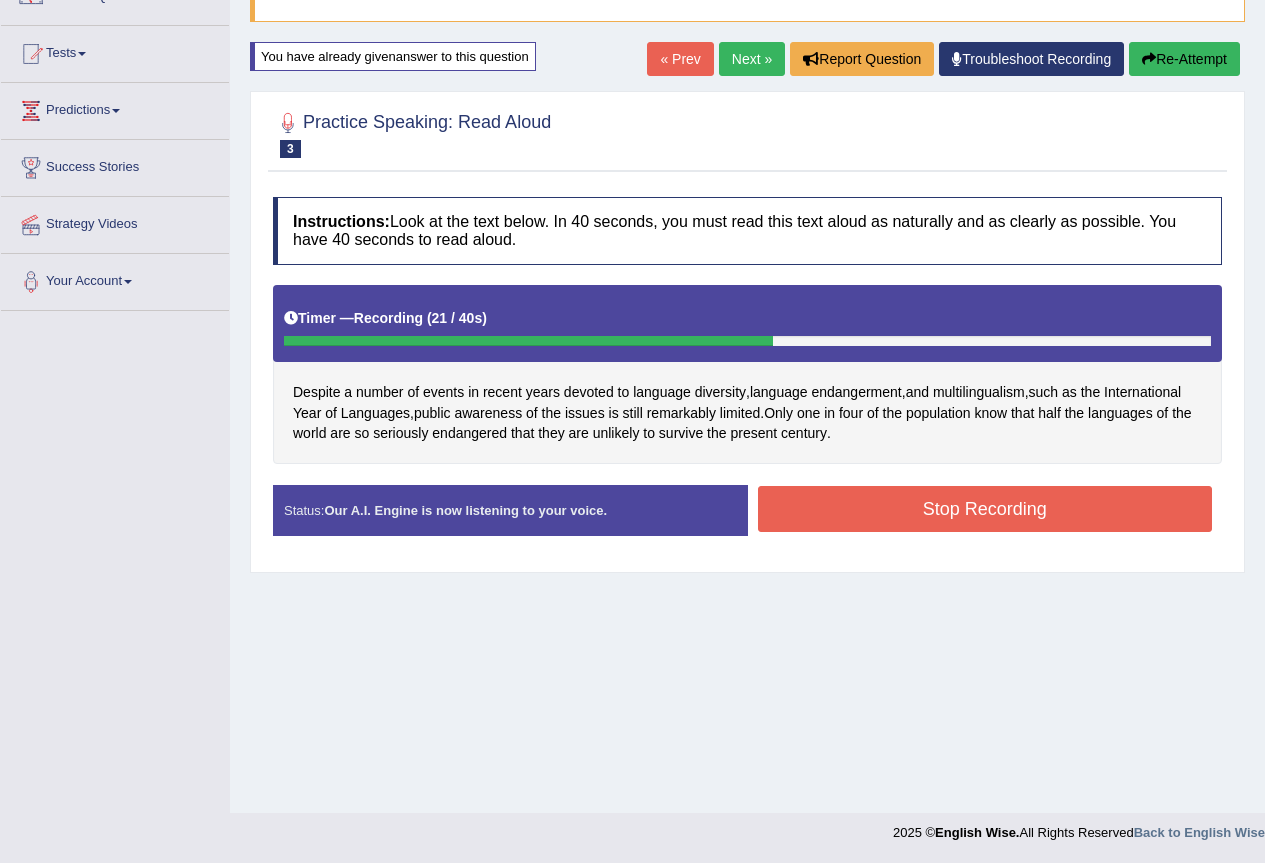 click on "Stop Recording" at bounding box center [985, 509] 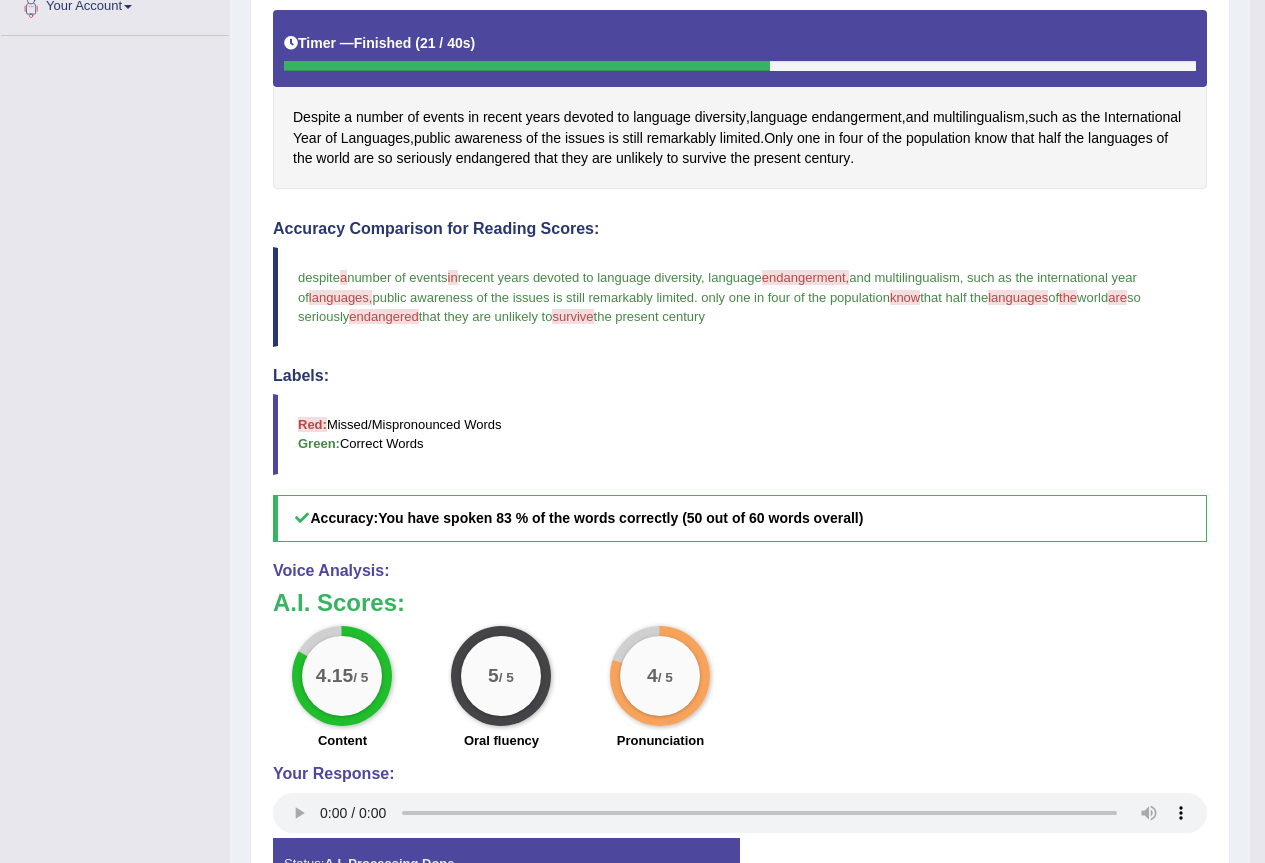 scroll, scrollTop: 590, scrollLeft: 0, axis: vertical 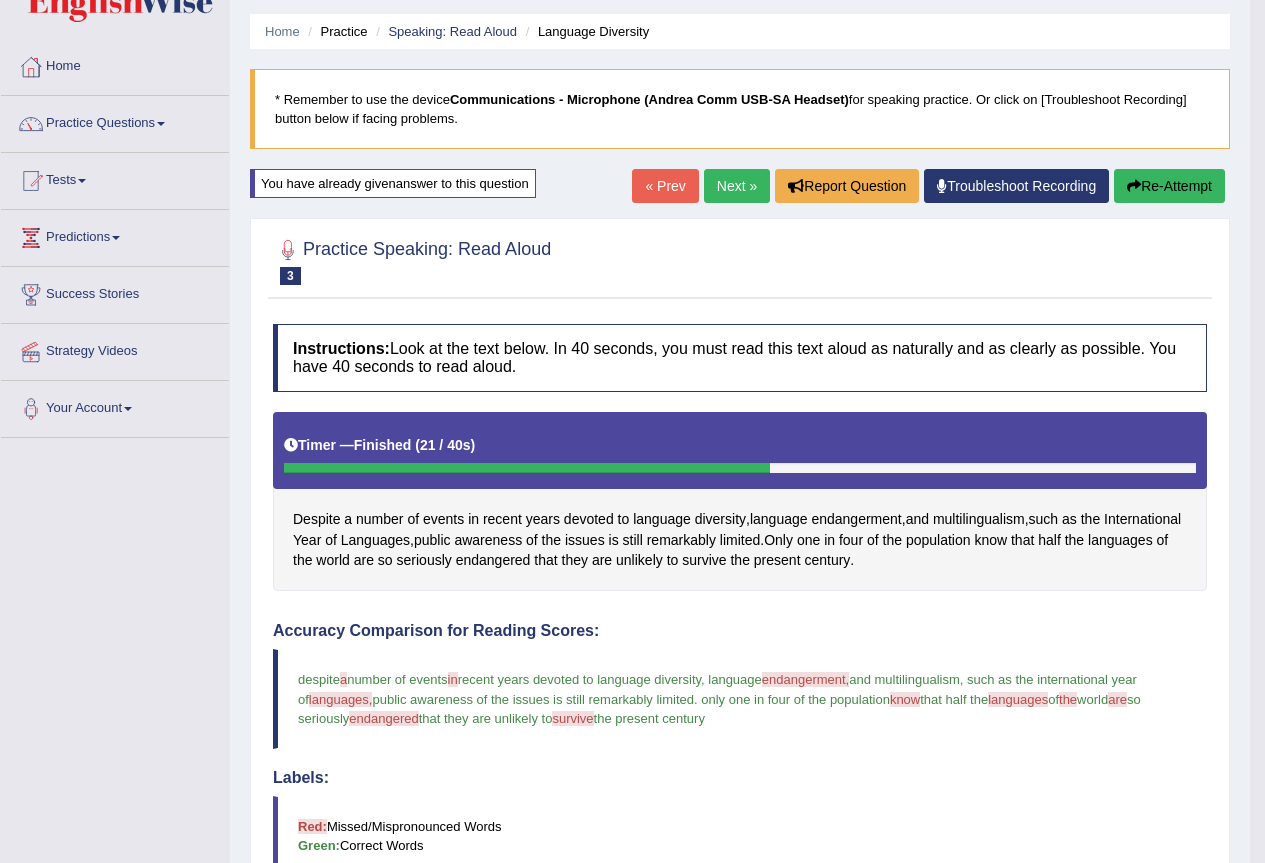 click on "Re-Attempt" at bounding box center [1169, 186] 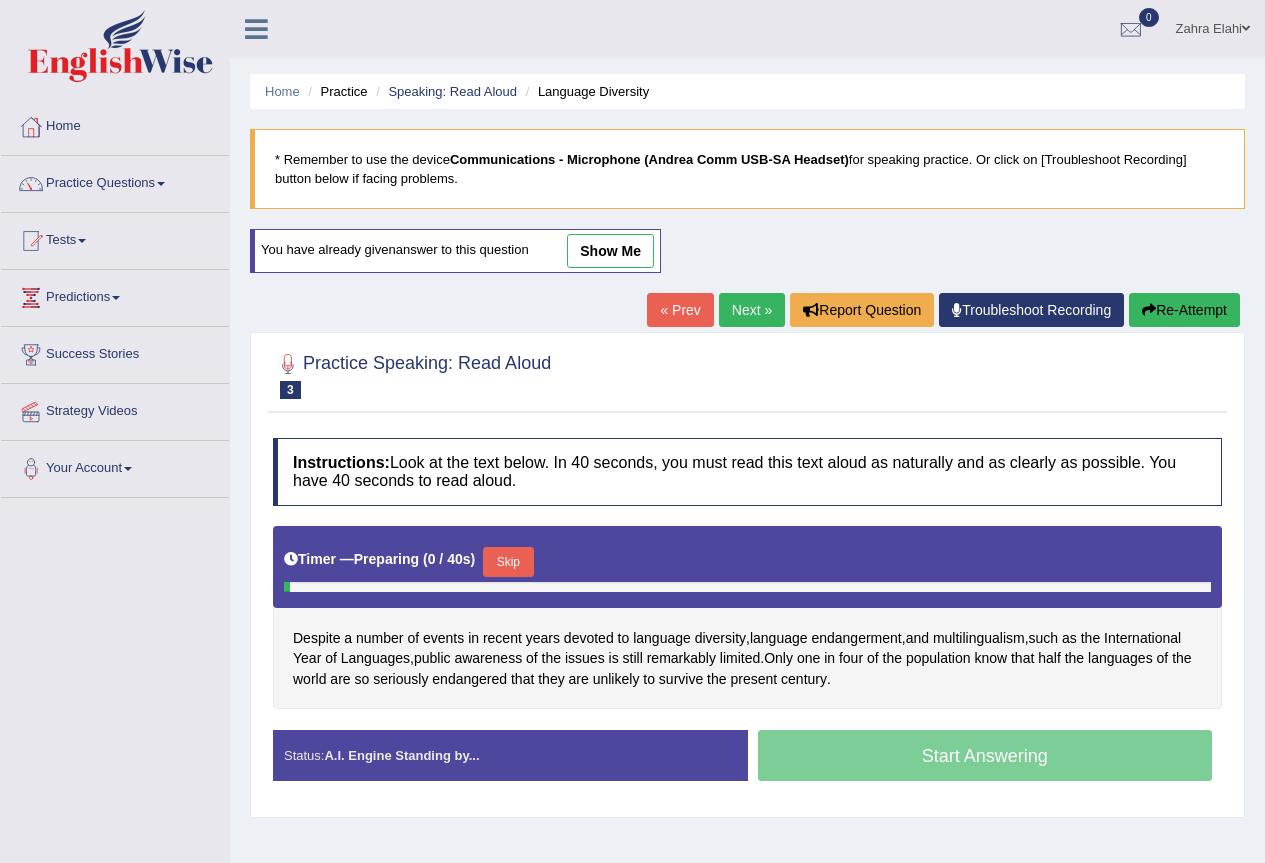 scroll, scrollTop: 60, scrollLeft: 0, axis: vertical 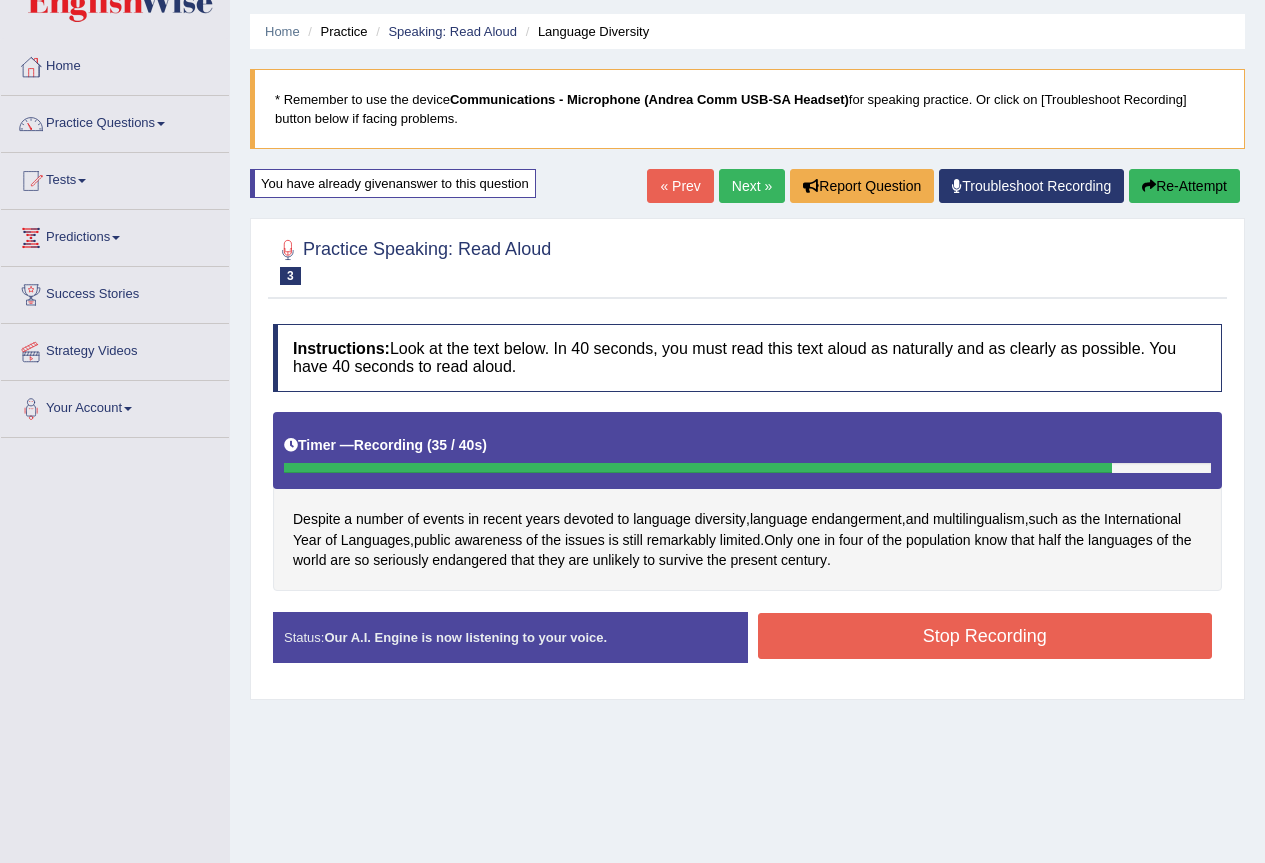 click on "Stop Recording" at bounding box center (985, 636) 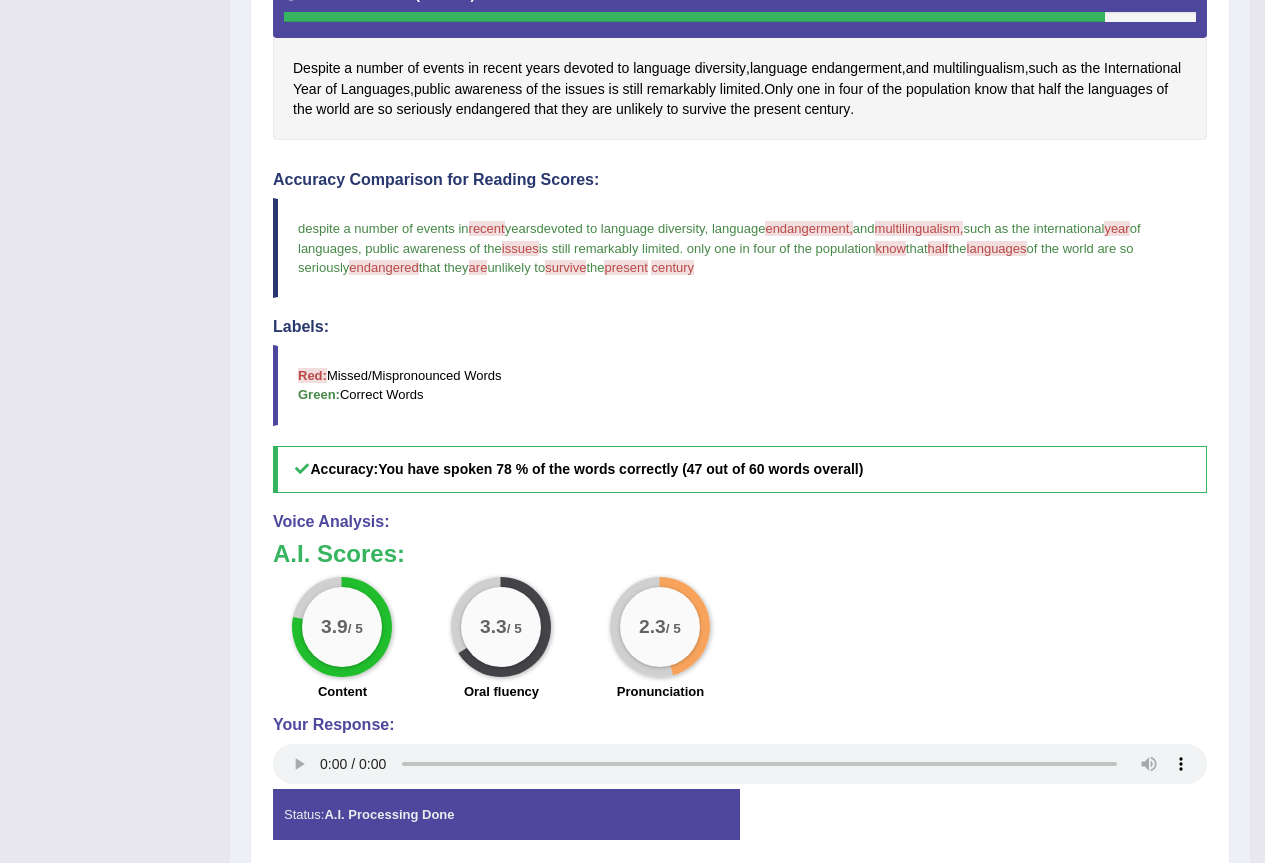 scroll, scrollTop: 513, scrollLeft: 0, axis: vertical 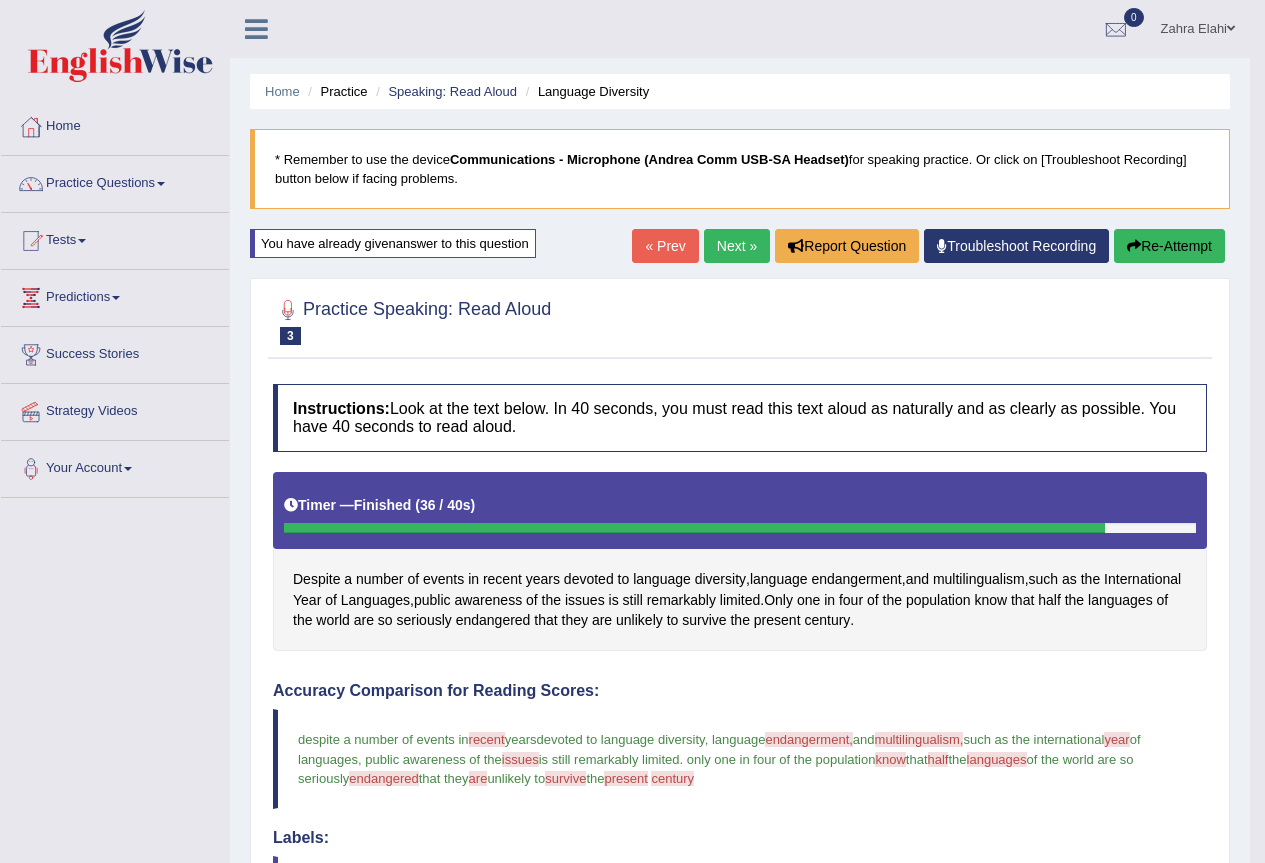 click on "Re-Attempt" at bounding box center (1169, 246) 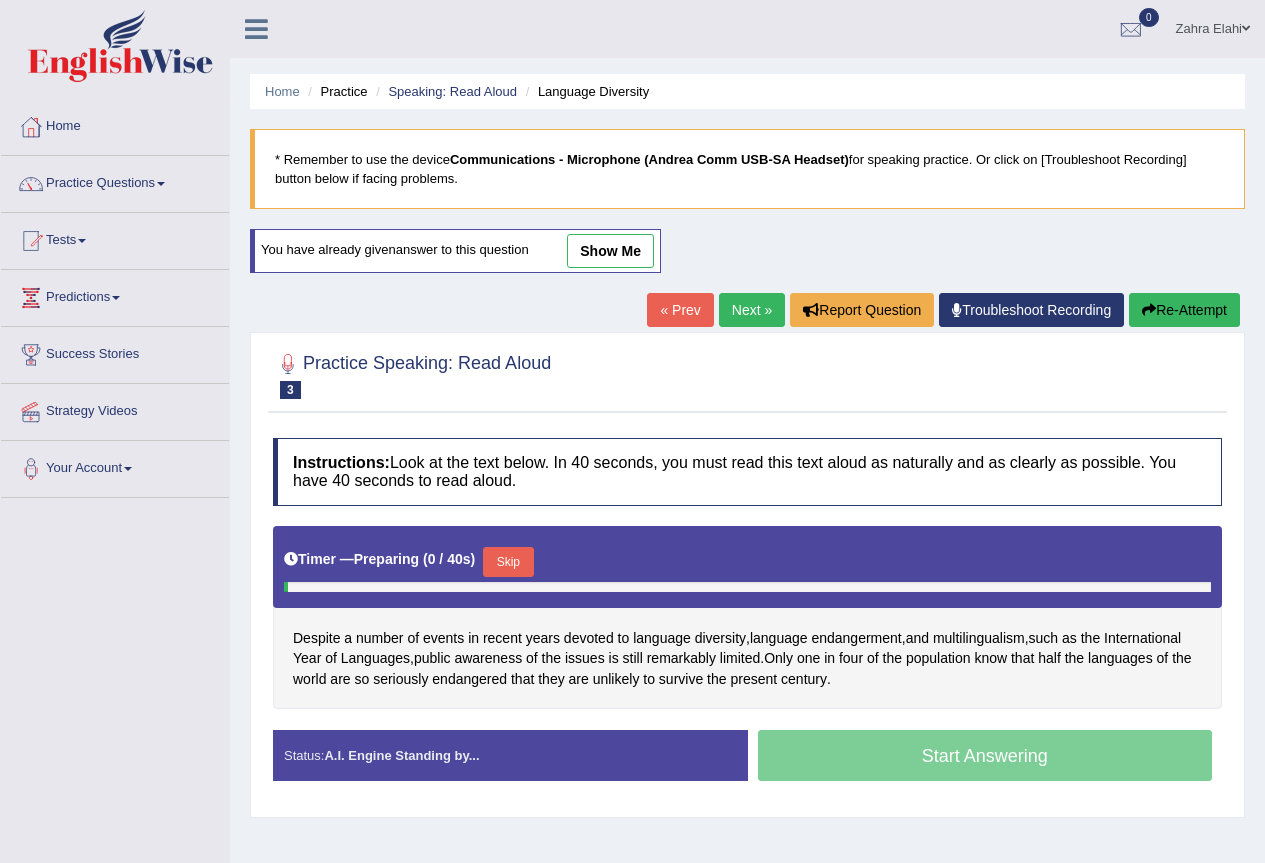scroll, scrollTop: 0, scrollLeft: 0, axis: both 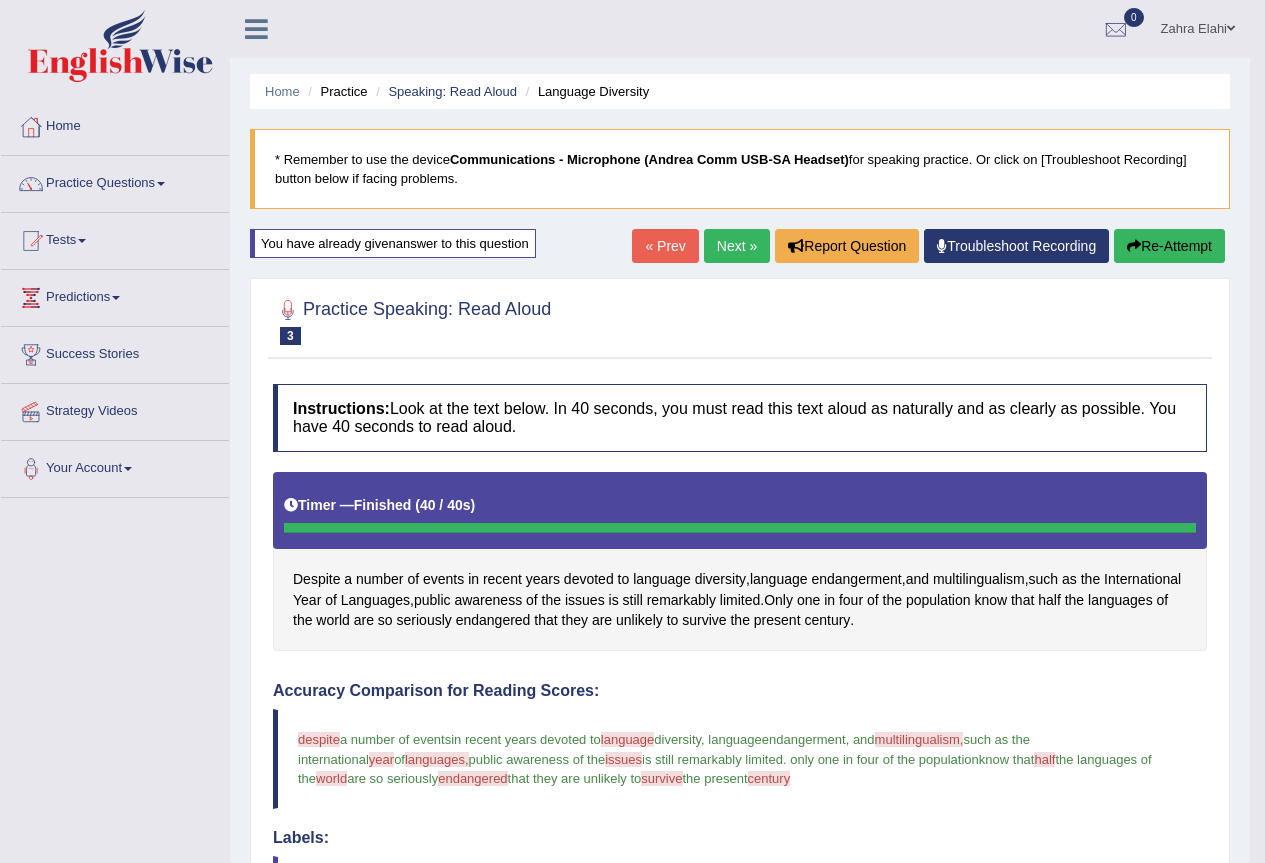 click on "Next »" at bounding box center [737, 246] 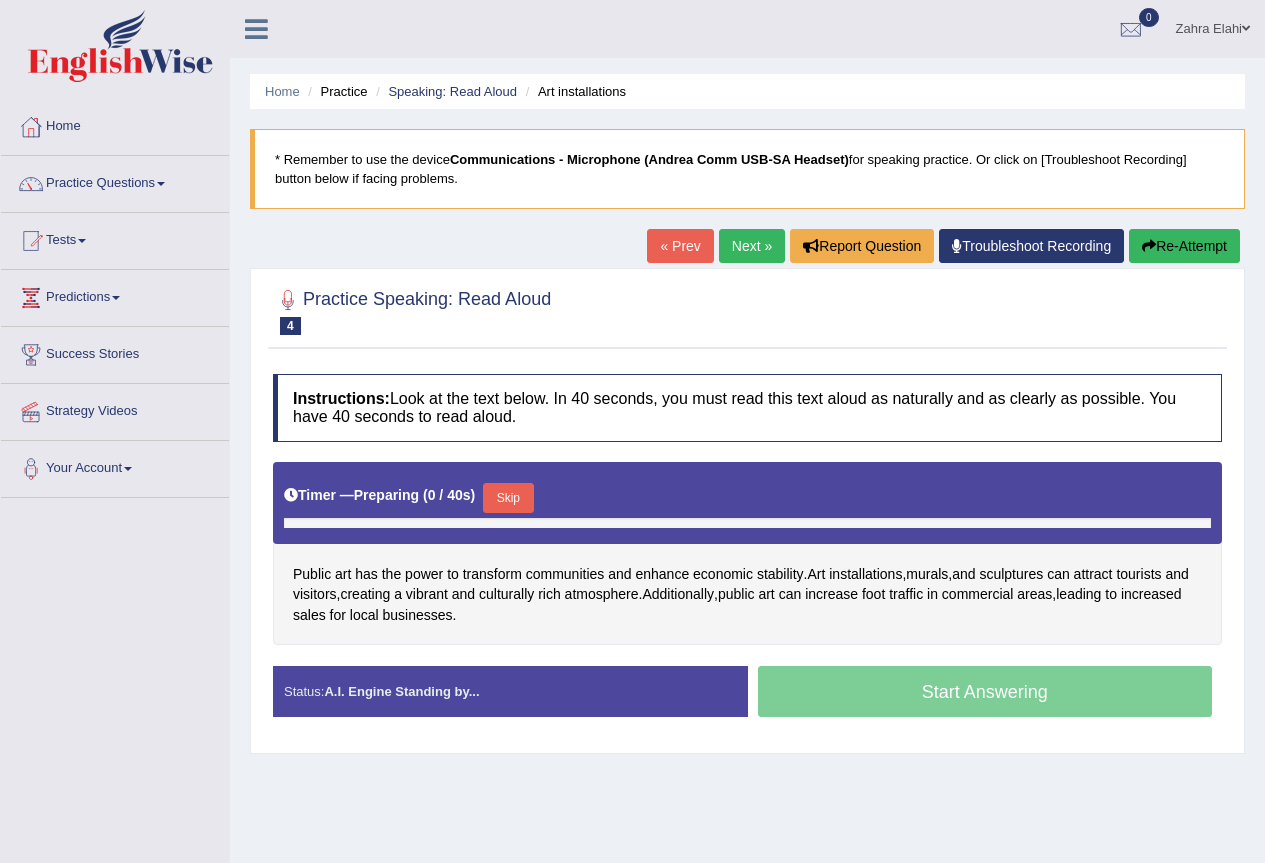 scroll, scrollTop: 0, scrollLeft: 0, axis: both 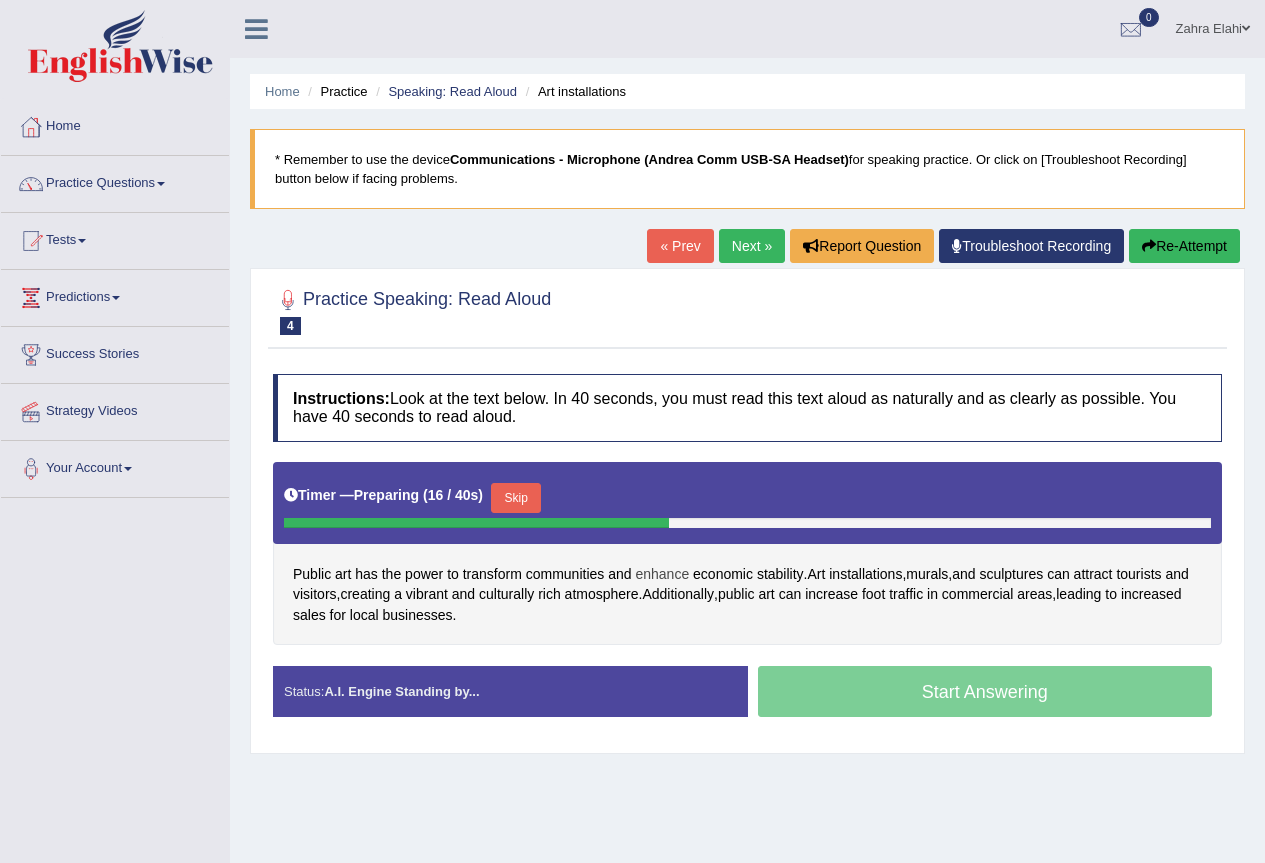 click on "enhance" at bounding box center (662, 574) 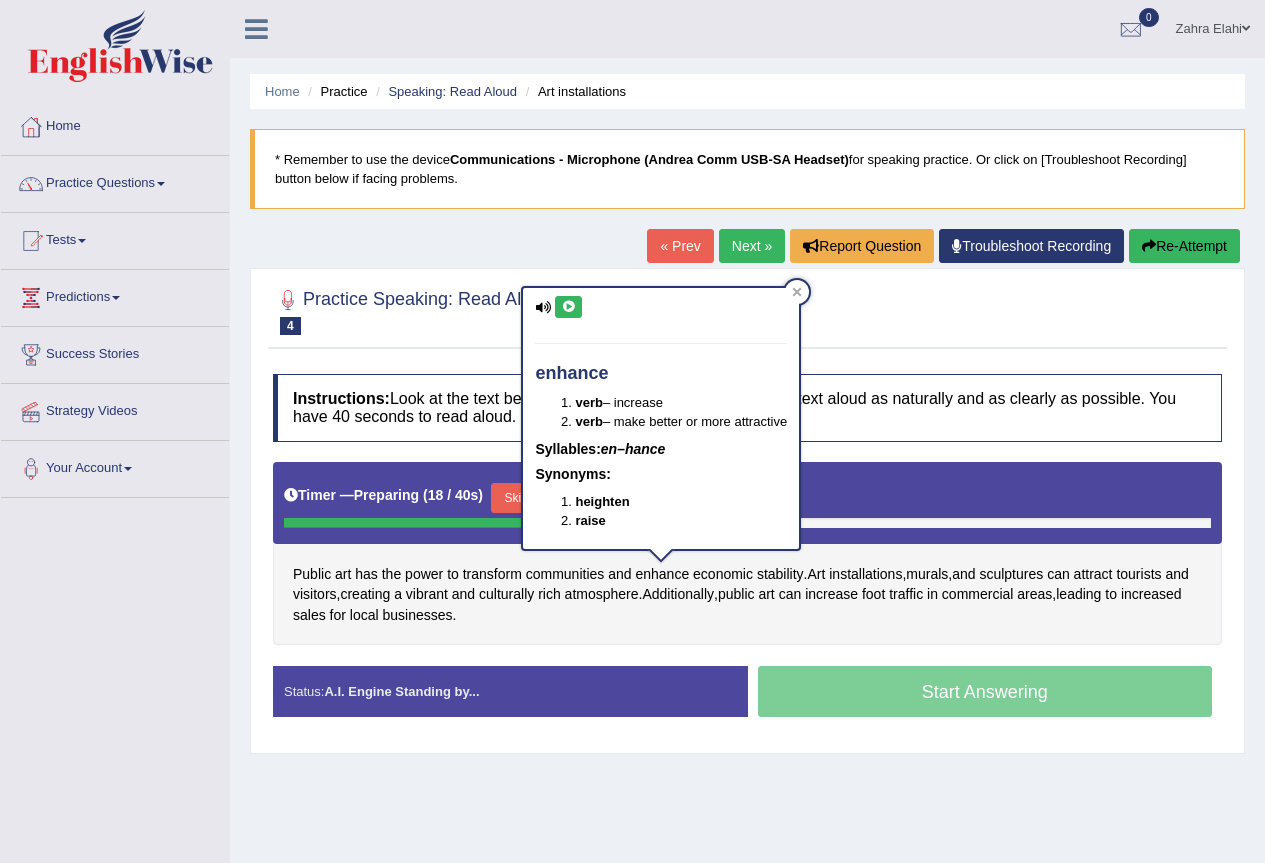 click at bounding box center (568, 307) 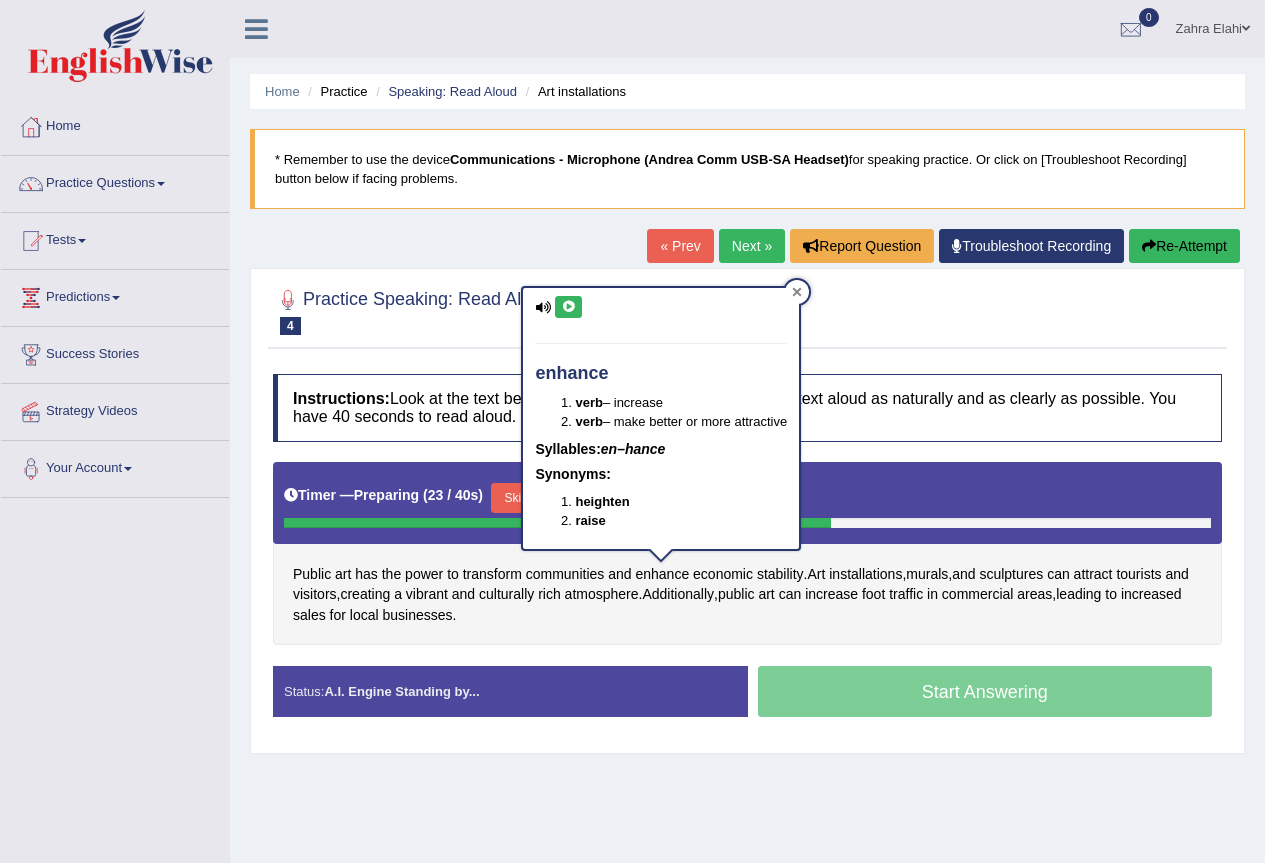 click 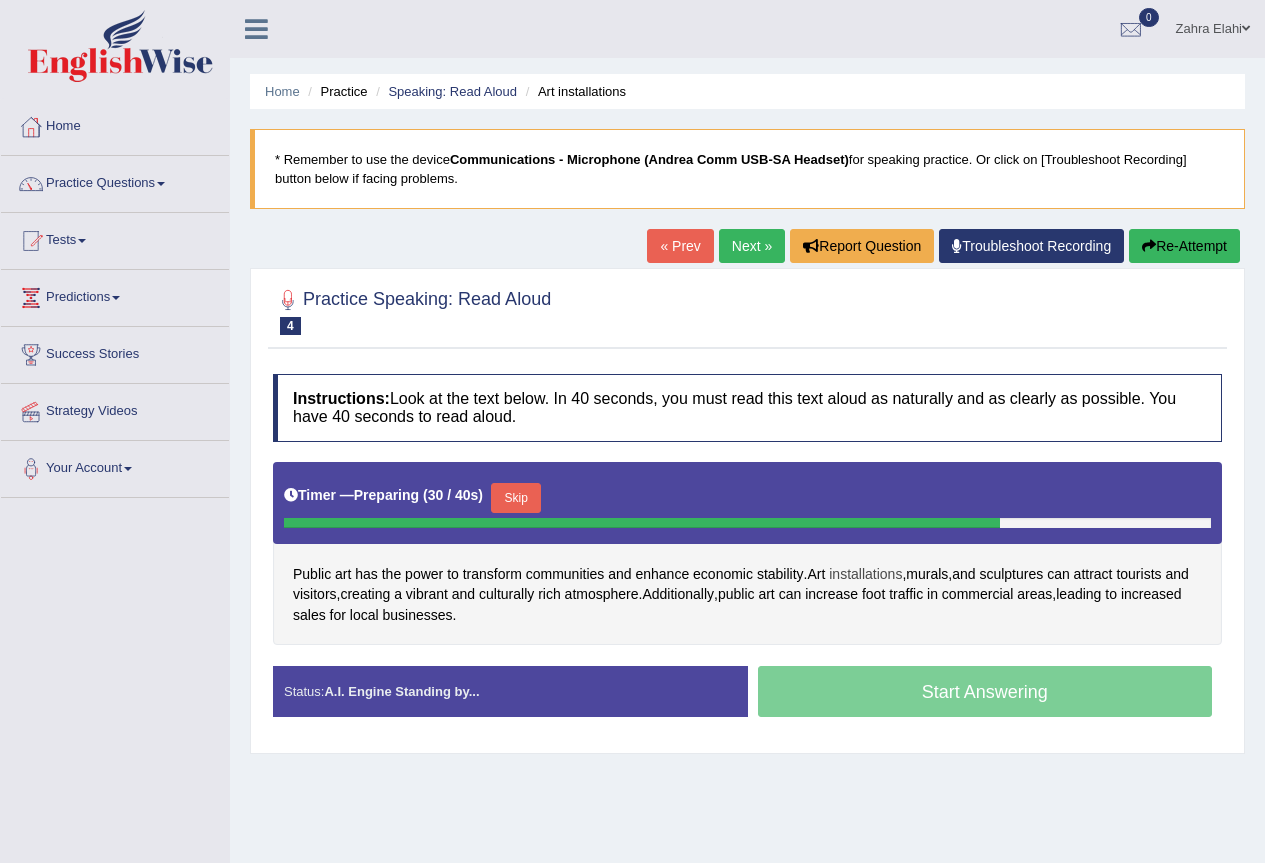 click on "installations" at bounding box center [865, 574] 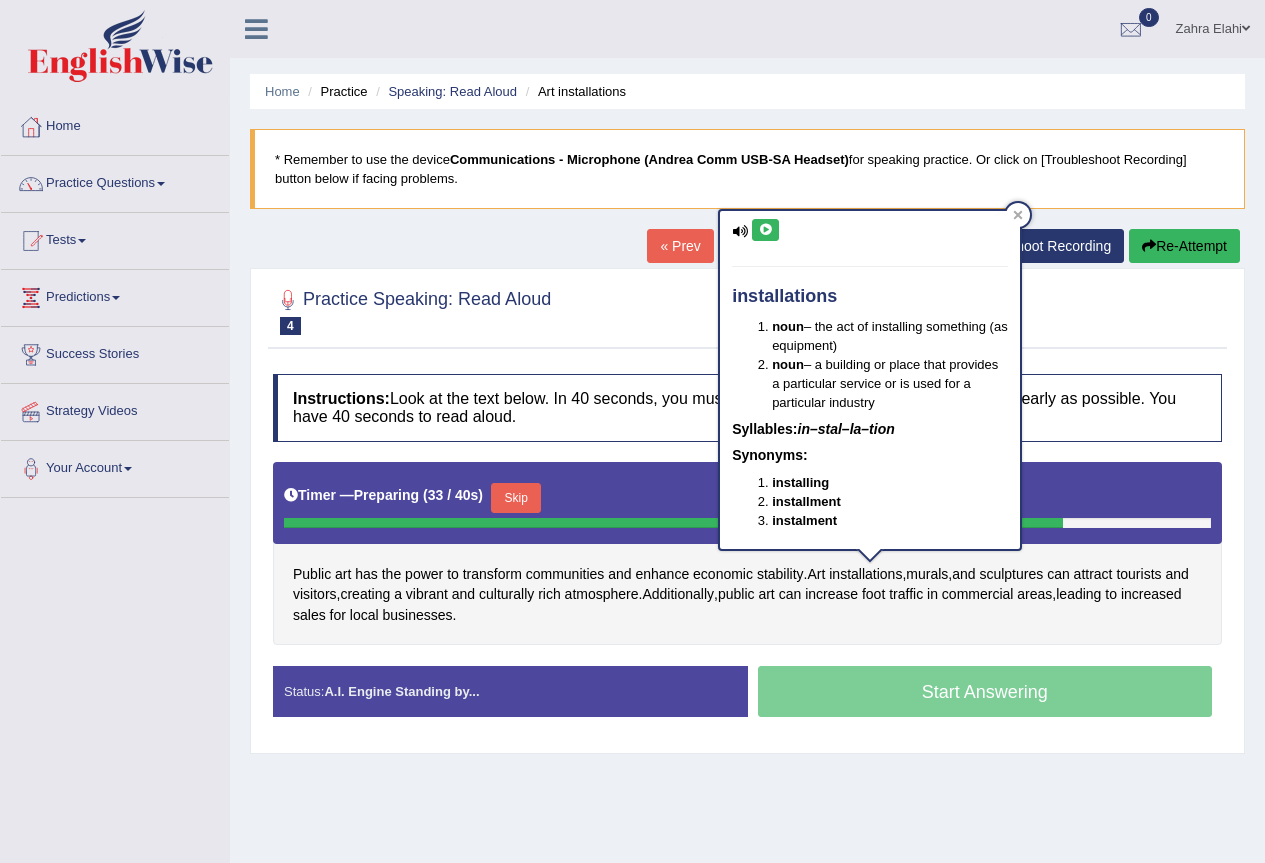 click at bounding box center [765, 230] 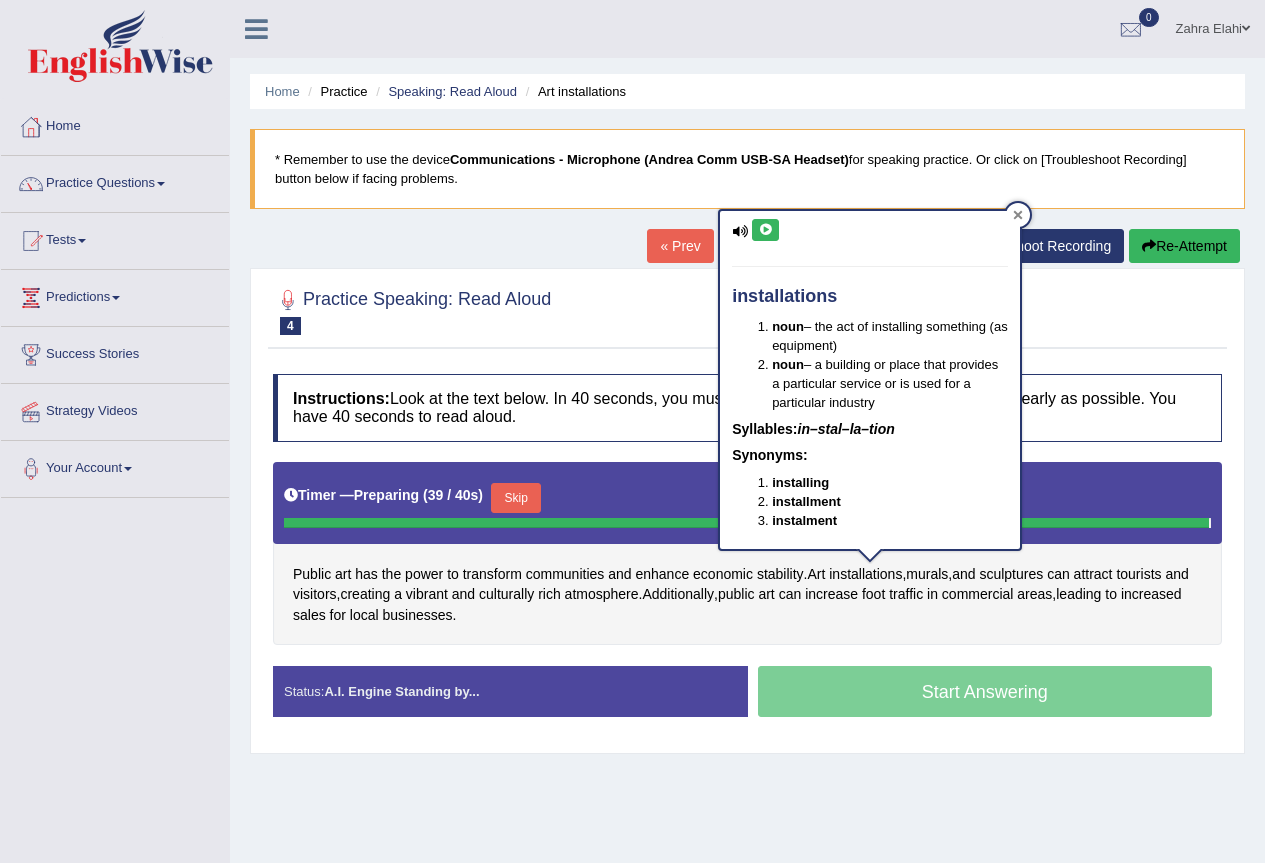 click 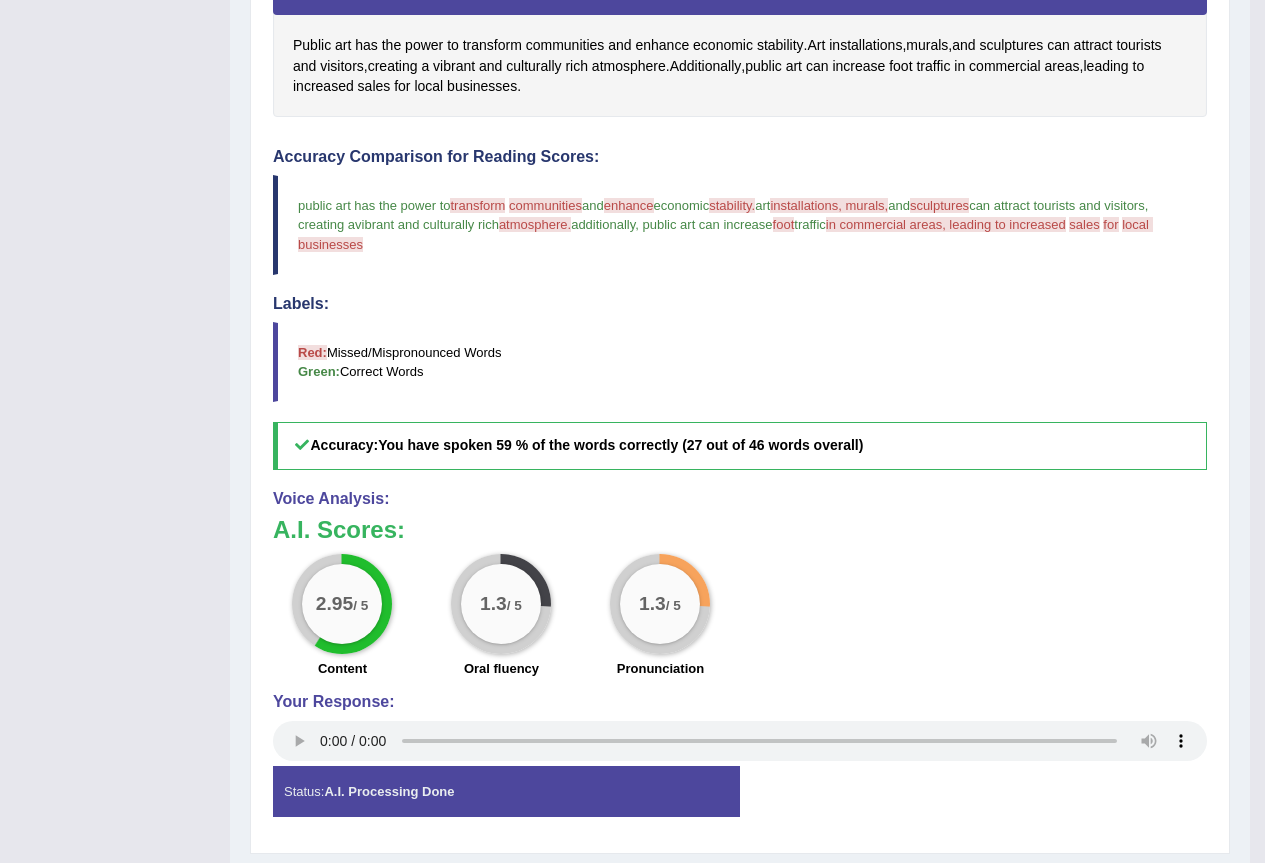 scroll, scrollTop: 526, scrollLeft: 0, axis: vertical 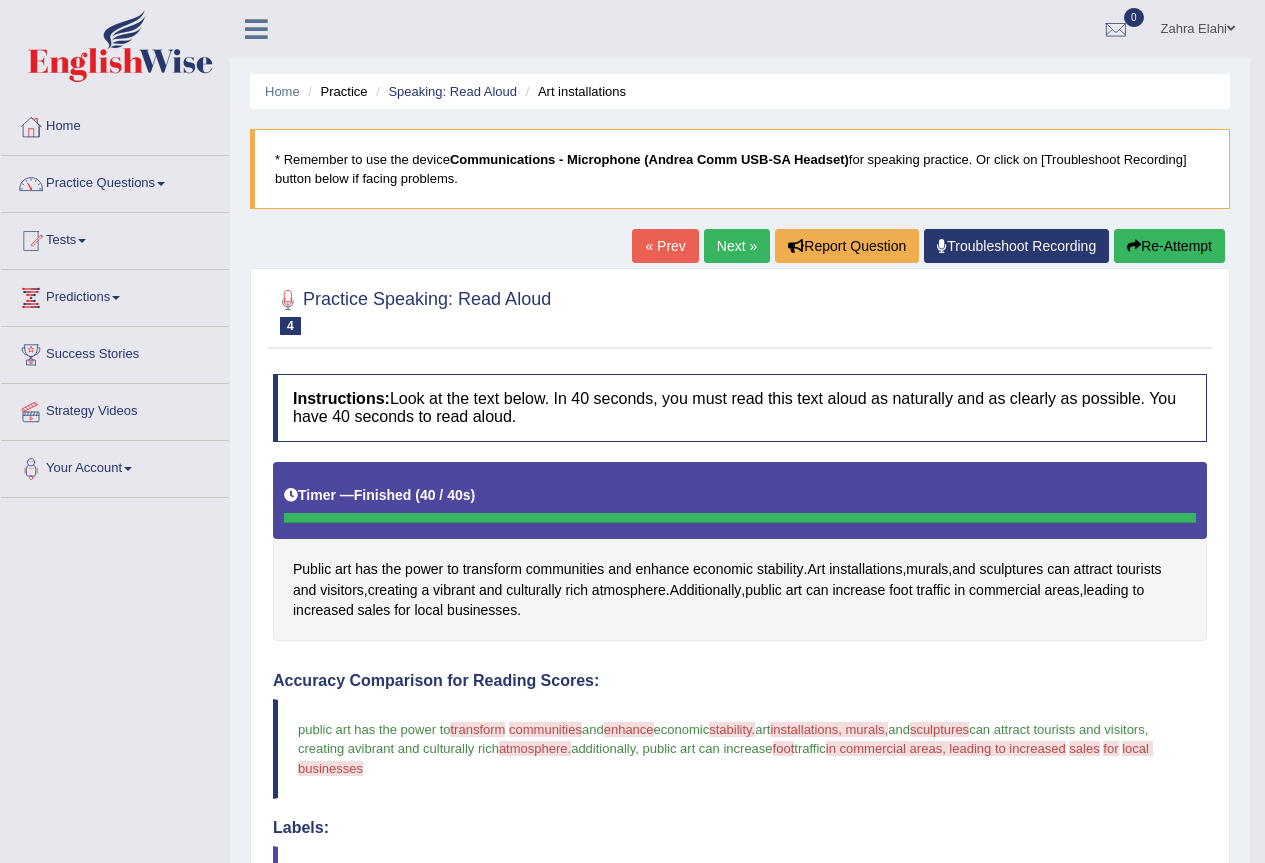 click at bounding box center (1134, 246) 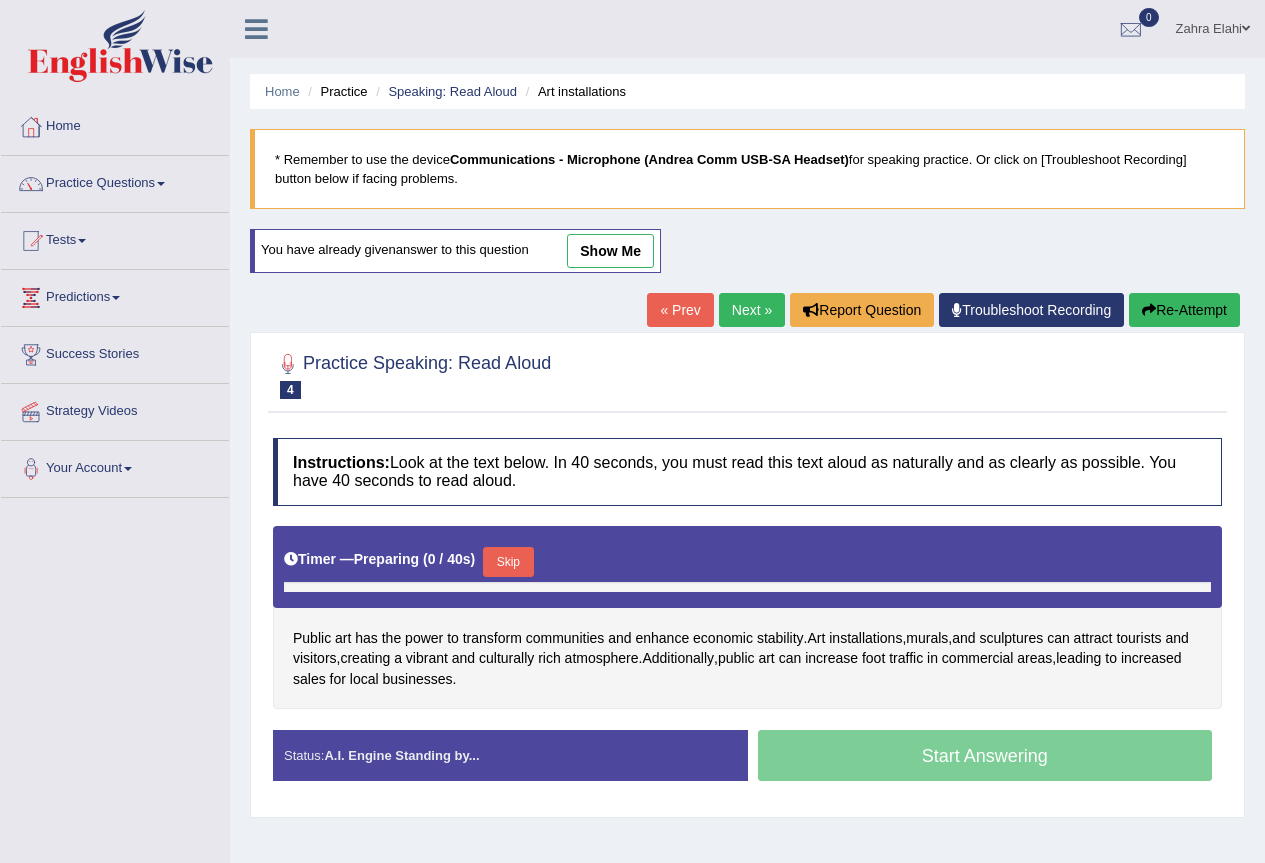 scroll, scrollTop: 0, scrollLeft: 0, axis: both 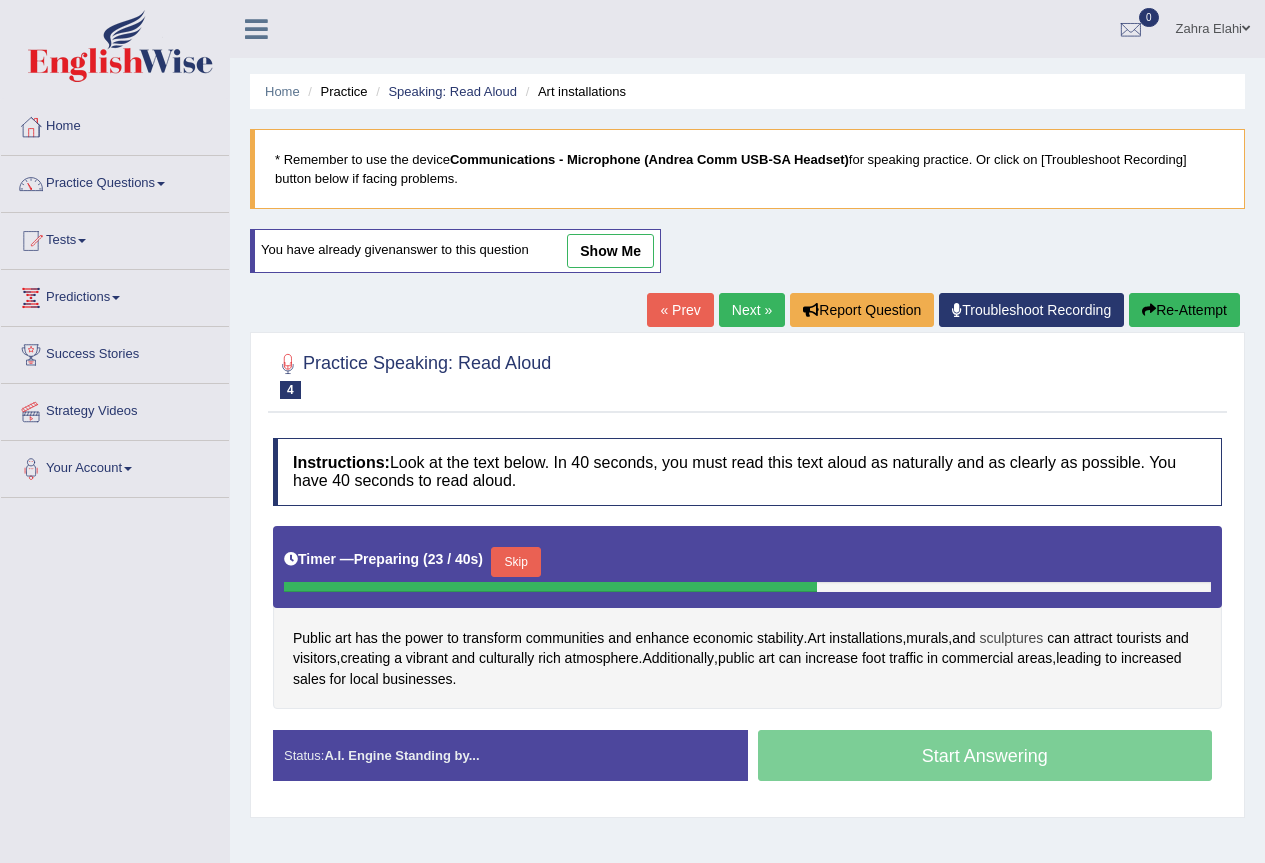click on "sculptures" at bounding box center [1011, 638] 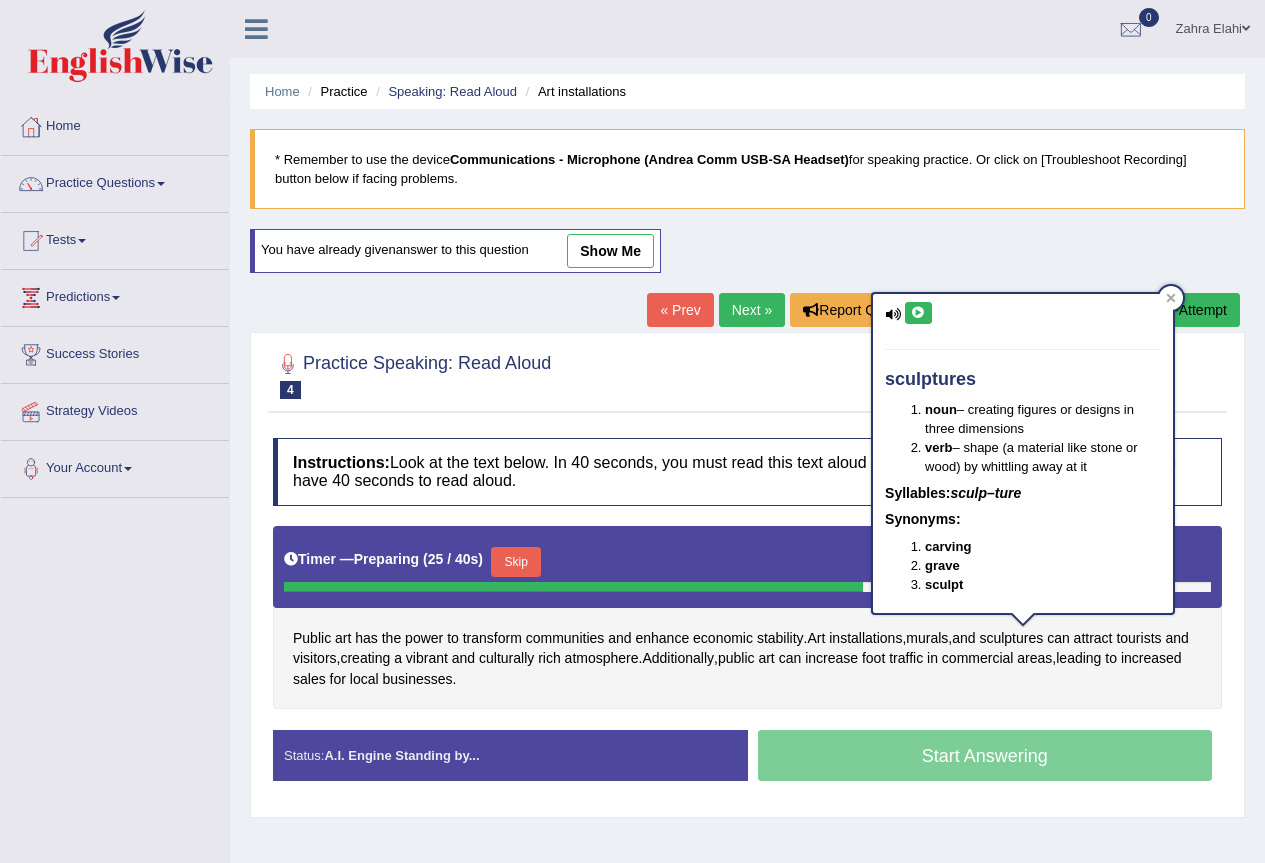 click at bounding box center [918, 313] 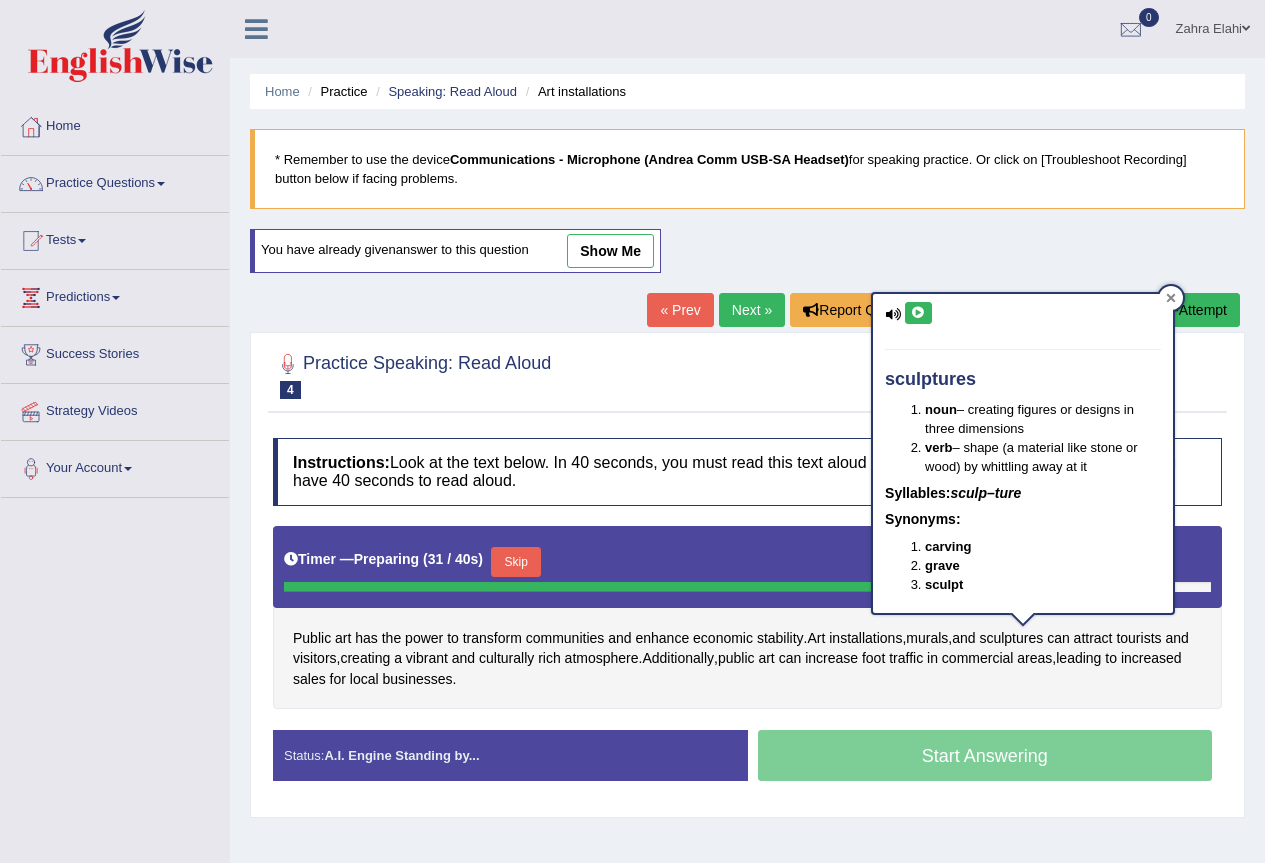 click at bounding box center (1171, 298) 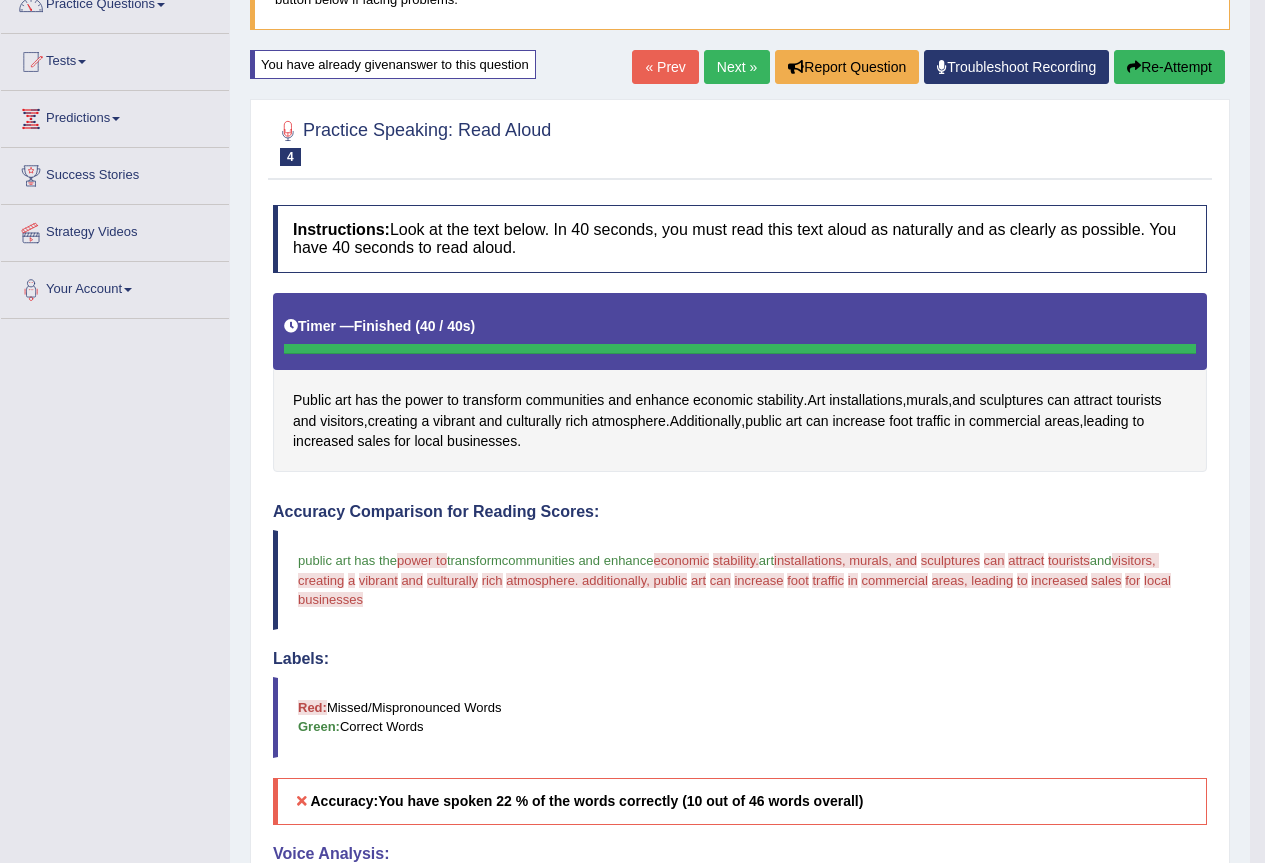 scroll, scrollTop: 0, scrollLeft: 0, axis: both 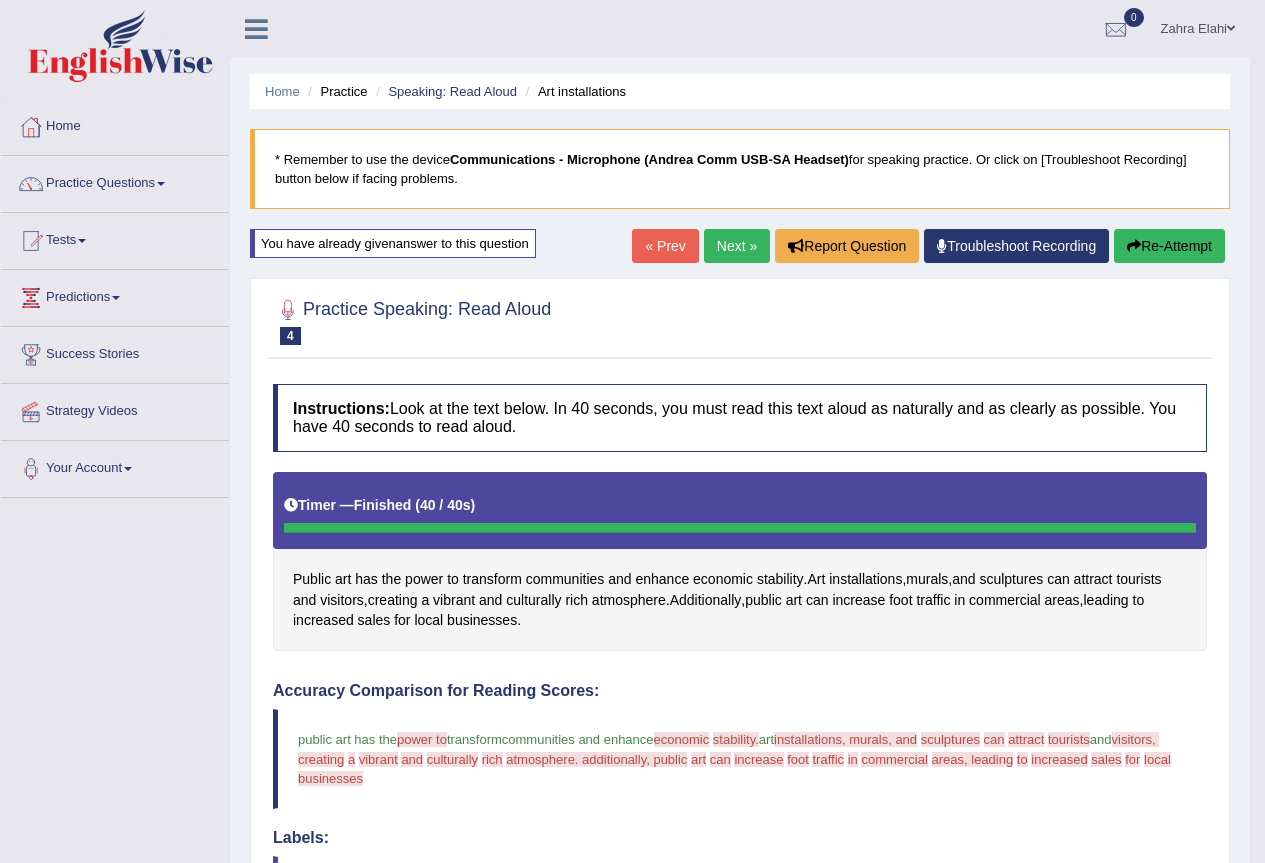 click on "Re-Attempt" at bounding box center (1169, 246) 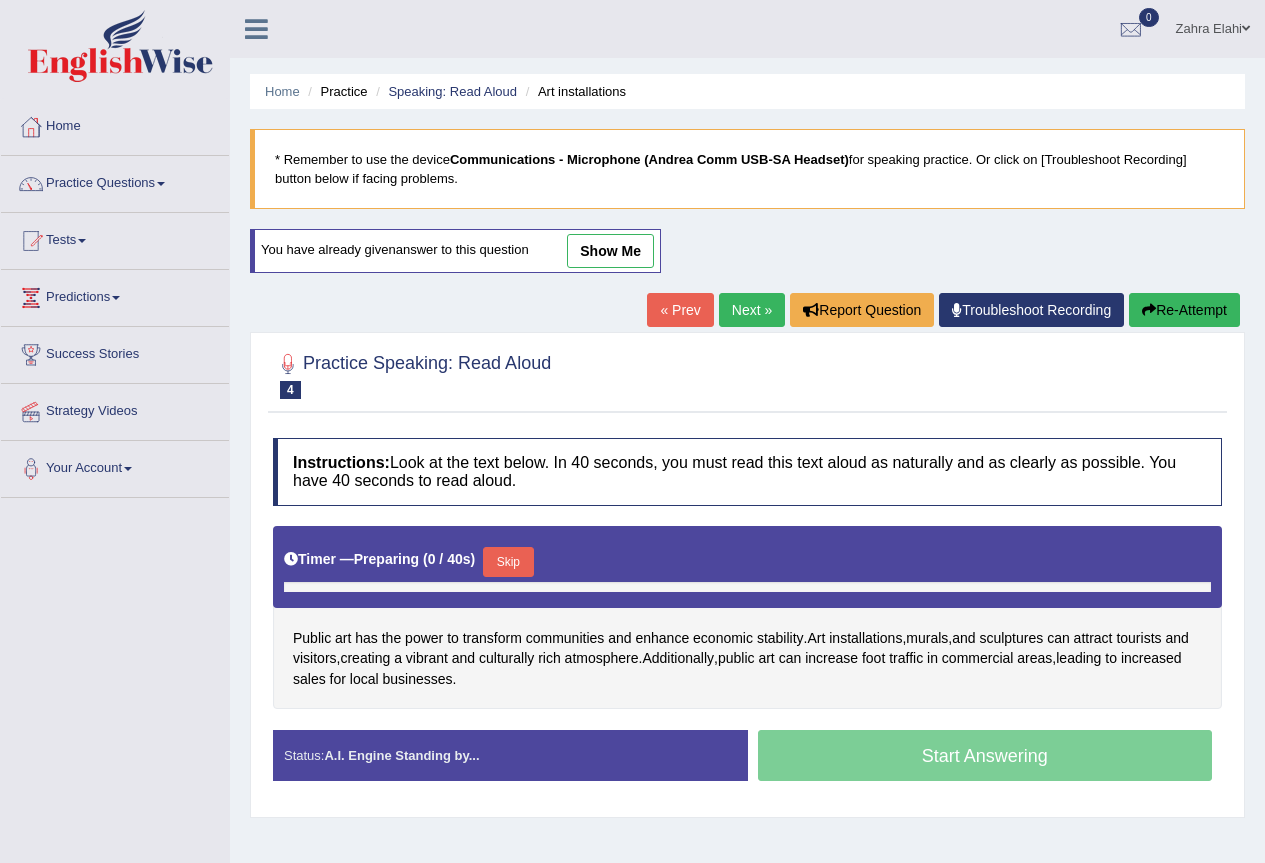 scroll, scrollTop: 0, scrollLeft: 0, axis: both 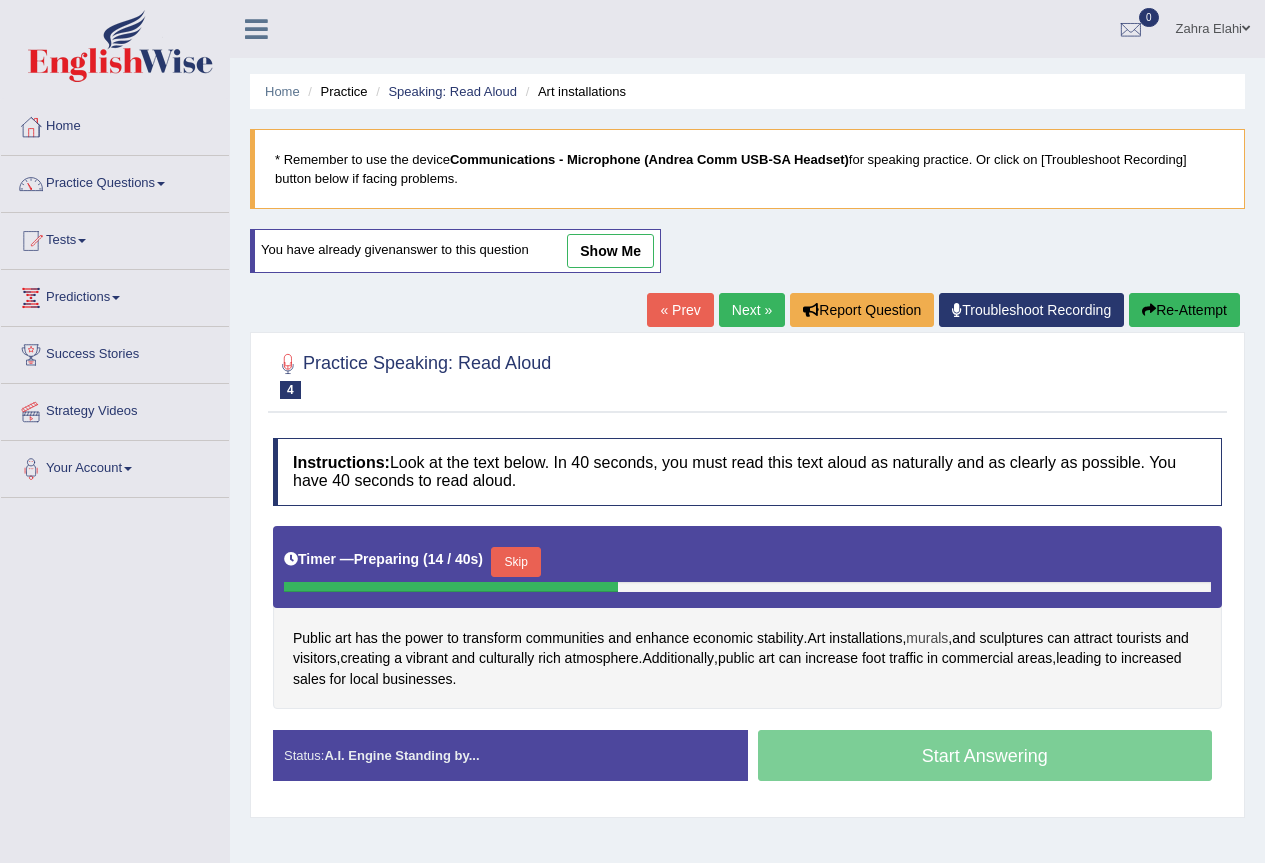 click on "murals" at bounding box center [927, 638] 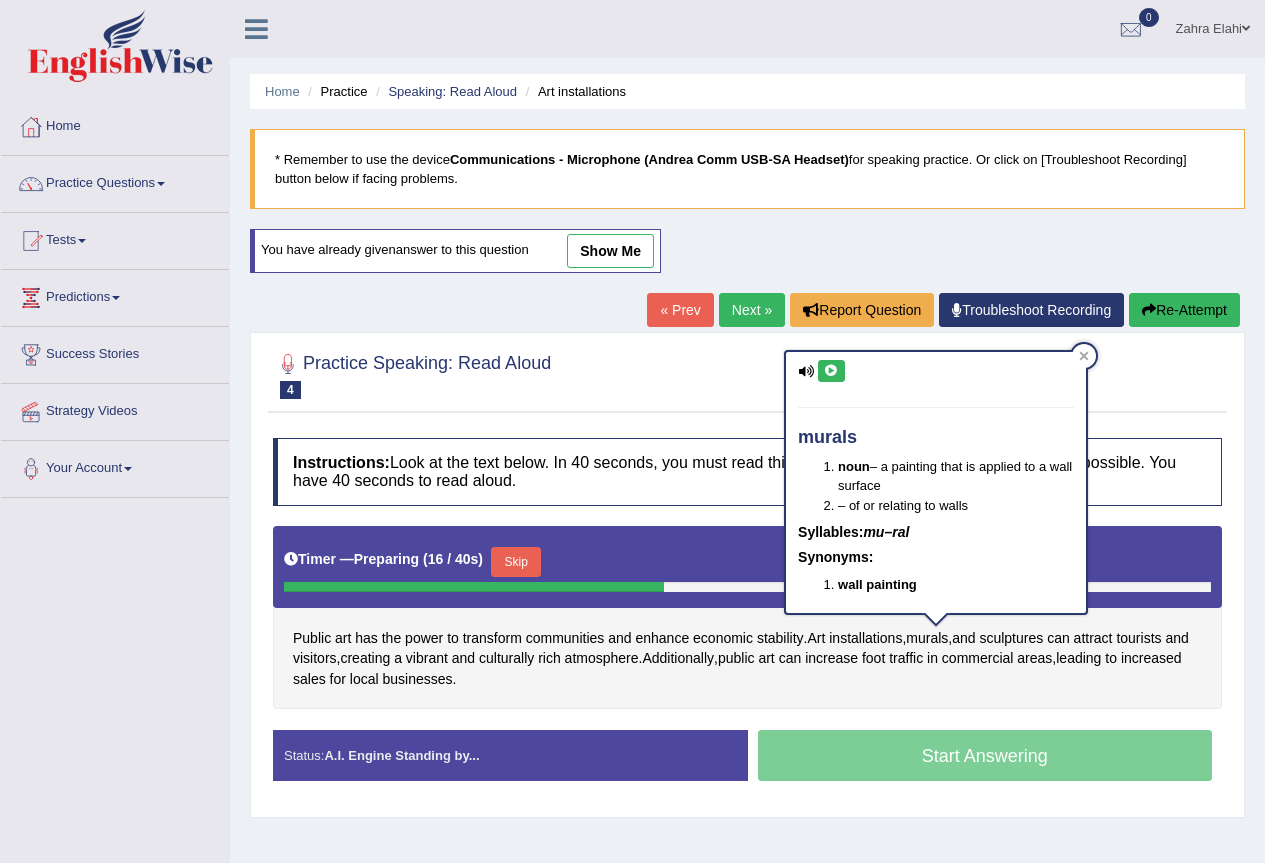 click at bounding box center (831, 371) 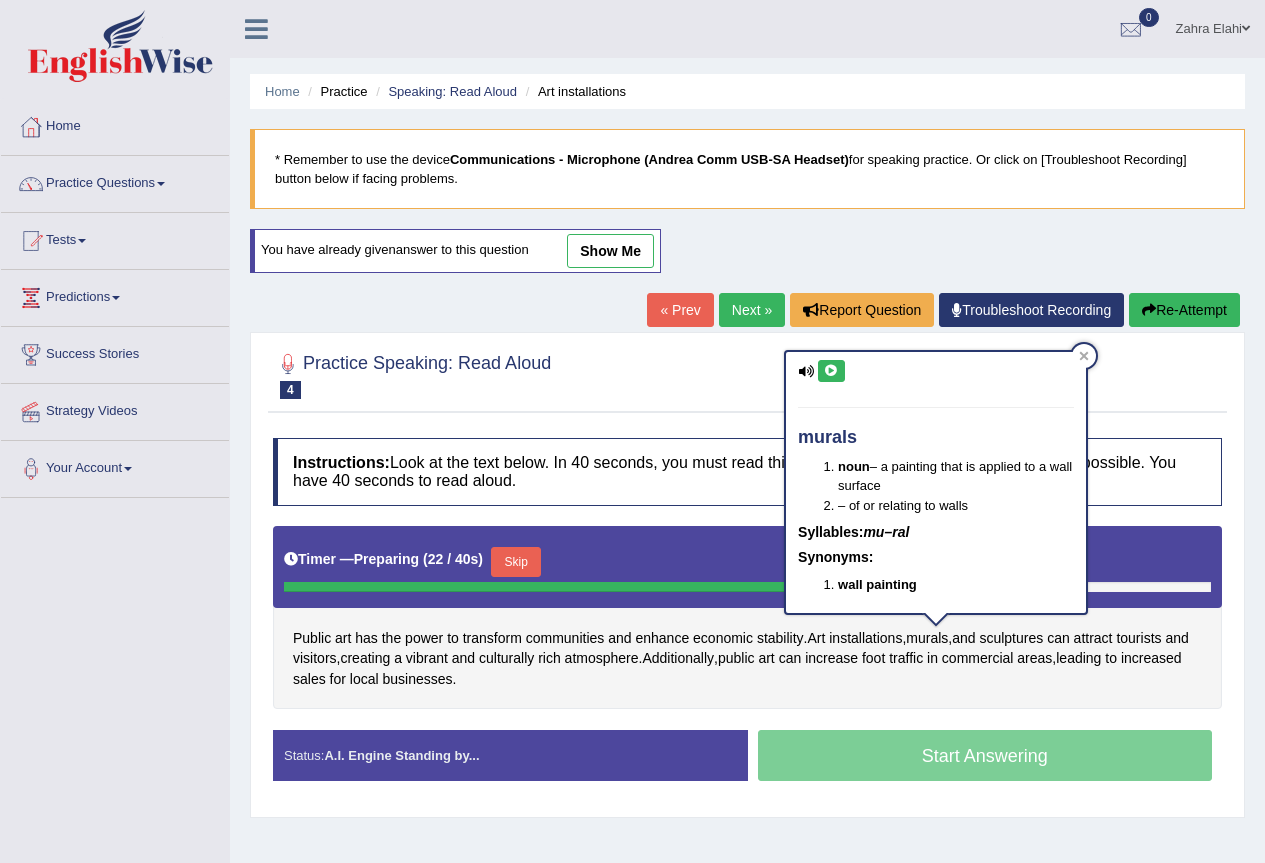 click at bounding box center (831, 371) 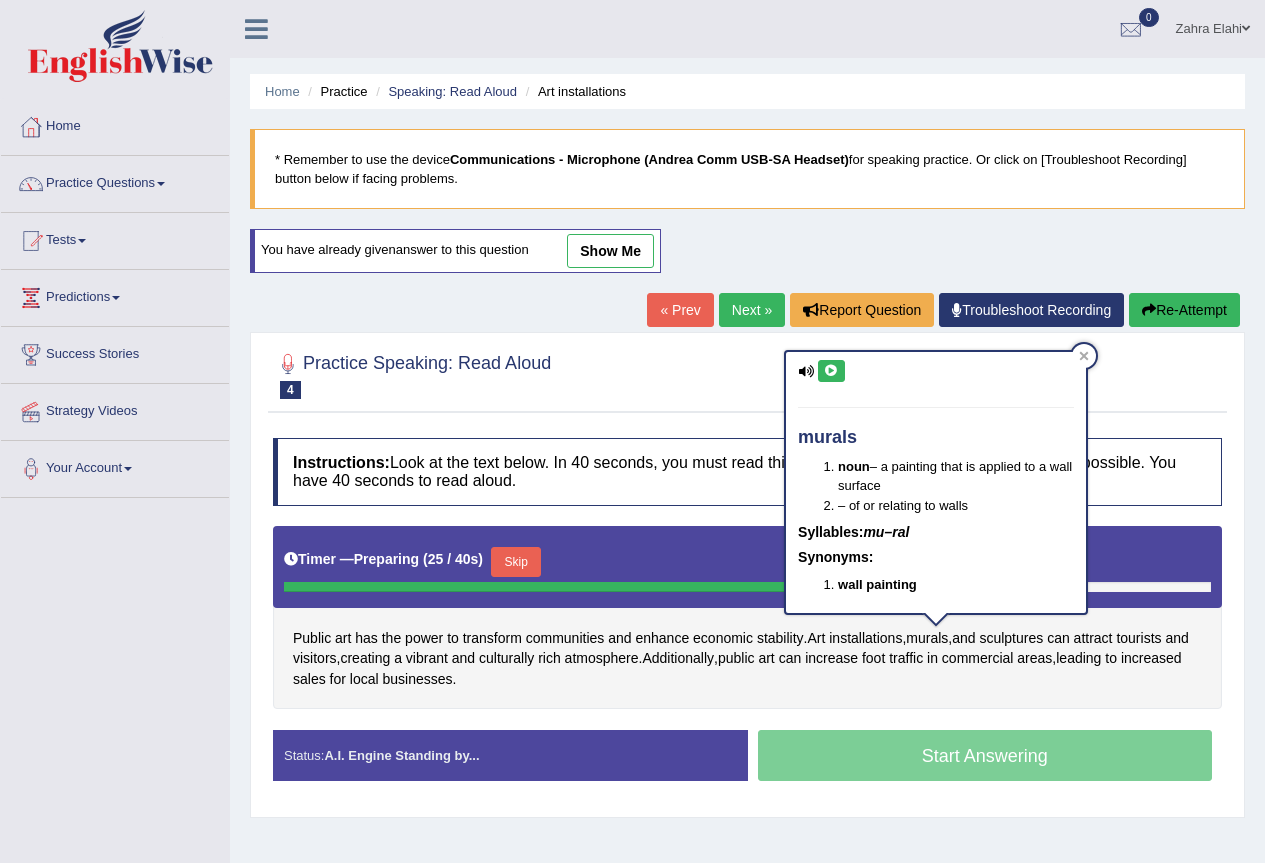 click at bounding box center (831, 371) 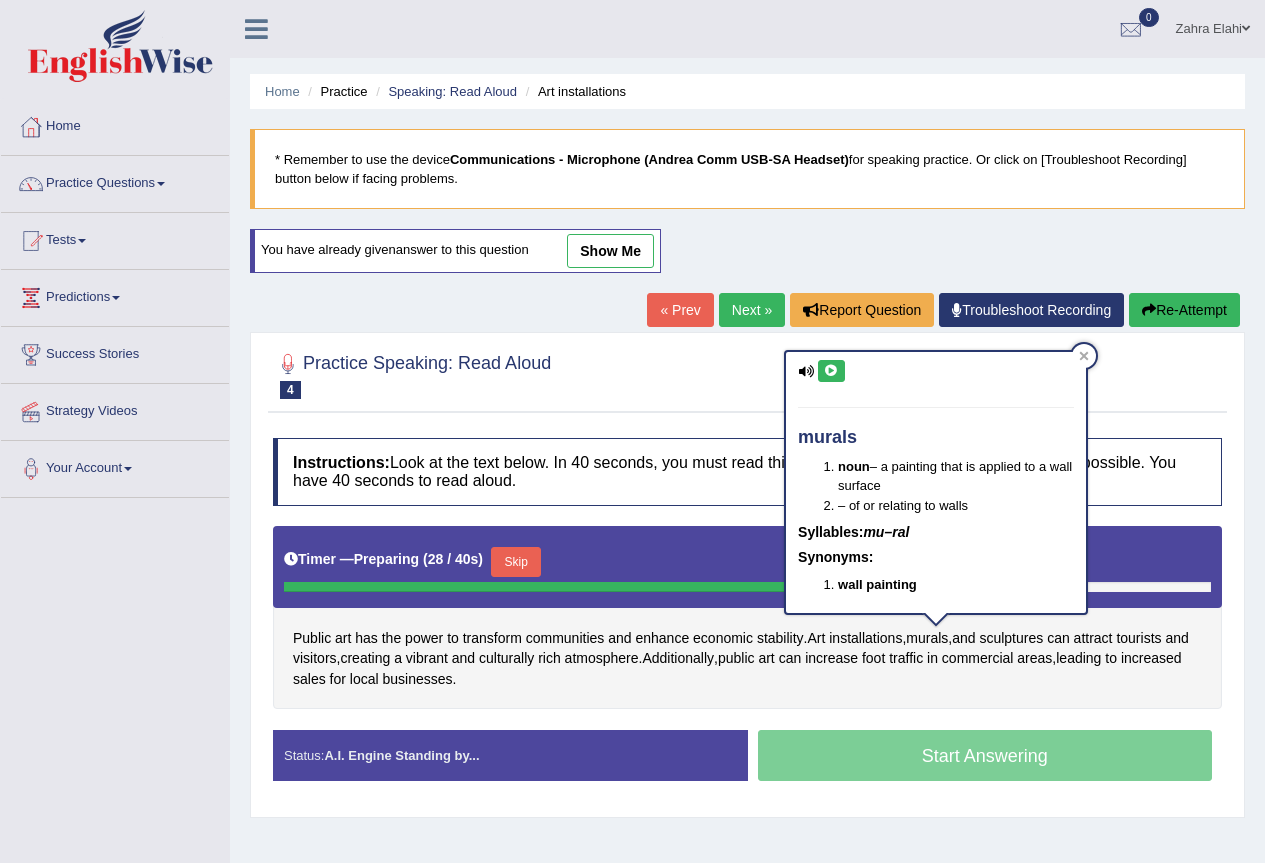 click on "Practice Speaking: Read Aloud
4
Art installations
Instructions:  Look at the text below. In 40 seconds, you must read this text aloud as naturally and as clearly as possible. You have 40 seconds to read aloud.
Timer —  Preparing   ( 28 / 40s ) Skip Public   art   has   the   power   to   transform   communities   and   enhance   economic   stability .  Art   installations ,  murals ,  and   sculptures   can   attract   tourists   and   visitors ,  creating   a   vibrant   and   culturally   rich   atmosphere .  Additionally ,  public   art   can   increase   foot   traffic   in   commercial   areas ,  leading   to   increased   sales   for   local   businesses . Created with Highcharts 7.1.2 Too low Too high Time Pitch meter: 0 10 20 30 40 Created with Highcharts 7.1.2 Great Too slow Too fast Time Speech pace meter: 0 10 20 30 40 Accuracy Comparison for Reading Scores: Labels:
Red:  Missed/Mispronounced Words Green:" at bounding box center (747, 575) 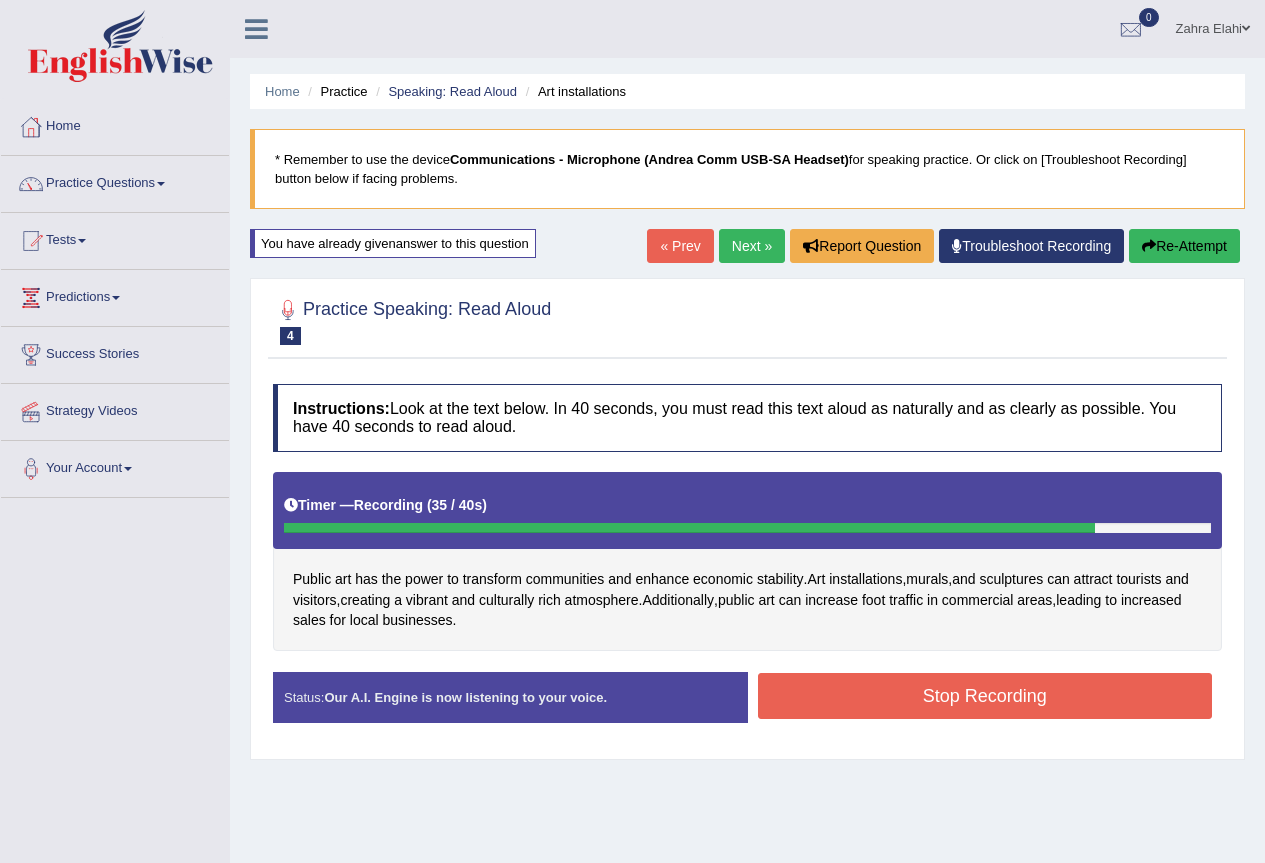 click on "Stop Recording" at bounding box center [985, 696] 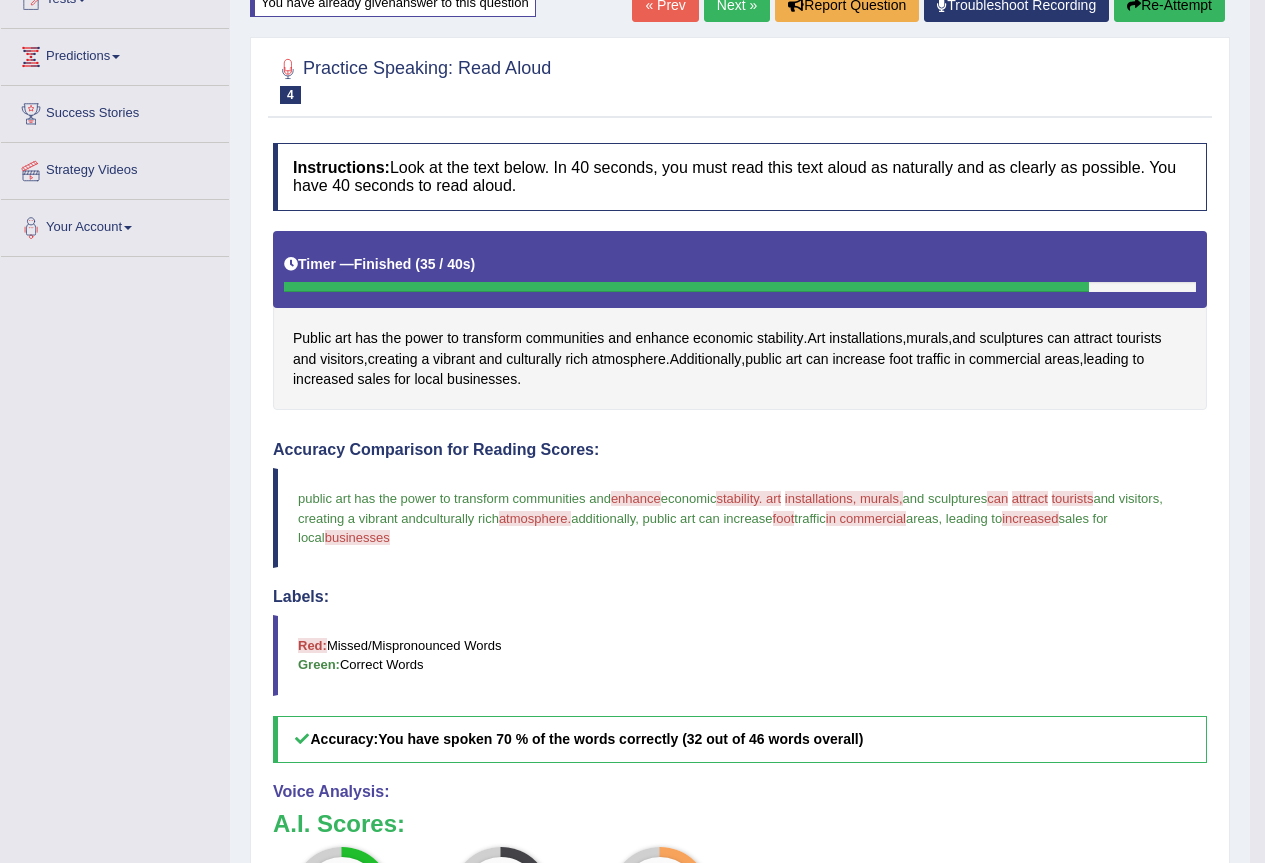 scroll, scrollTop: 228, scrollLeft: 0, axis: vertical 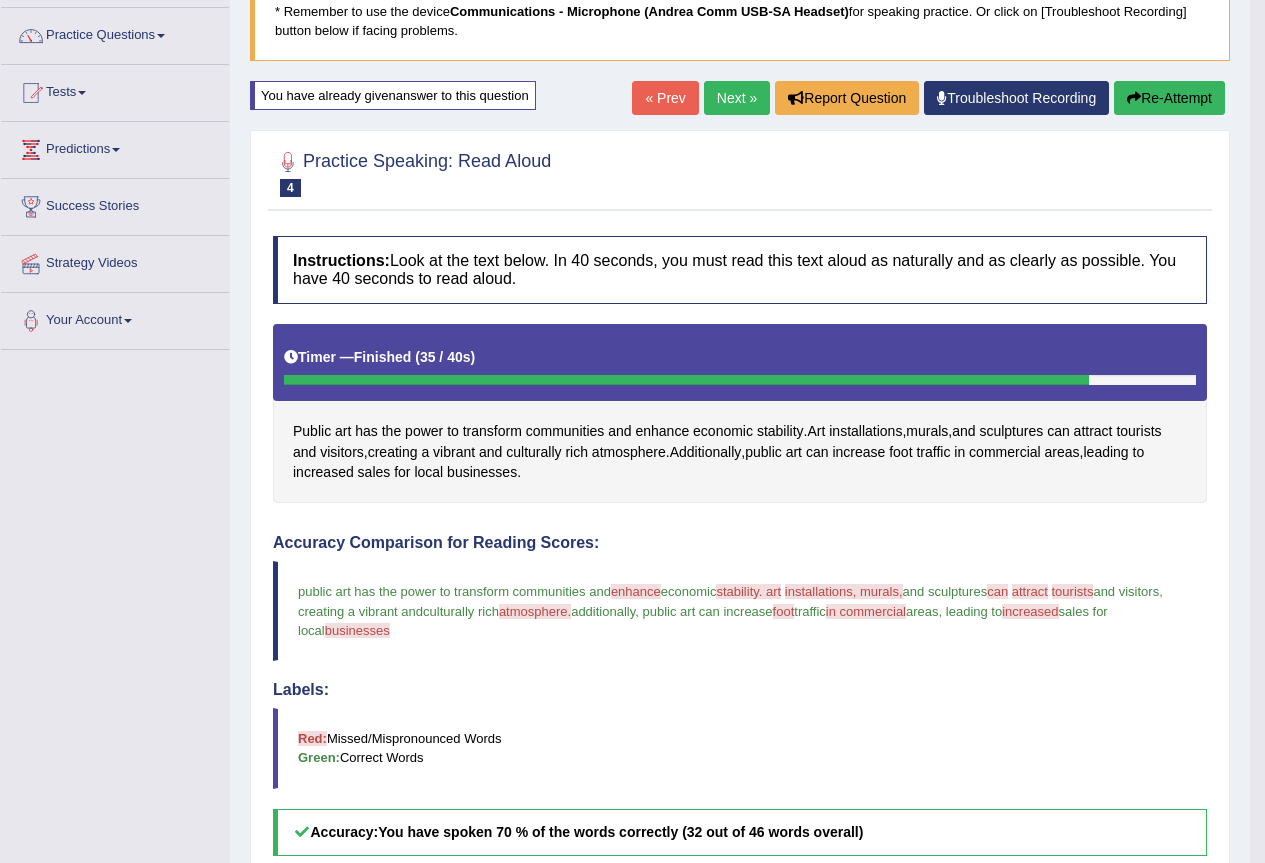 click at bounding box center (1134, 98) 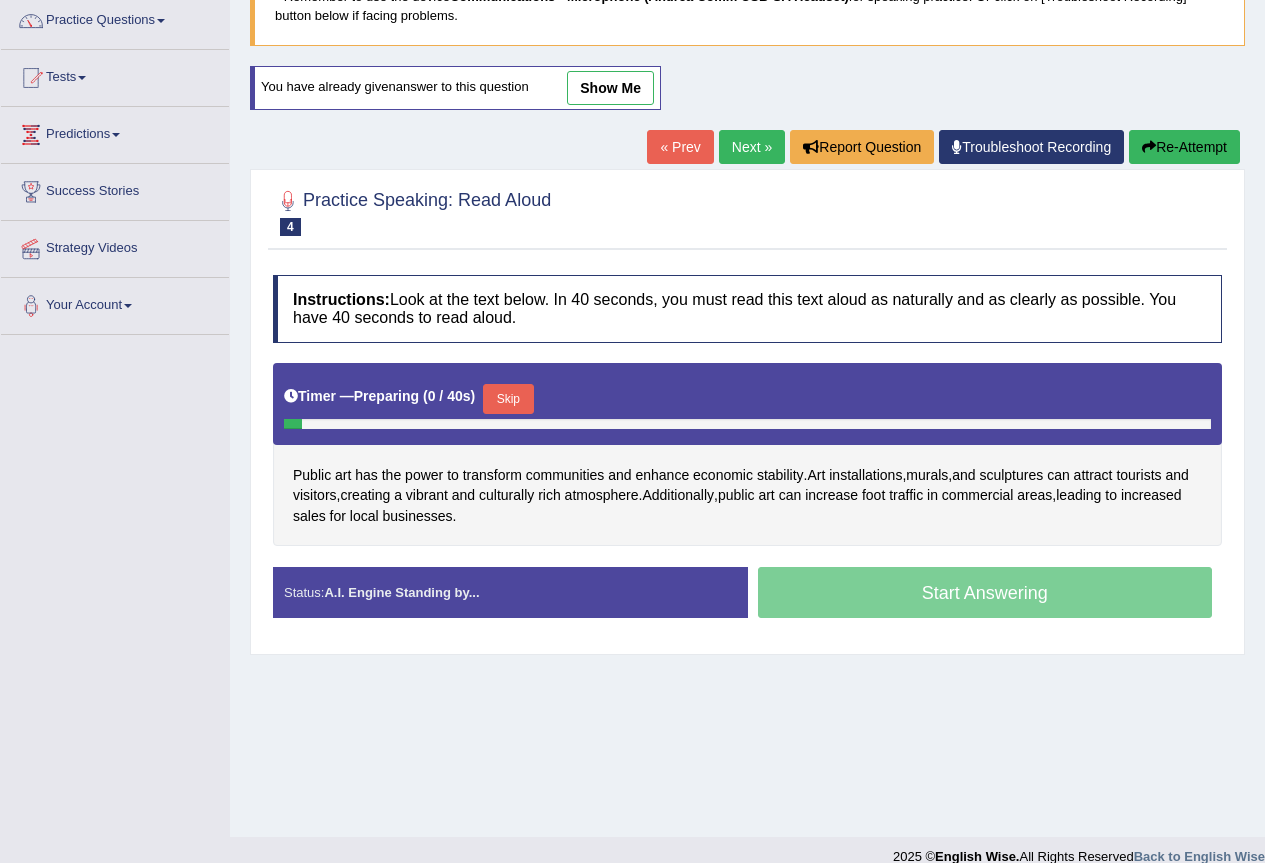 scroll, scrollTop: 0, scrollLeft: 0, axis: both 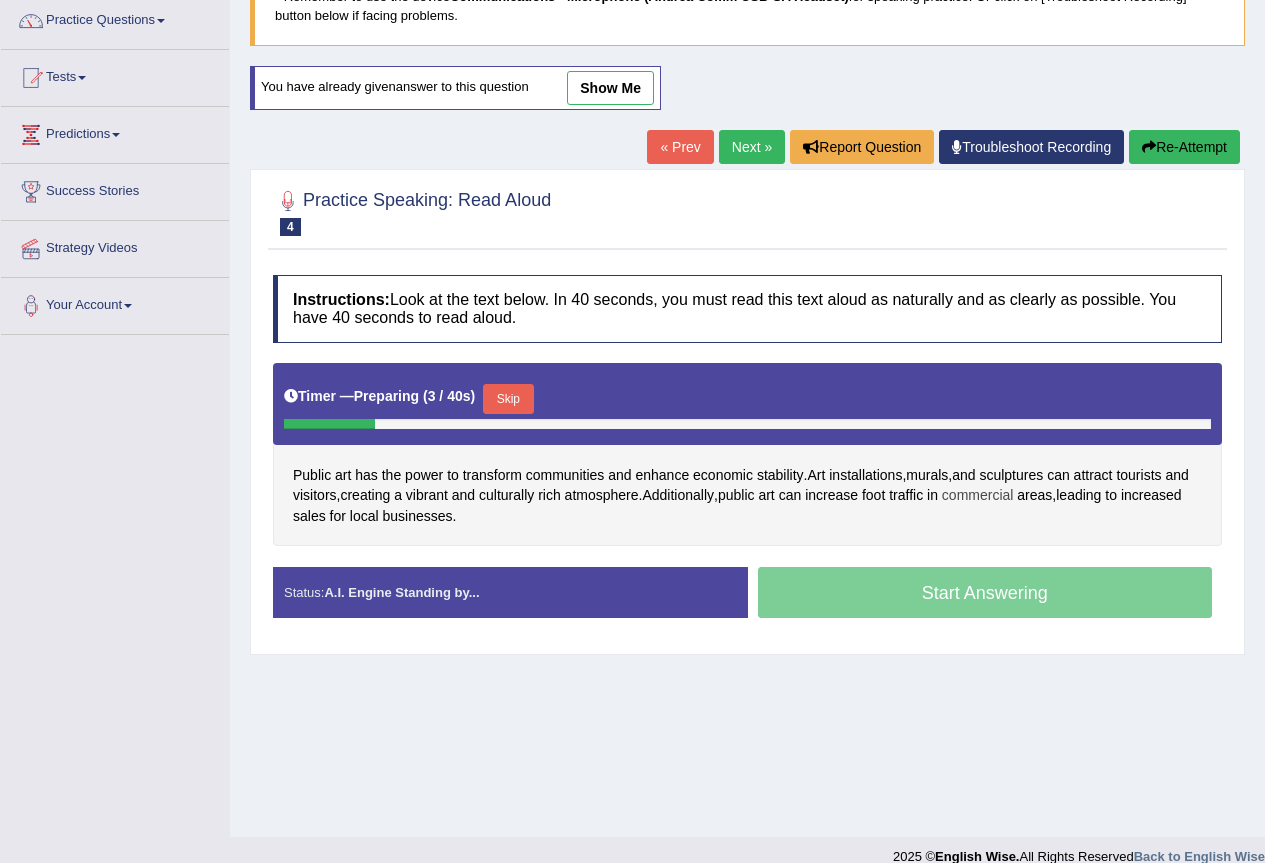 click on "commercial" at bounding box center (978, 495) 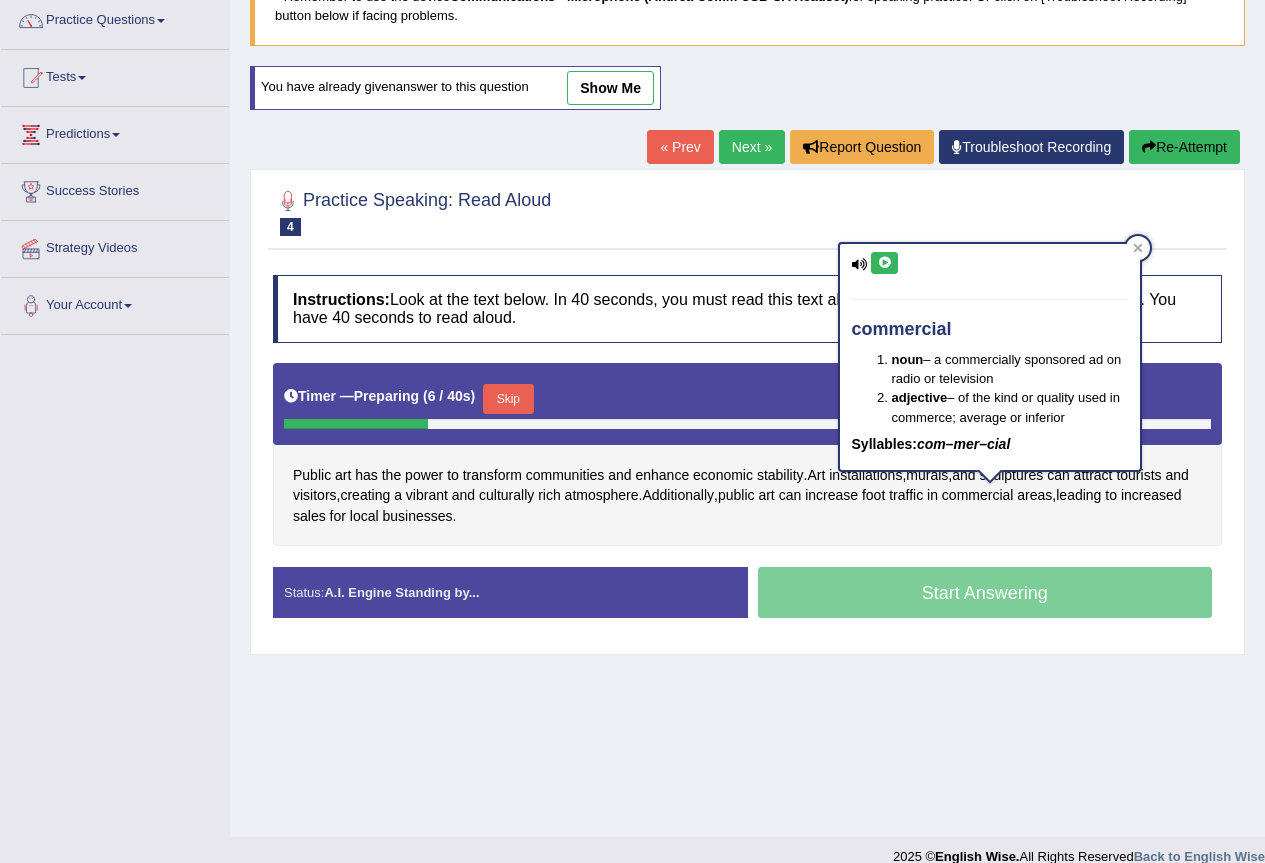 click at bounding box center [884, 263] 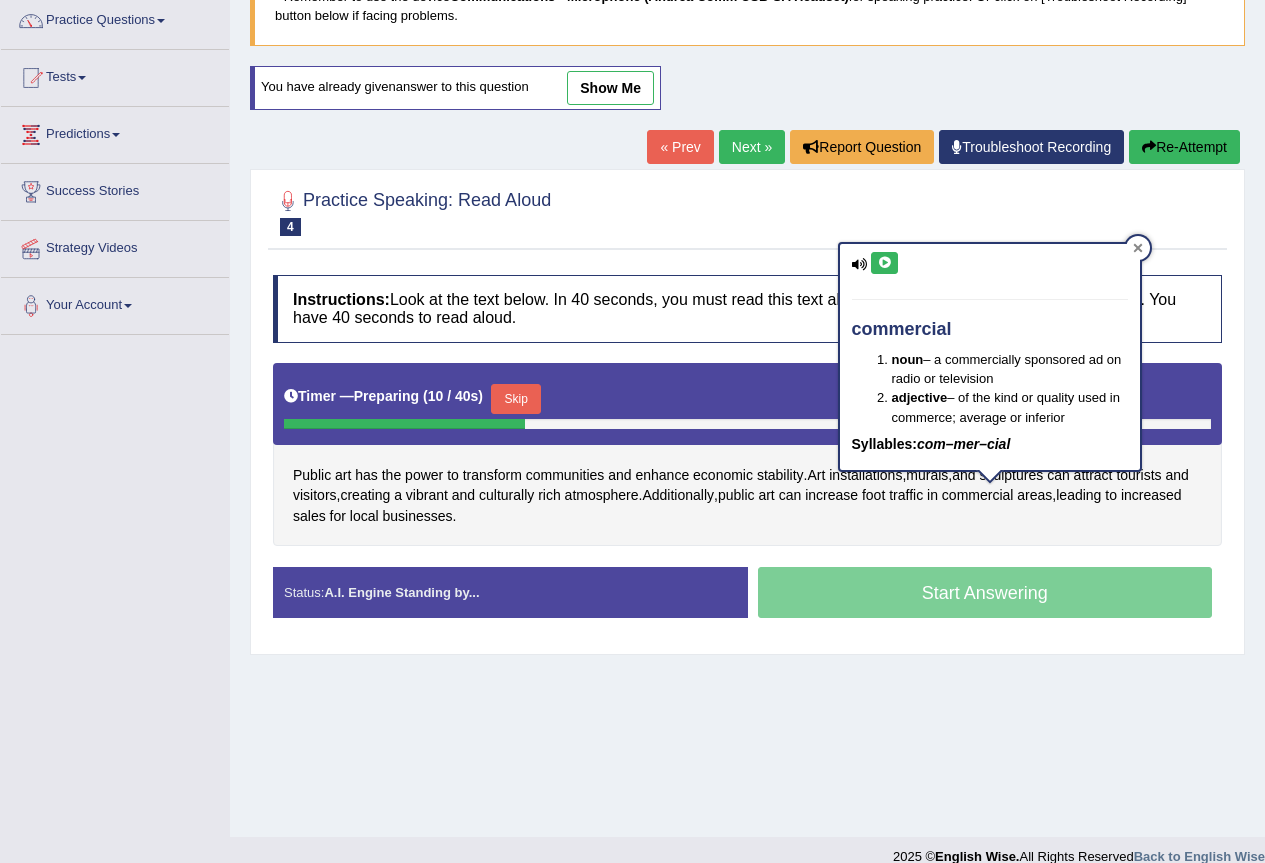click 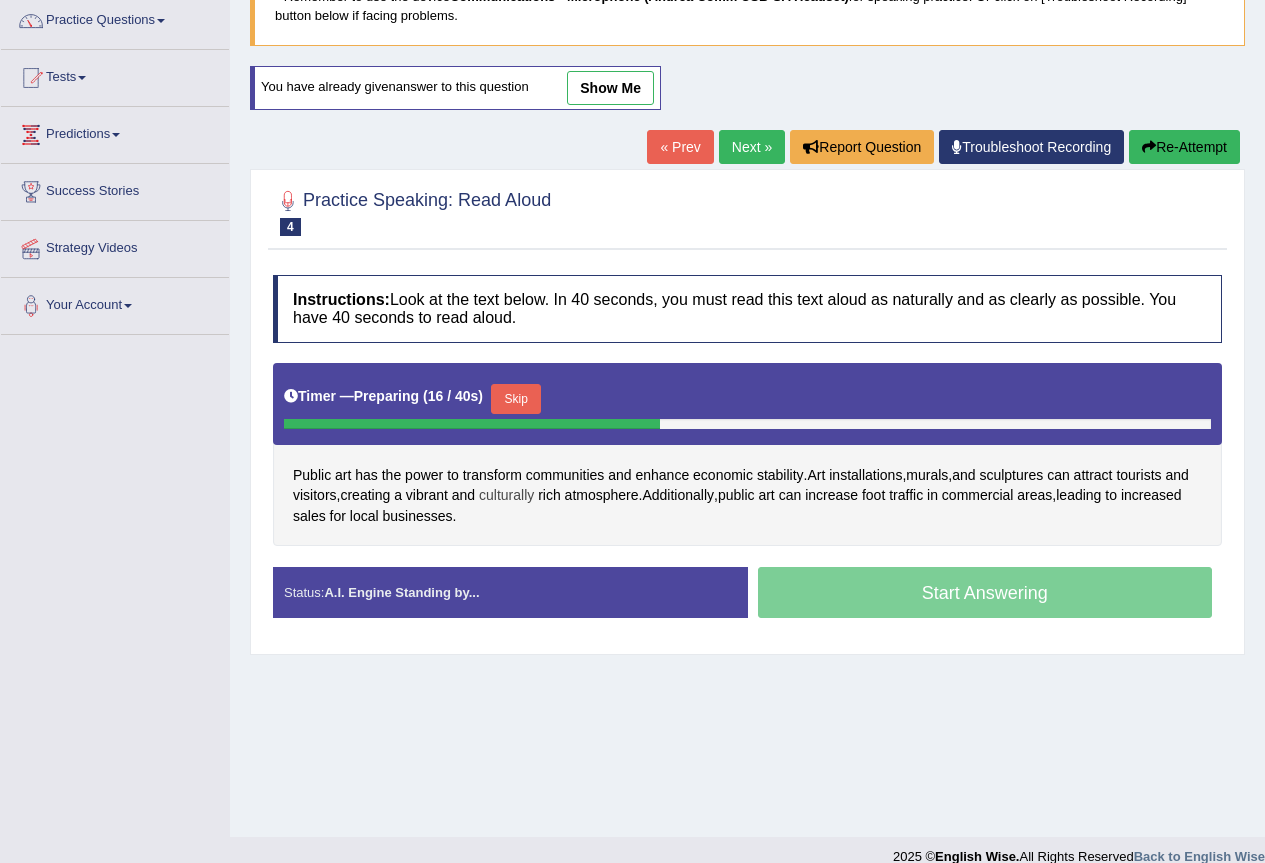 click on "culturally" at bounding box center (506, 495) 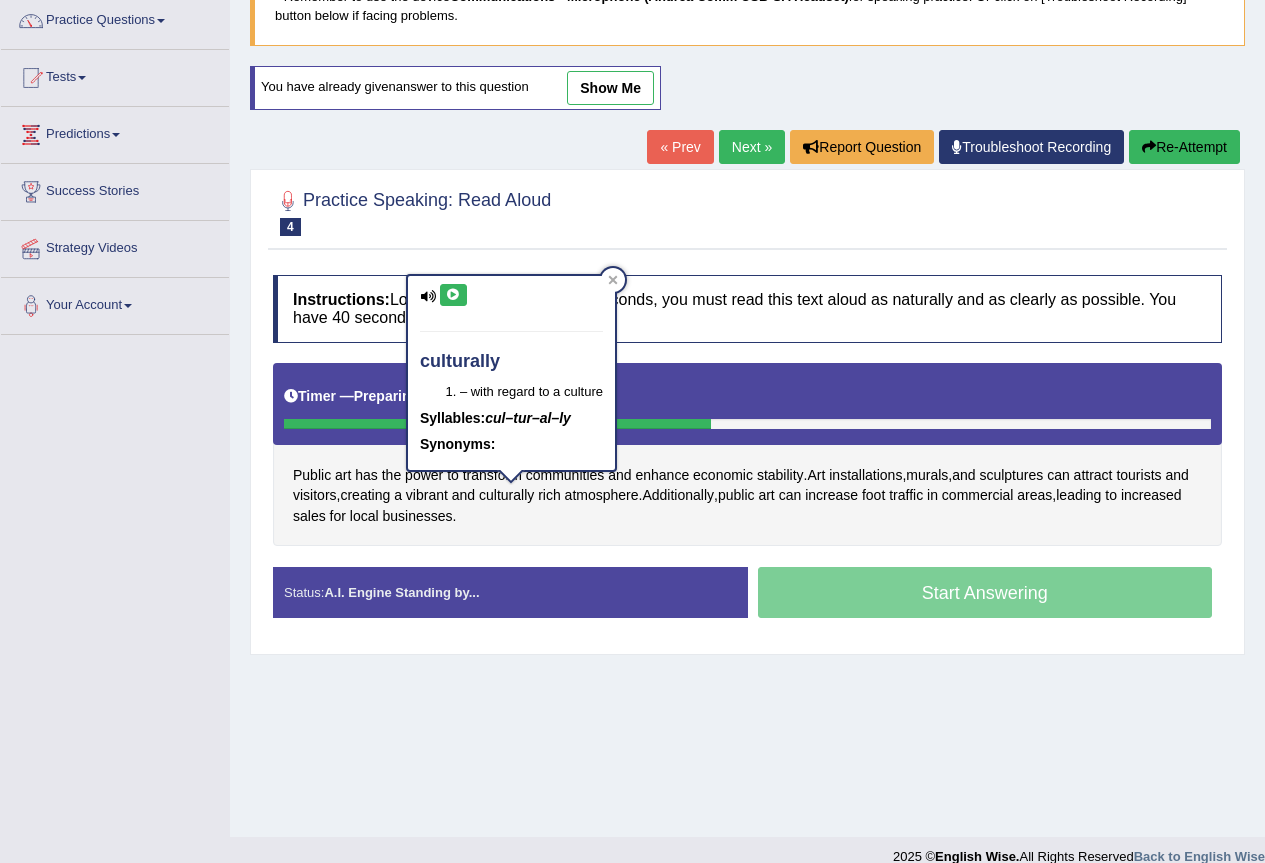 click at bounding box center (453, 295) 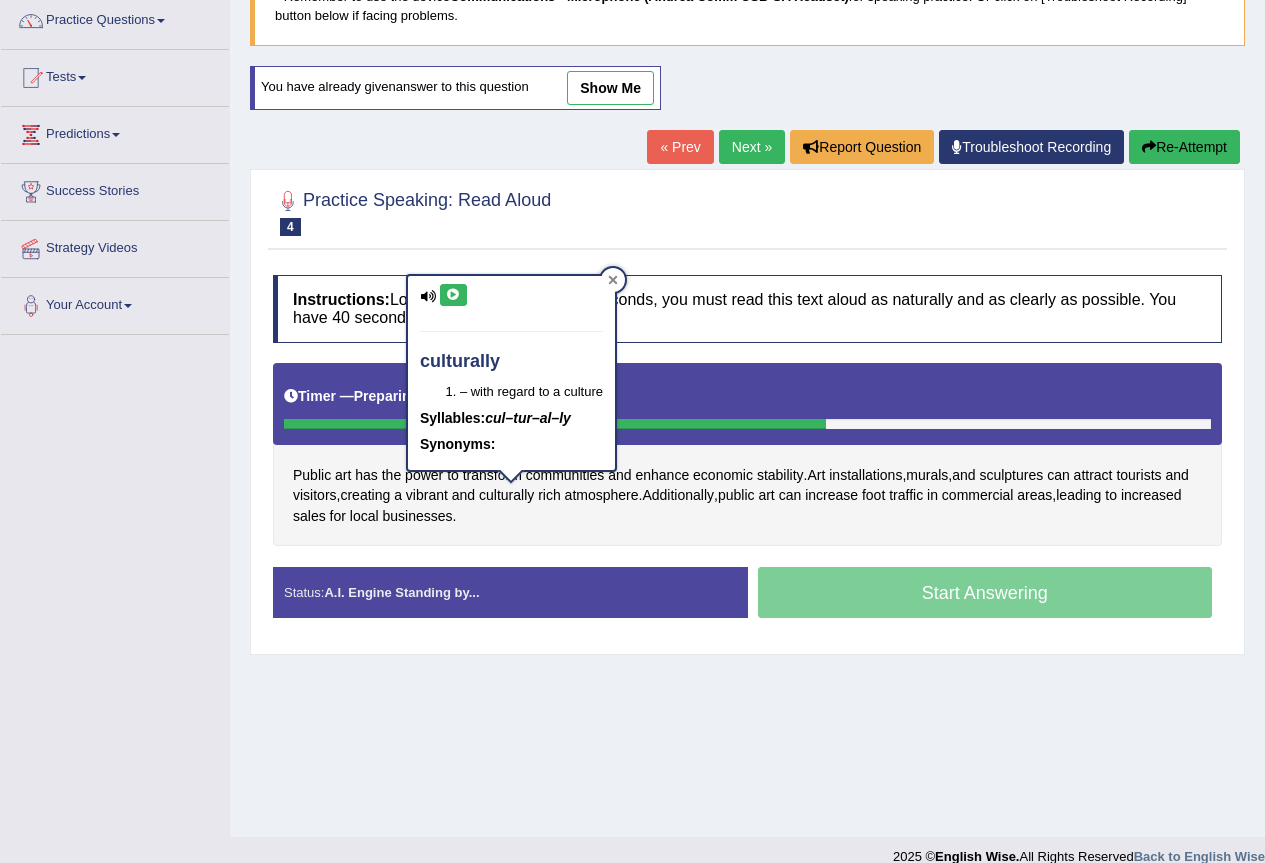 click 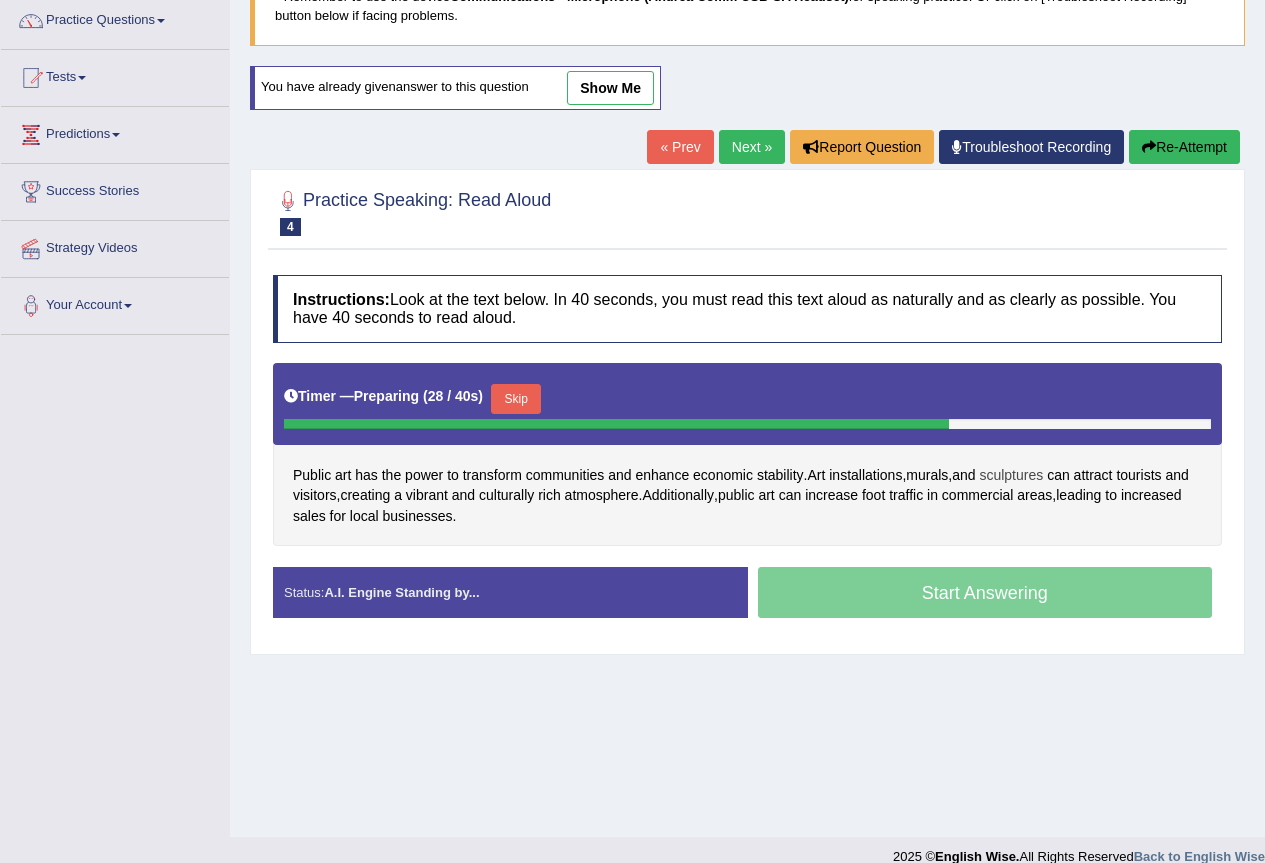 click on "sculptures" at bounding box center [1011, 475] 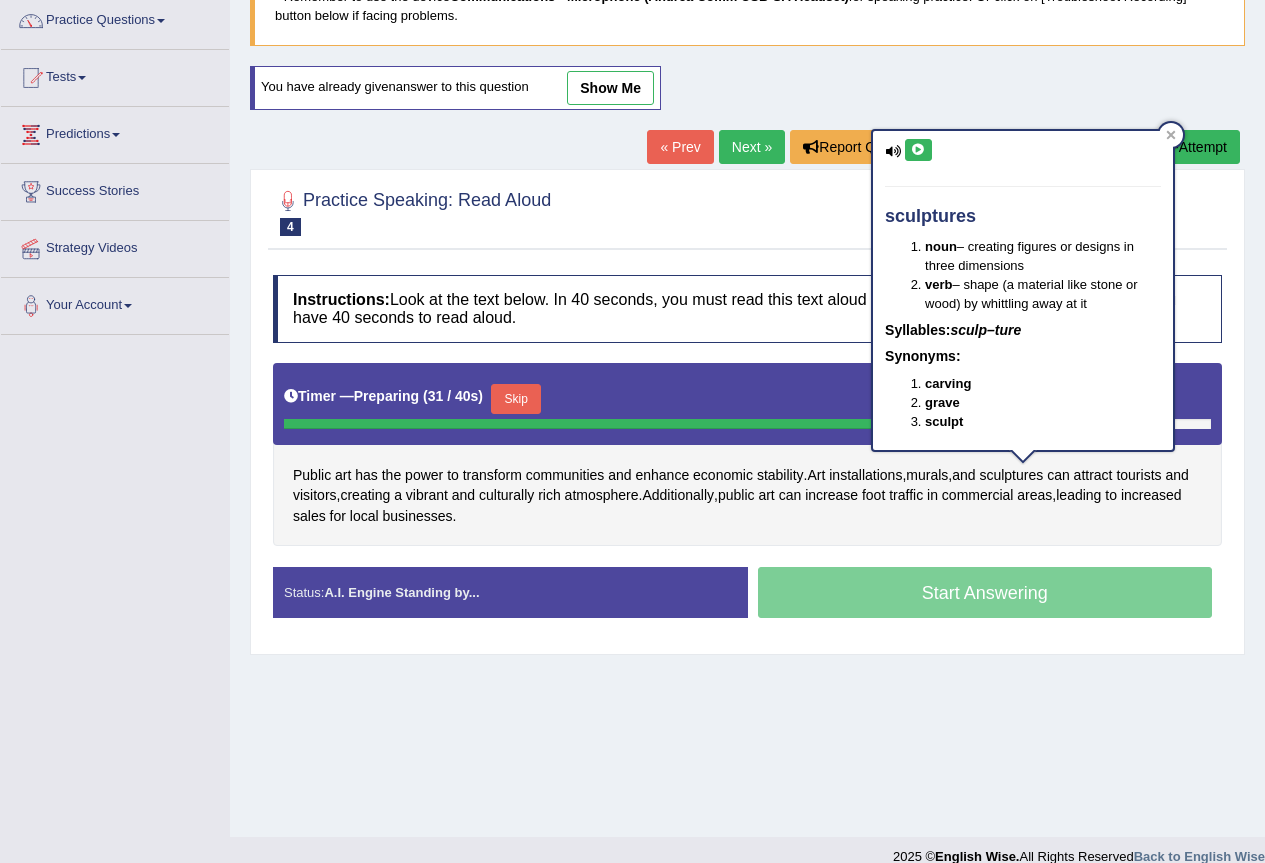 click at bounding box center (918, 150) 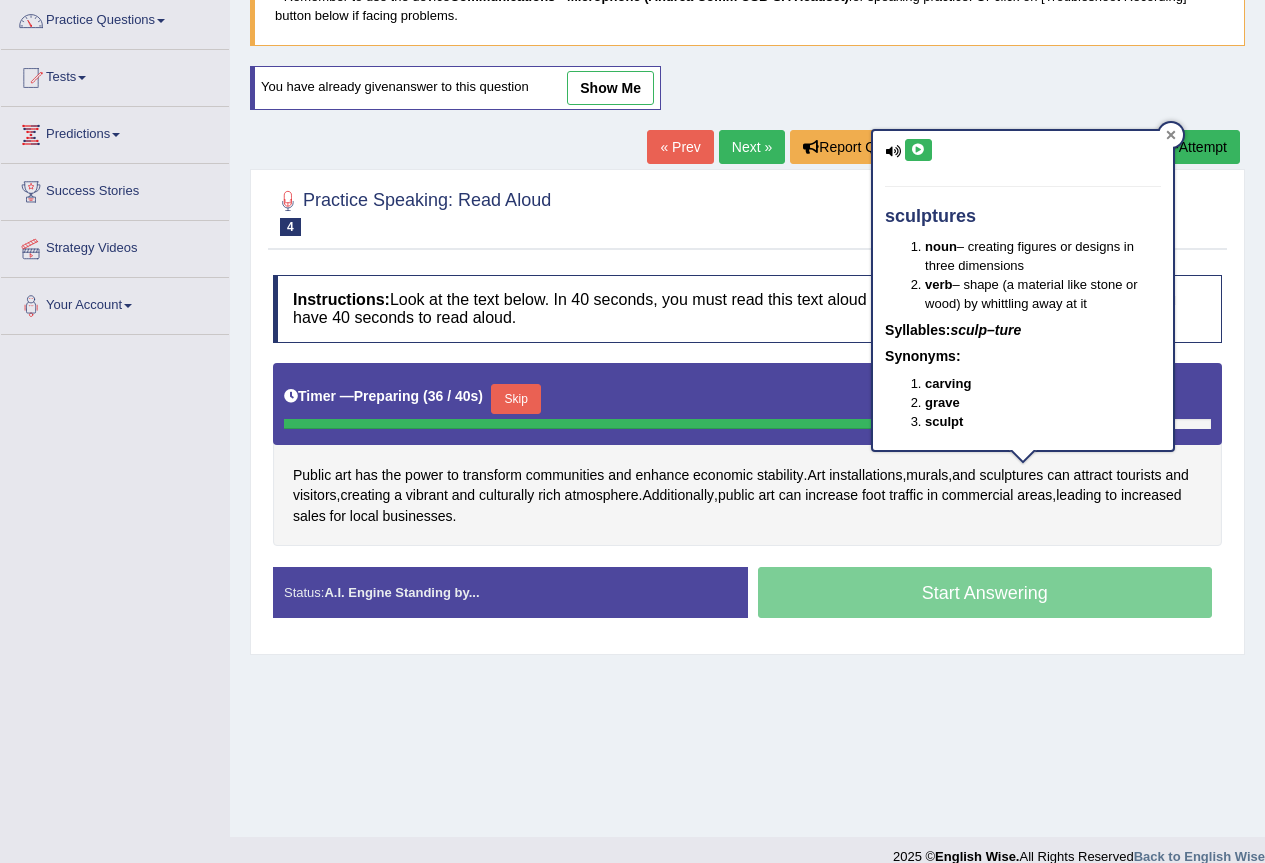 click 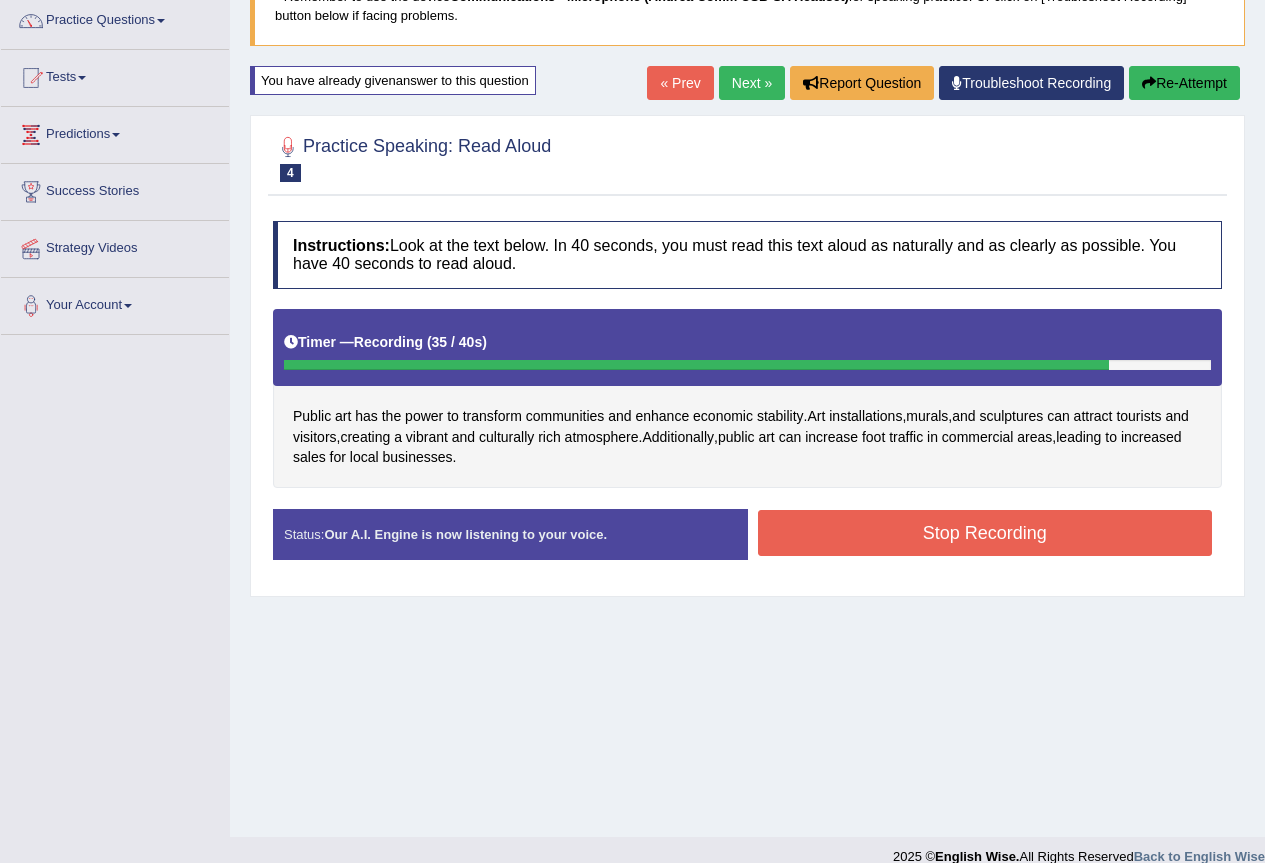 click on "Stop Recording" at bounding box center [985, 533] 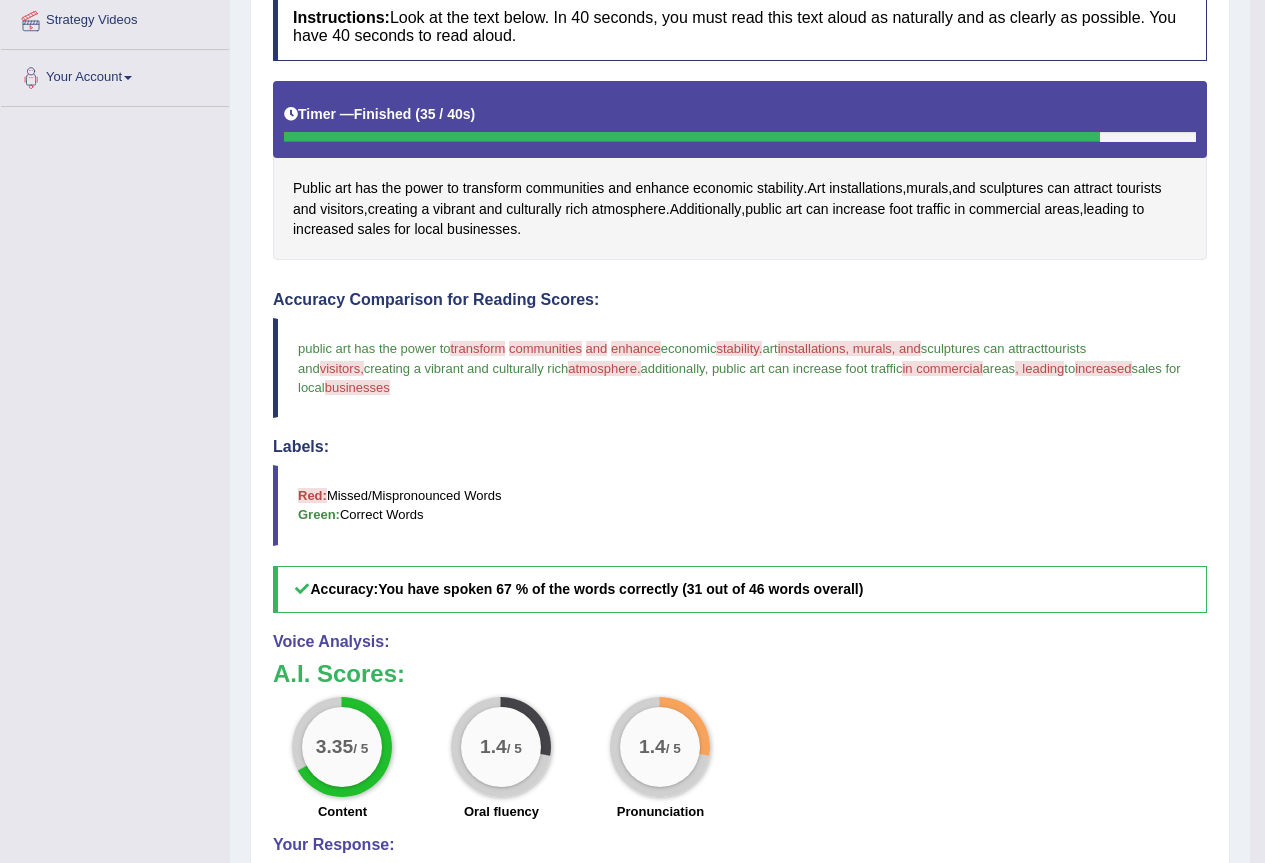 scroll, scrollTop: 440, scrollLeft: 0, axis: vertical 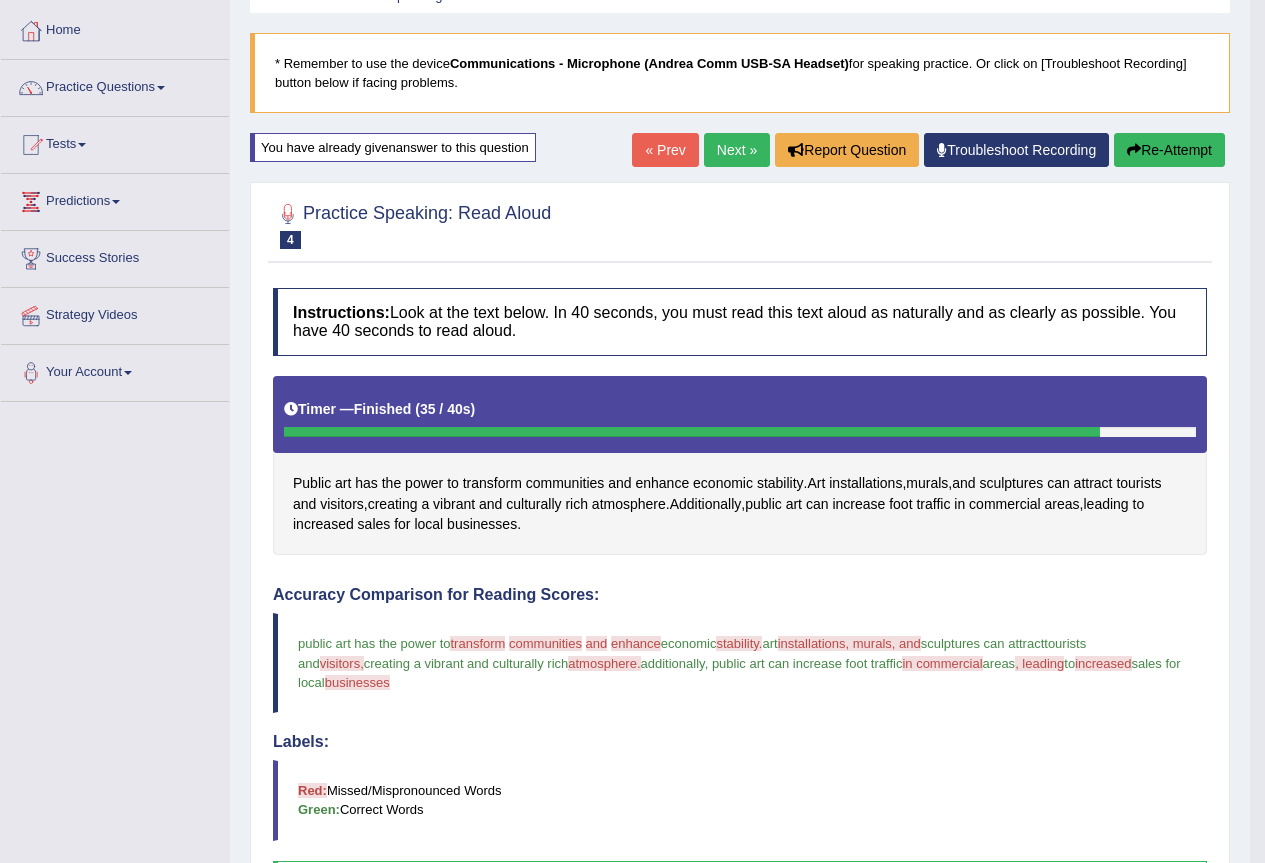 click on "Re-Attempt" at bounding box center (1169, 150) 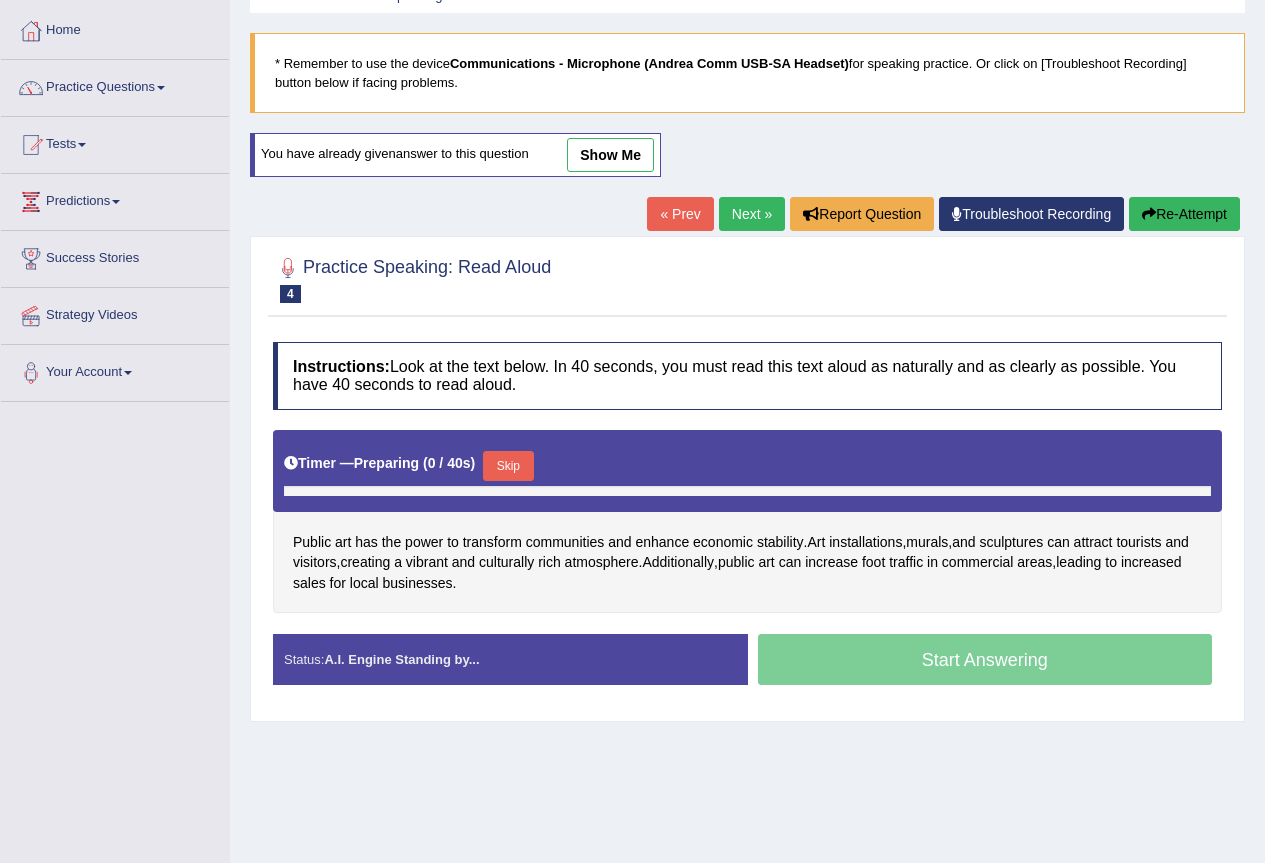 scroll, scrollTop: 96, scrollLeft: 0, axis: vertical 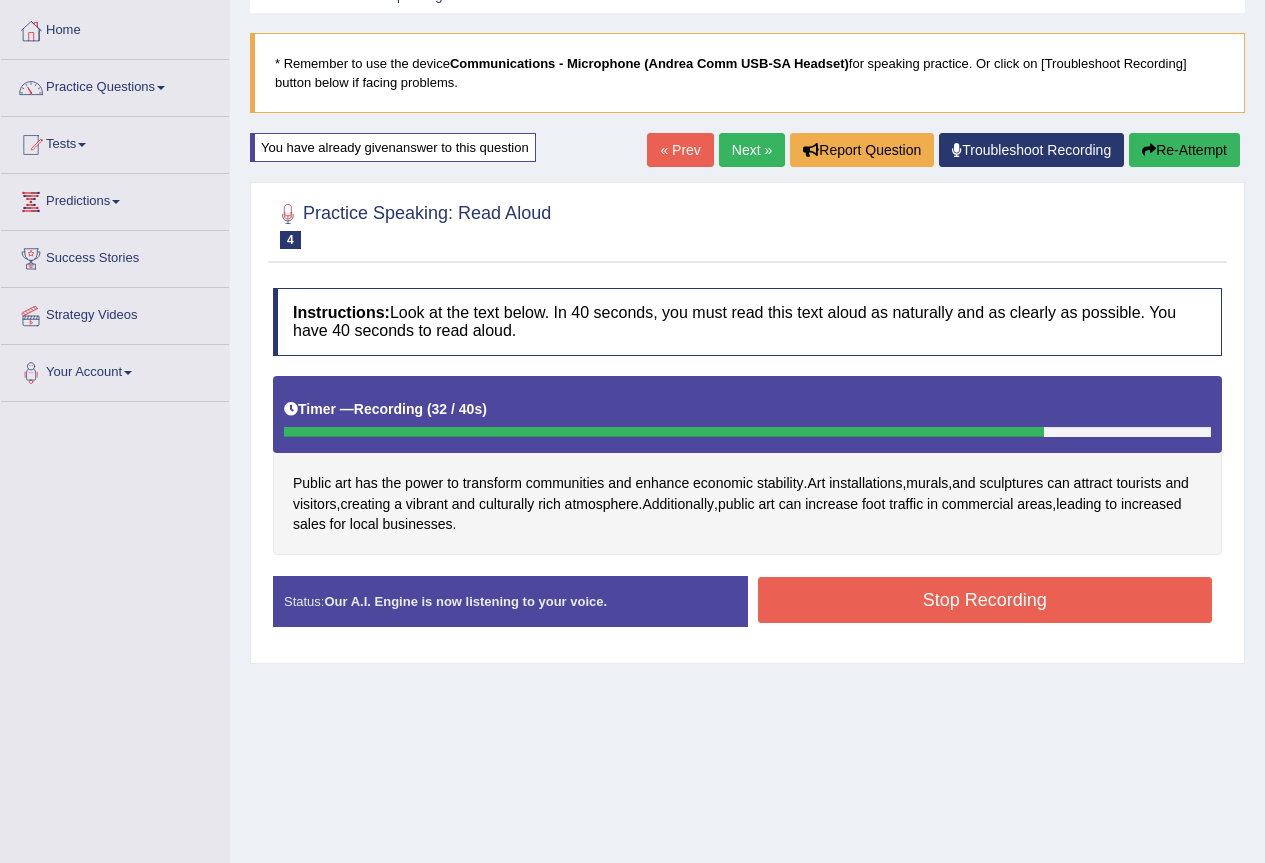 click on "Stop Recording" at bounding box center [985, 600] 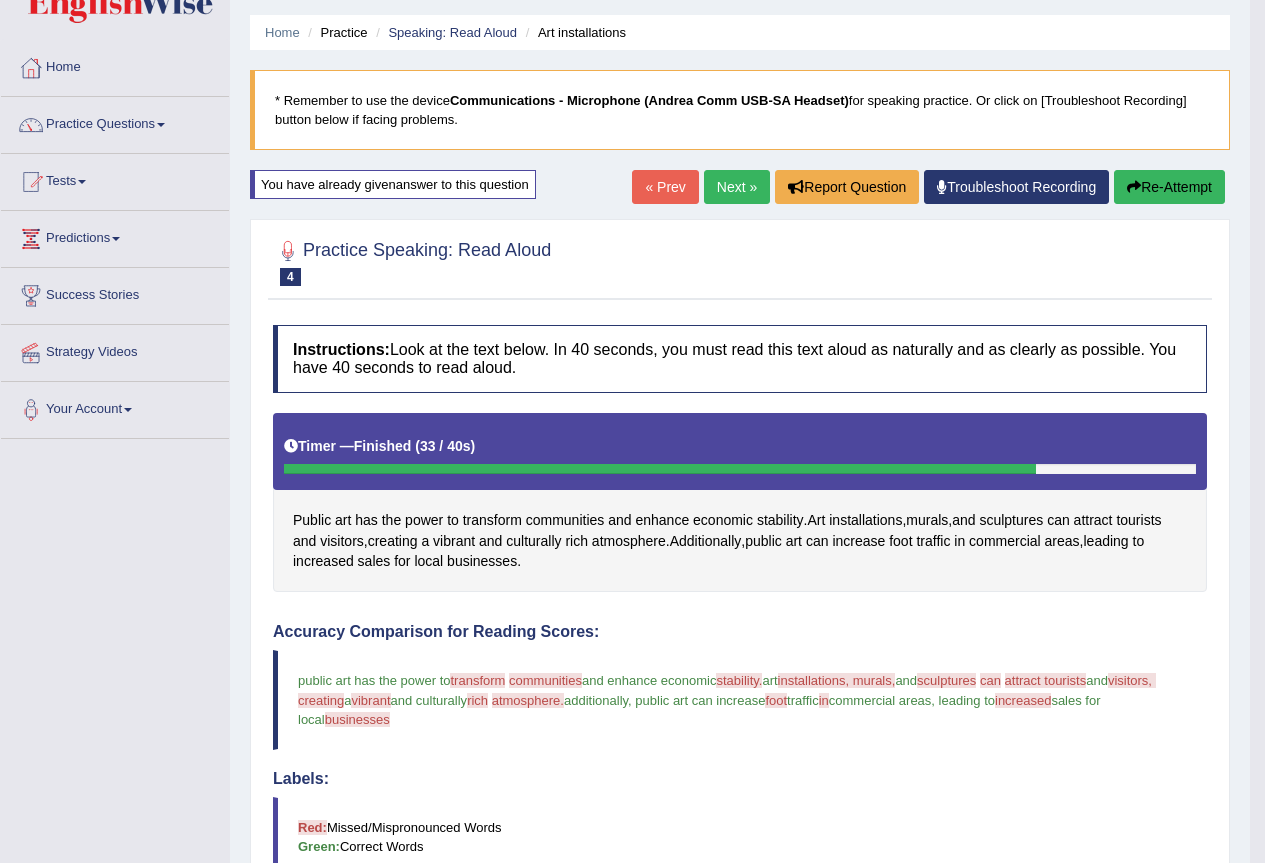 scroll, scrollTop: 26, scrollLeft: 0, axis: vertical 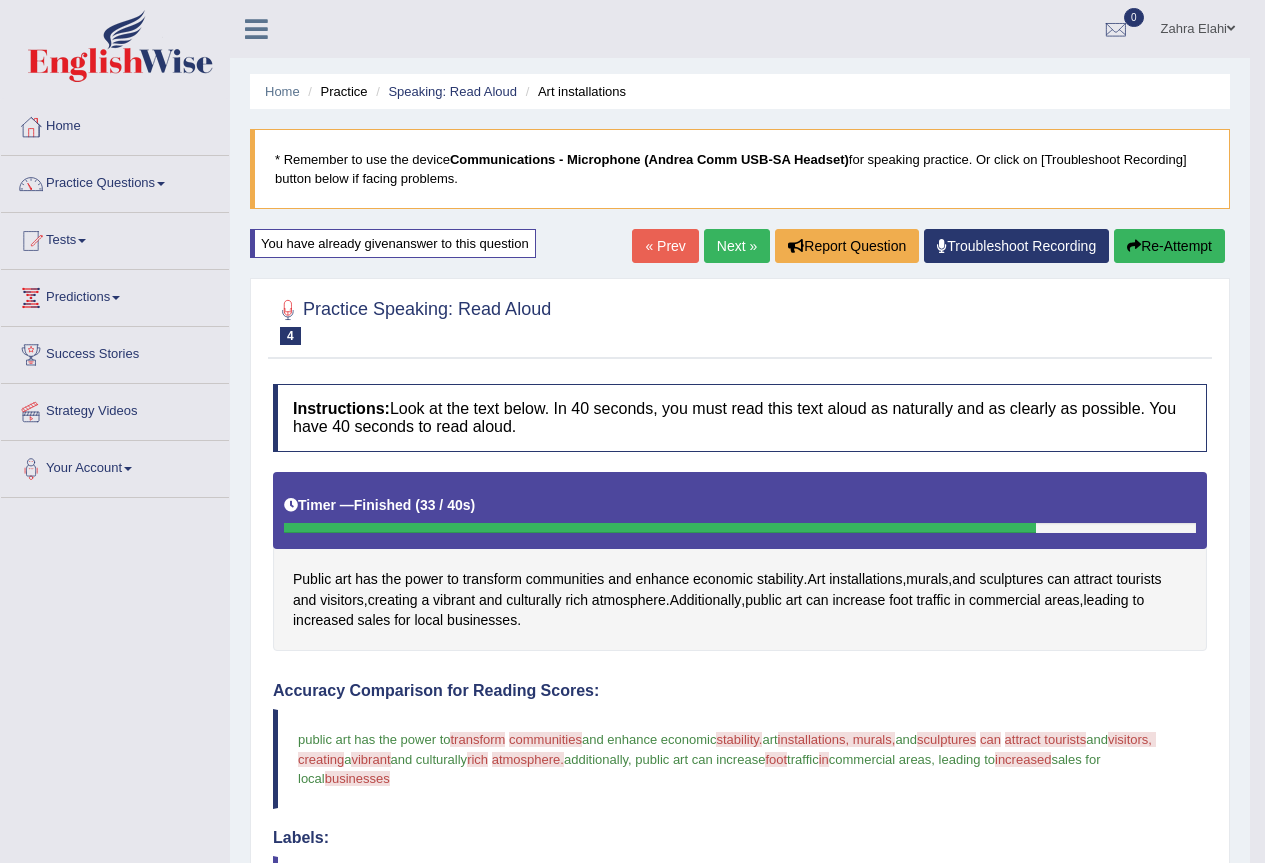 click on "Next »" at bounding box center (737, 246) 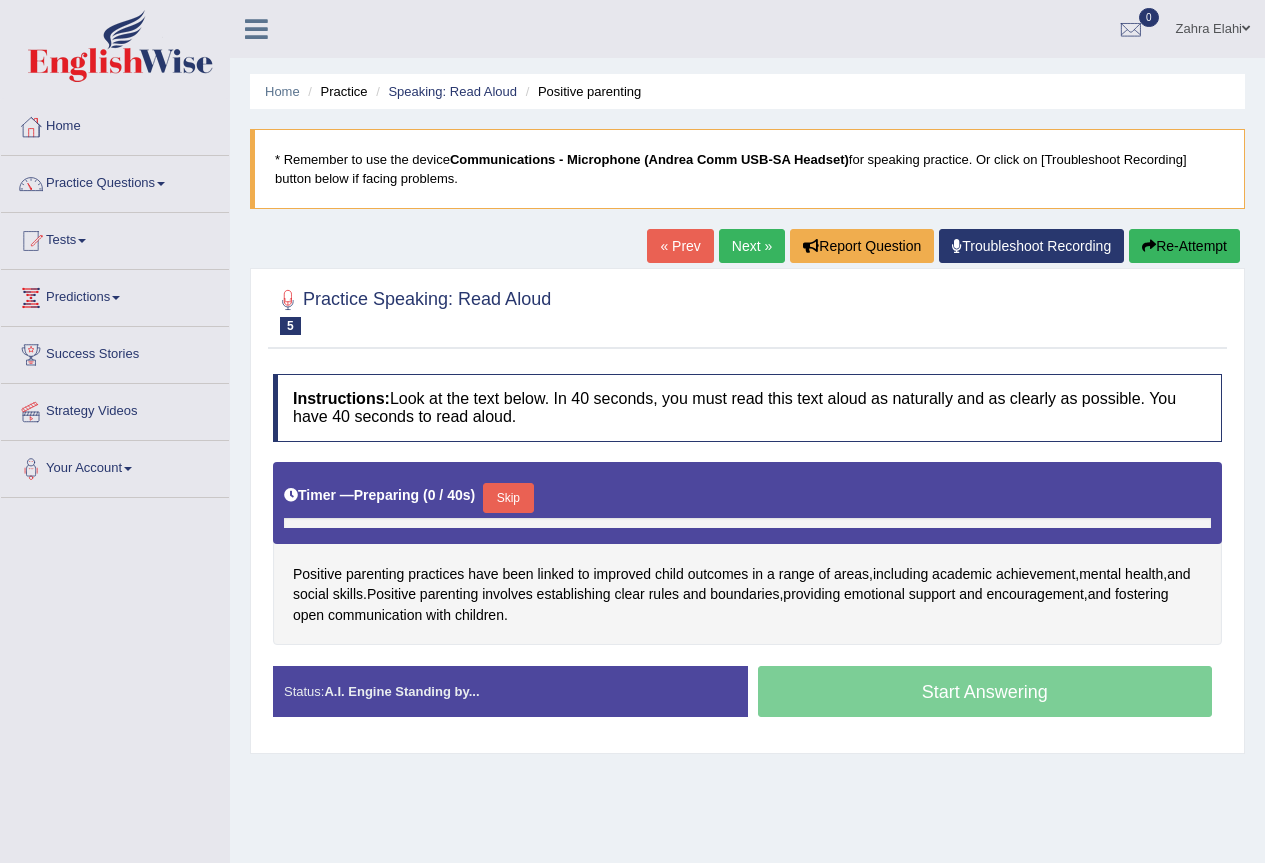 scroll, scrollTop: 0, scrollLeft: 0, axis: both 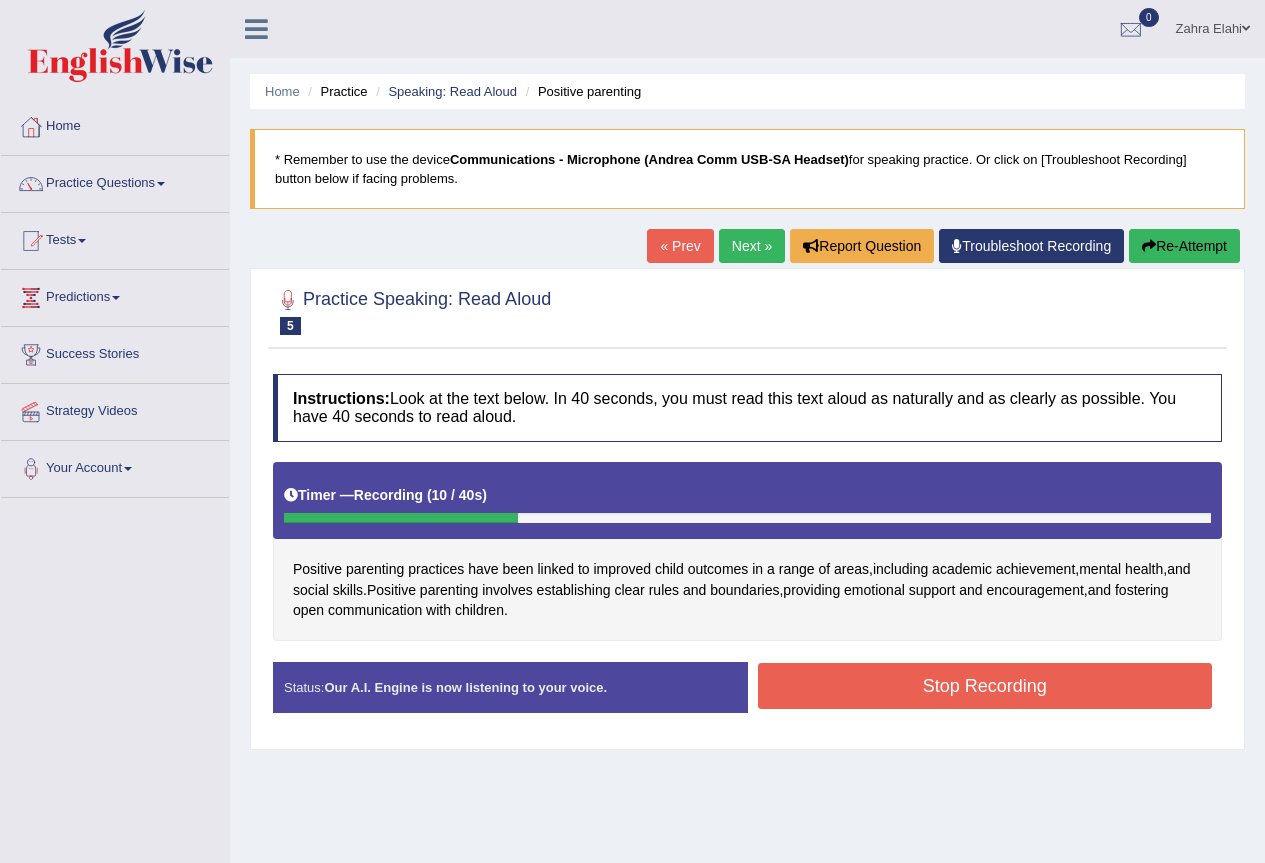 click on "Stop Recording" at bounding box center [985, 686] 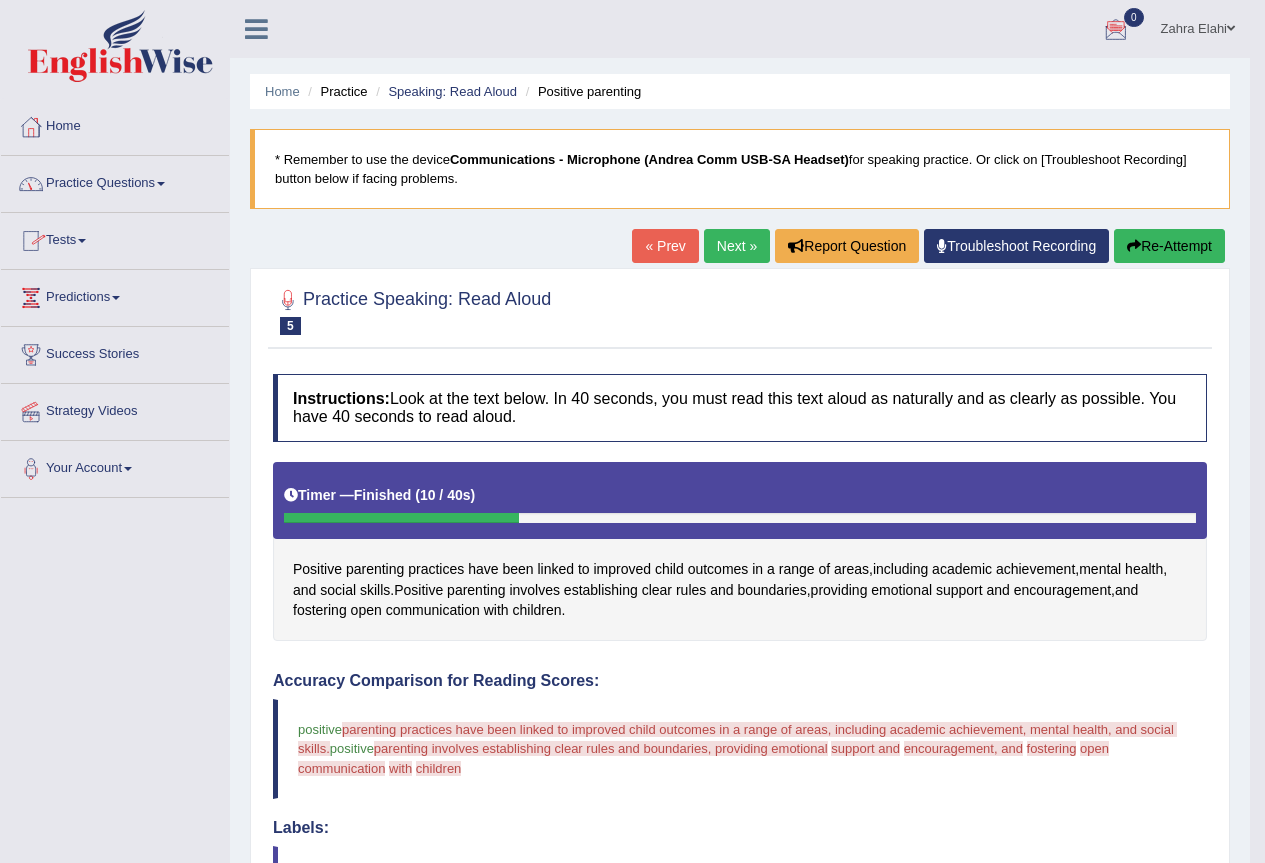 click on "Practice Questions" at bounding box center [115, 181] 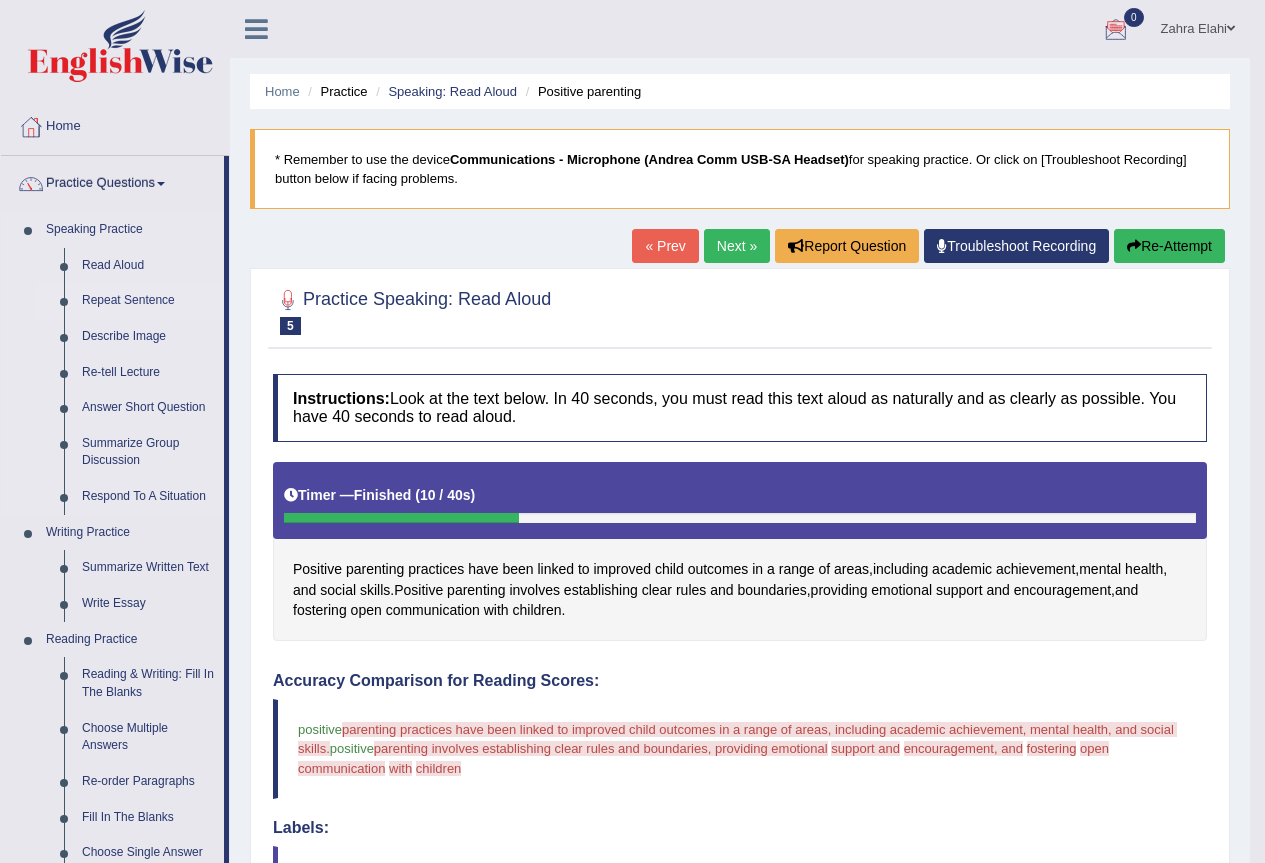 click on "Repeat Sentence" at bounding box center [148, 301] 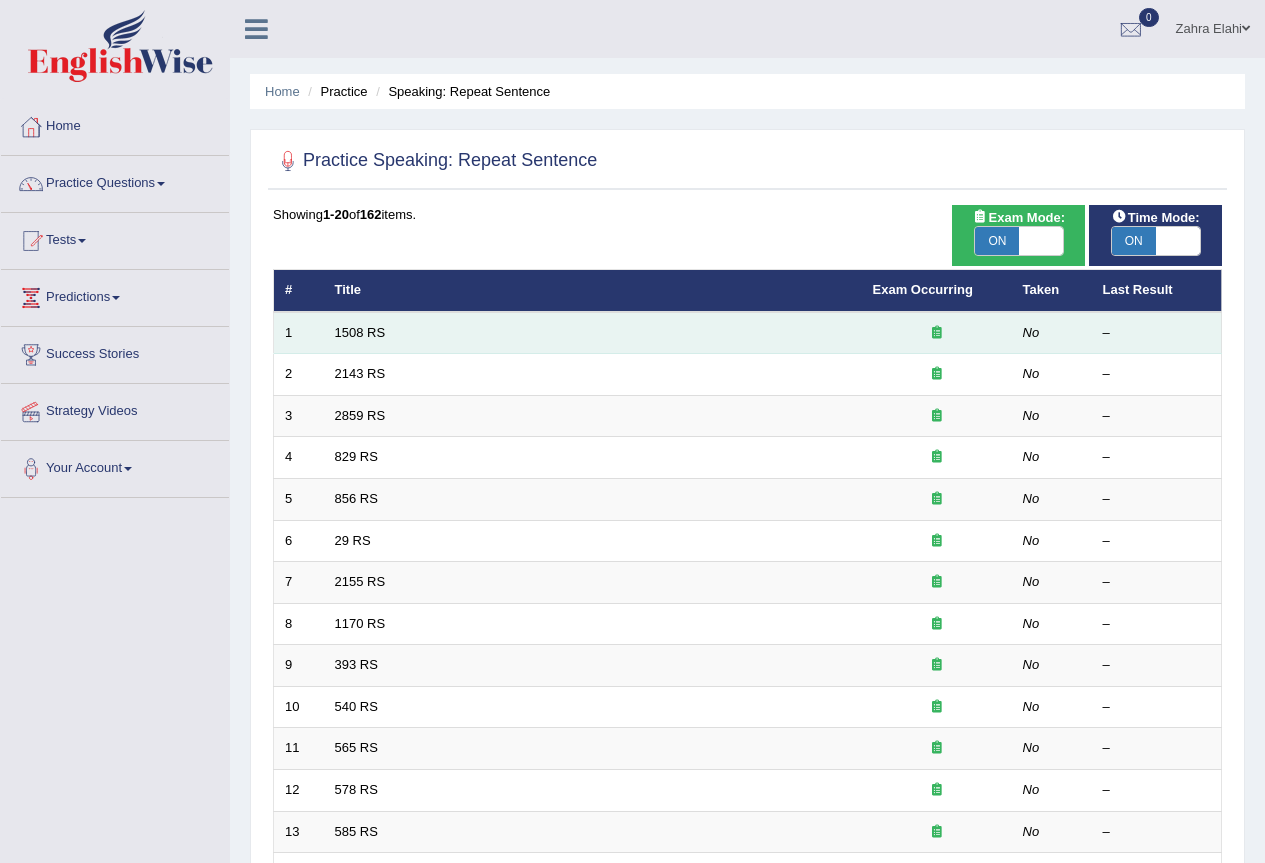 scroll, scrollTop: 0, scrollLeft: 0, axis: both 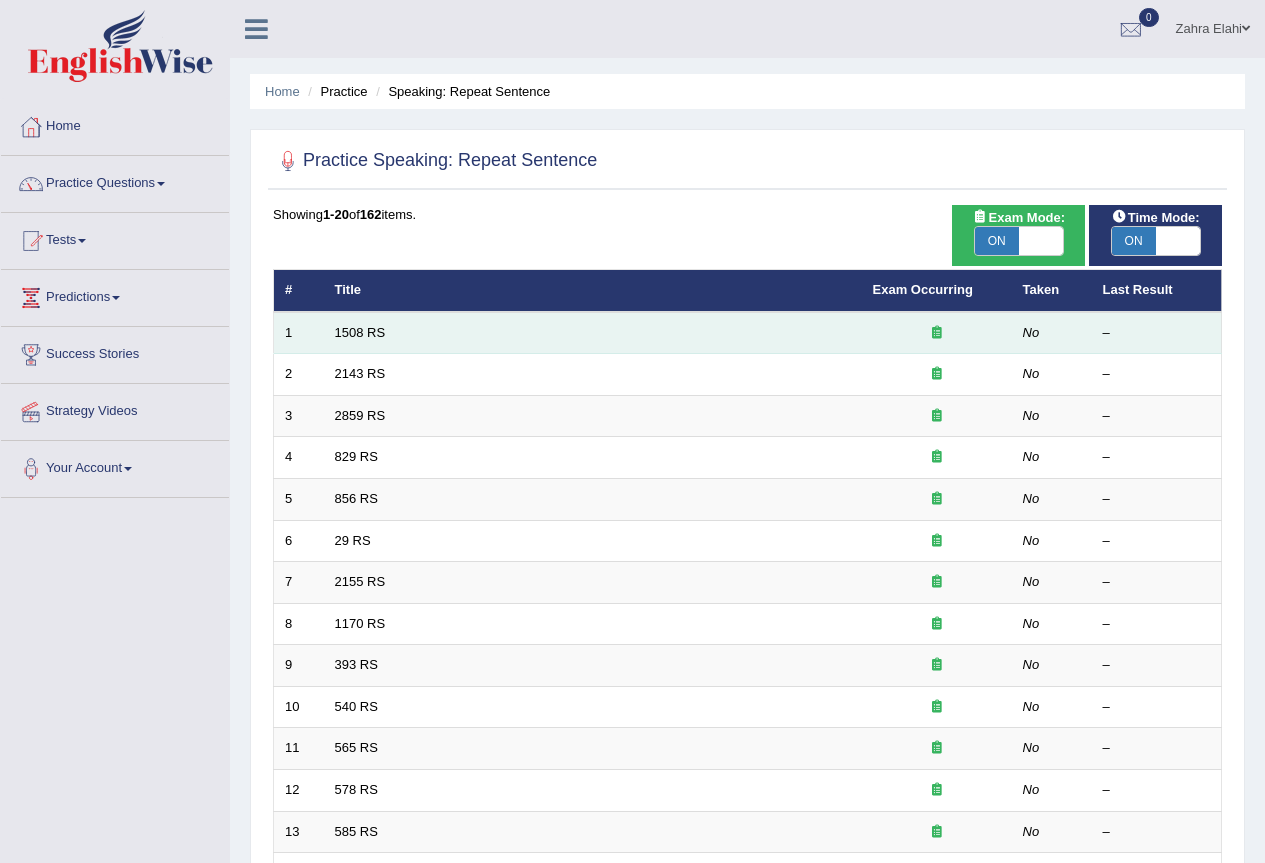 click at bounding box center (937, 333) 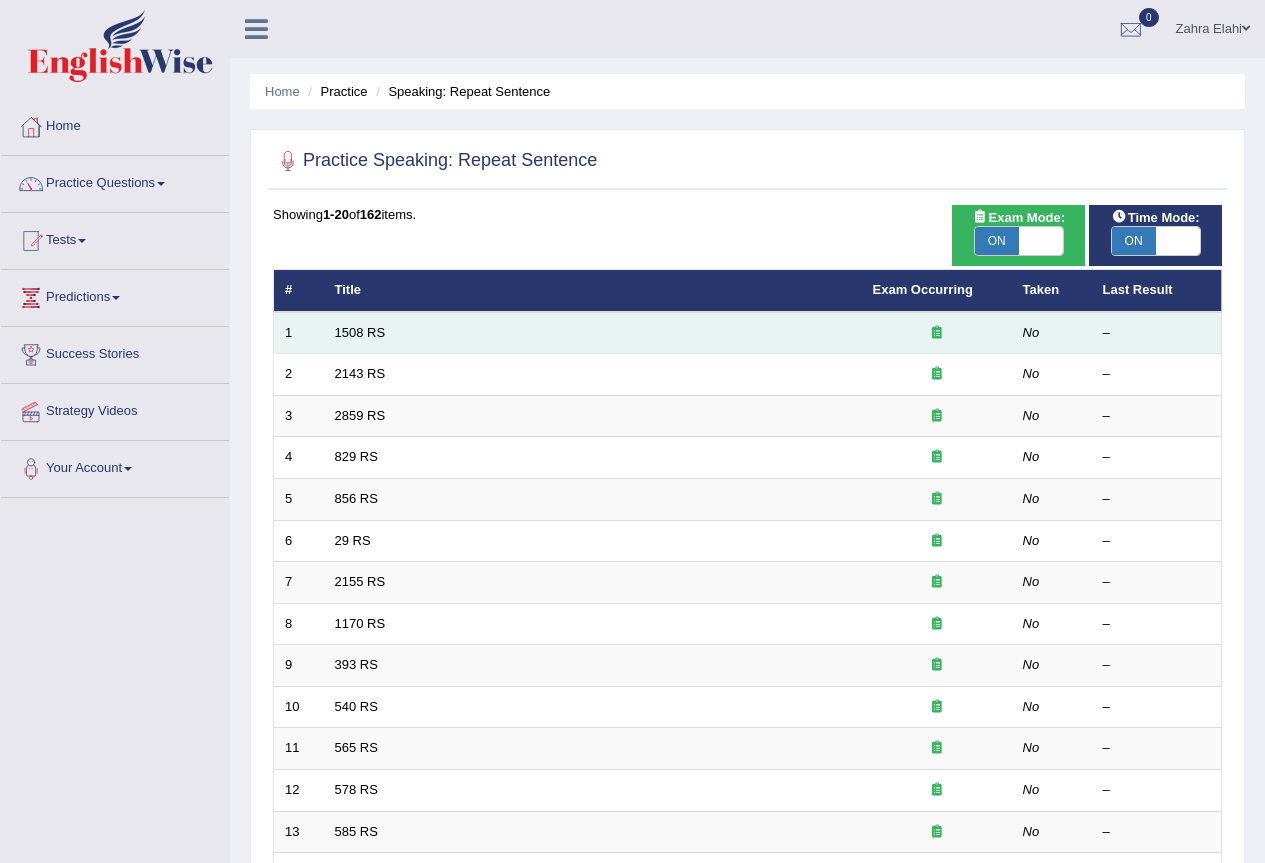 click on "1508 RS" at bounding box center [593, 333] 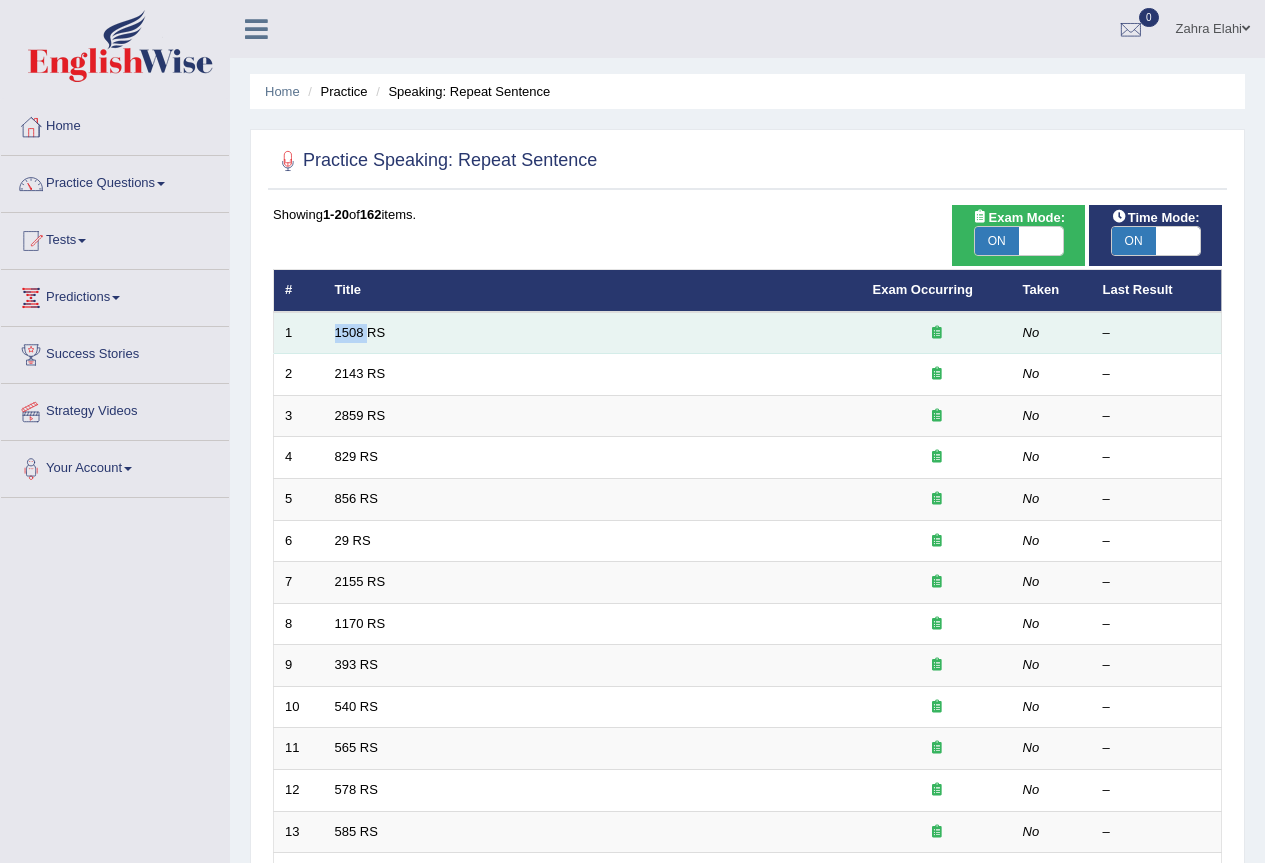 click on "1508 RS" at bounding box center [593, 333] 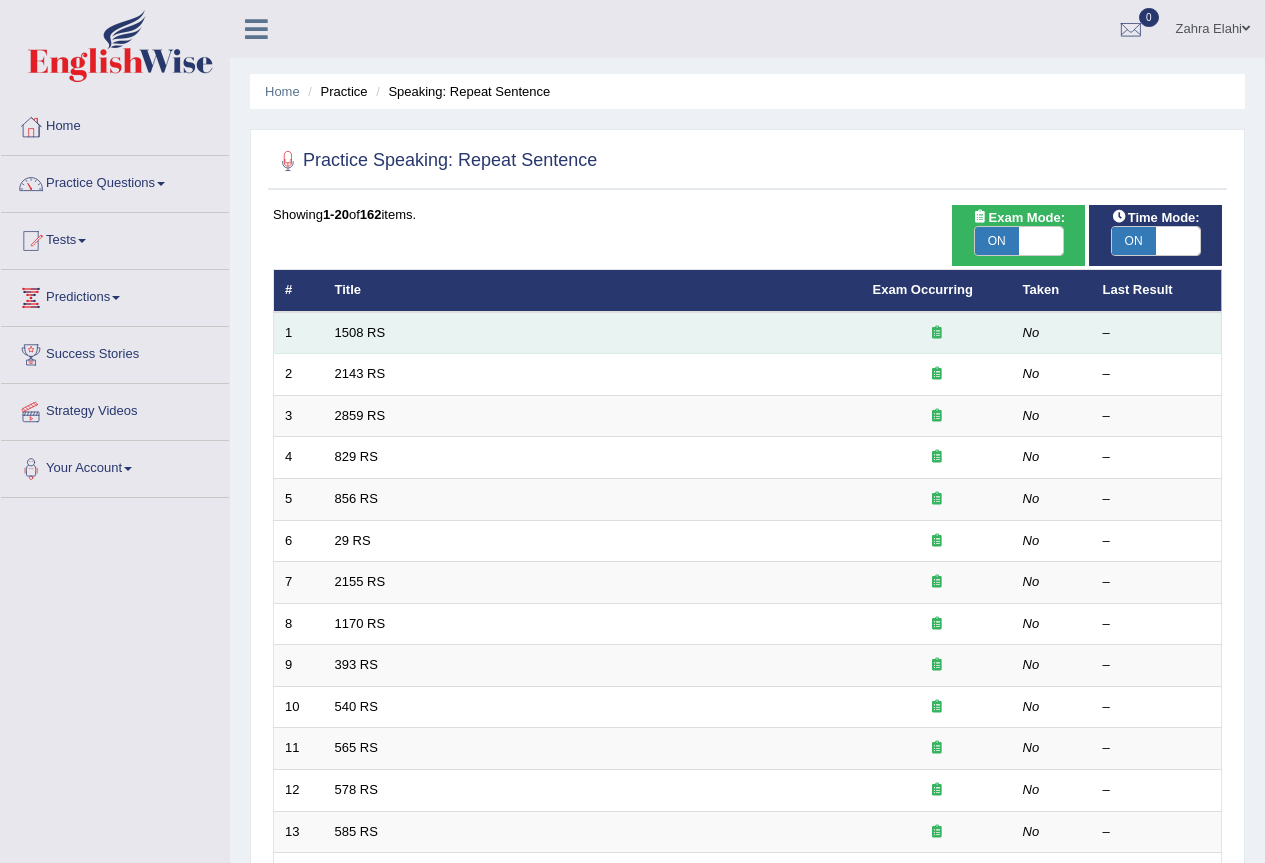 click on "1" at bounding box center (299, 333) 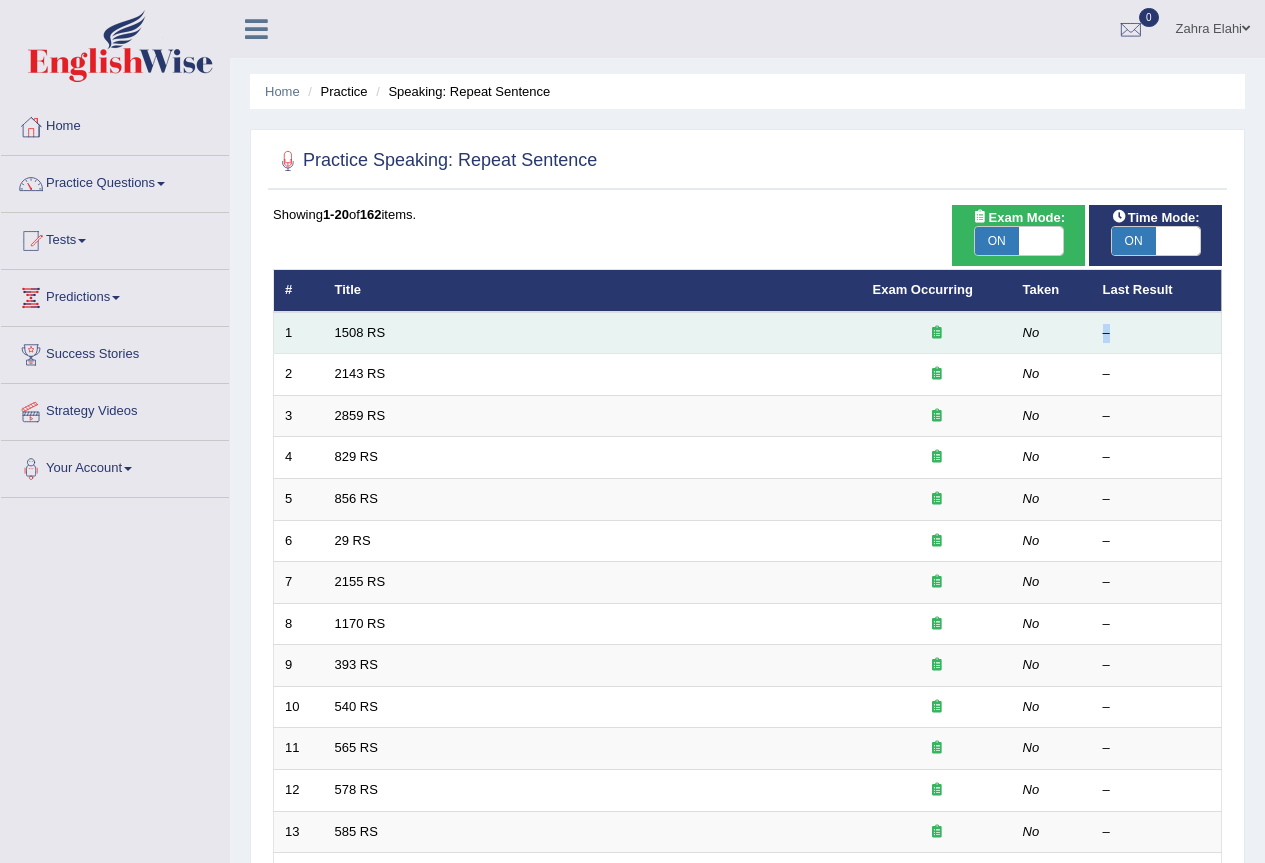 click on "–" at bounding box center (1157, 333) 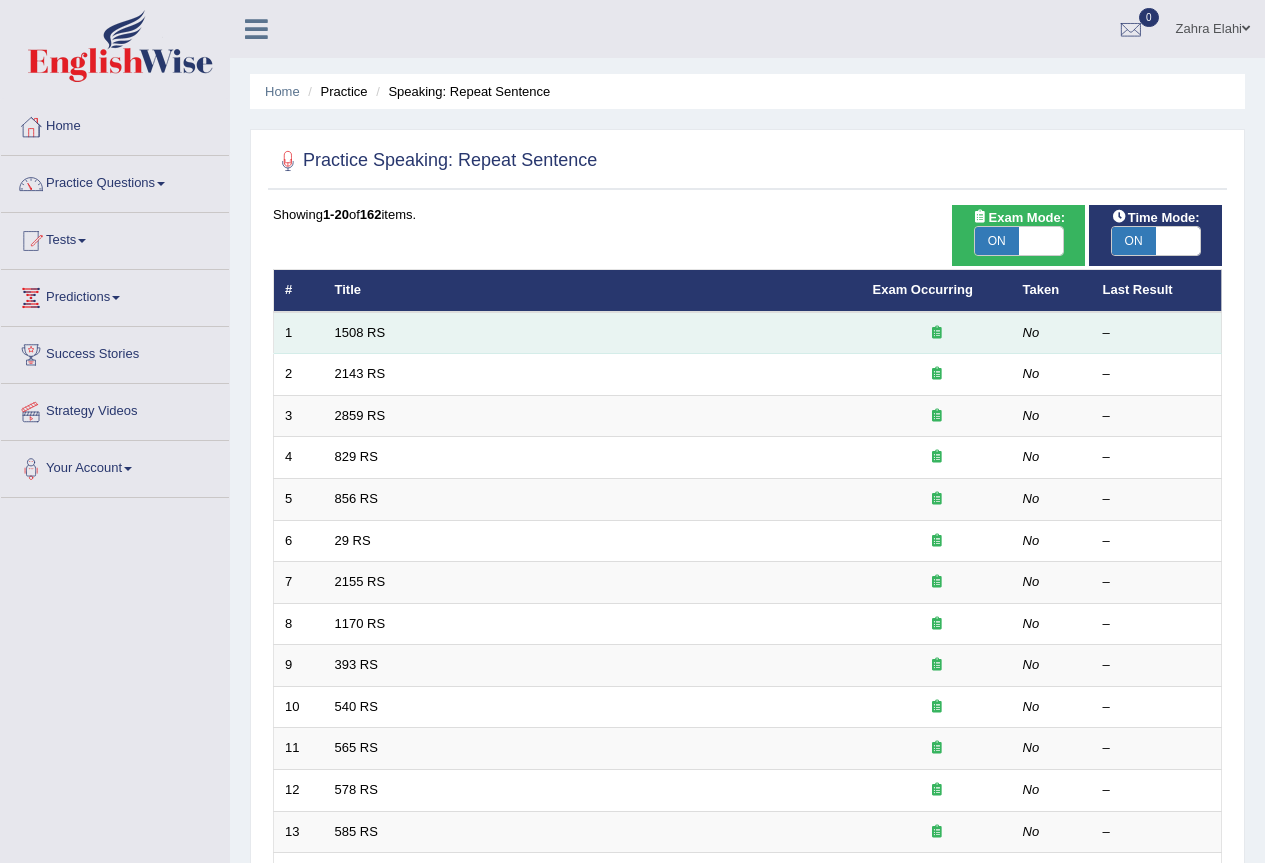 click on "1" at bounding box center (299, 333) 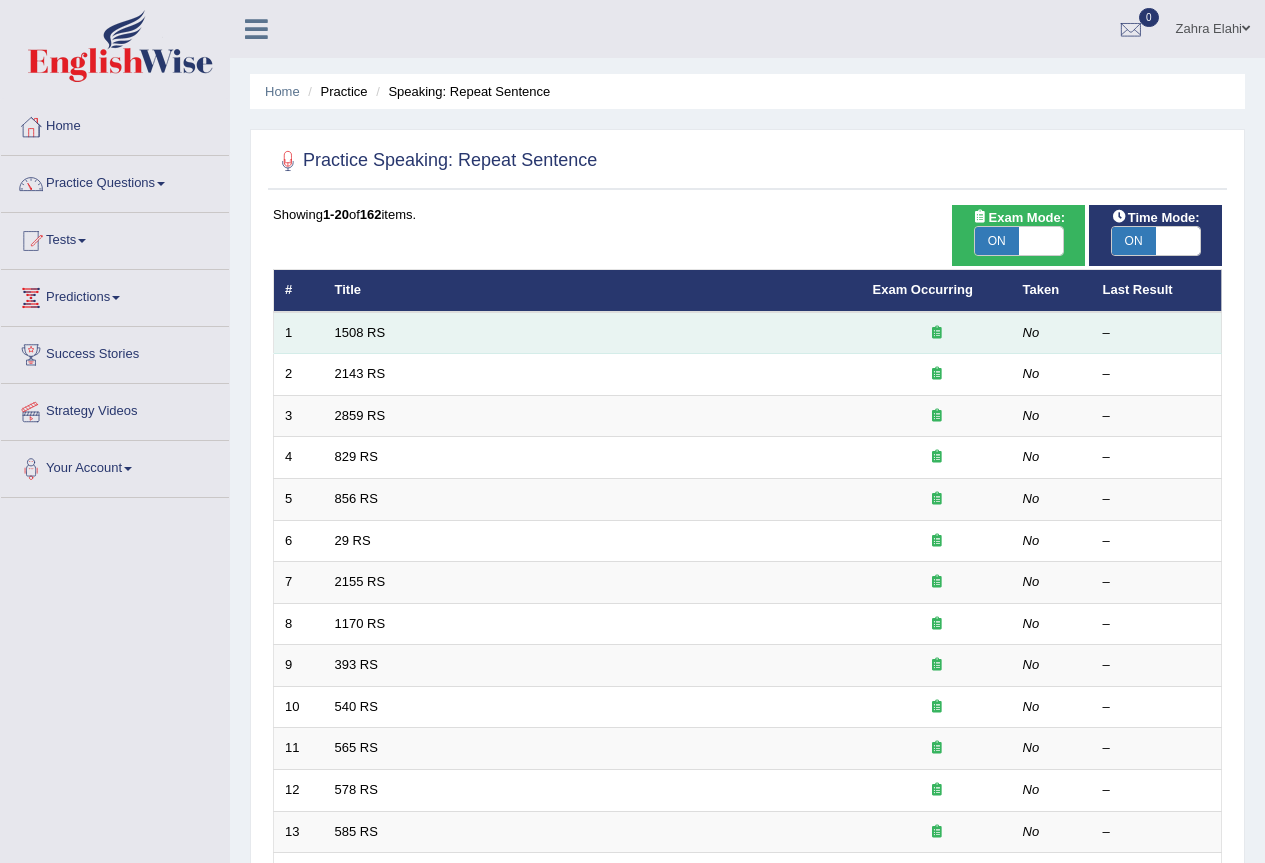 click on "1508 RS" at bounding box center (593, 333) 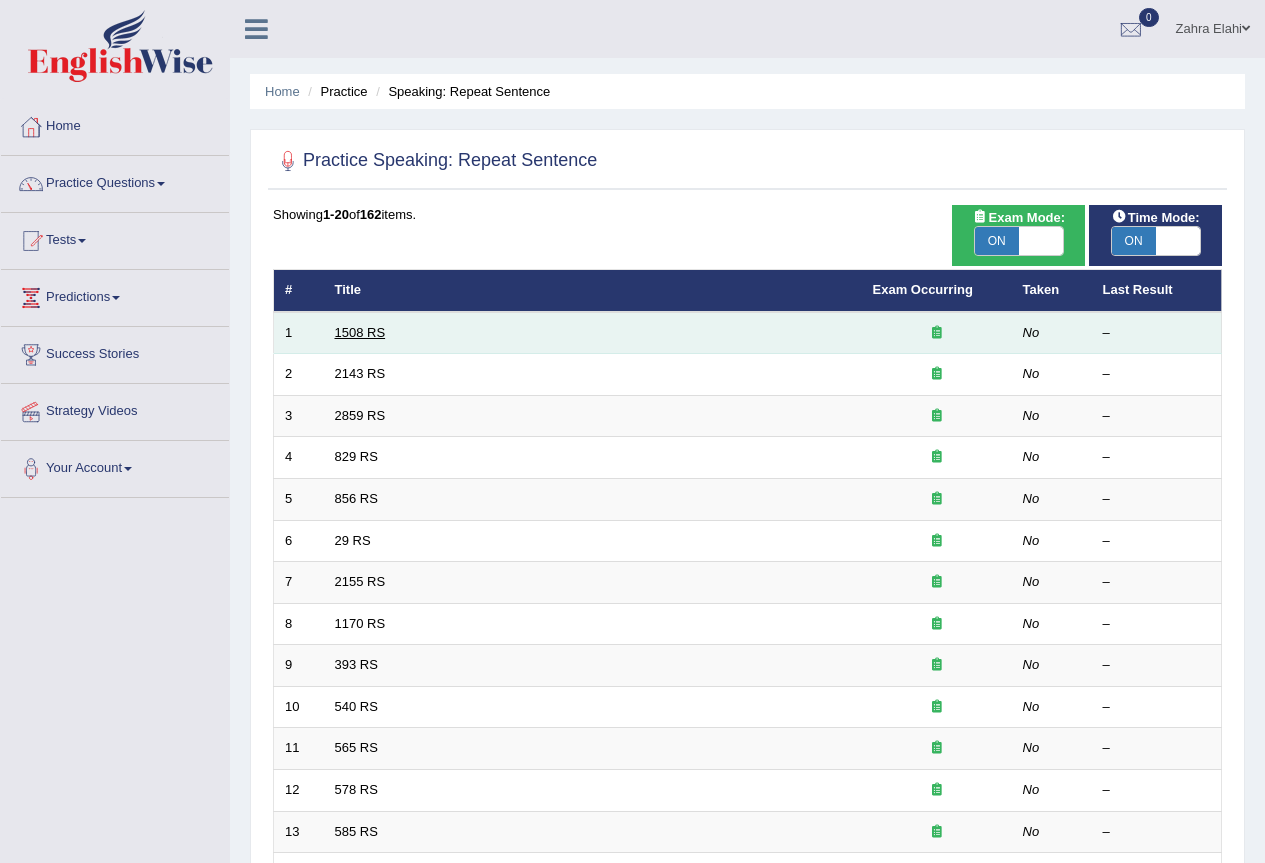 click on "1508 RS" at bounding box center (360, 332) 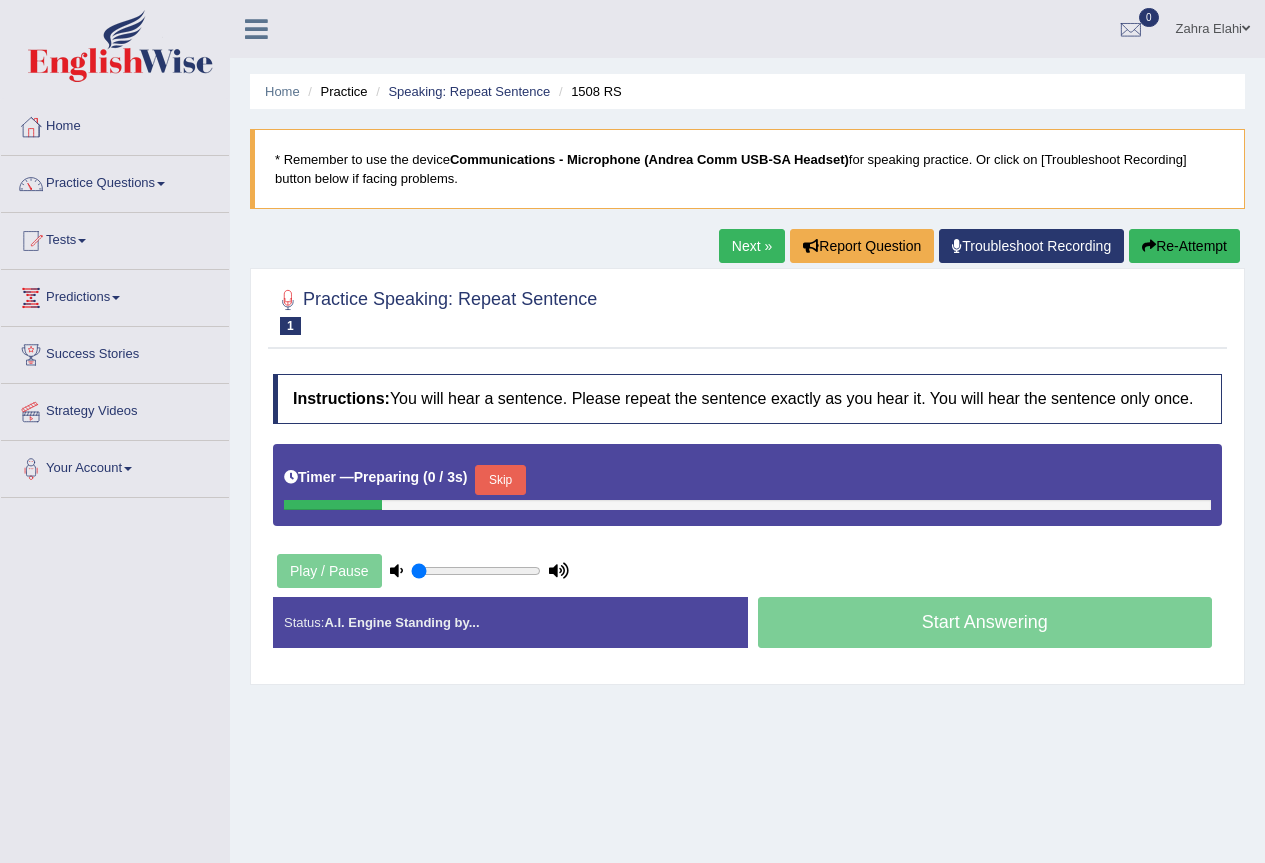 scroll, scrollTop: 0, scrollLeft: 0, axis: both 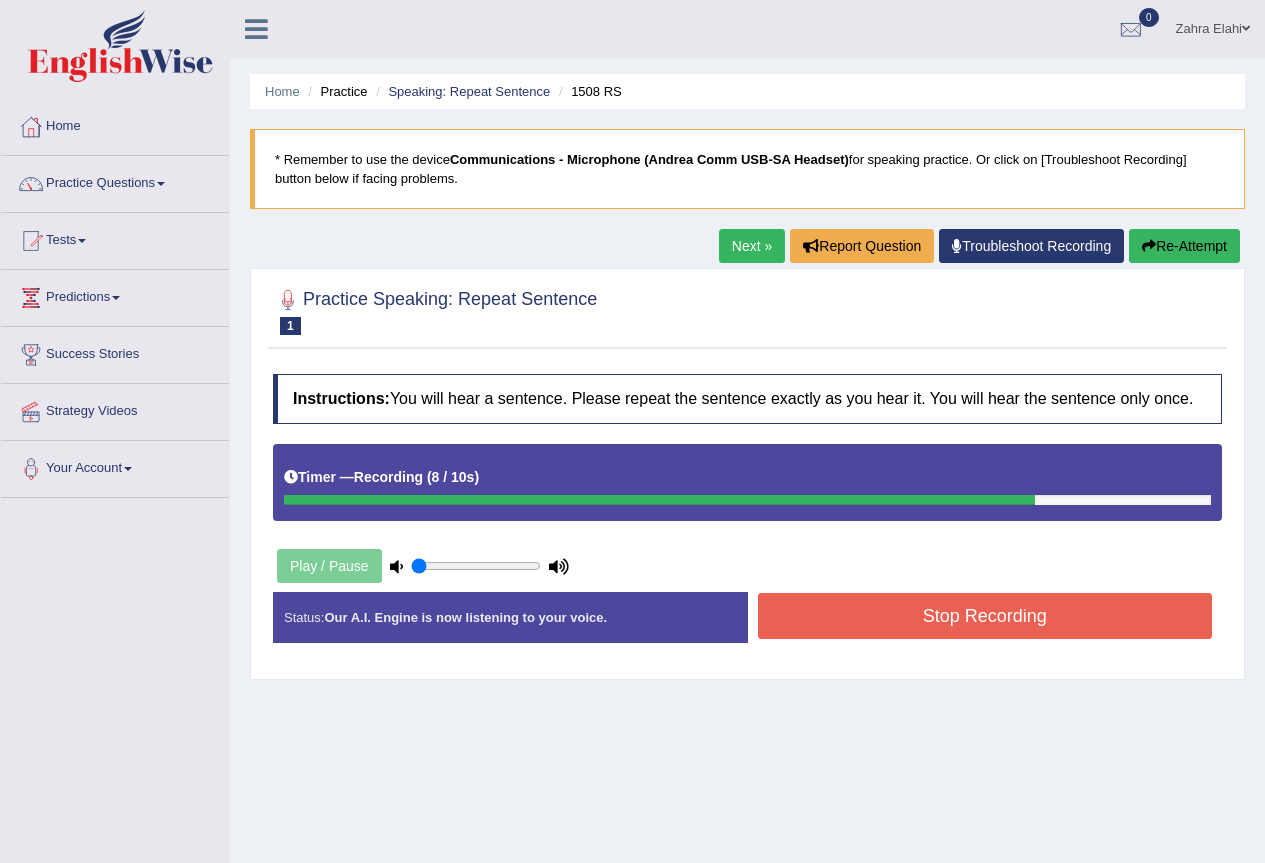 click on "Stop Recording" at bounding box center (985, 616) 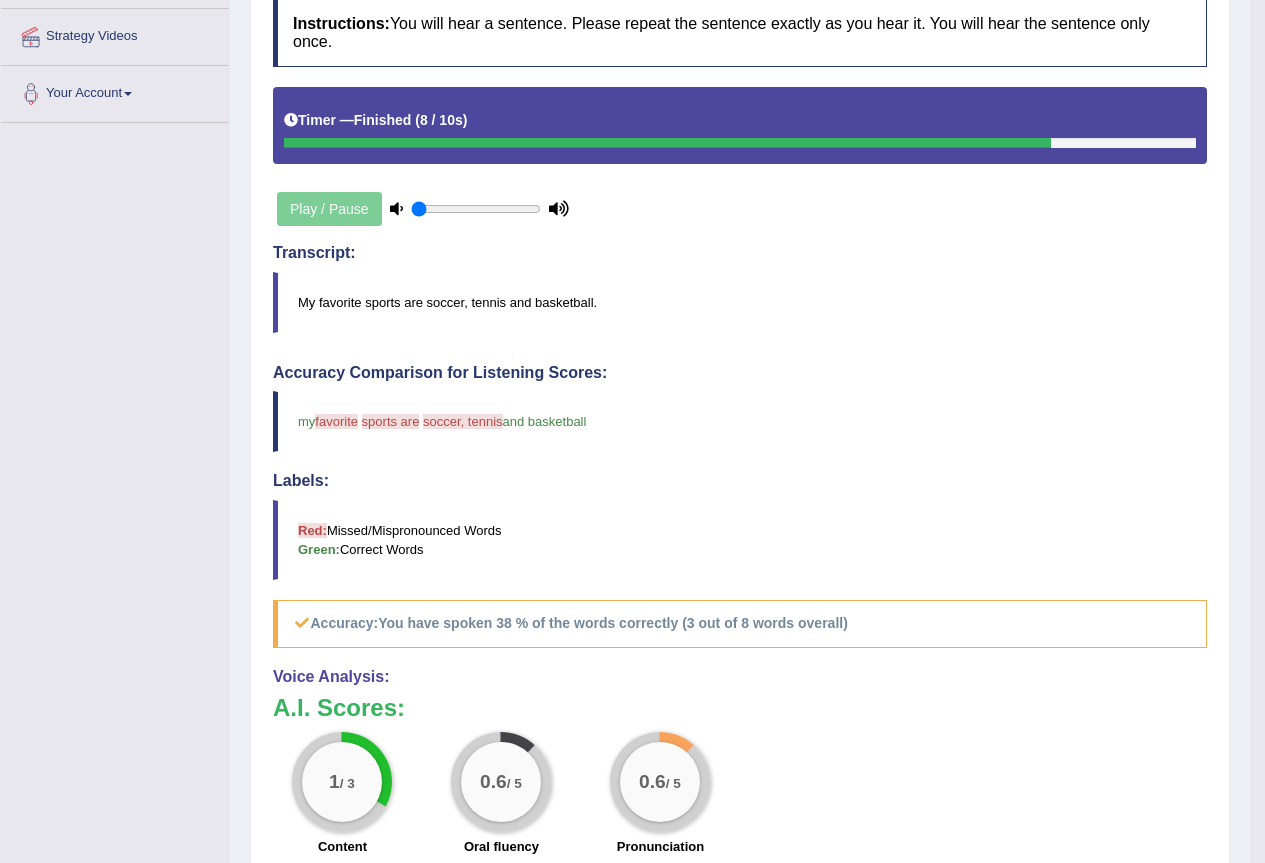scroll, scrollTop: 500, scrollLeft: 0, axis: vertical 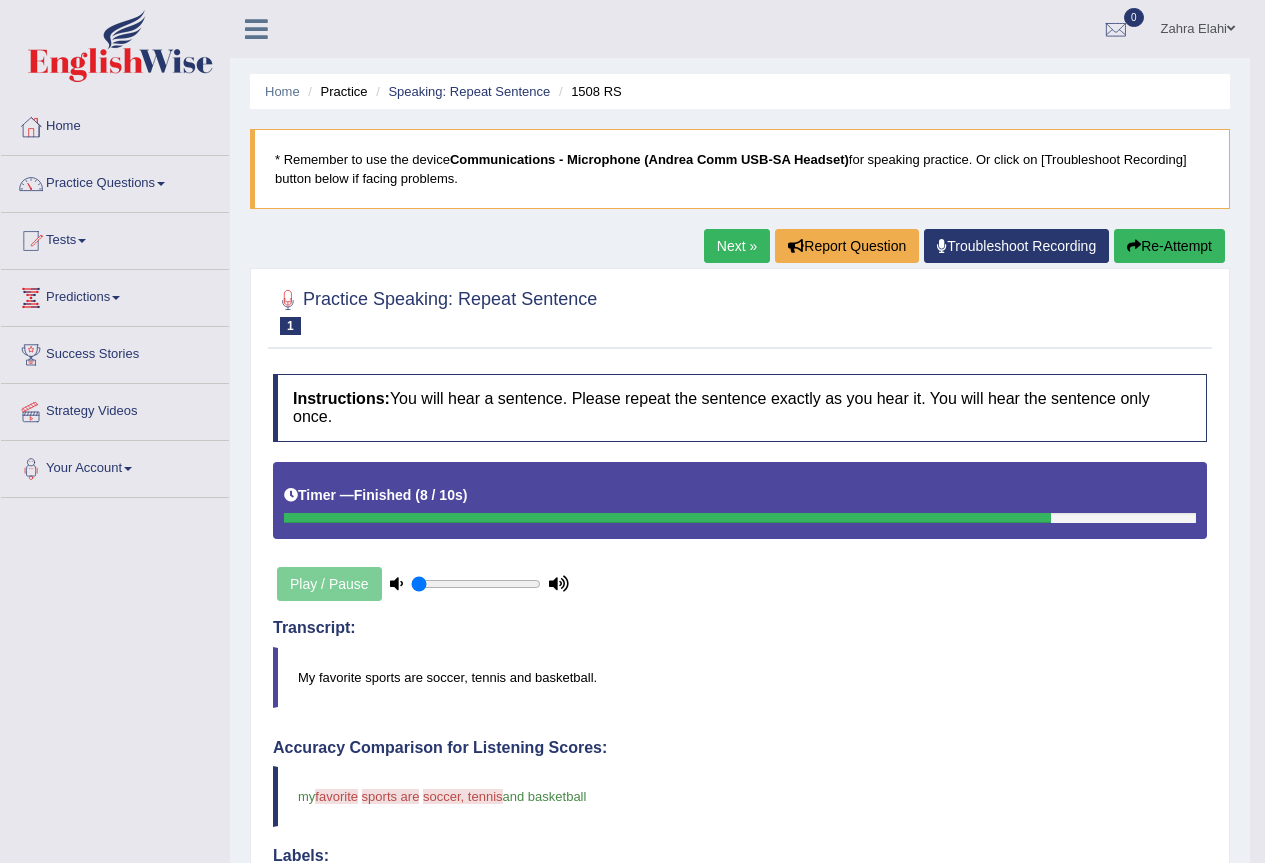 click on "Re-Attempt" at bounding box center [1169, 246] 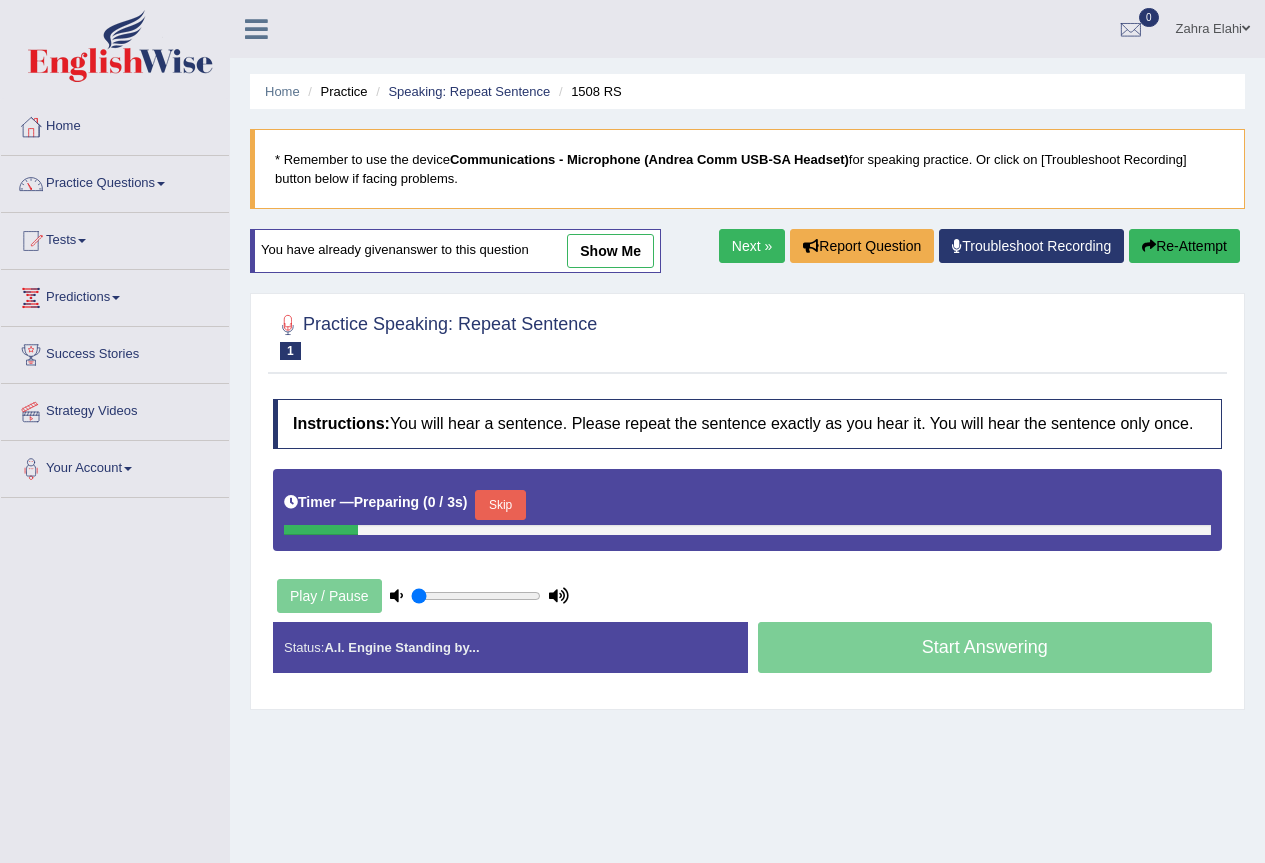 scroll, scrollTop: 0, scrollLeft: 0, axis: both 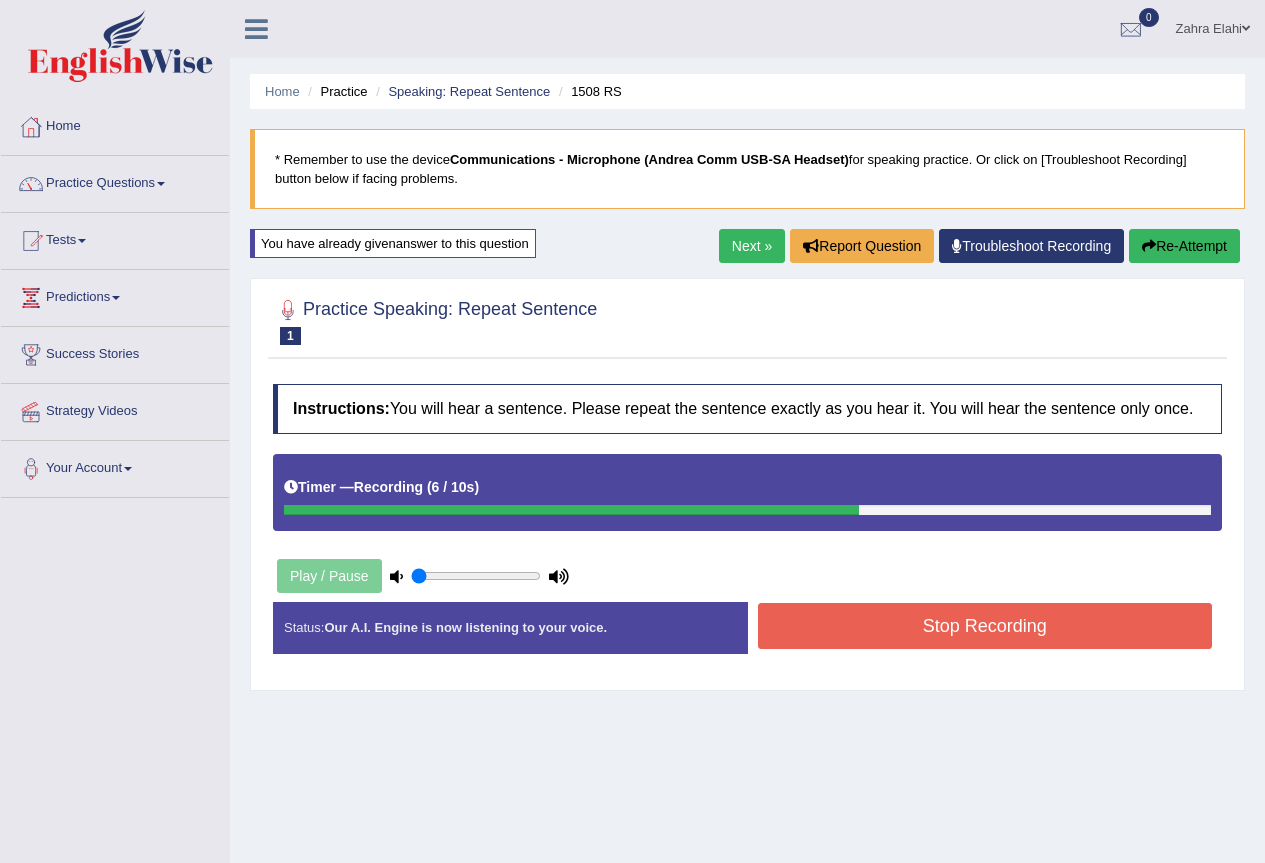 click on "Stop Recording" at bounding box center (985, 626) 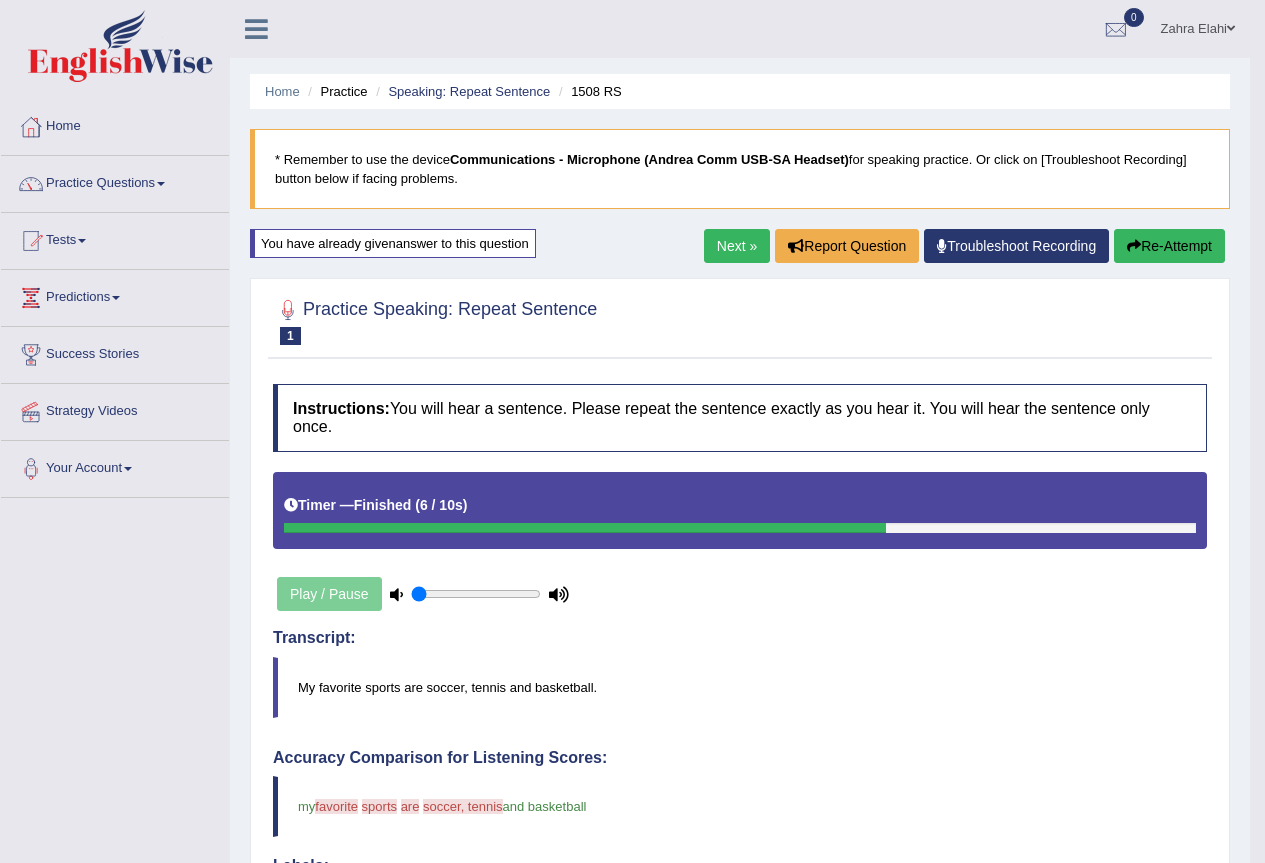 scroll, scrollTop: 100, scrollLeft: 0, axis: vertical 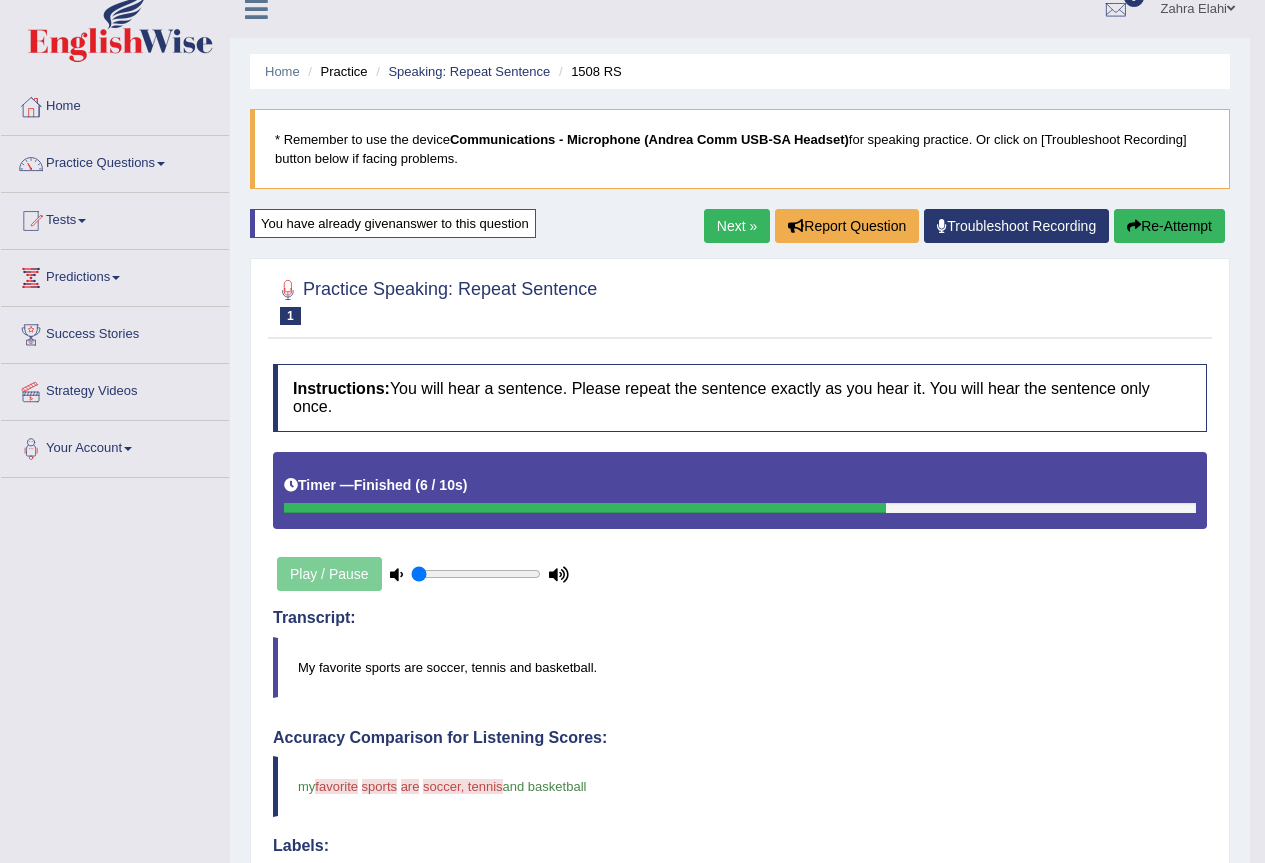 click on "Re-Attempt" at bounding box center [1169, 226] 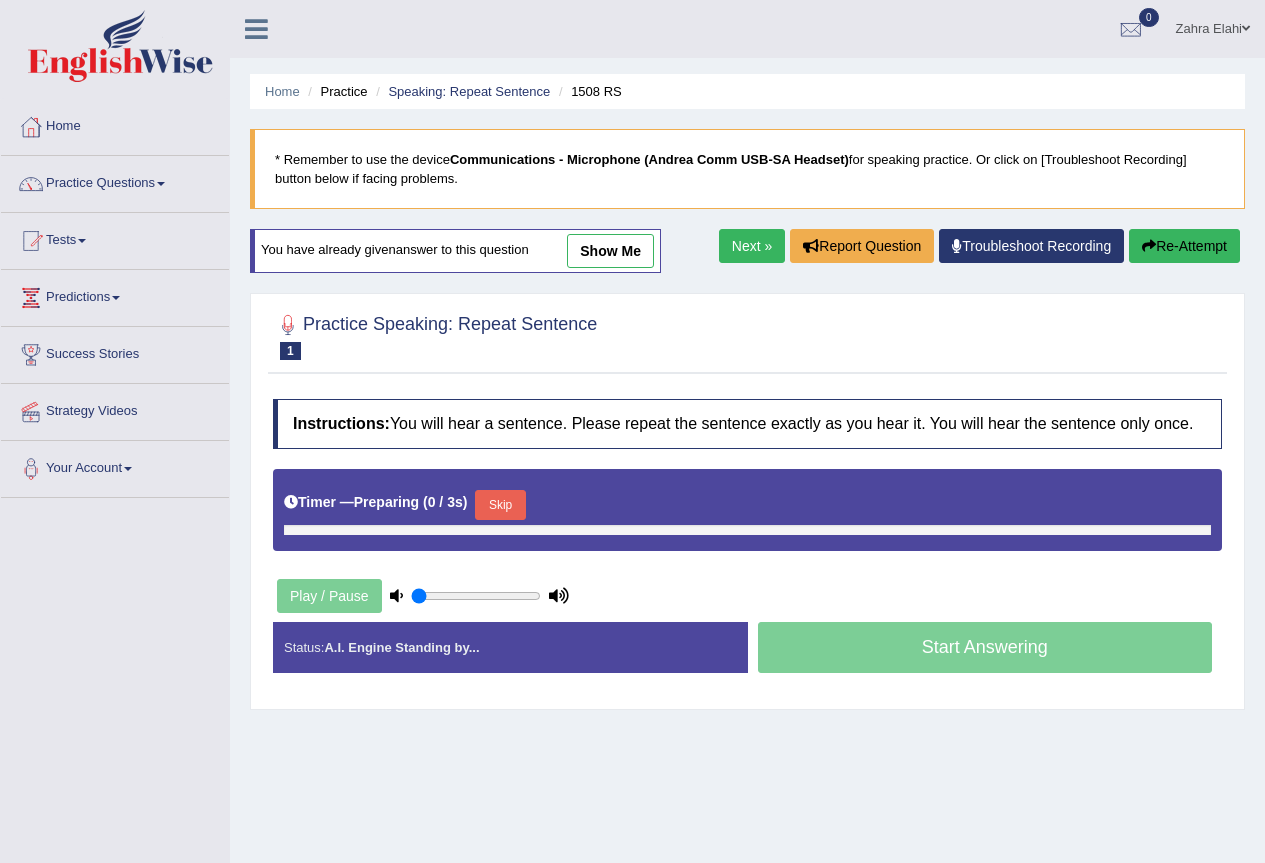 scroll, scrollTop: 20, scrollLeft: 0, axis: vertical 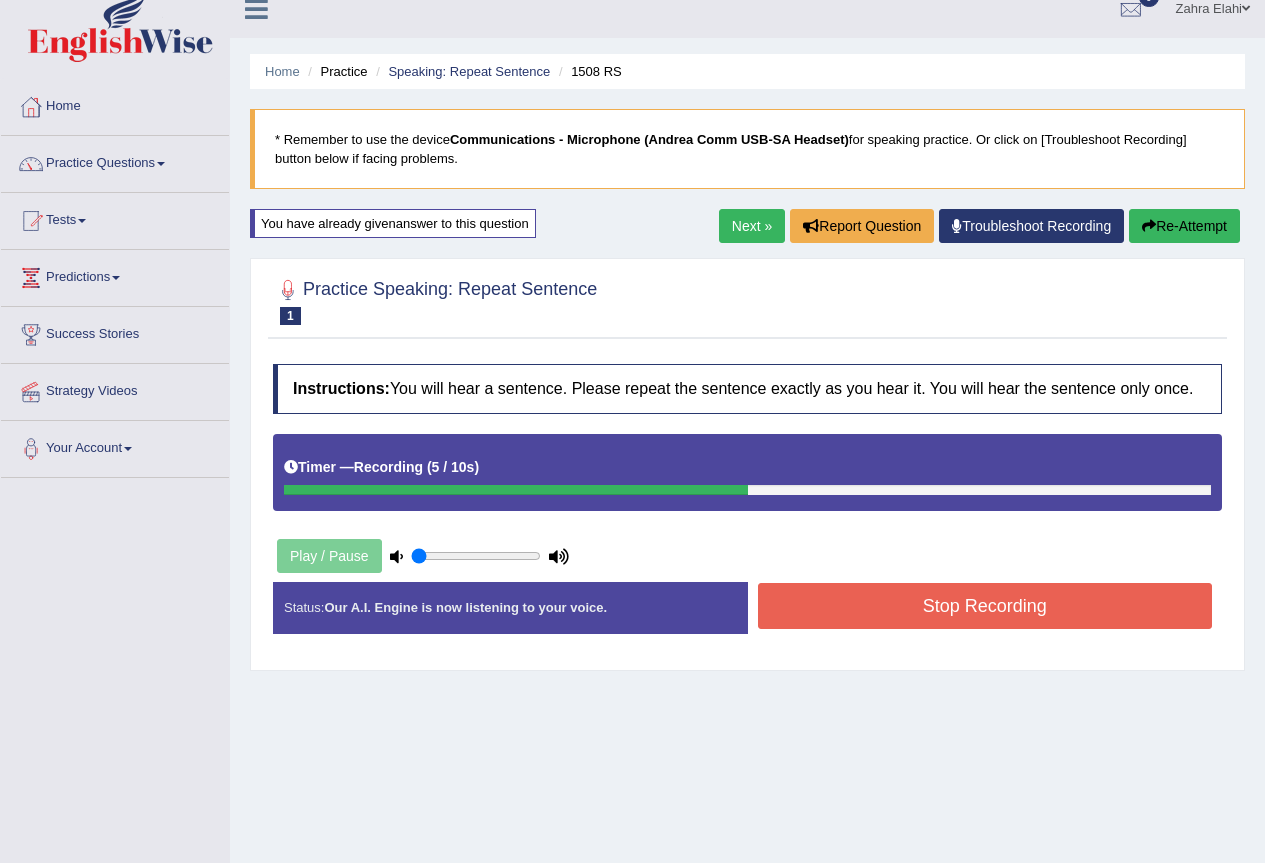 click on "Stop Recording" at bounding box center [985, 606] 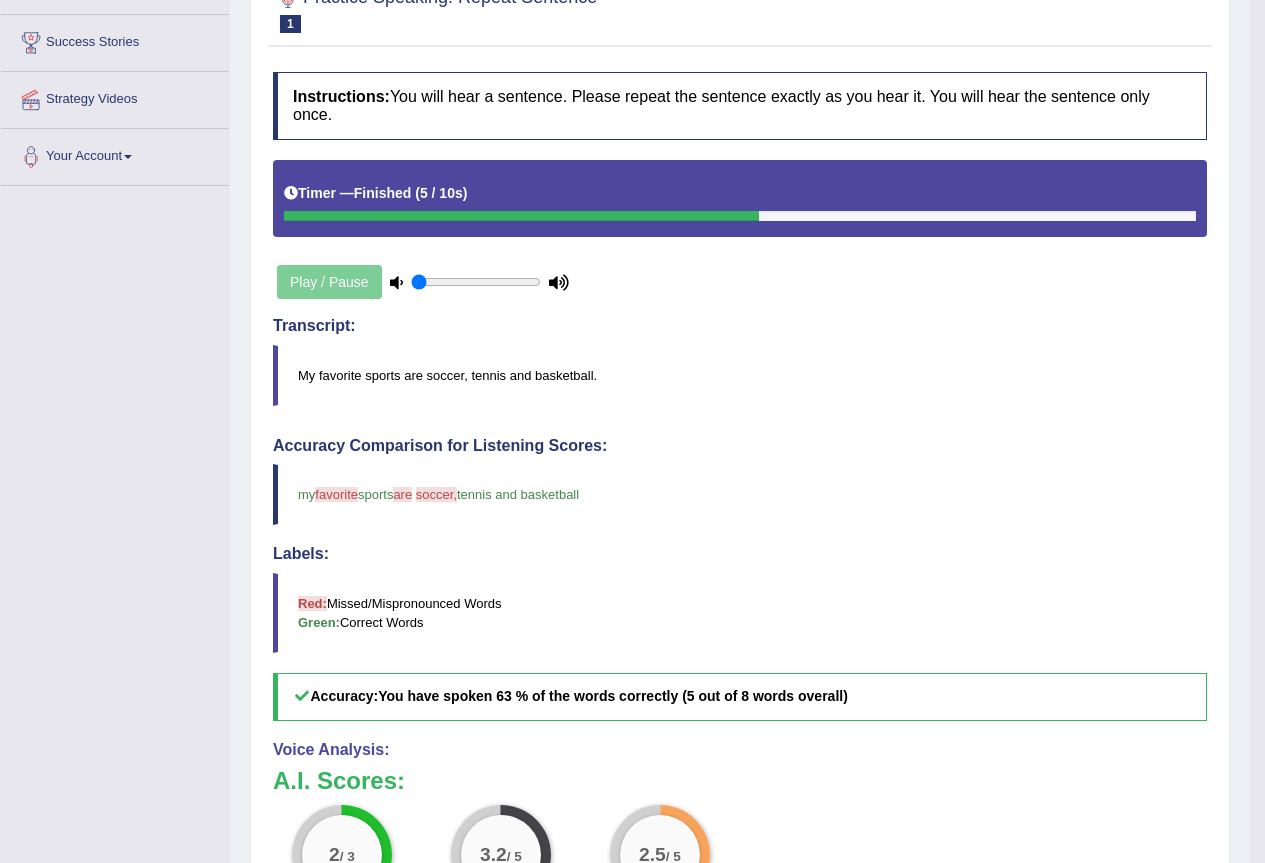 scroll, scrollTop: 219, scrollLeft: 0, axis: vertical 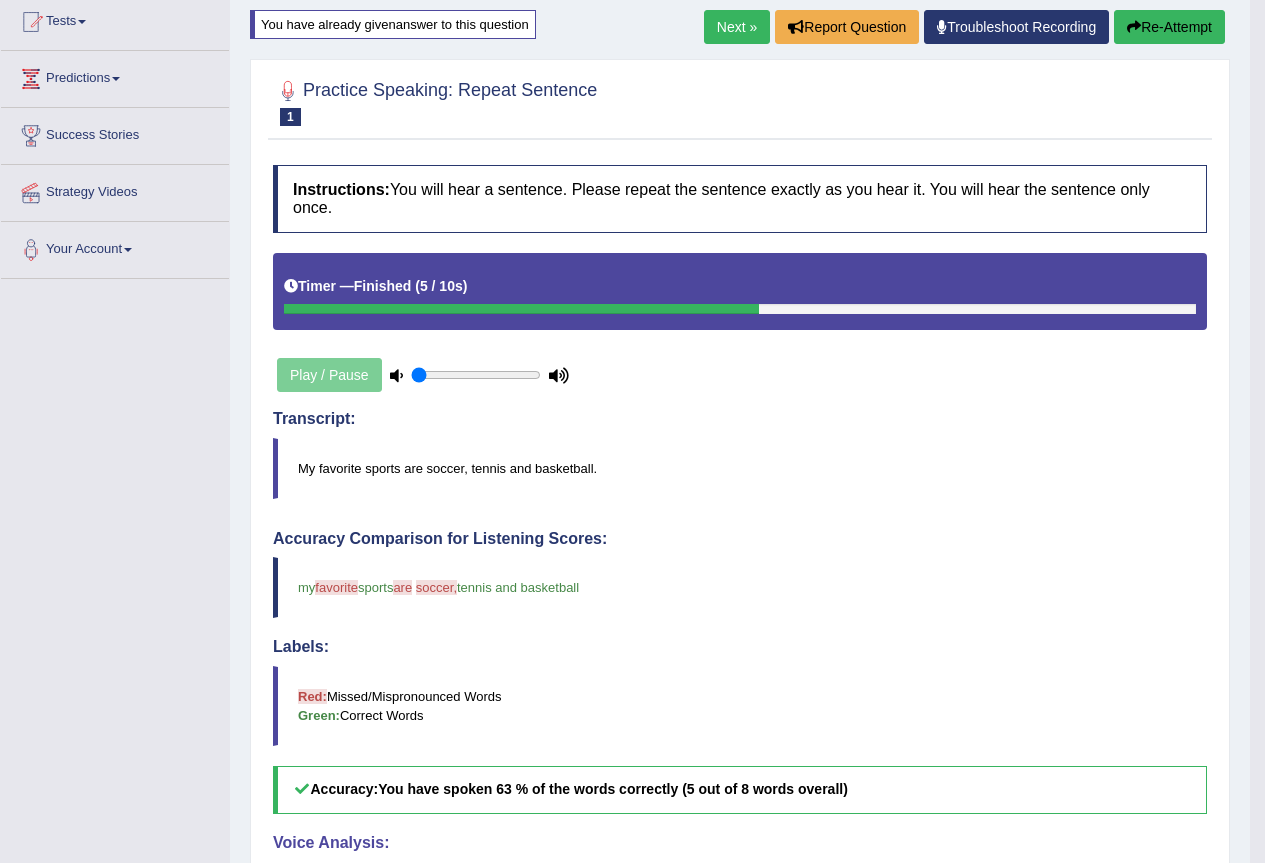 click on "Re-Attempt" at bounding box center [1169, 27] 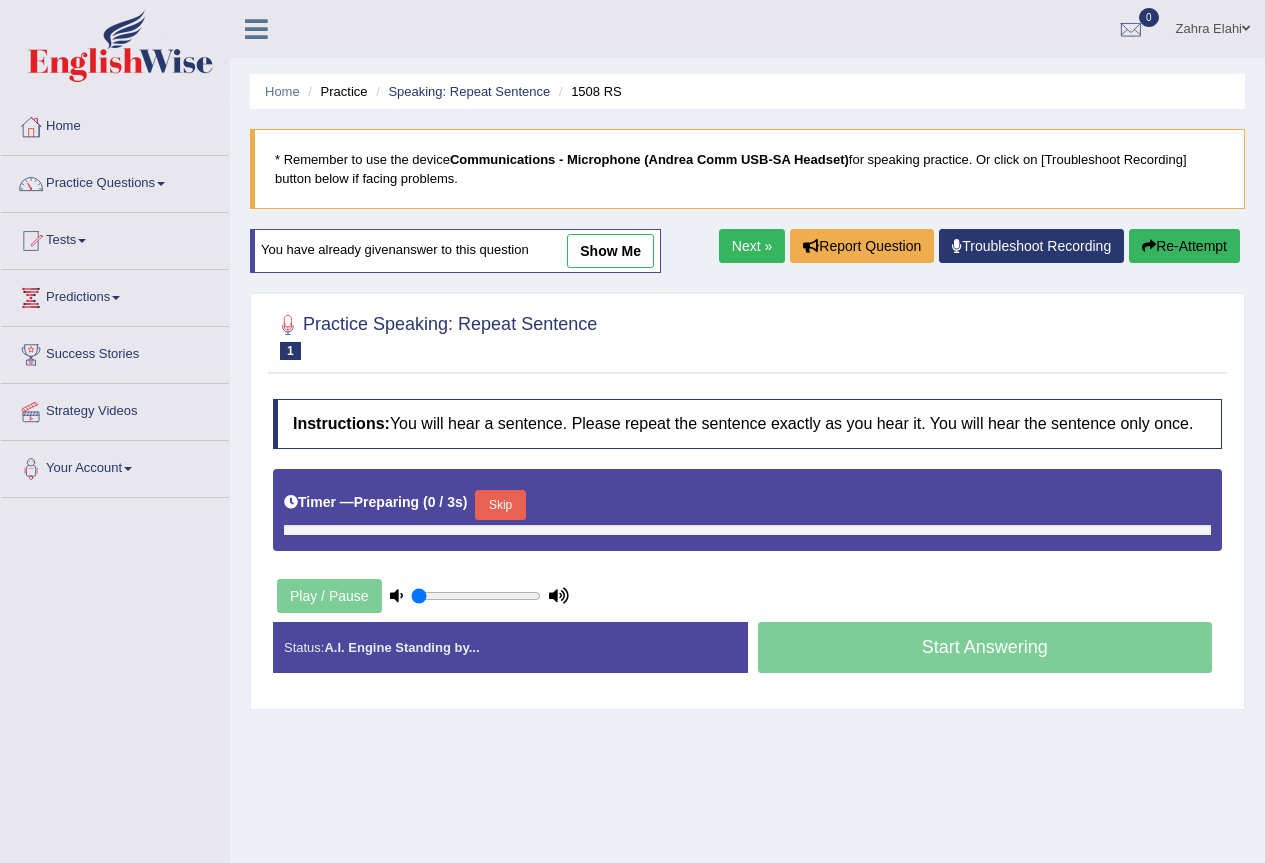 scroll, scrollTop: 0, scrollLeft: 0, axis: both 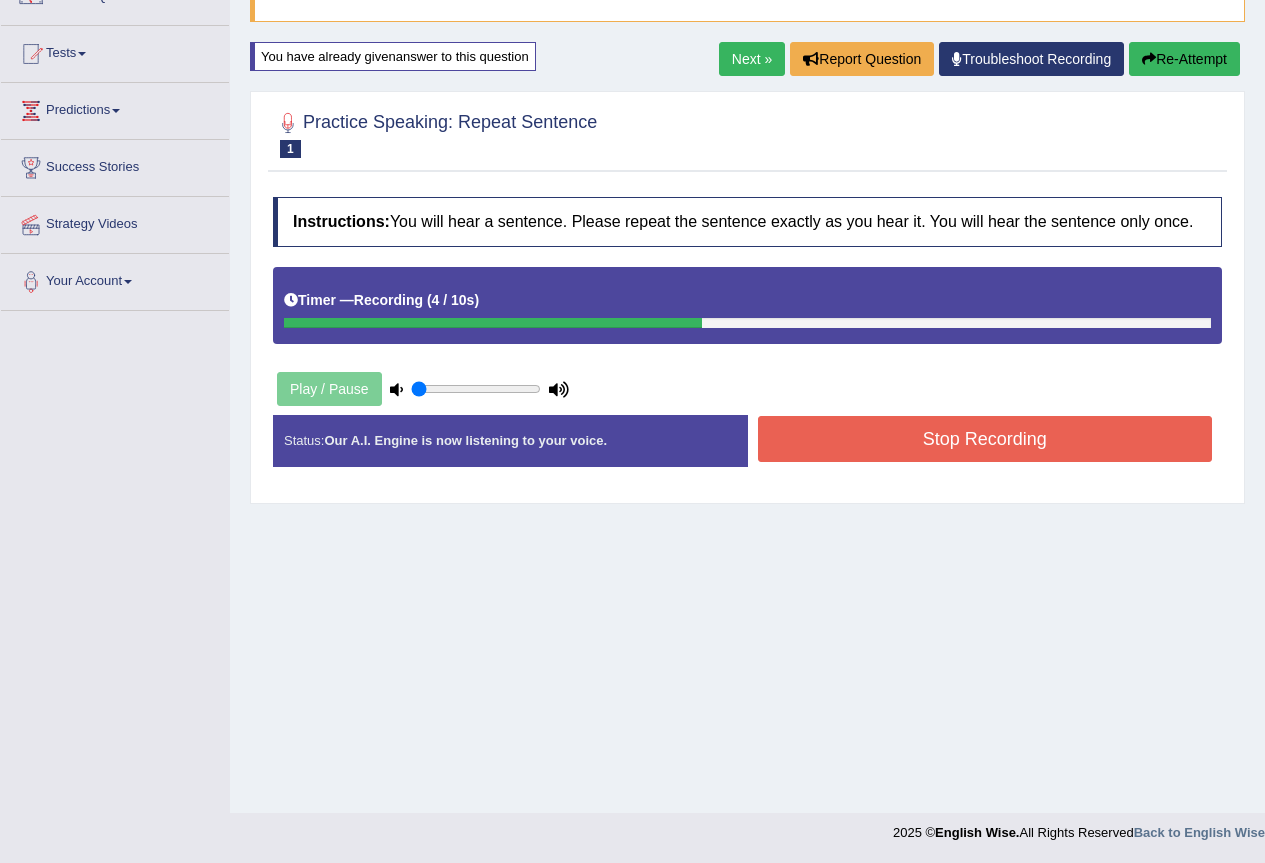 click on "Stop Recording" at bounding box center [985, 439] 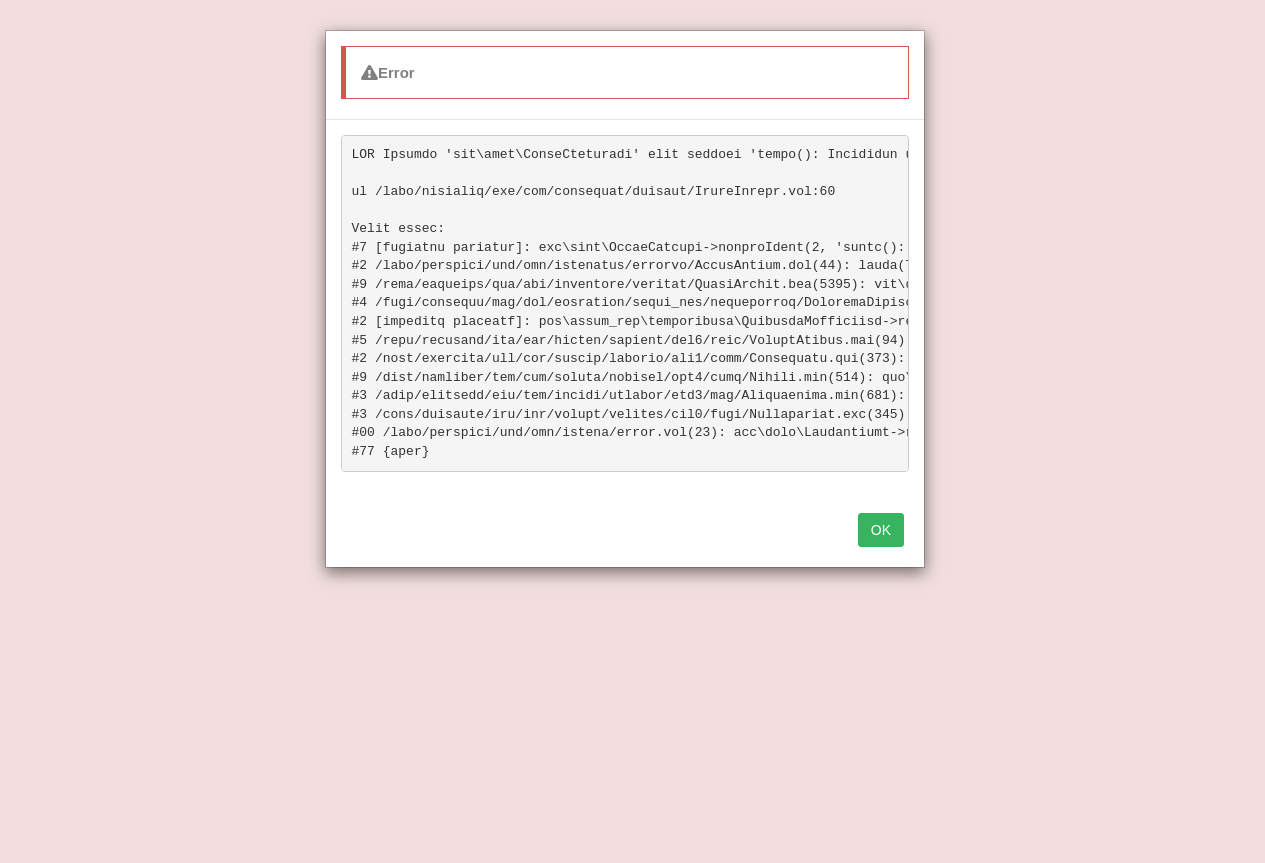 click on "OK" at bounding box center (881, 530) 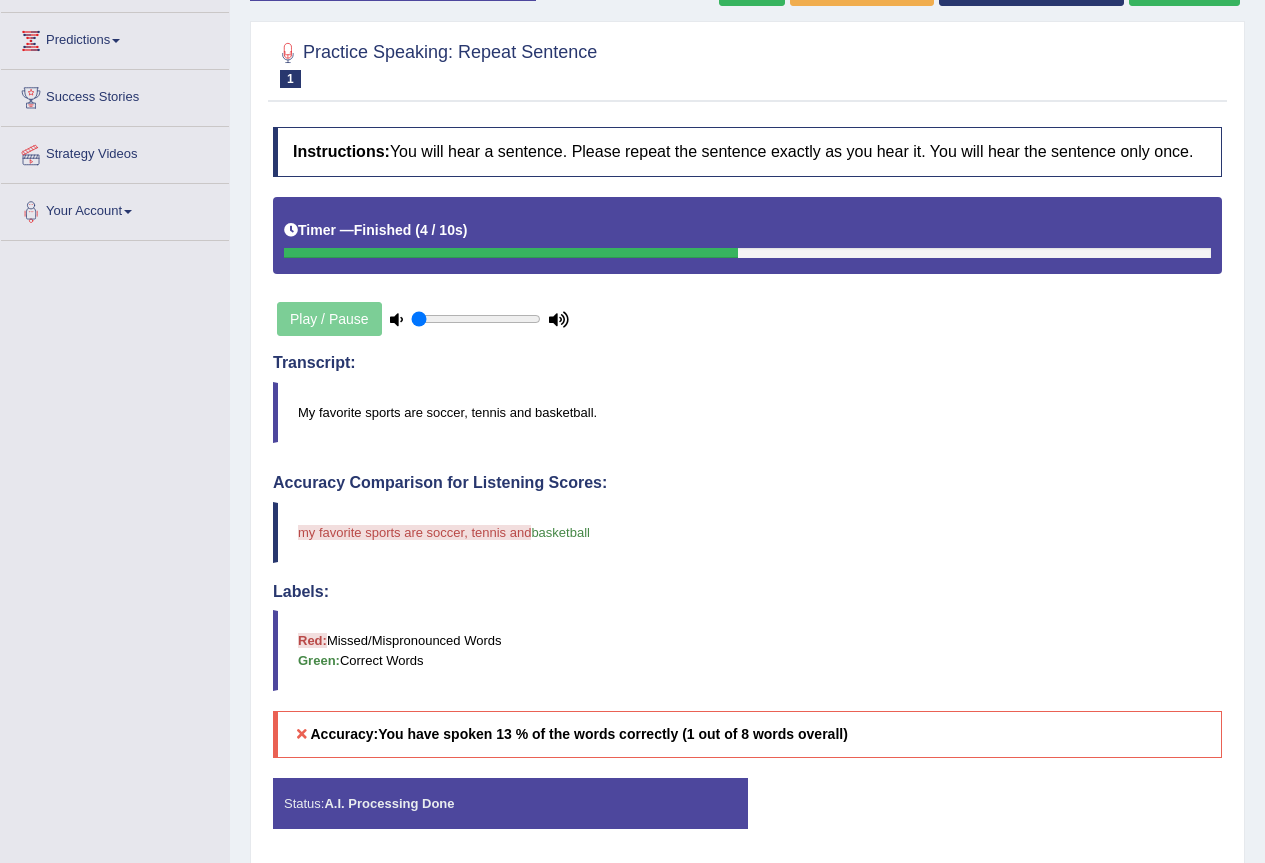 scroll, scrollTop: 325, scrollLeft: 0, axis: vertical 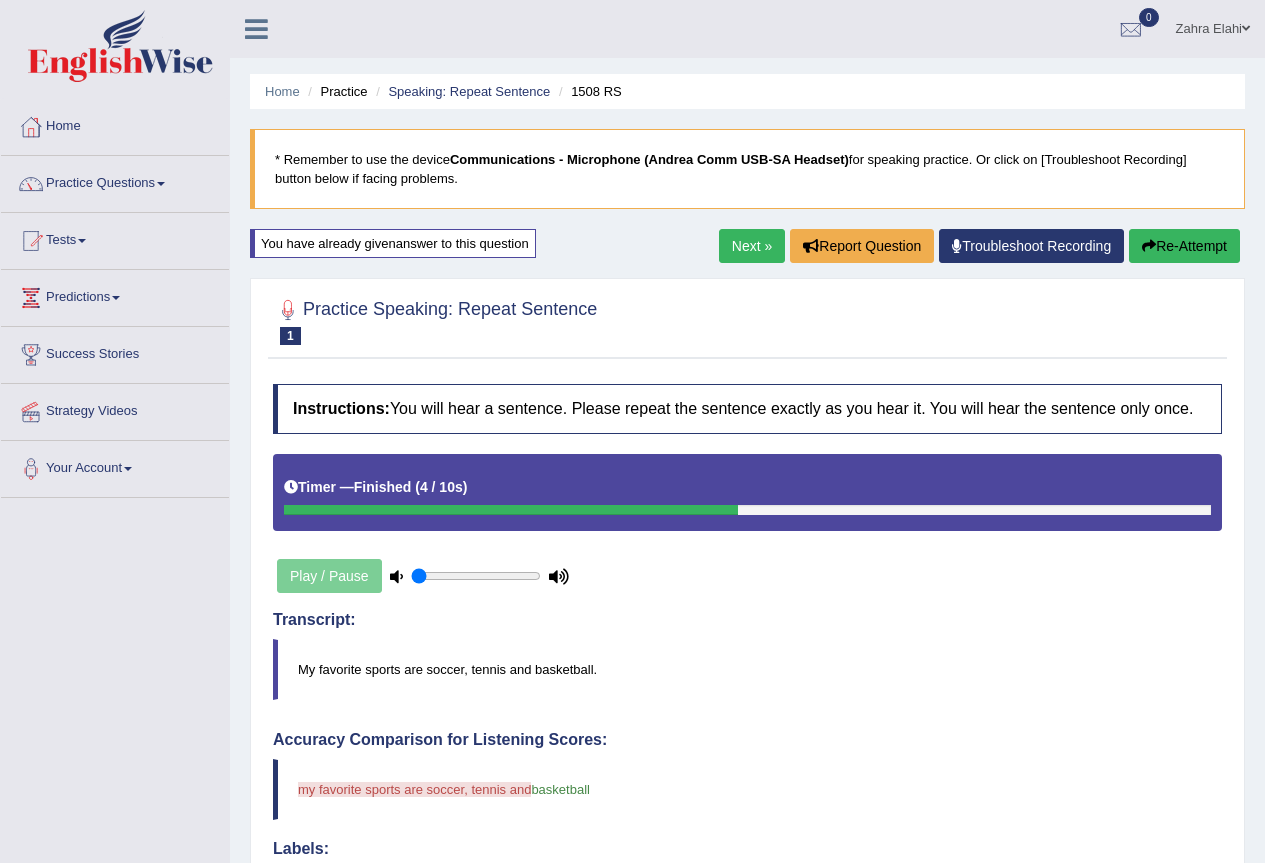 click on "Re-Attempt" at bounding box center (1184, 246) 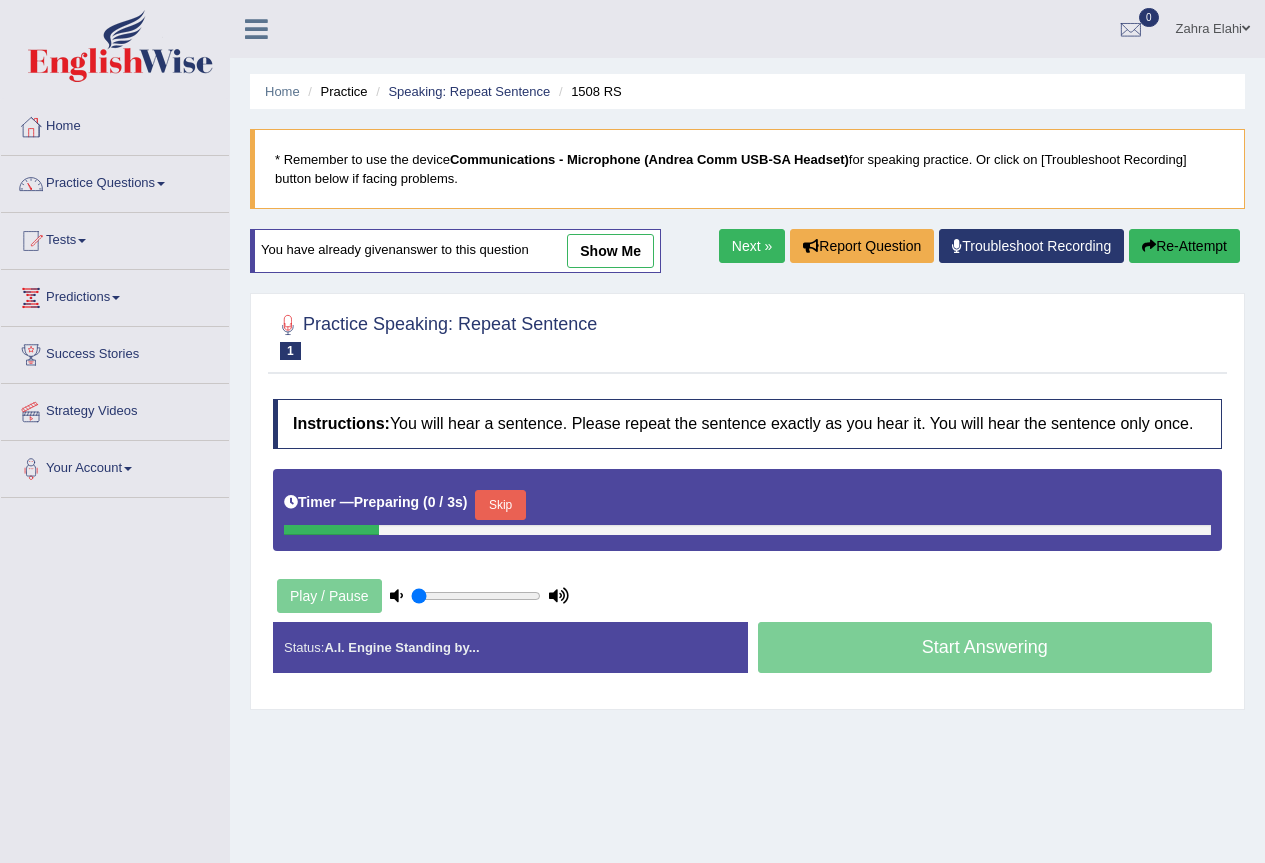 scroll, scrollTop: 0, scrollLeft: 0, axis: both 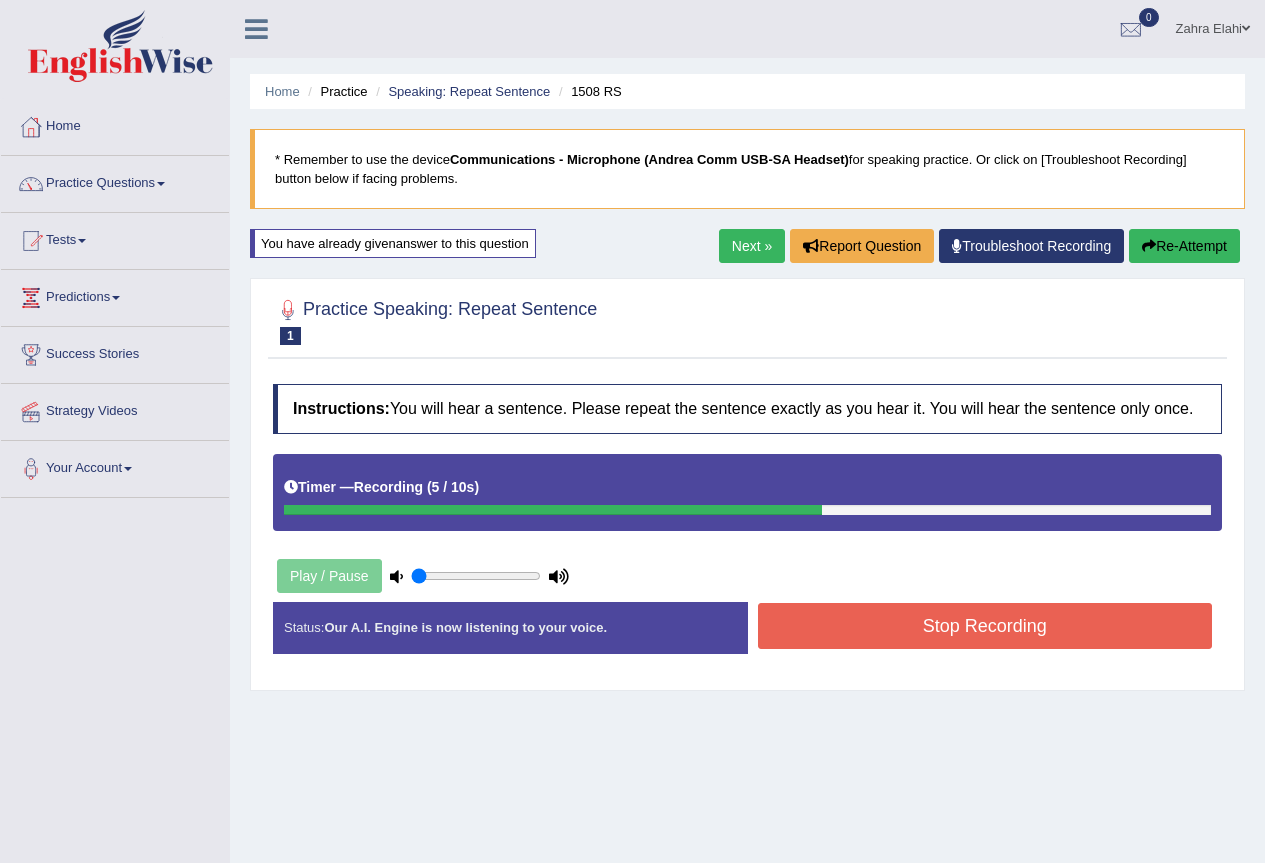 click on "Stop Recording" at bounding box center (985, 626) 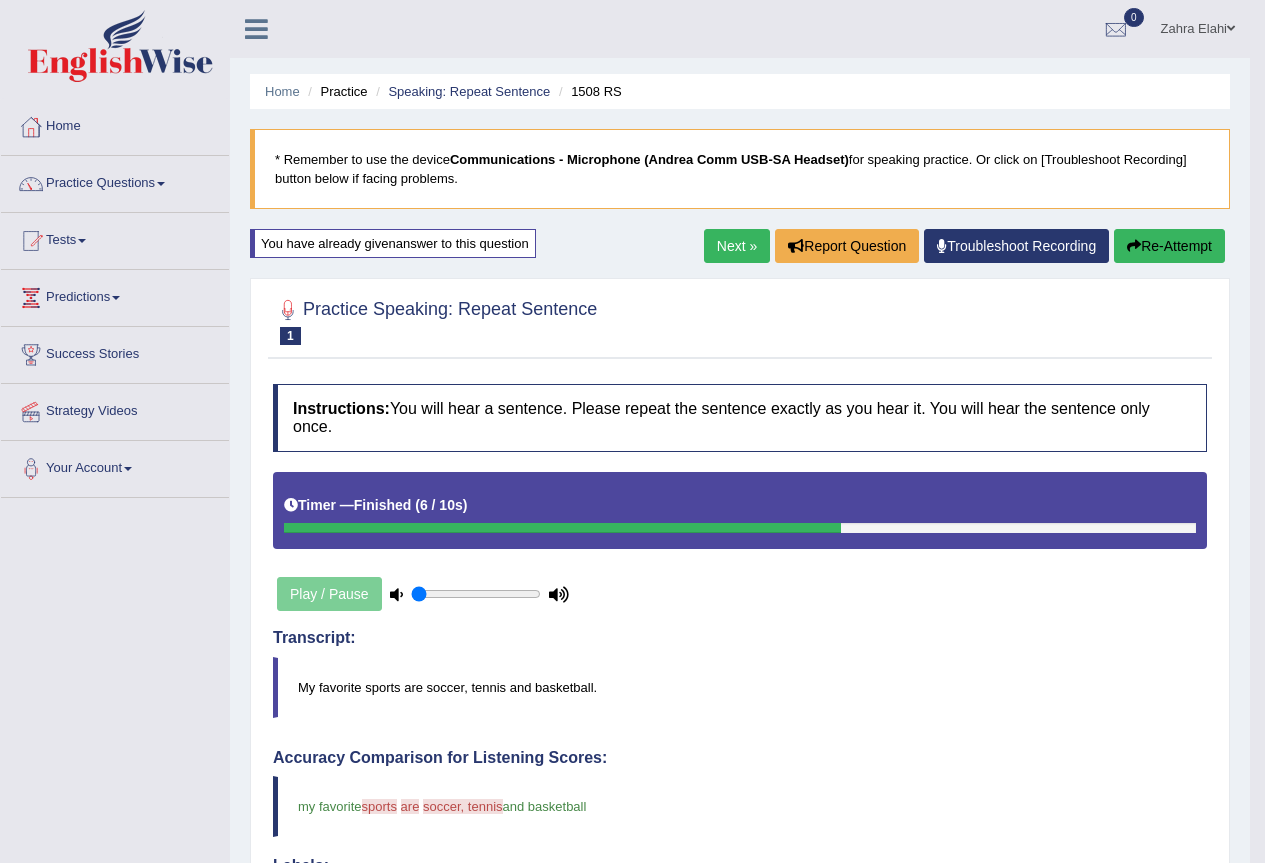click on "Re-Attempt" at bounding box center (1169, 246) 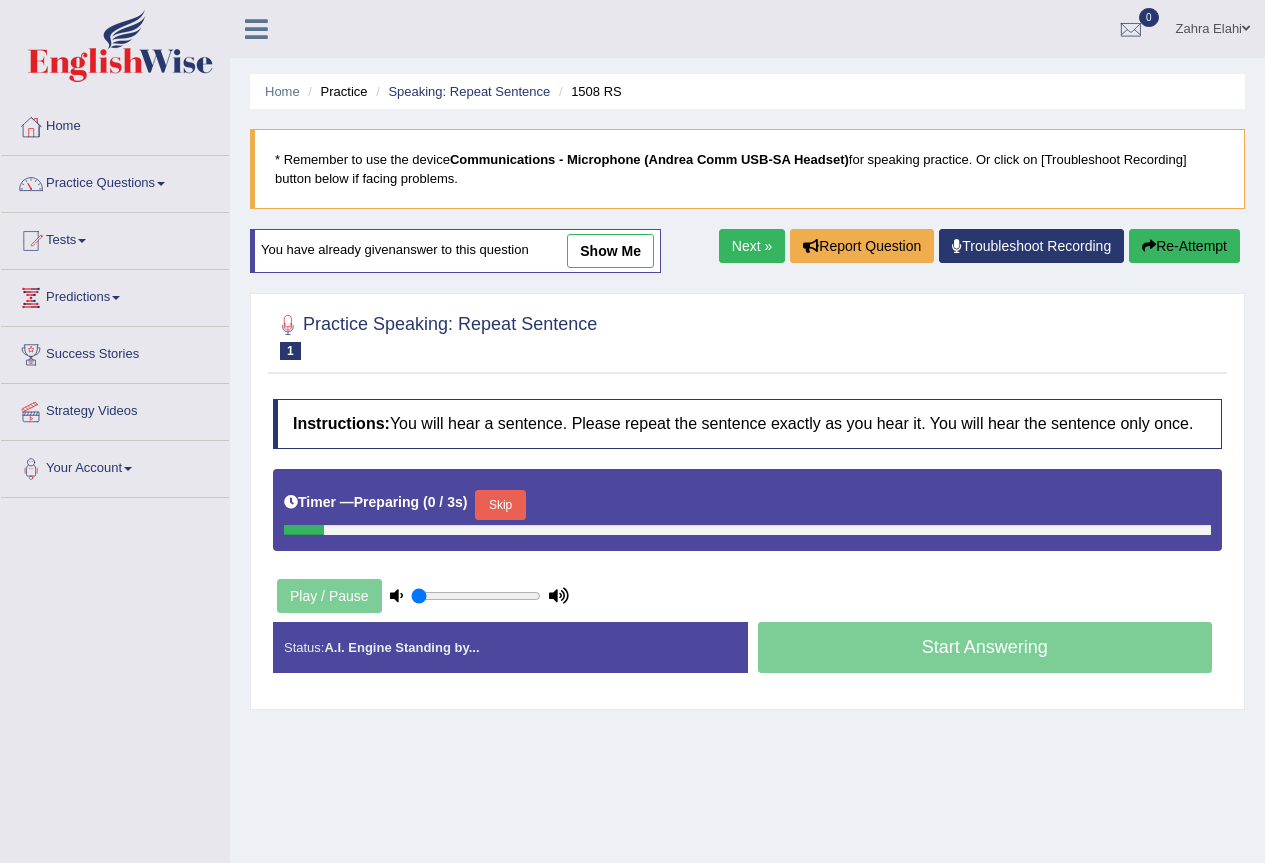 scroll, scrollTop: 0, scrollLeft: 0, axis: both 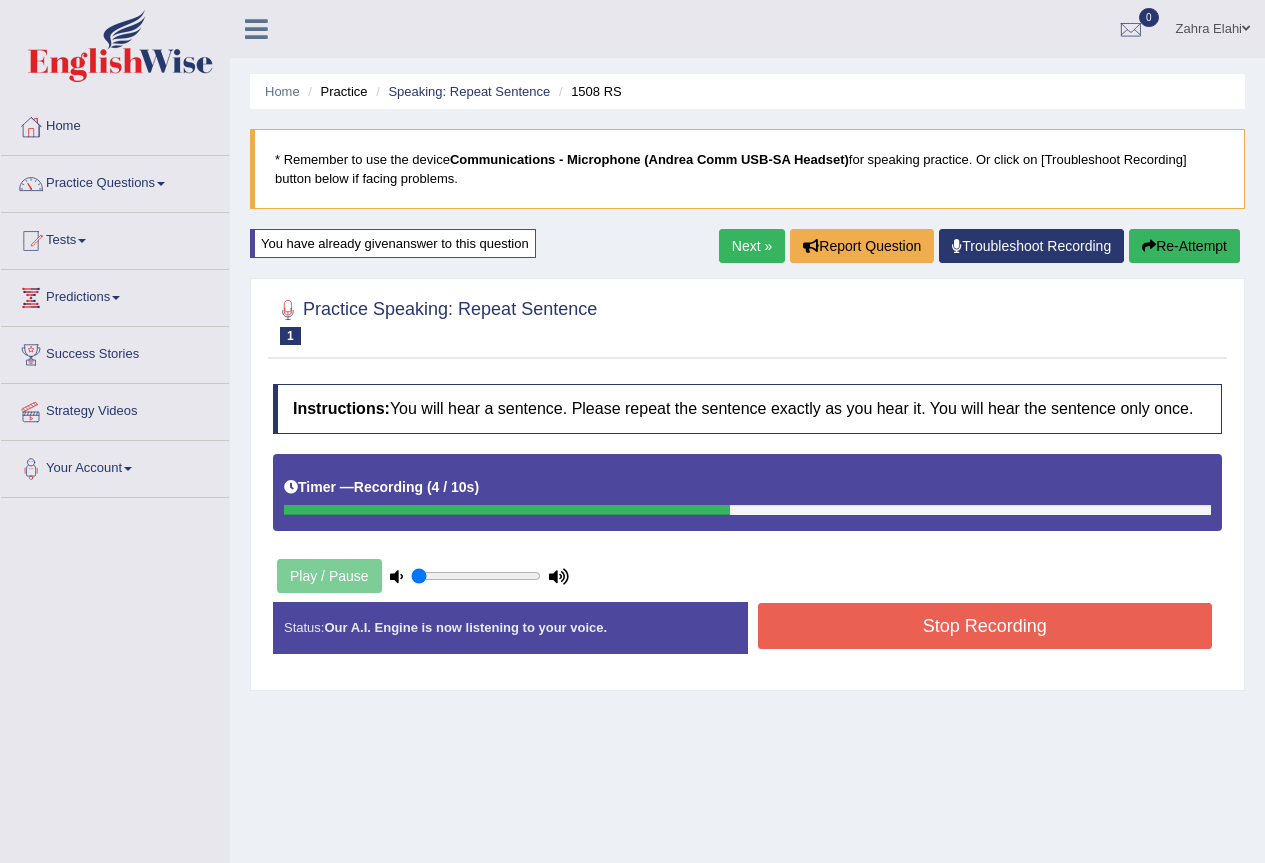 click on "Stop Recording" at bounding box center (985, 626) 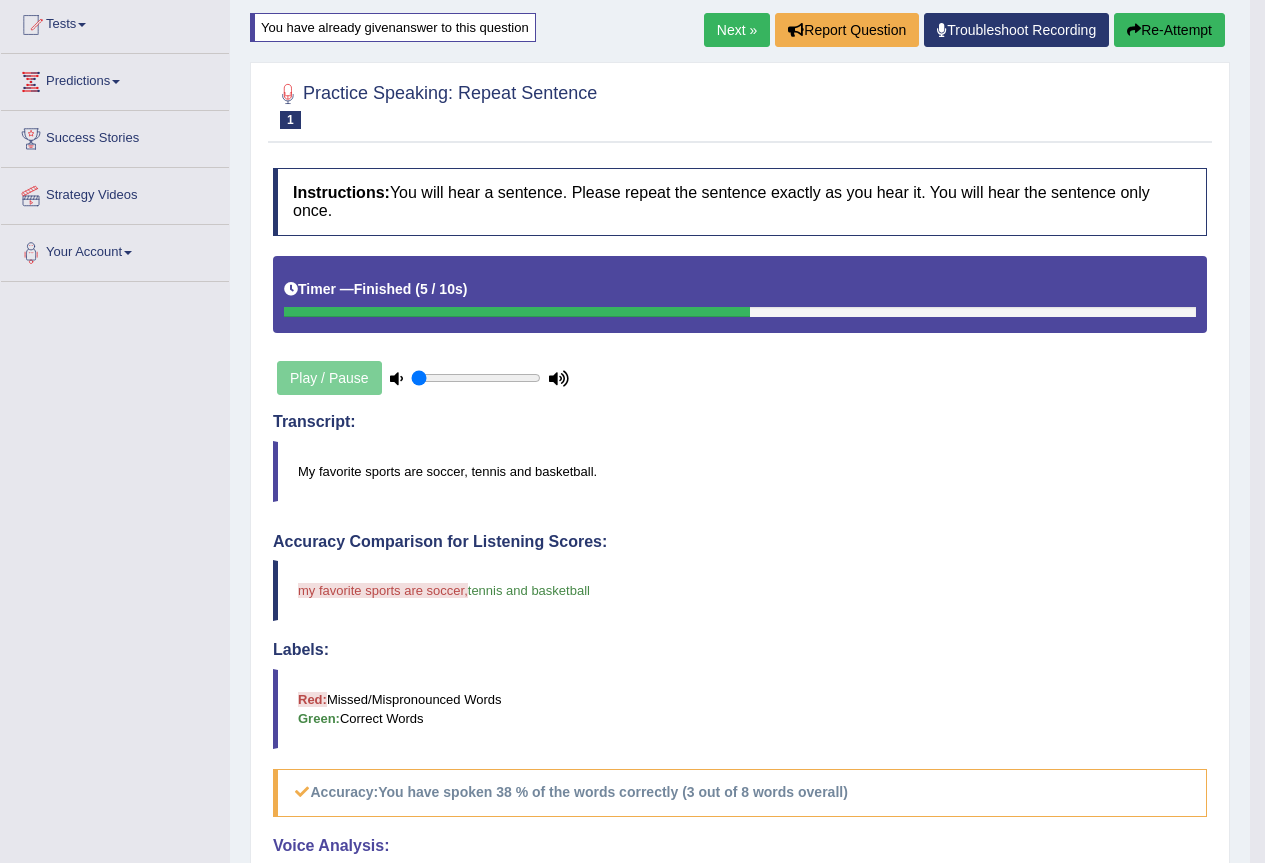scroll, scrollTop: 0, scrollLeft: 0, axis: both 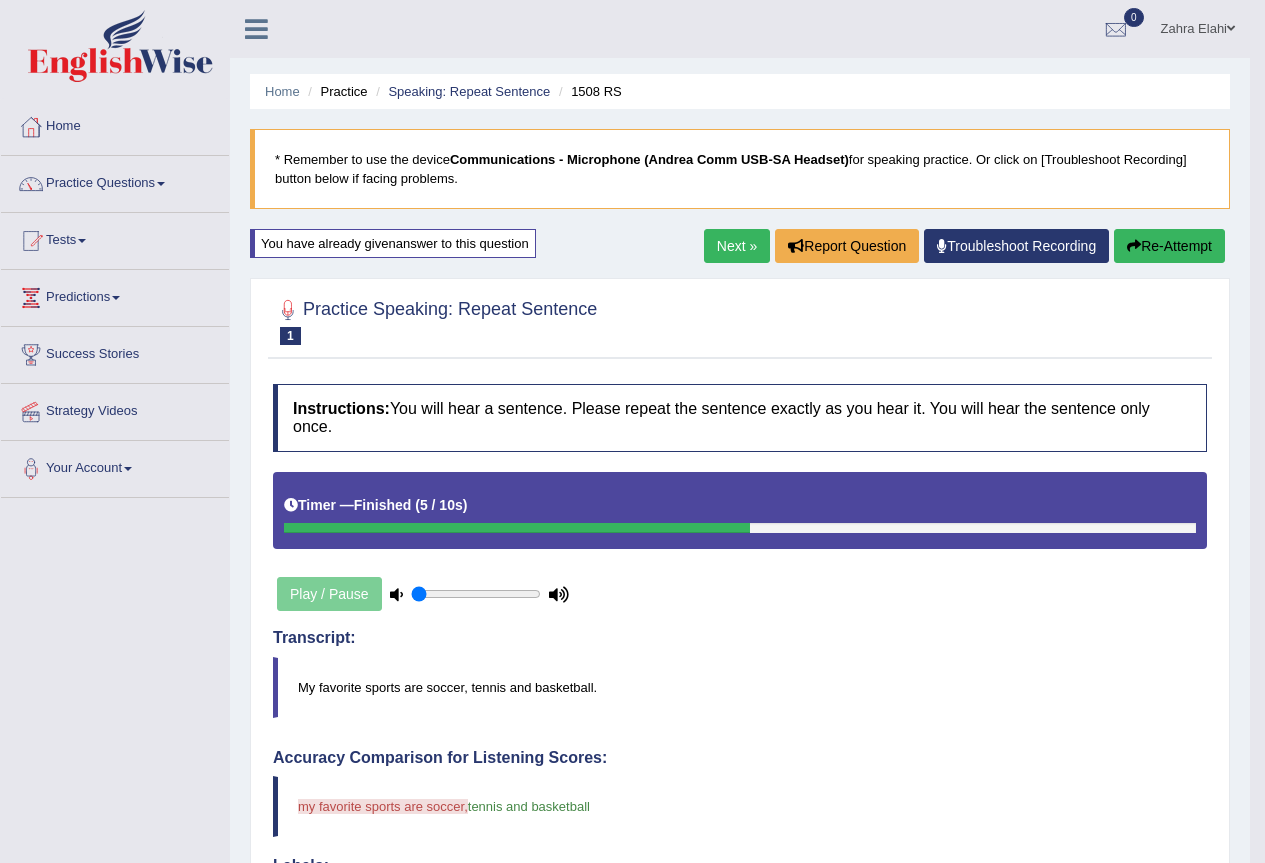 click on "Re-Attempt" at bounding box center [1169, 246] 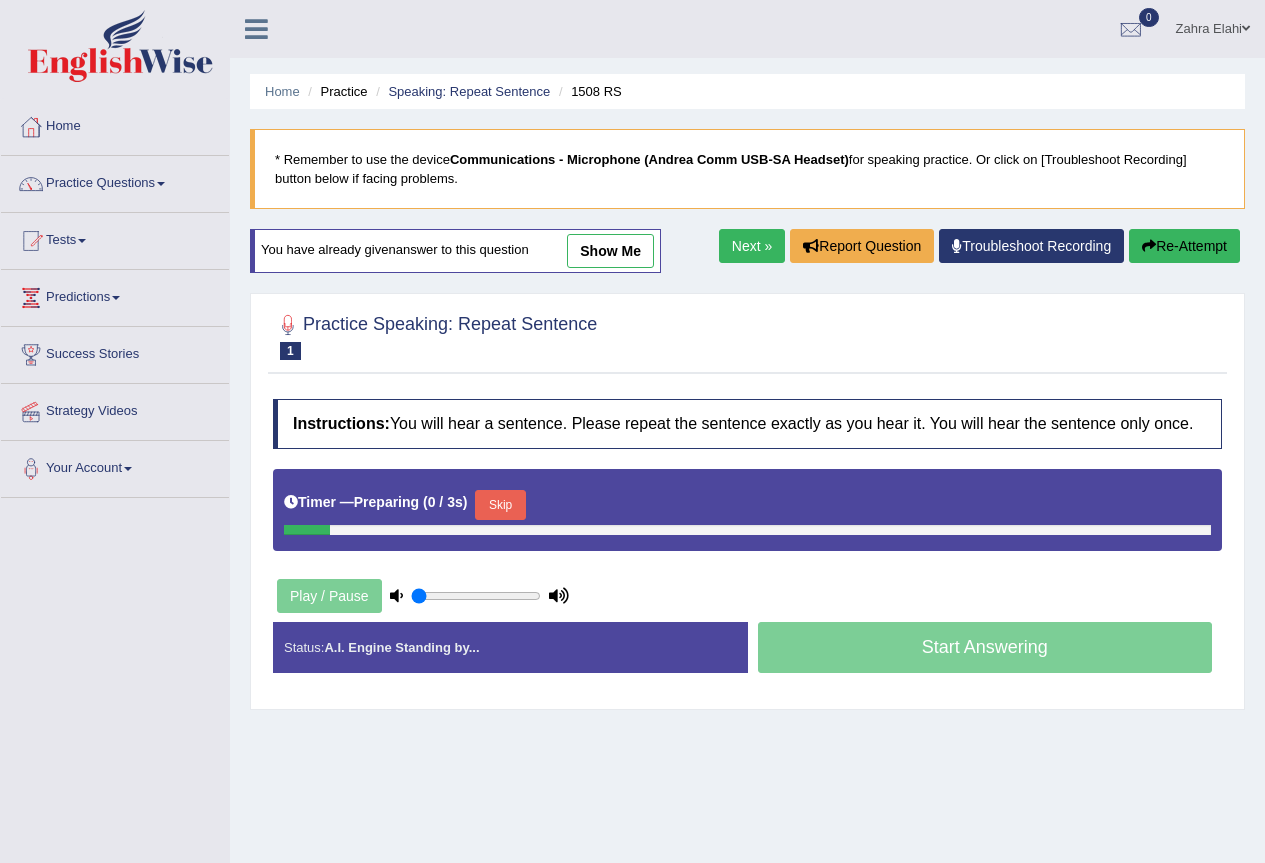 scroll, scrollTop: 0, scrollLeft: 0, axis: both 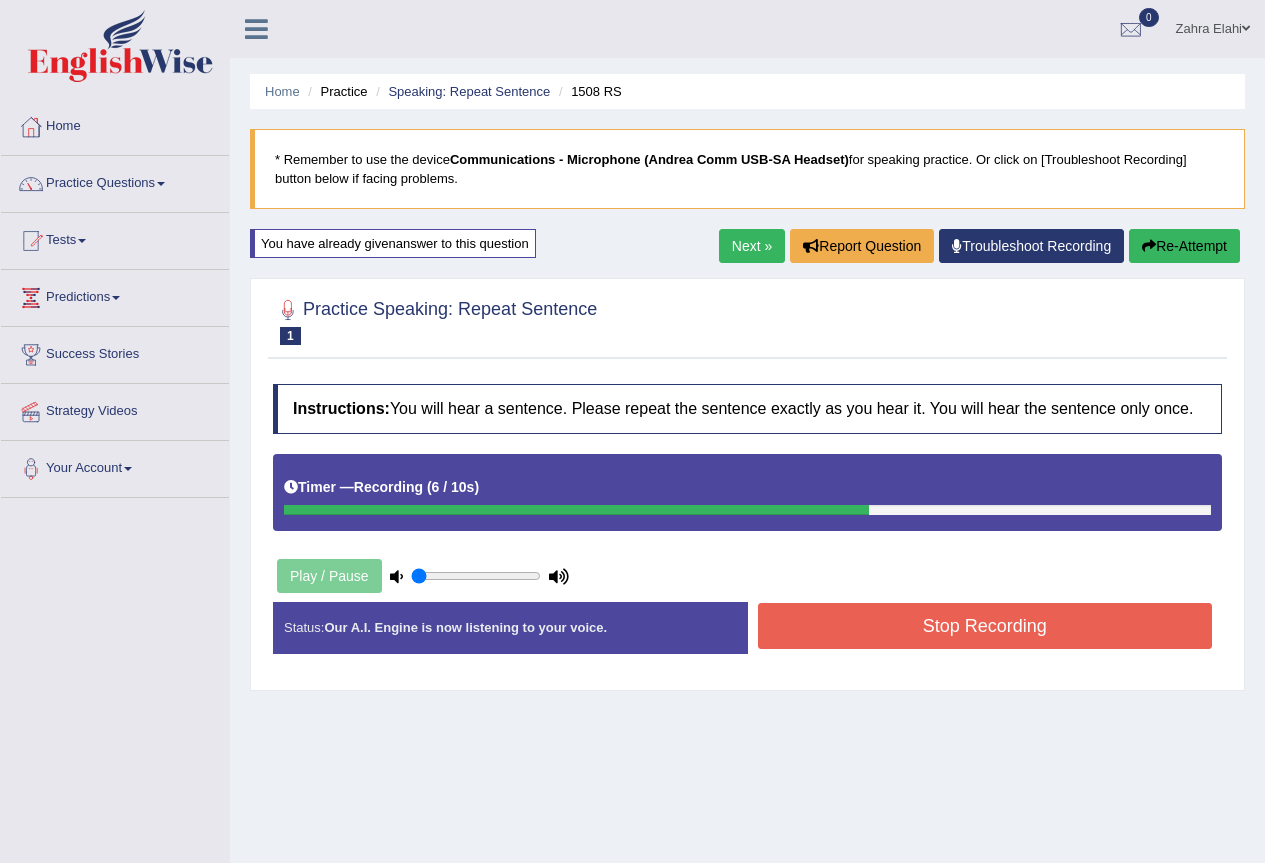 click on "Stop Recording" at bounding box center [985, 626] 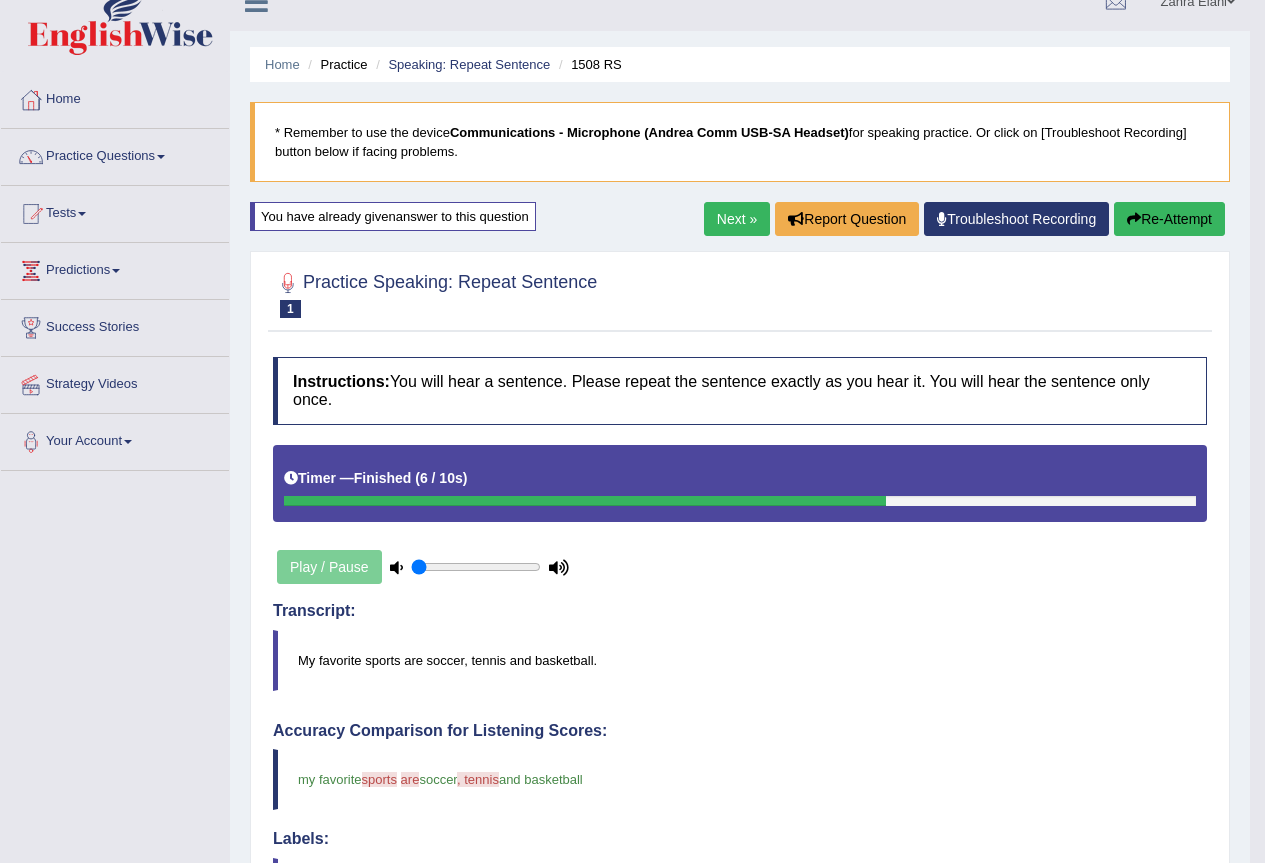 scroll, scrollTop: 0, scrollLeft: 0, axis: both 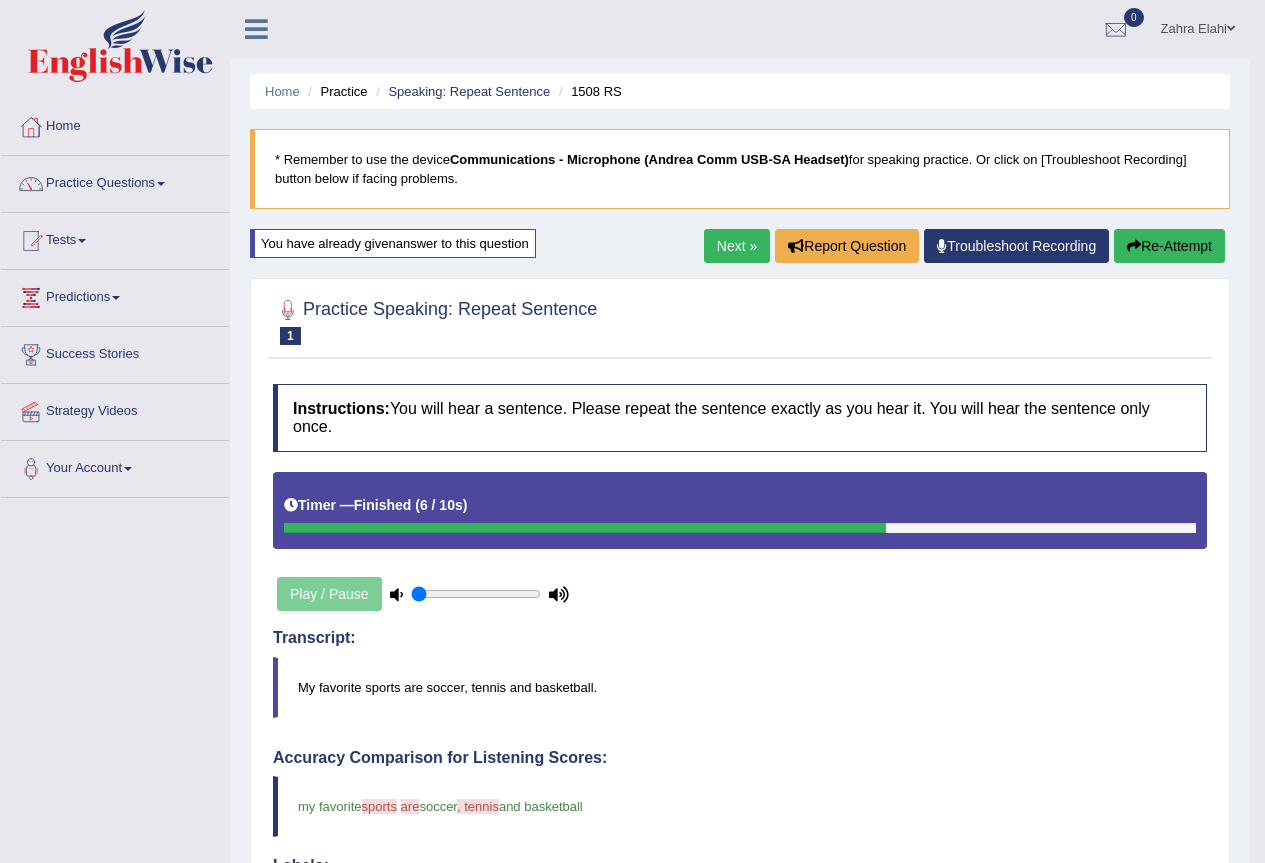 click on "Re-Attempt" at bounding box center [1169, 246] 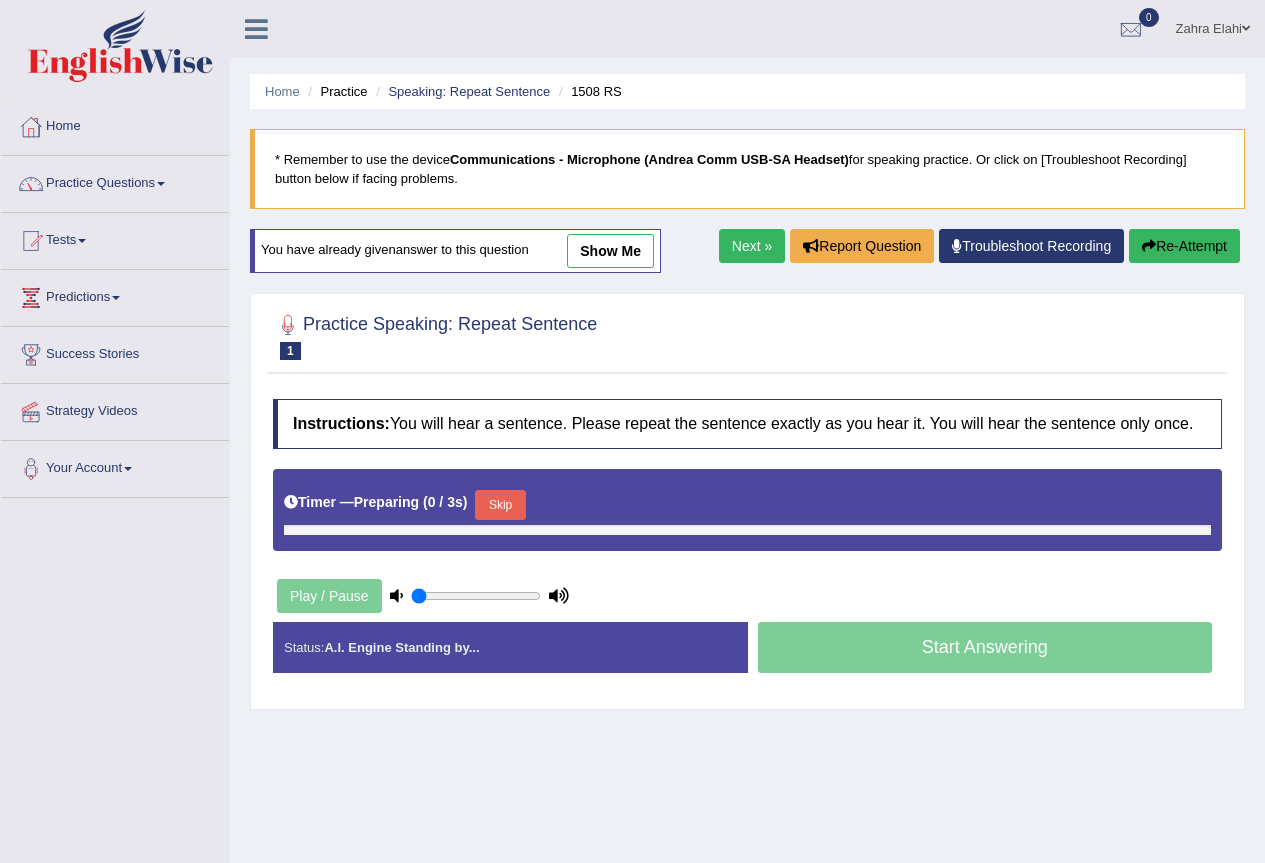 scroll, scrollTop: 0, scrollLeft: 0, axis: both 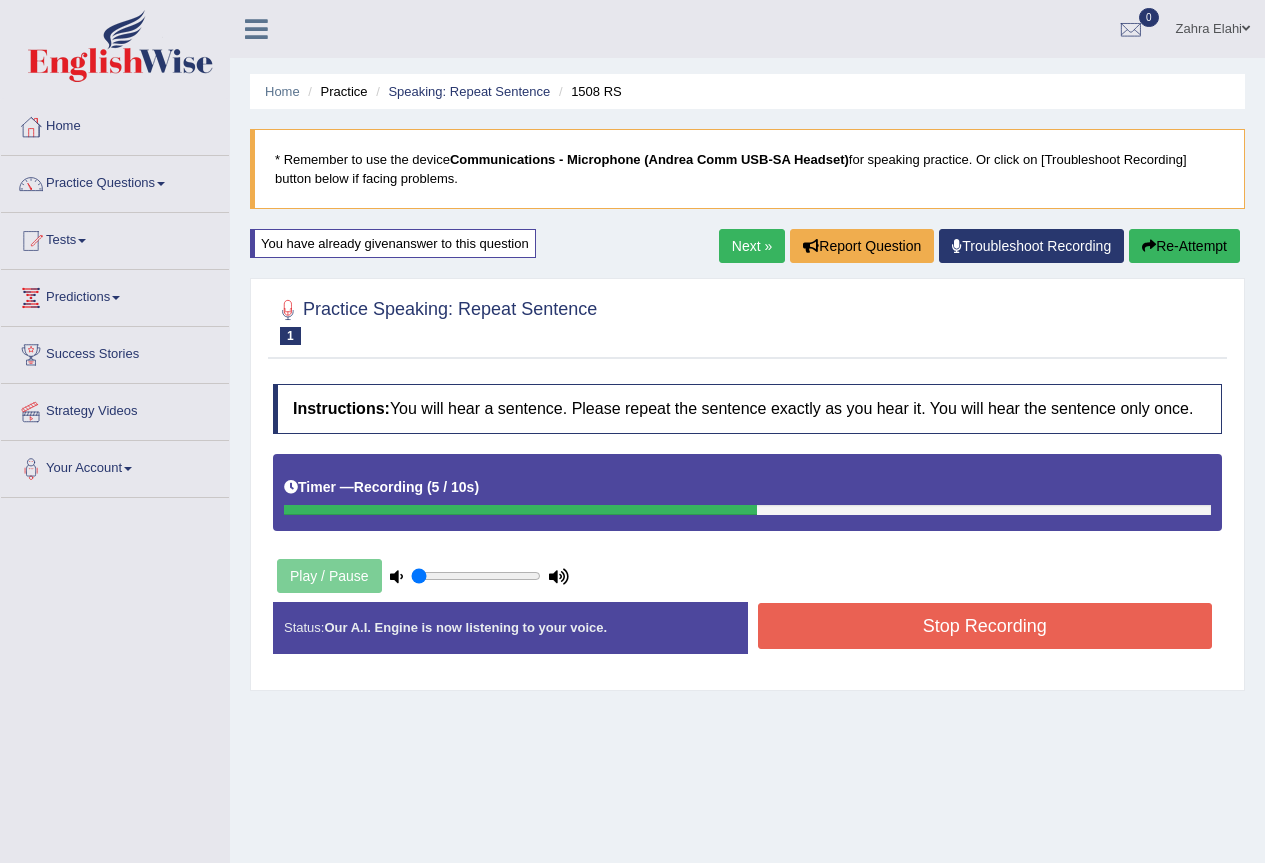 click on "Stop Recording" at bounding box center [985, 626] 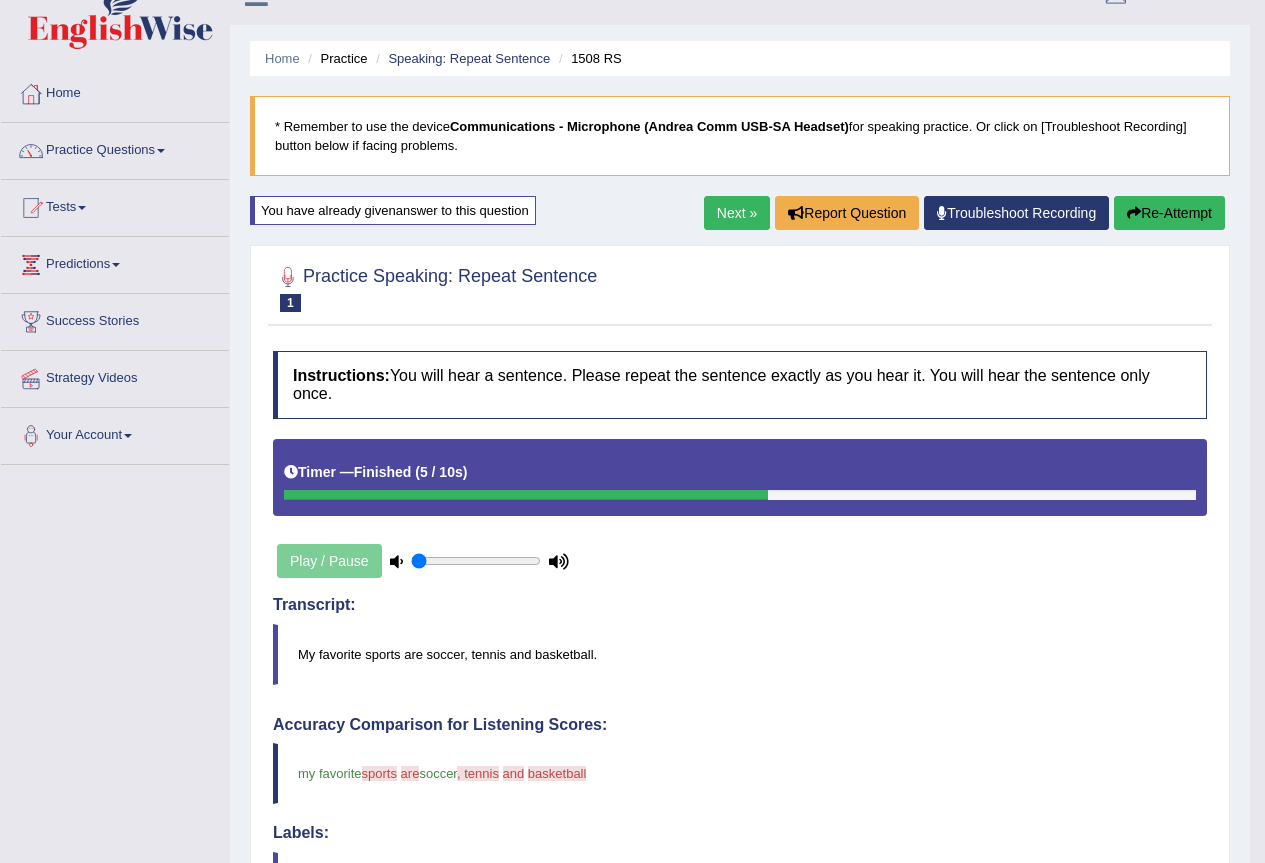 scroll, scrollTop: 0, scrollLeft: 0, axis: both 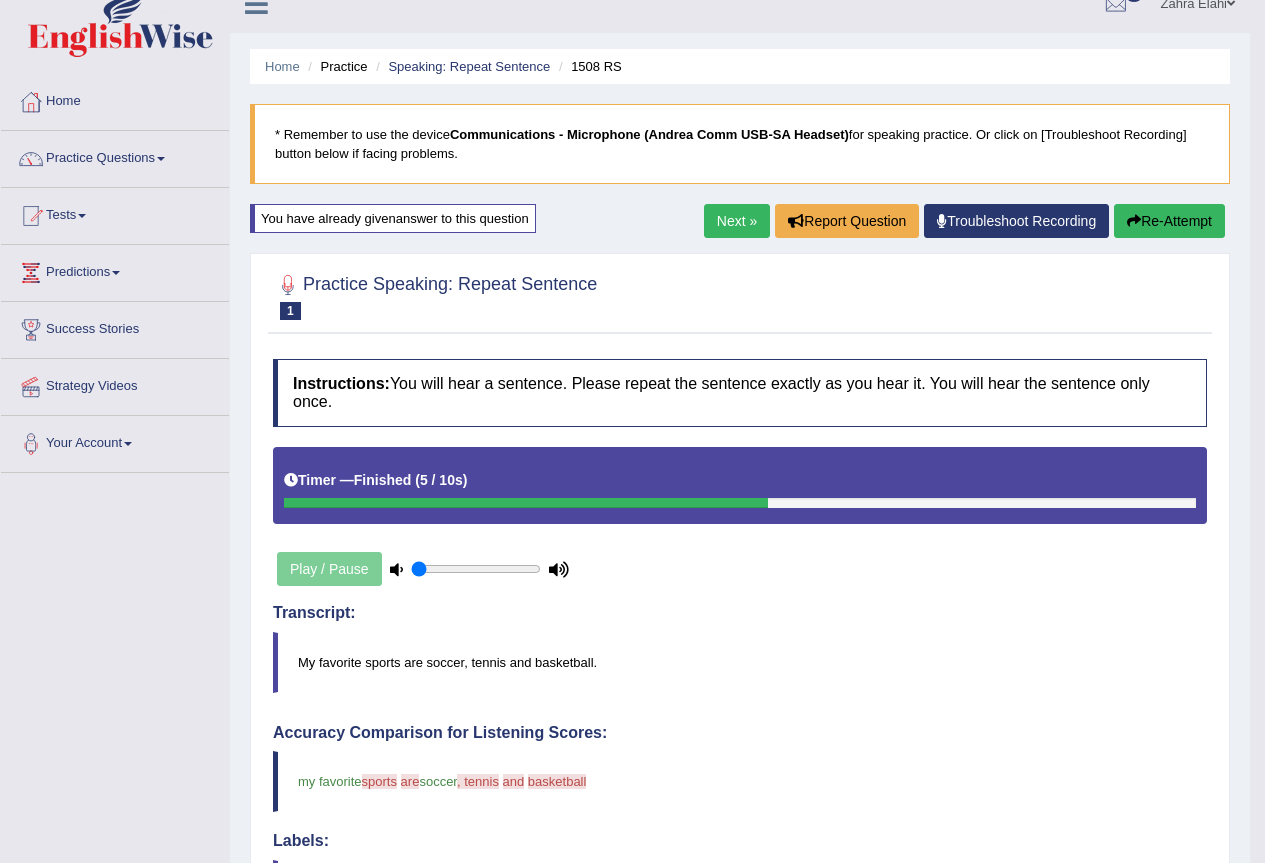 click on "Re-Attempt" at bounding box center (1169, 221) 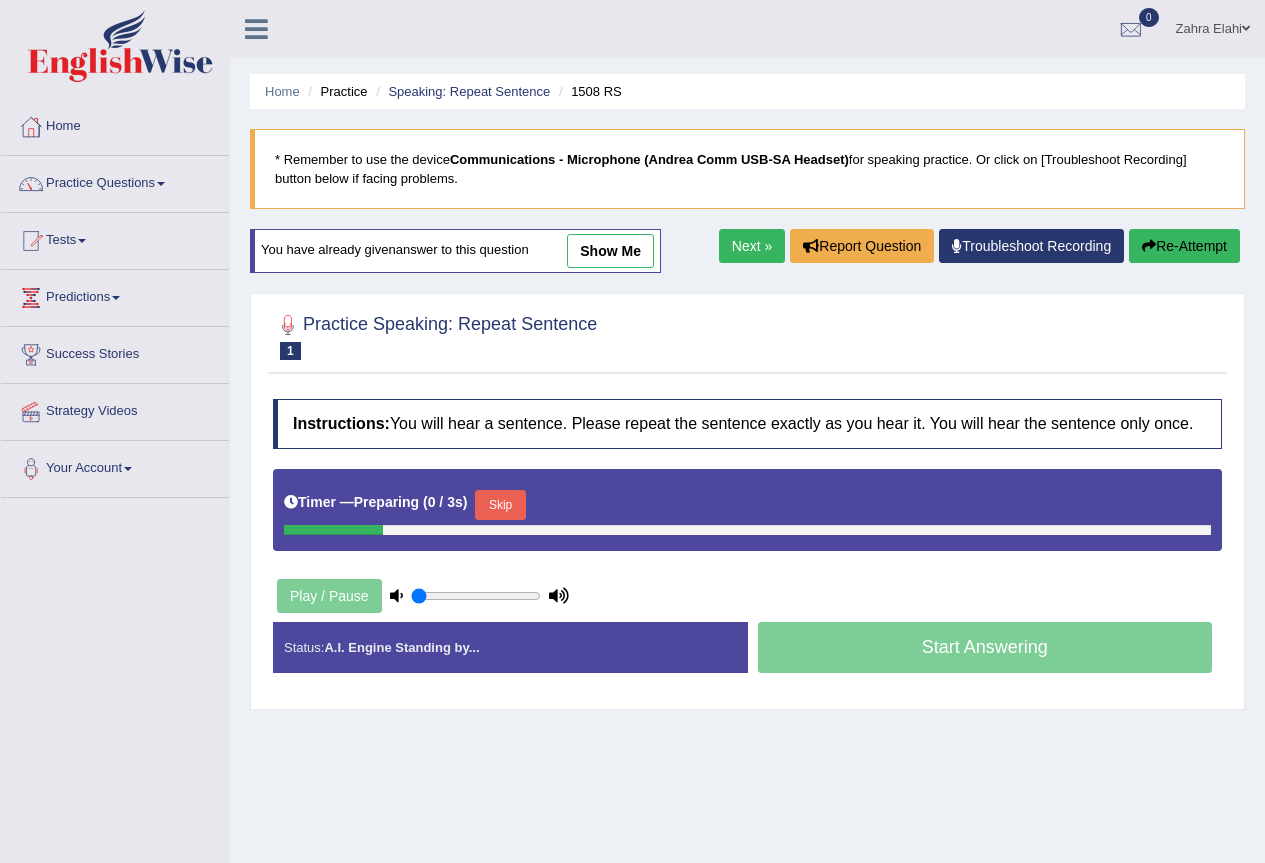 scroll, scrollTop: 25, scrollLeft: 0, axis: vertical 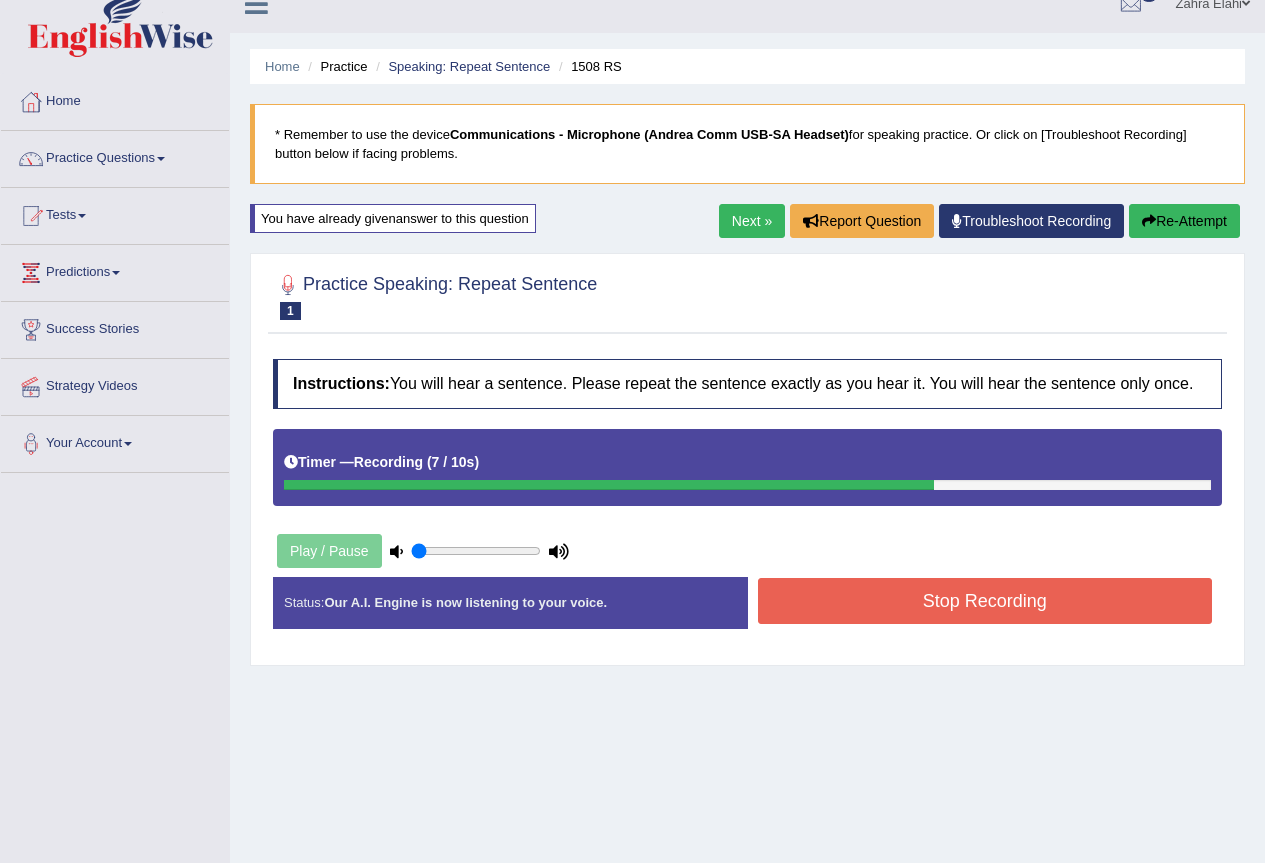 click on "Stop Recording" at bounding box center [985, 601] 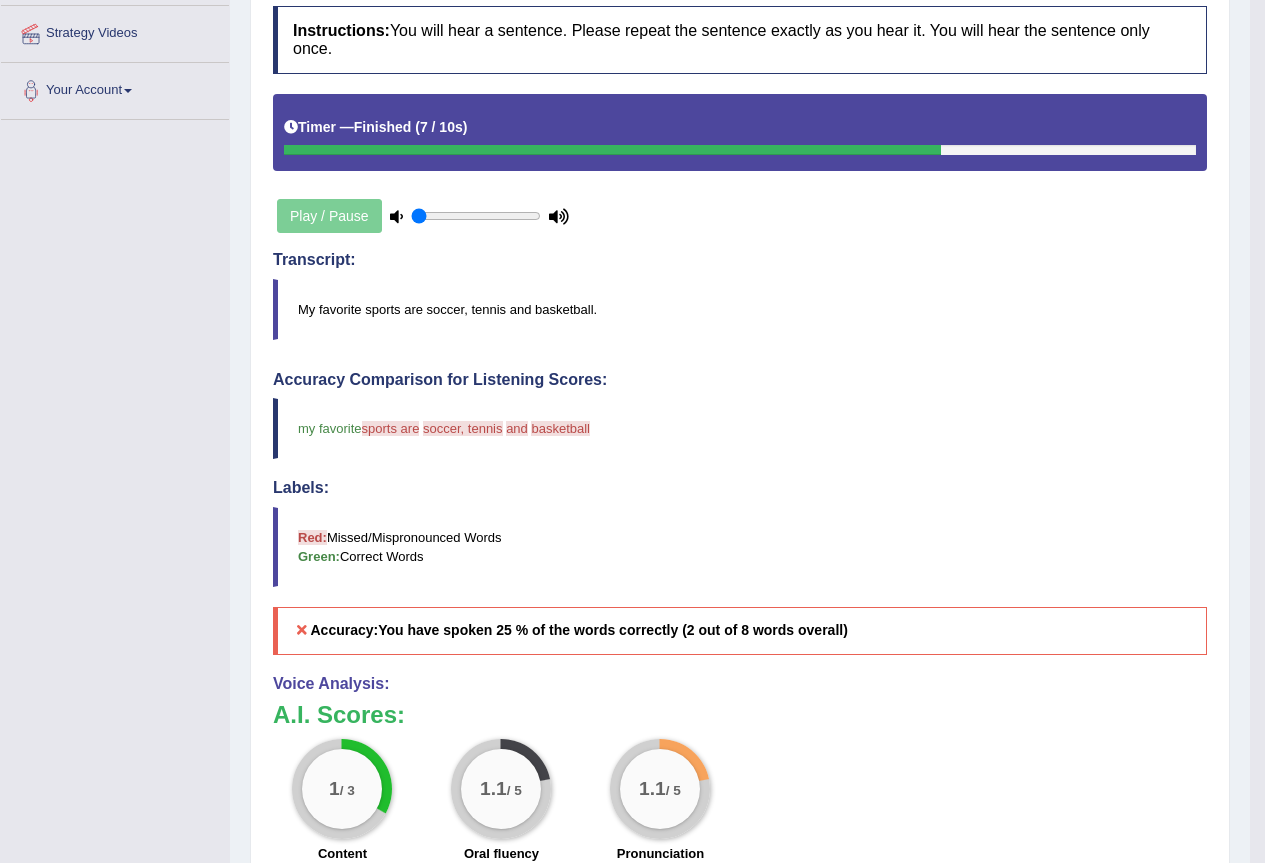 scroll, scrollTop: 425, scrollLeft: 0, axis: vertical 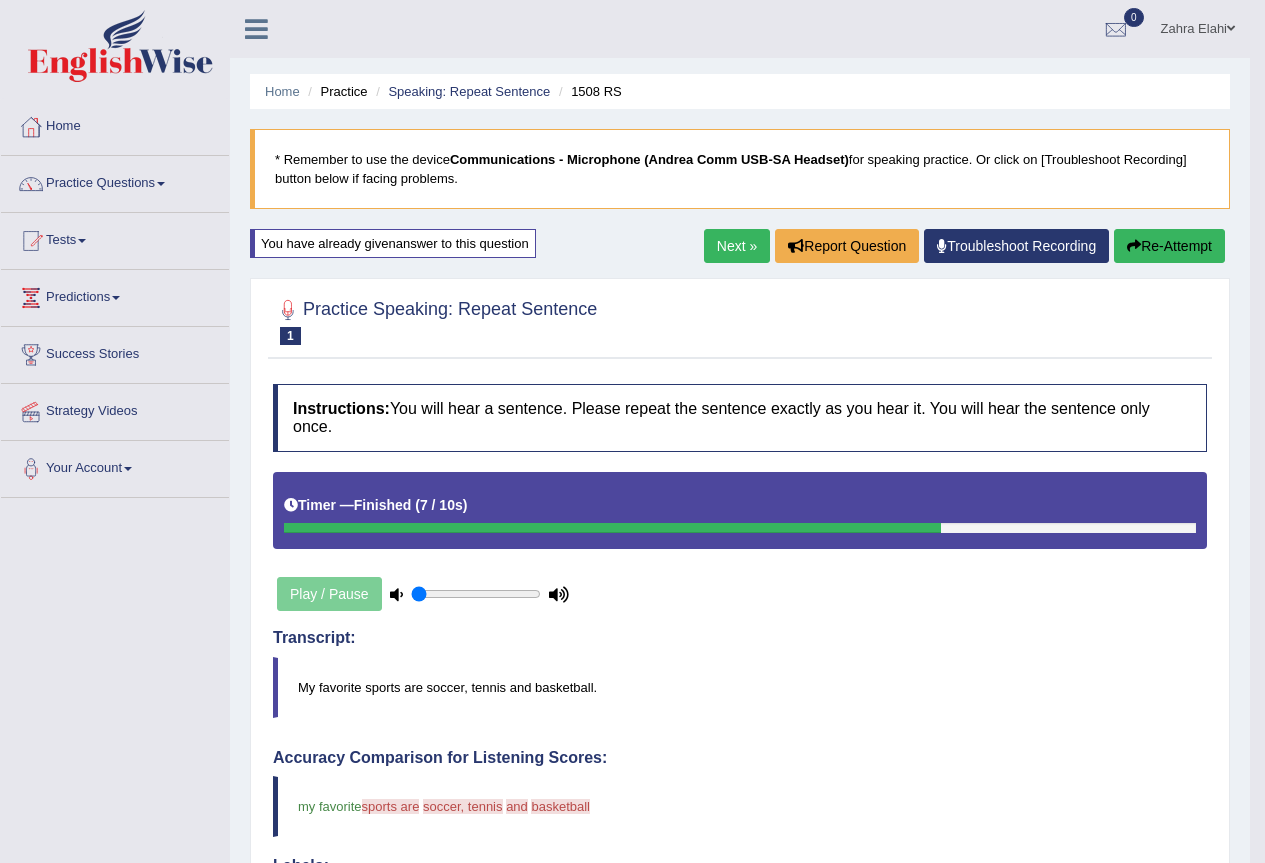 click on "Re-Attempt" at bounding box center [1169, 246] 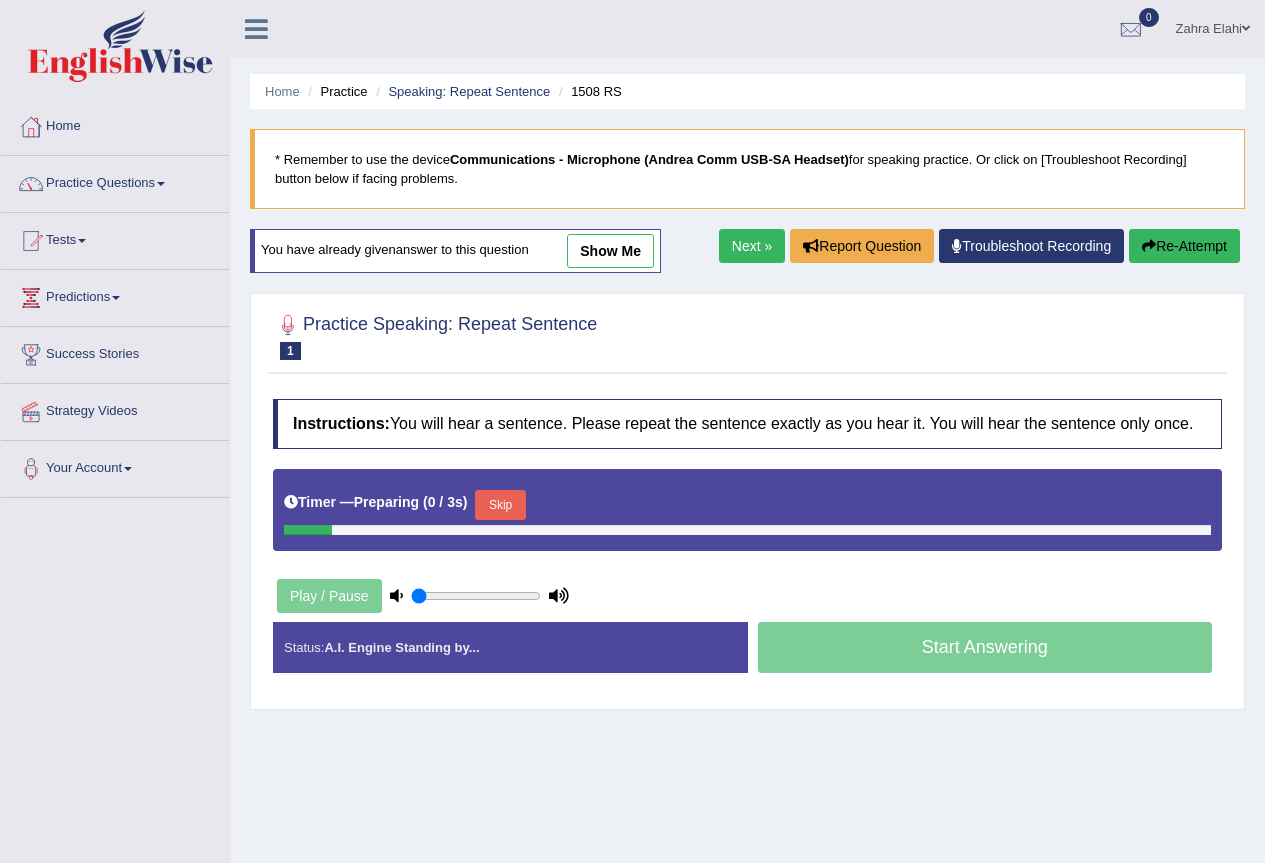 scroll, scrollTop: 0, scrollLeft: 0, axis: both 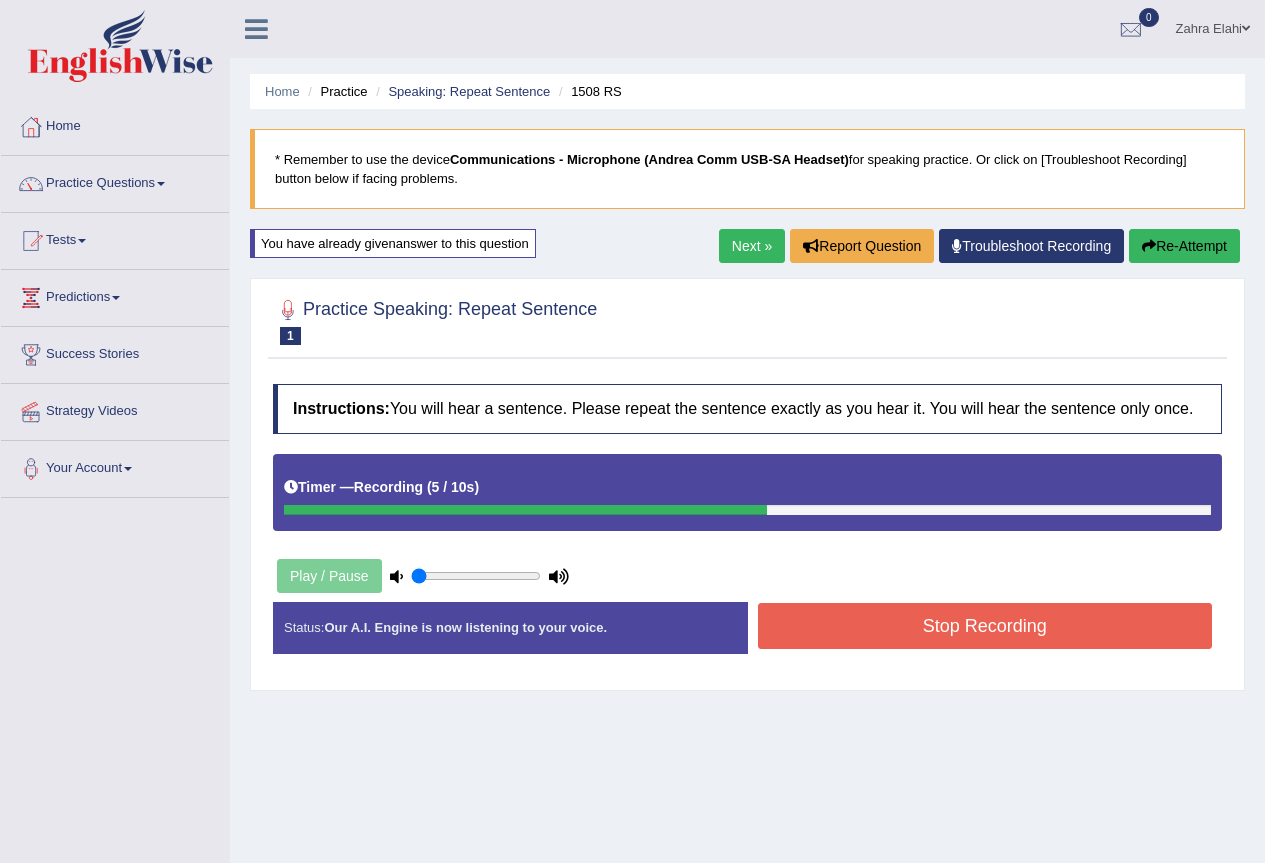 click on "Stop Recording" at bounding box center [985, 626] 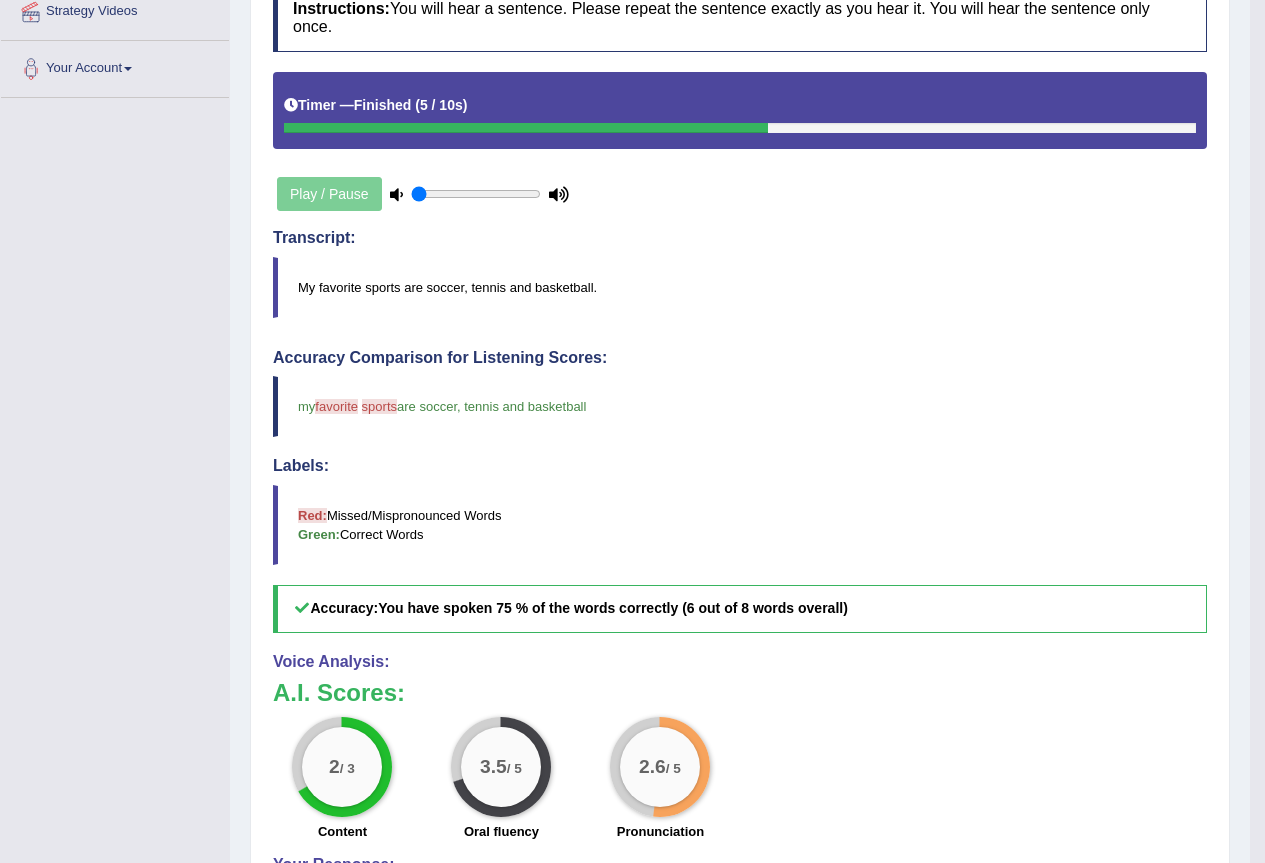 scroll, scrollTop: 0, scrollLeft: 0, axis: both 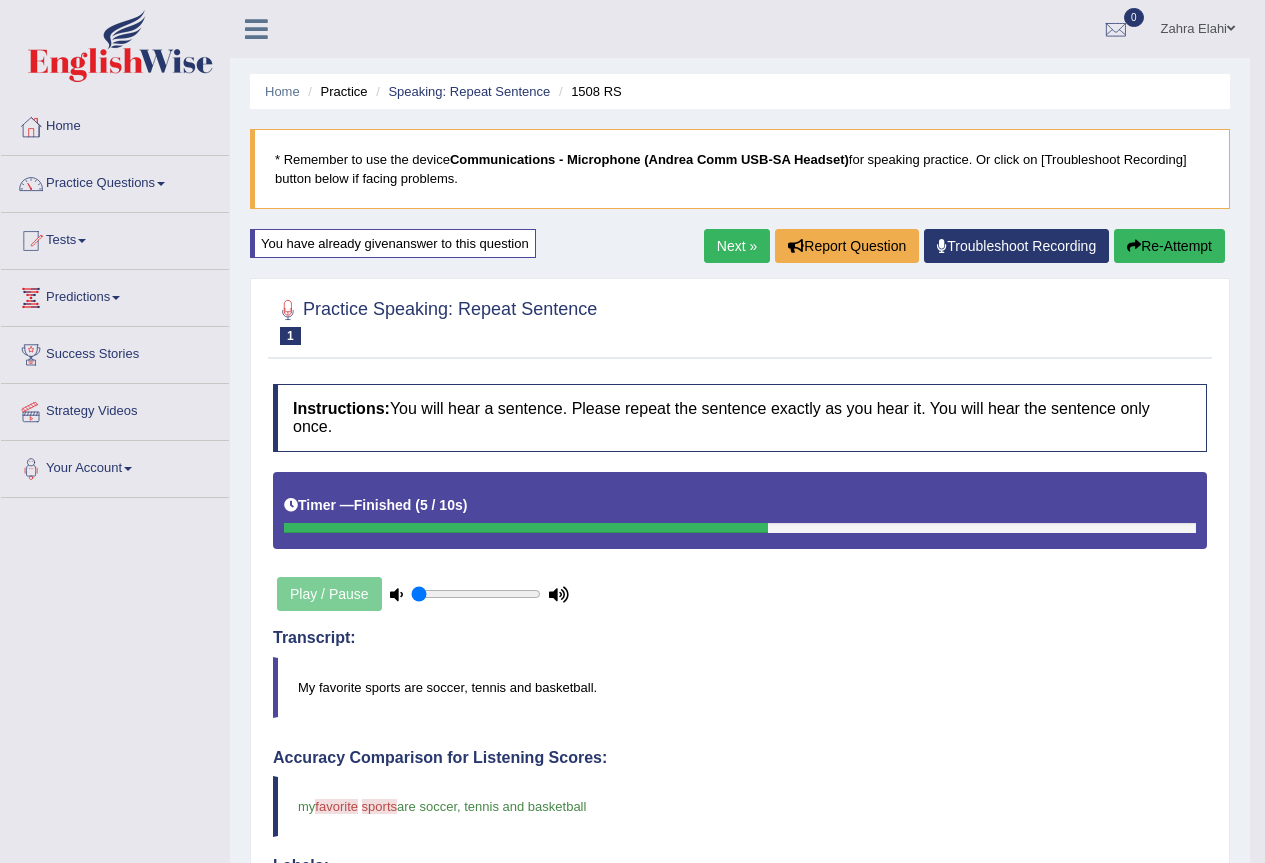 click on "Re-Attempt" at bounding box center (1169, 246) 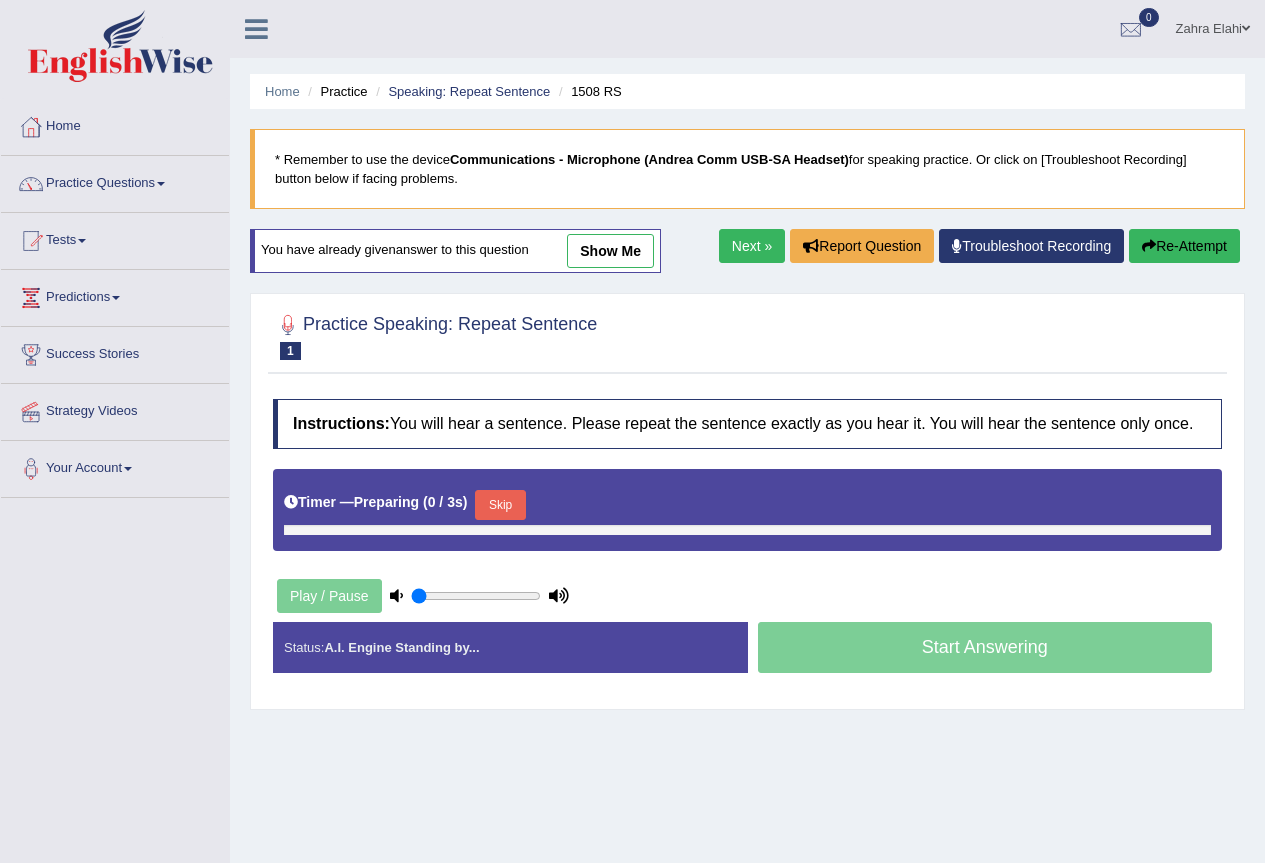 scroll, scrollTop: 0, scrollLeft: 0, axis: both 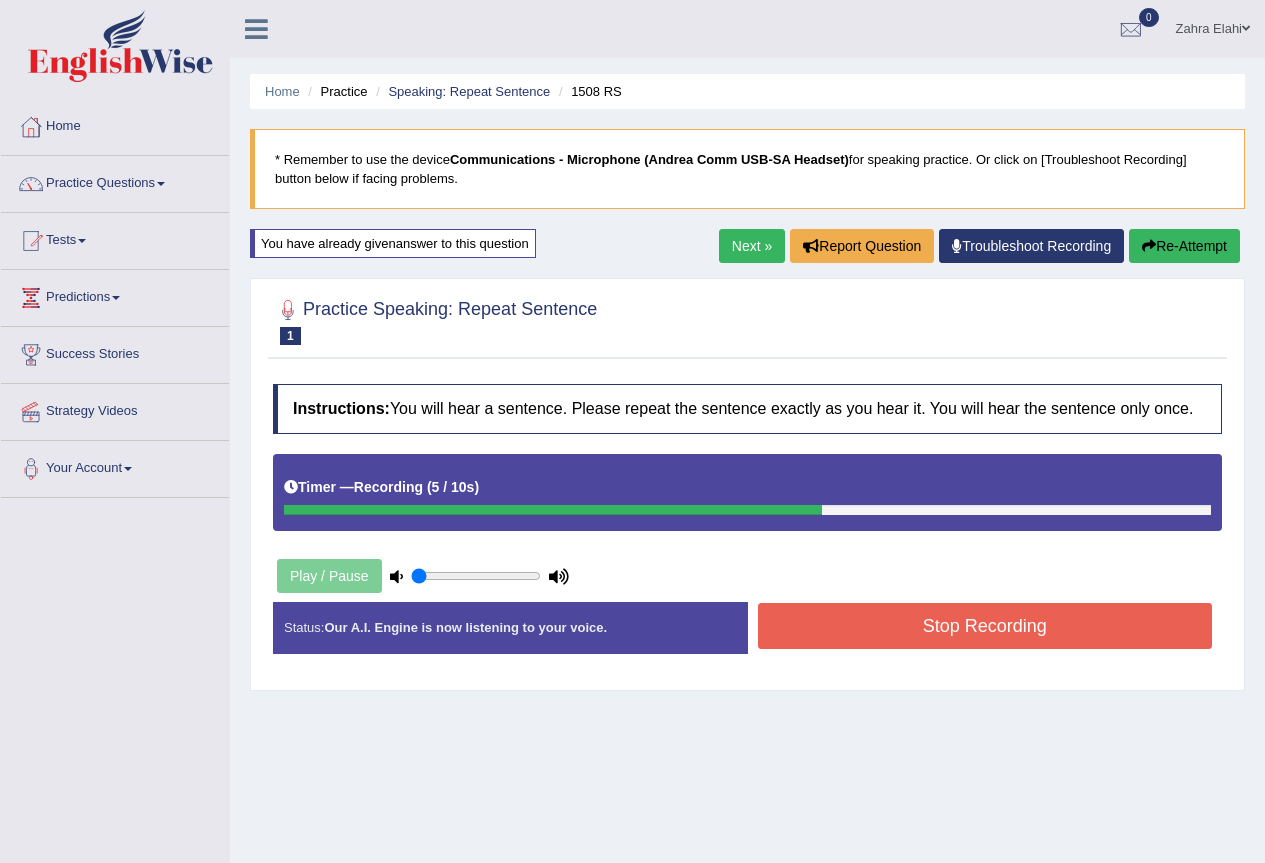 click on "Stop Recording" at bounding box center (985, 626) 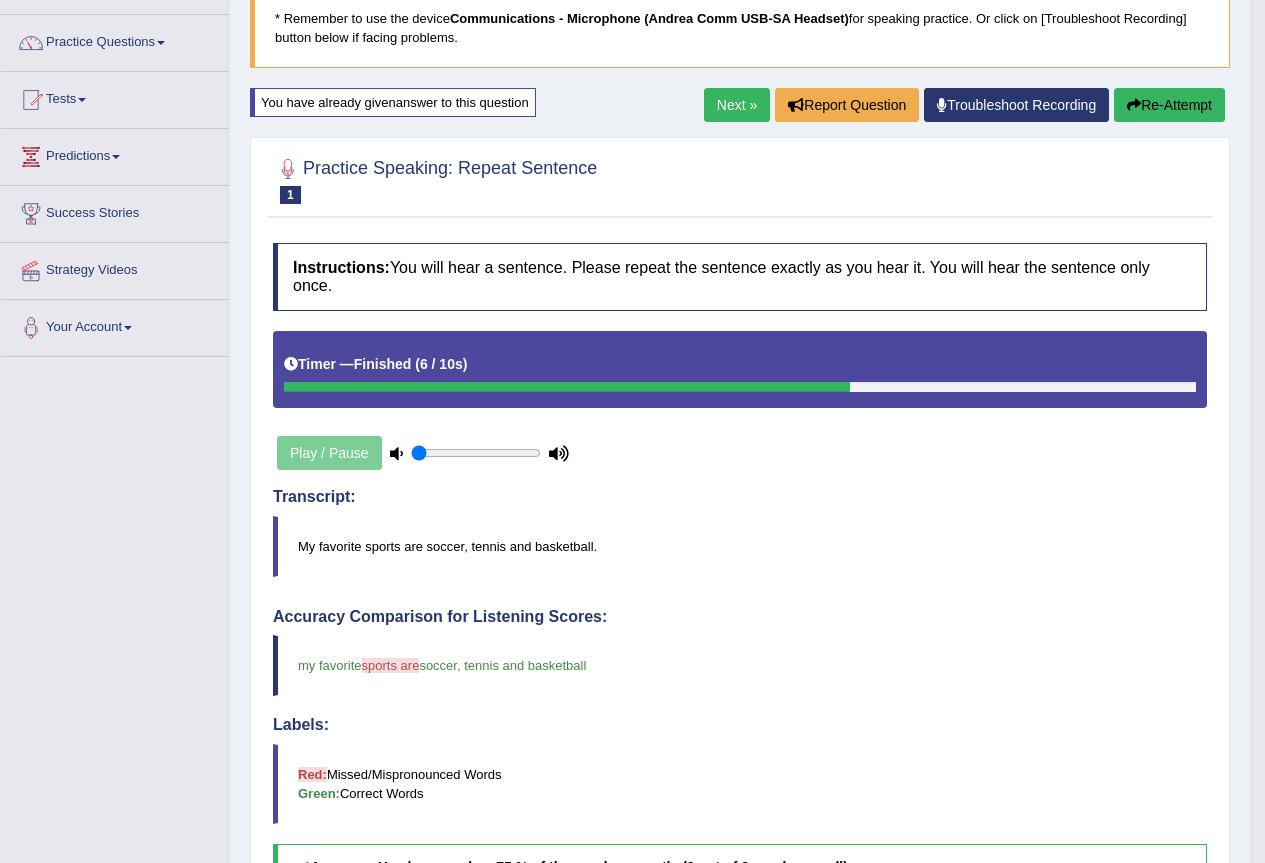 scroll, scrollTop: 0, scrollLeft: 0, axis: both 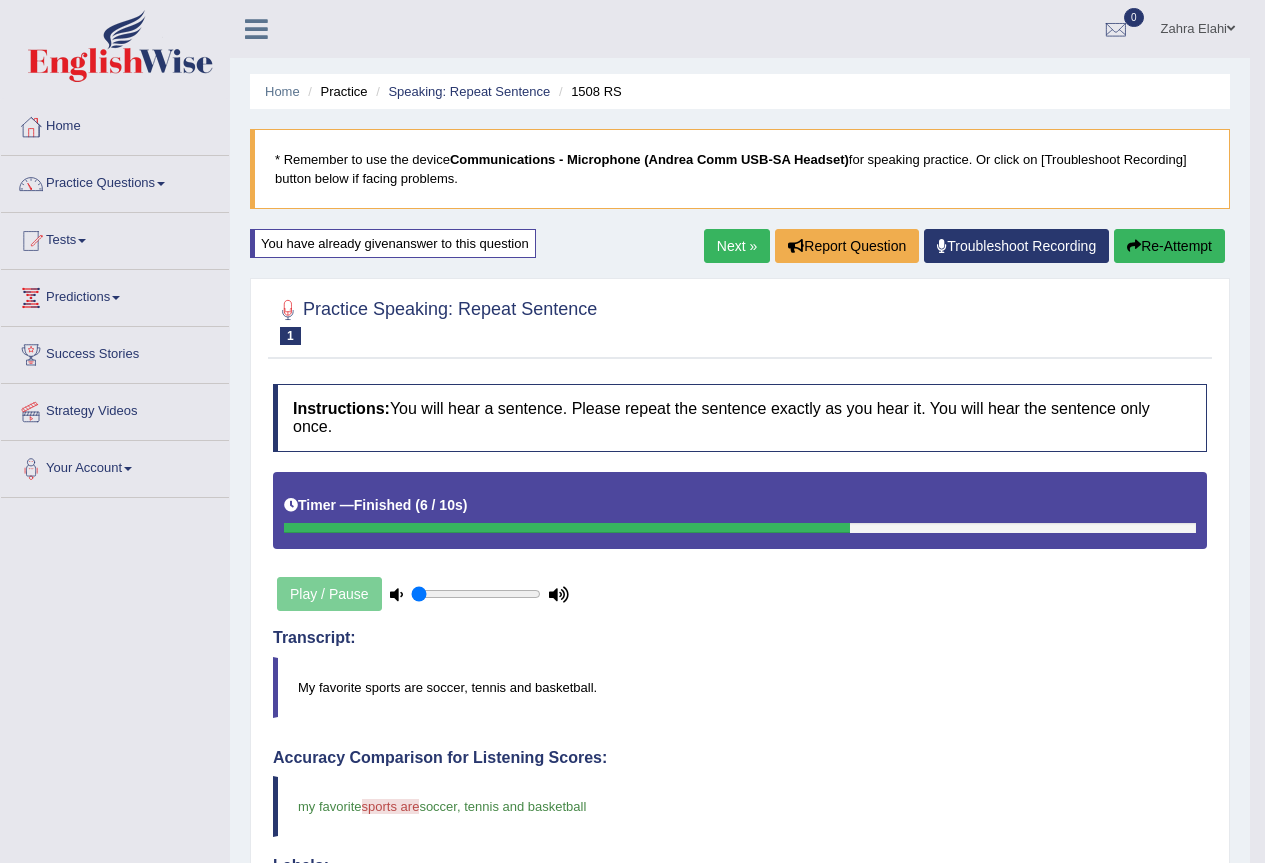 click on "Re-Attempt" at bounding box center [1169, 246] 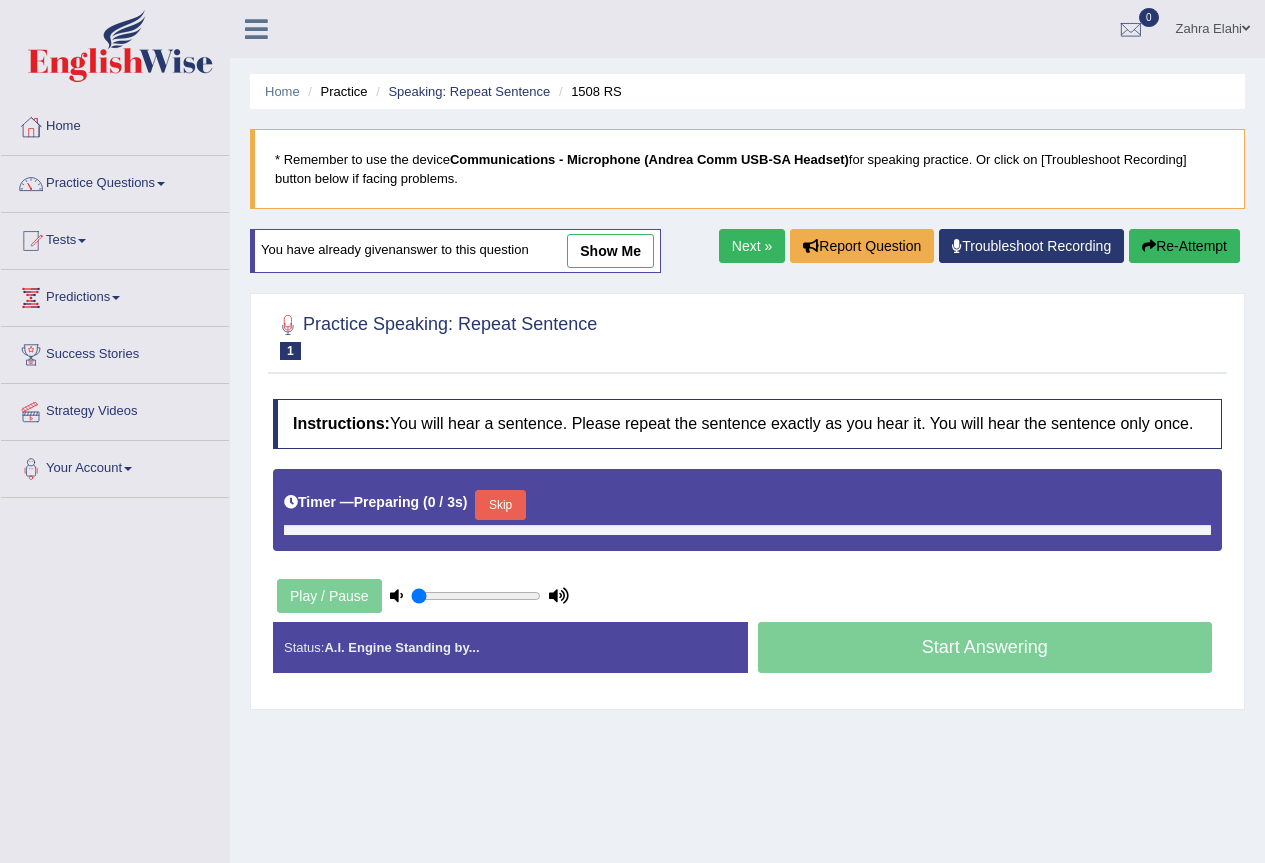 scroll, scrollTop: 0, scrollLeft: 0, axis: both 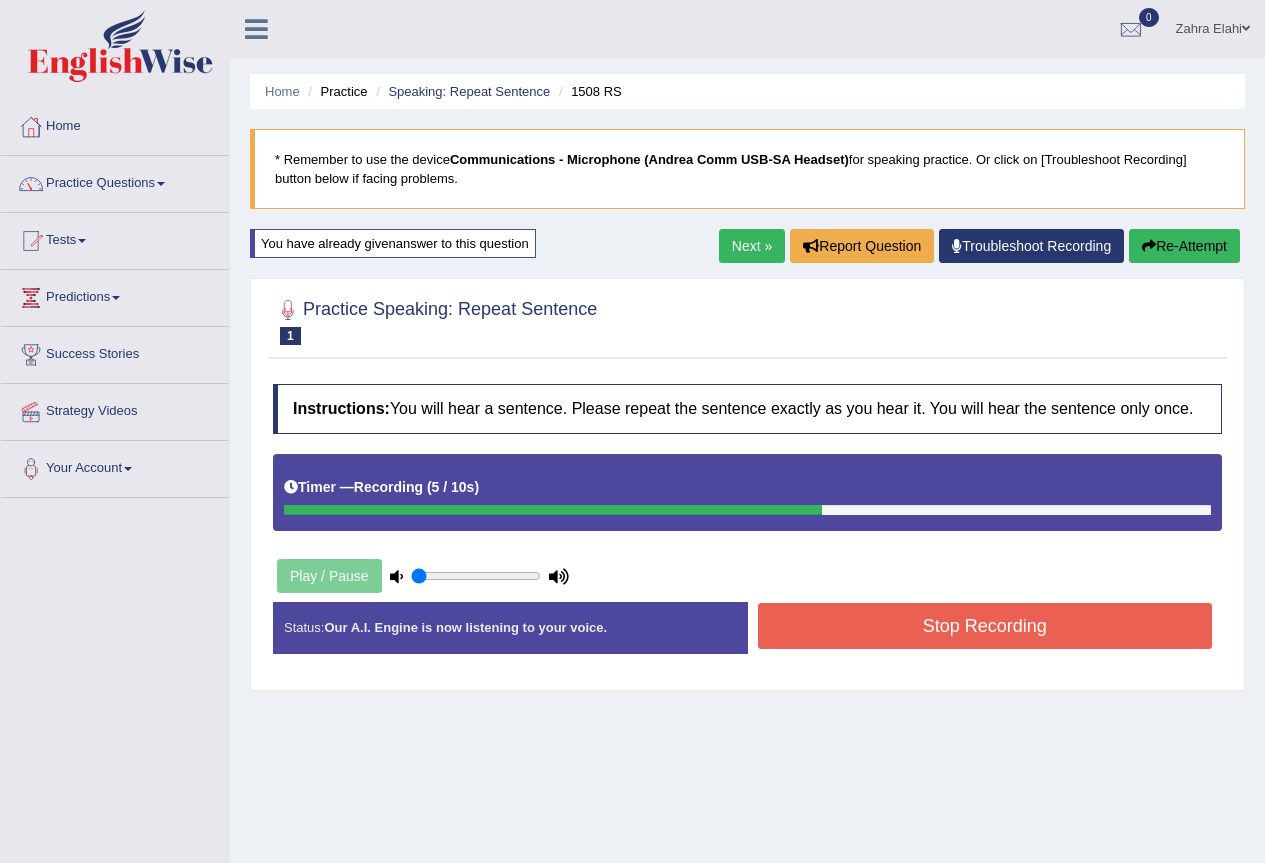 click on "Stop Recording" at bounding box center (985, 626) 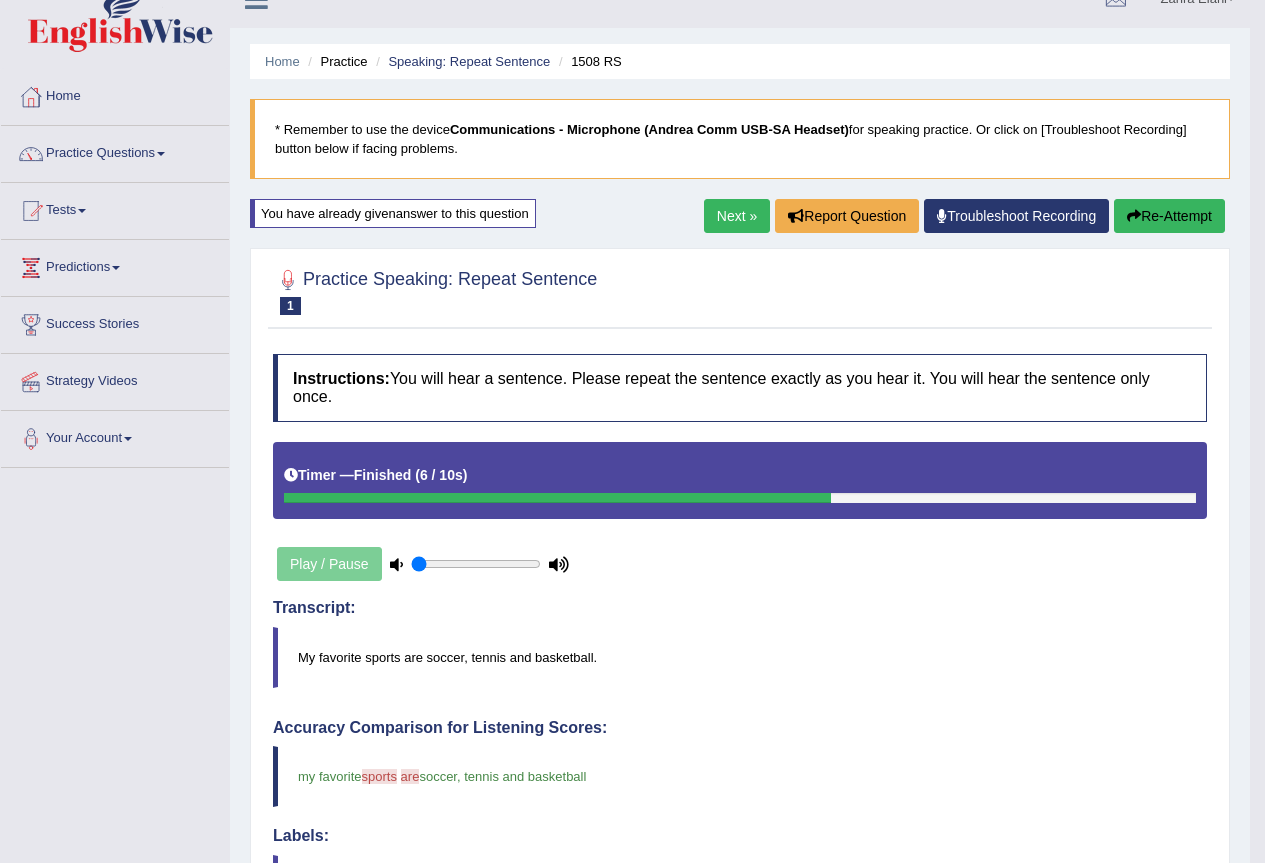 scroll, scrollTop: 0, scrollLeft: 0, axis: both 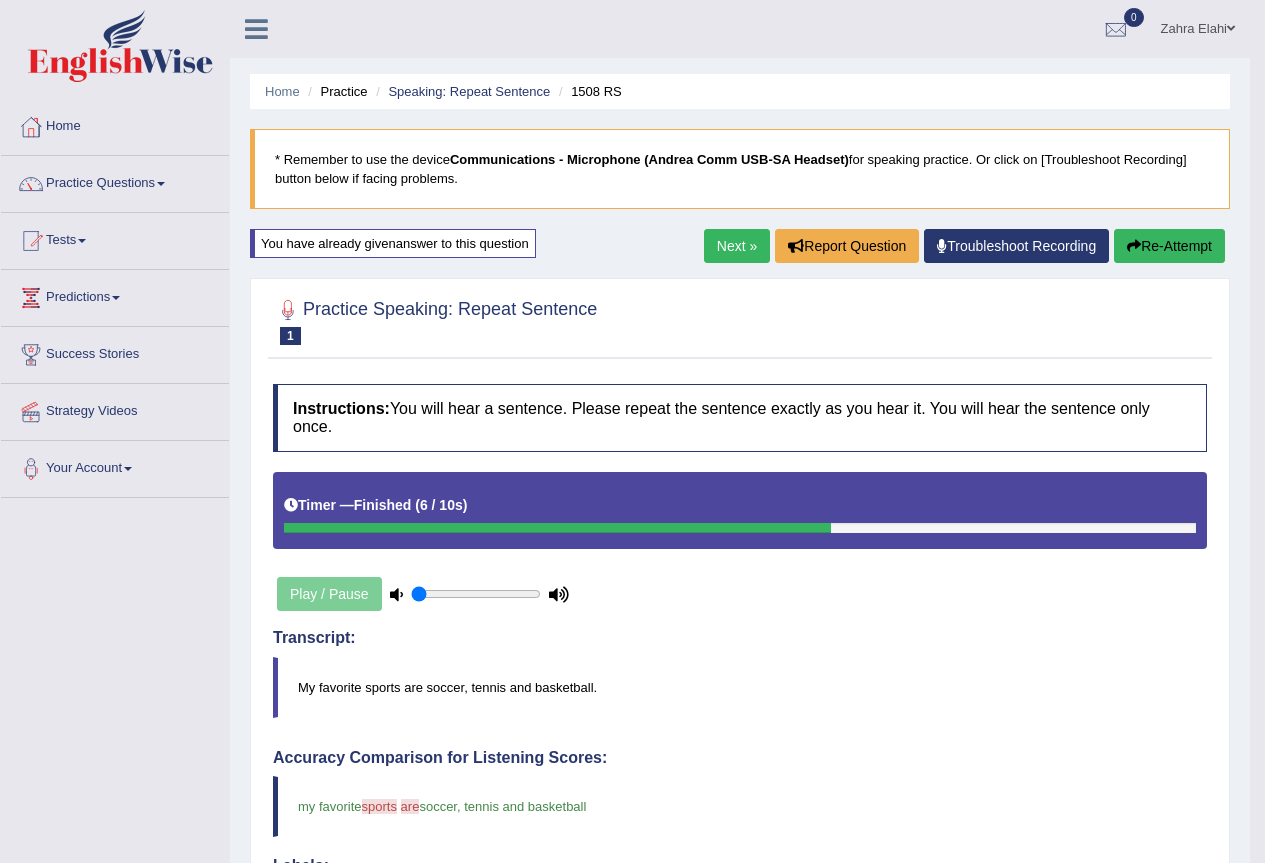 click on "Re-Attempt" at bounding box center (1169, 246) 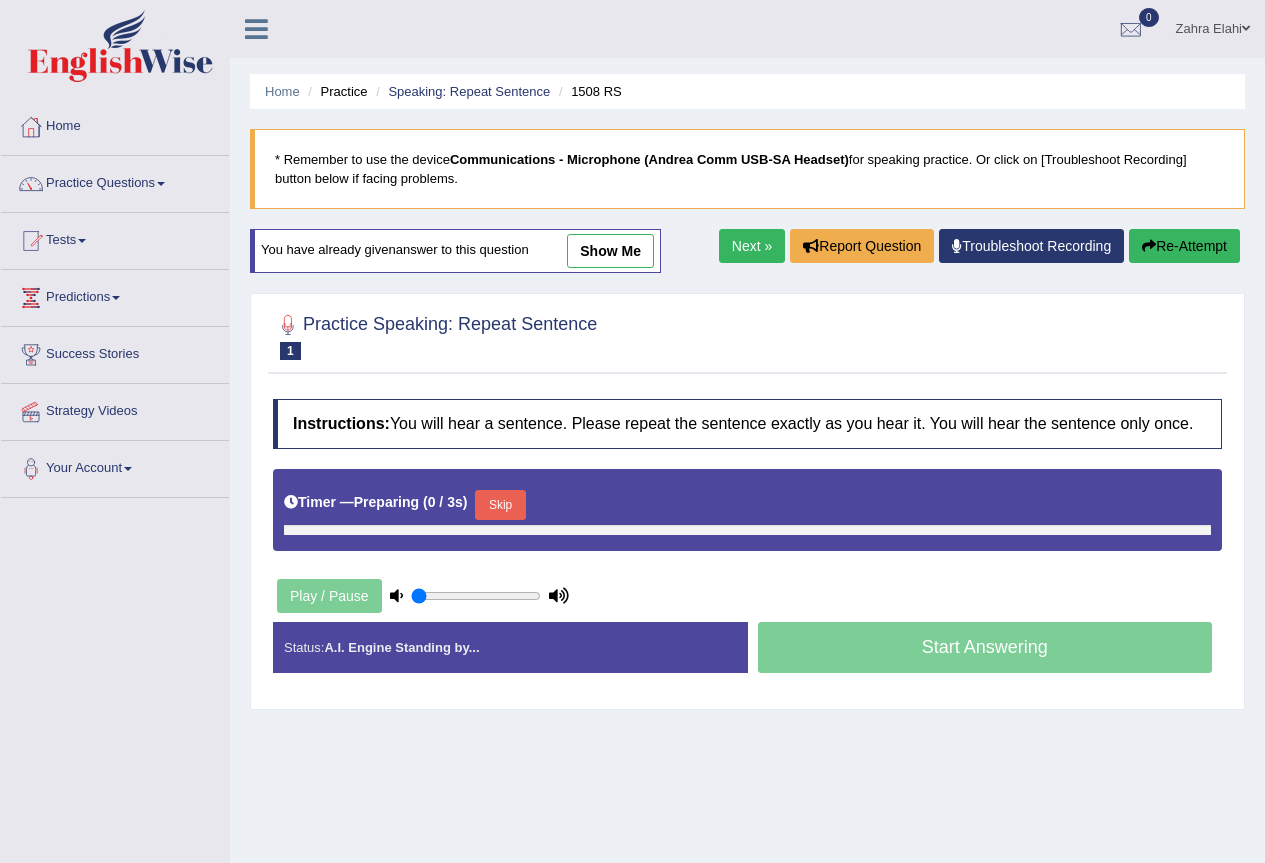 scroll, scrollTop: 0, scrollLeft: 0, axis: both 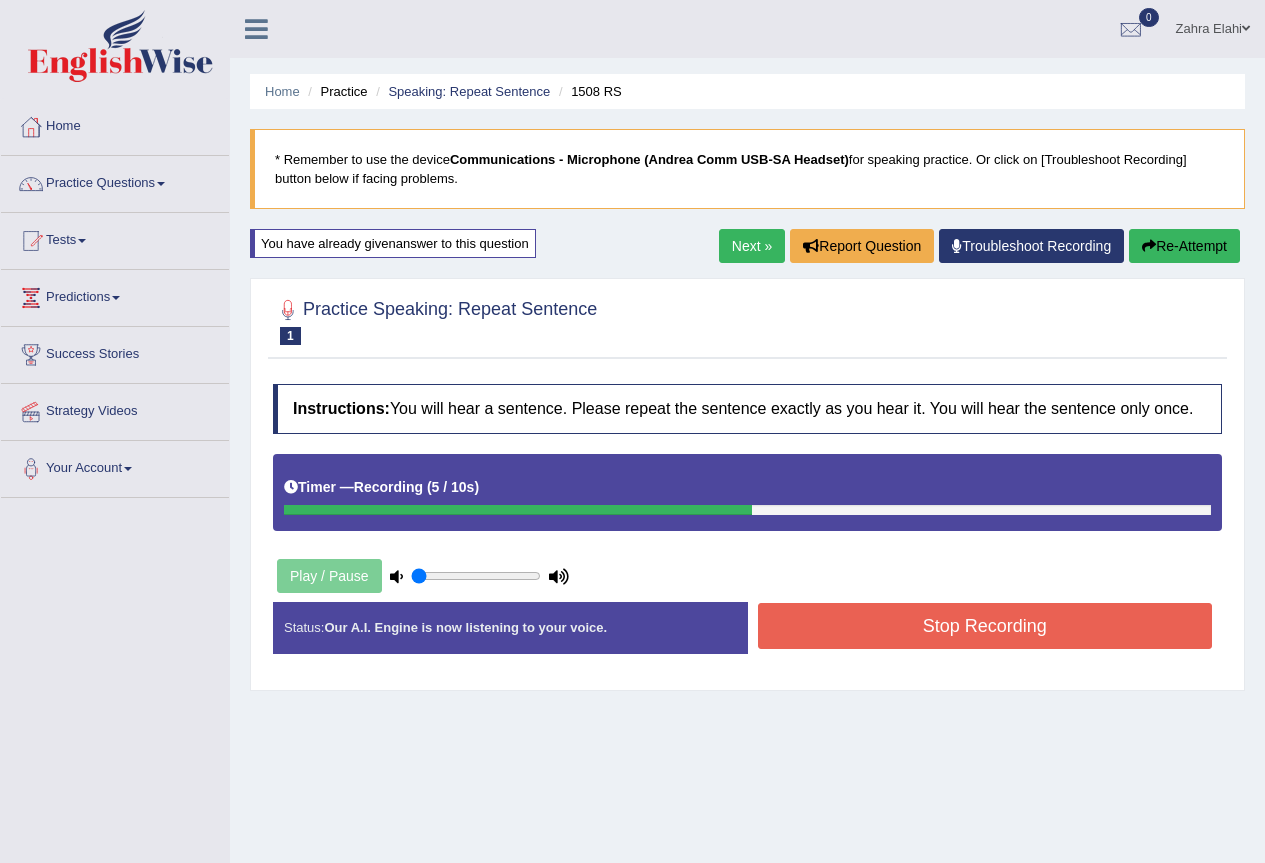 click on "Stop Recording" at bounding box center [985, 626] 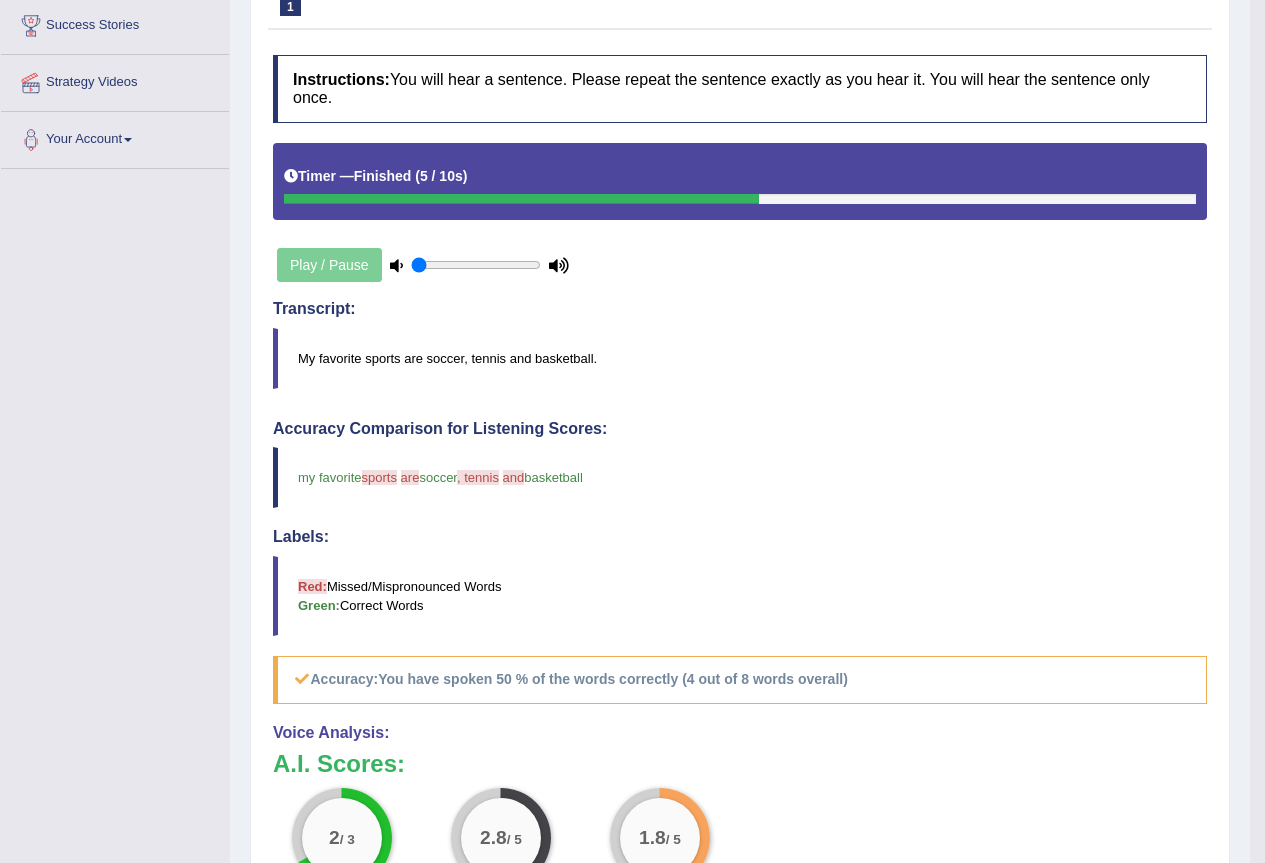 scroll, scrollTop: 0, scrollLeft: 0, axis: both 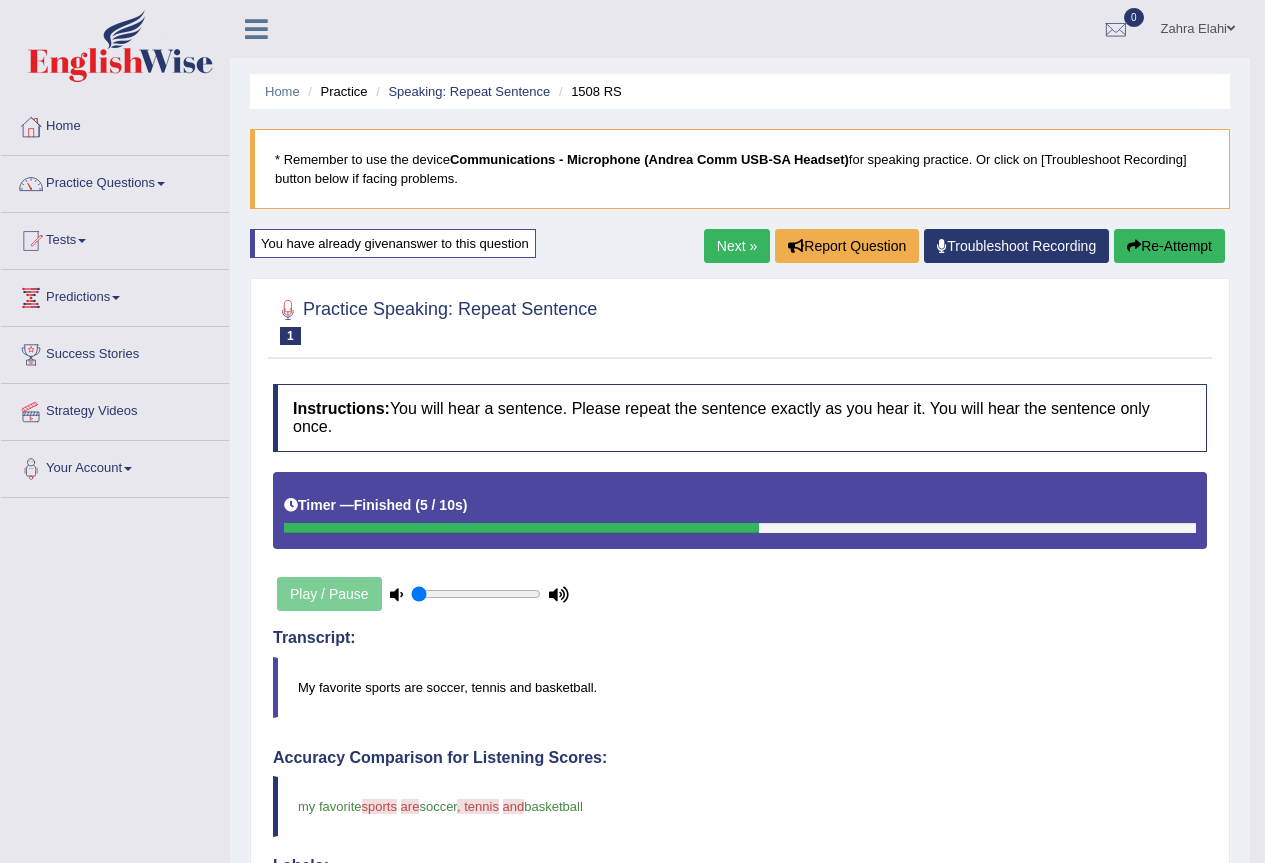 click on "Re-Attempt" at bounding box center (1169, 246) 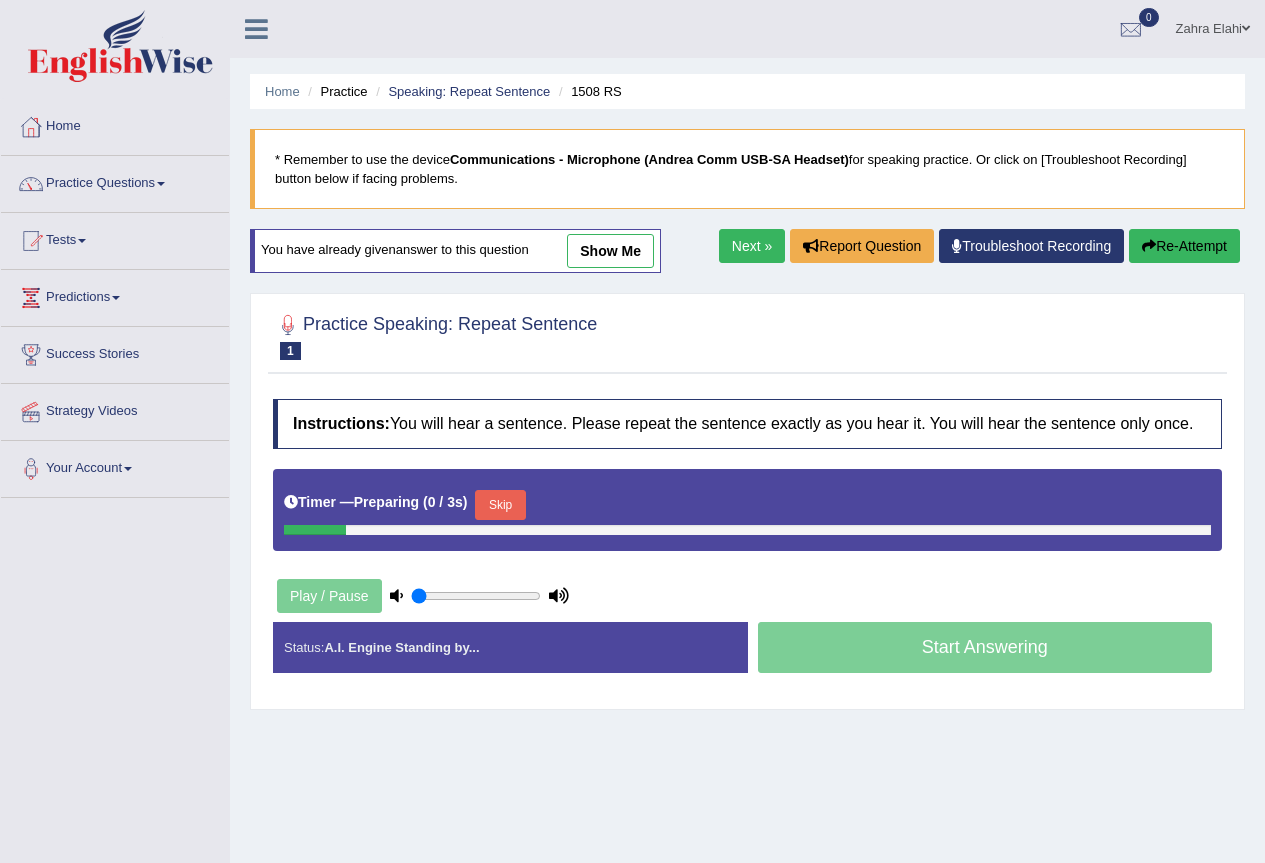 scroll, scrollTop: 0, scrollLeft: 0, axis: both 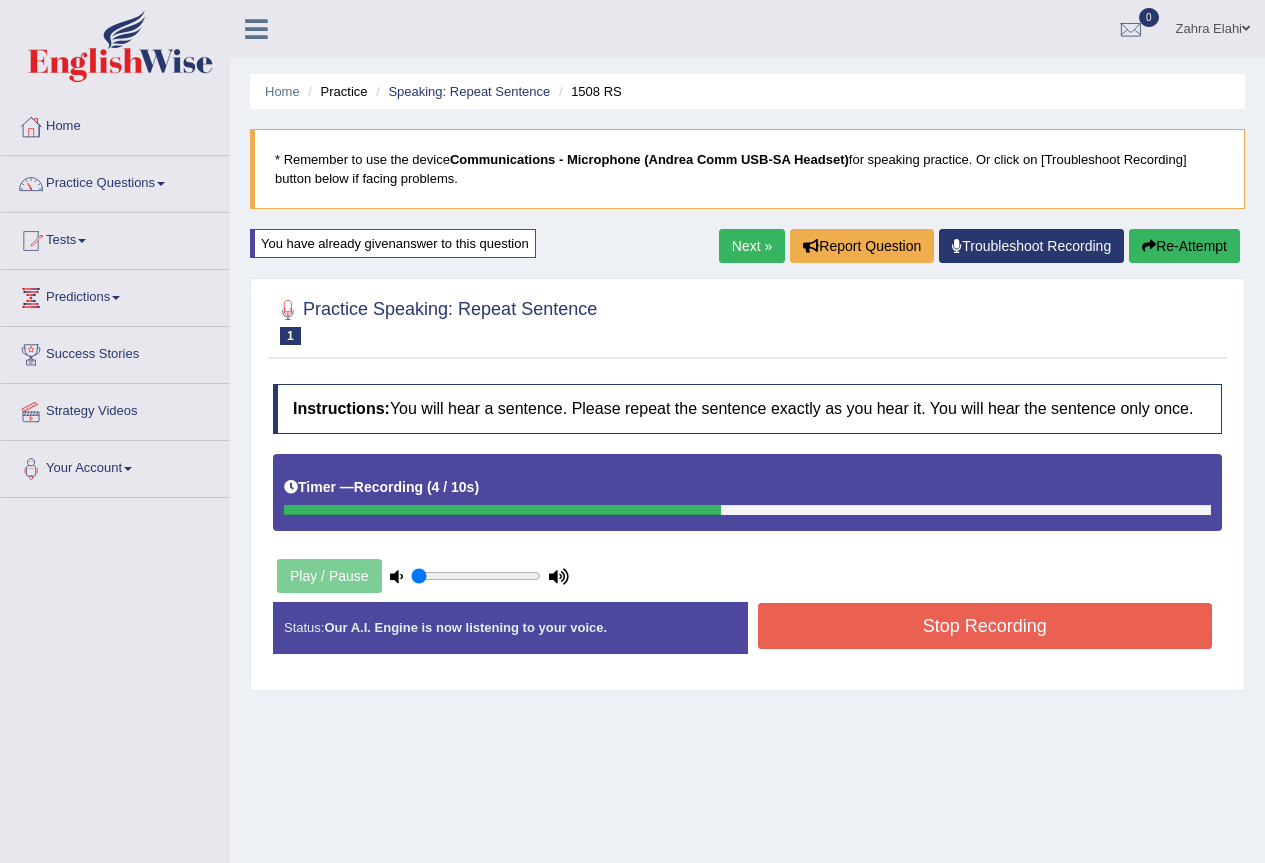 click on "Stop Recording" at bounding box center [985, 626] 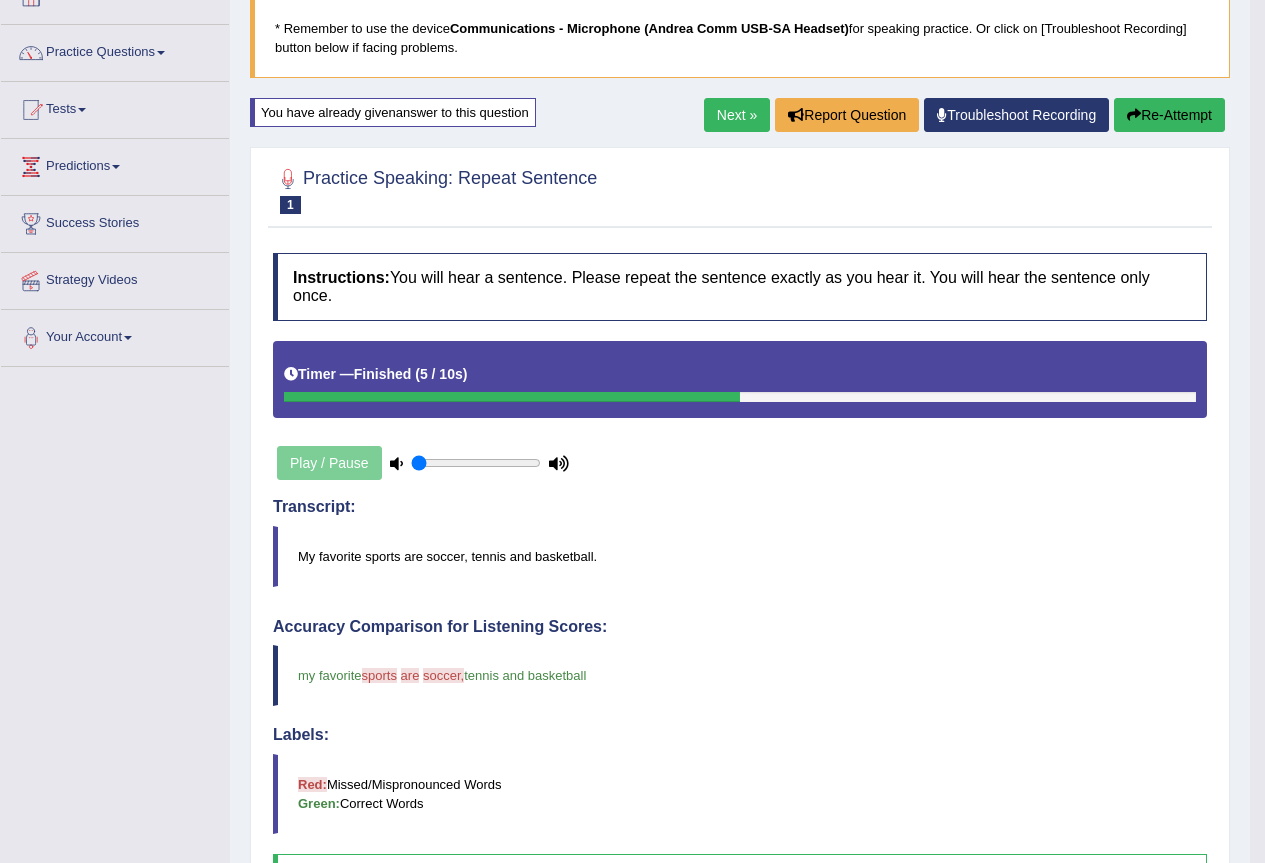 scroll, scrollTop: 100, scrollLeft: 0, axis: vertical 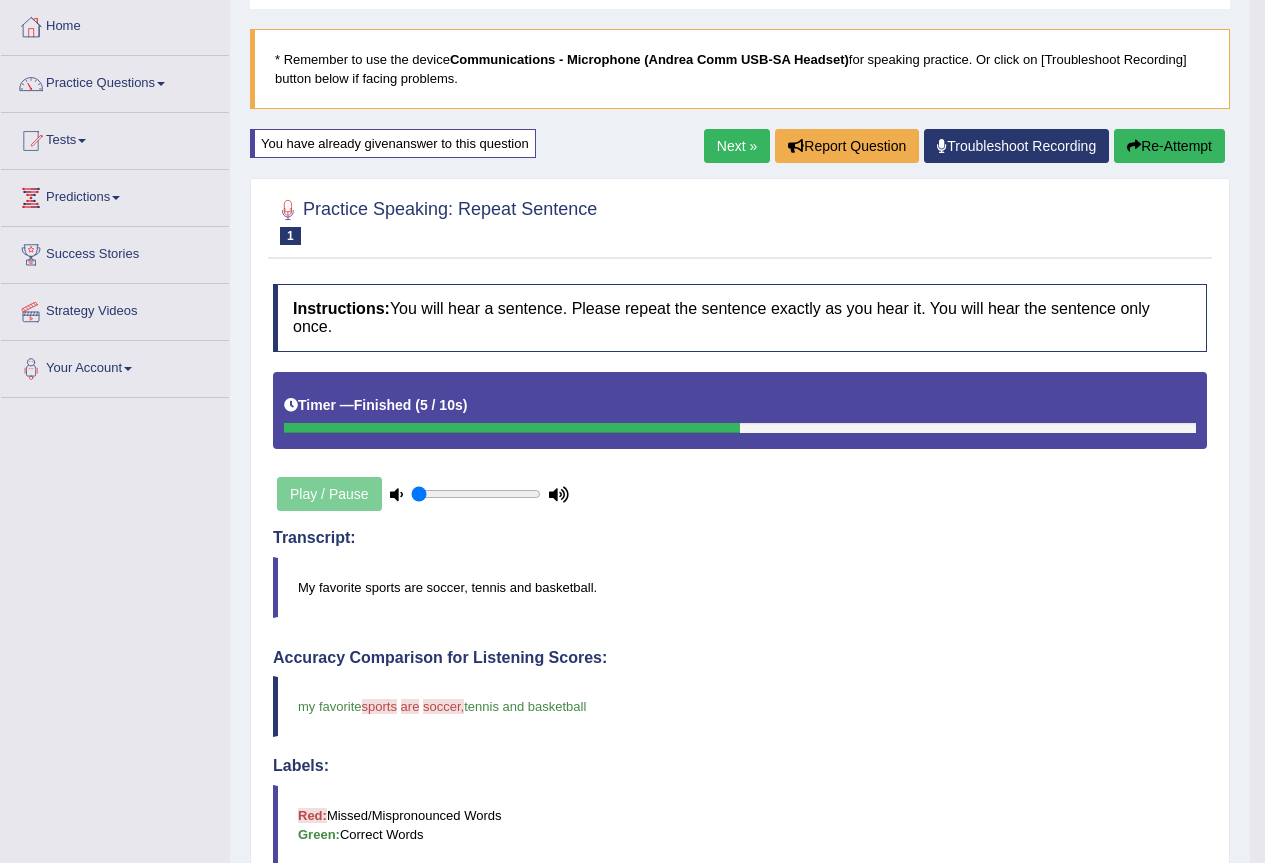 click on "Next »" at bounding box center [737, 146] 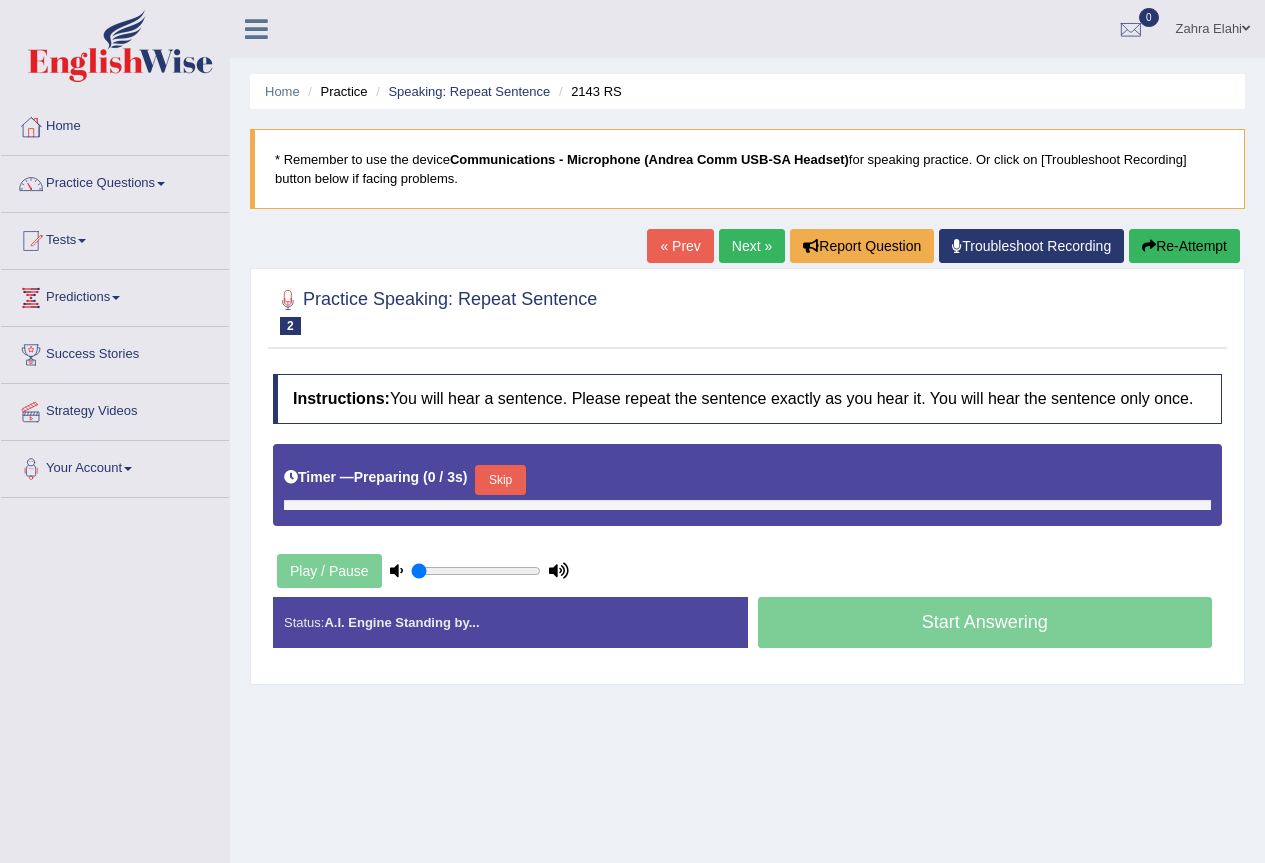 scroll, scrollTop: 0, scrollLeft: 0, axis: both 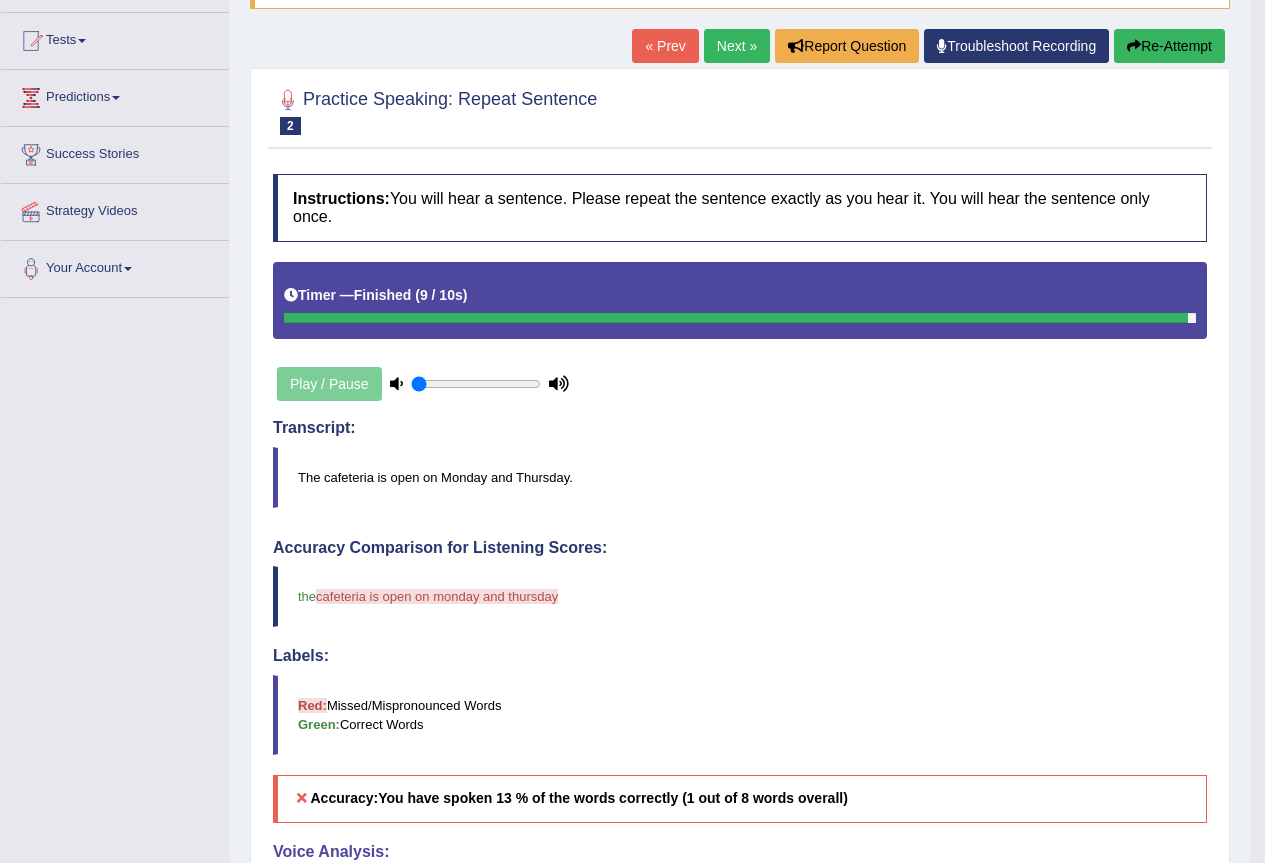 click on "Re-Attempt" at bounding box center [1169, 46] 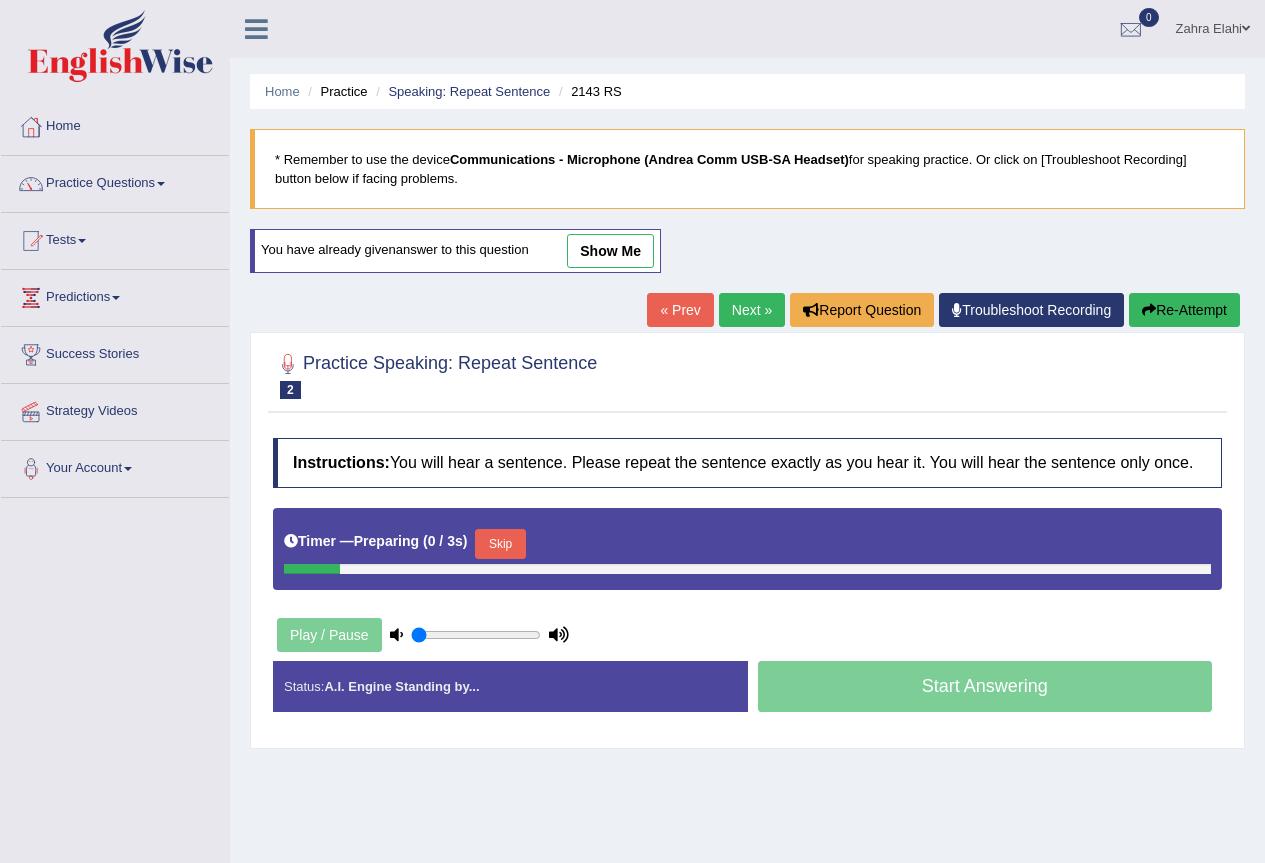 scroll, scrollTop: 187, scrollLeft: 0, axis: vertical 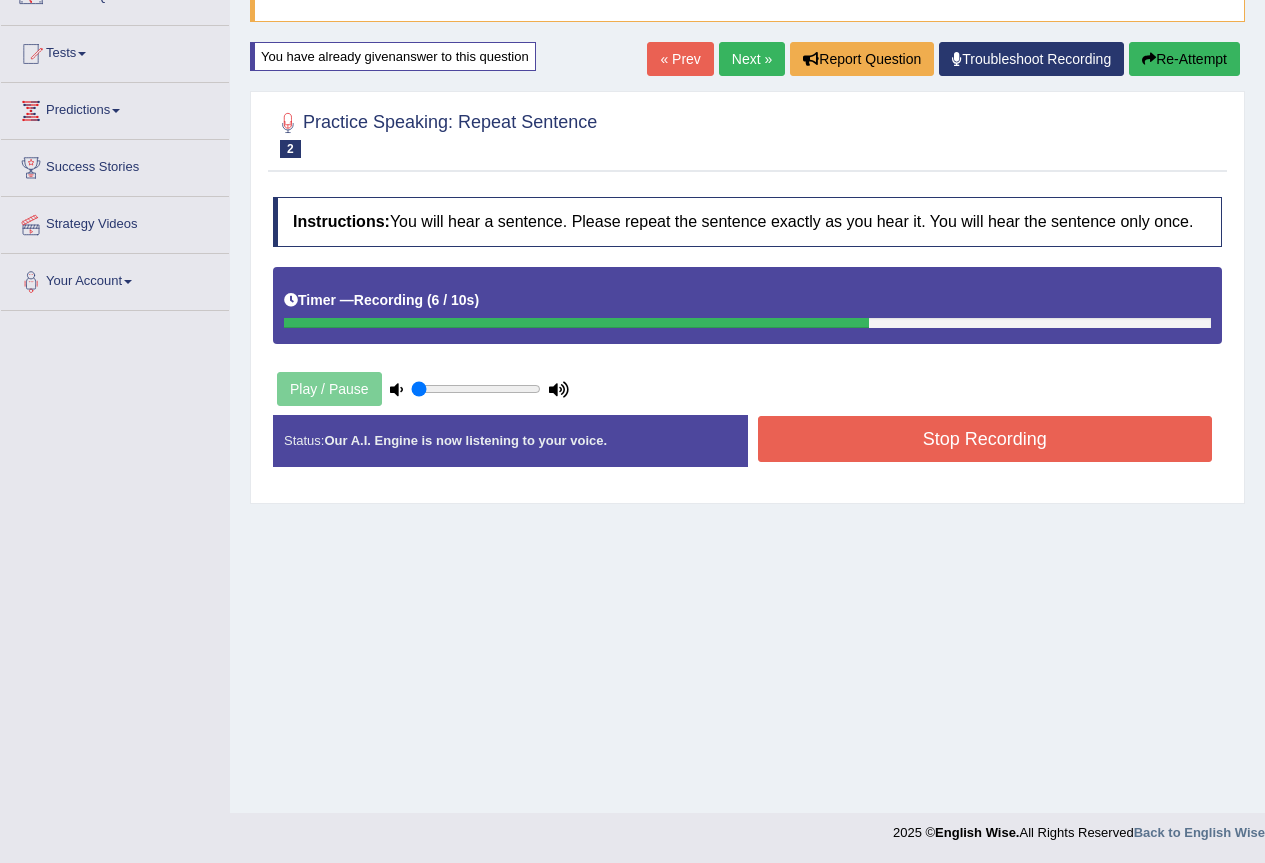 click on "Stop Recording" at bounding box center (985, 439) 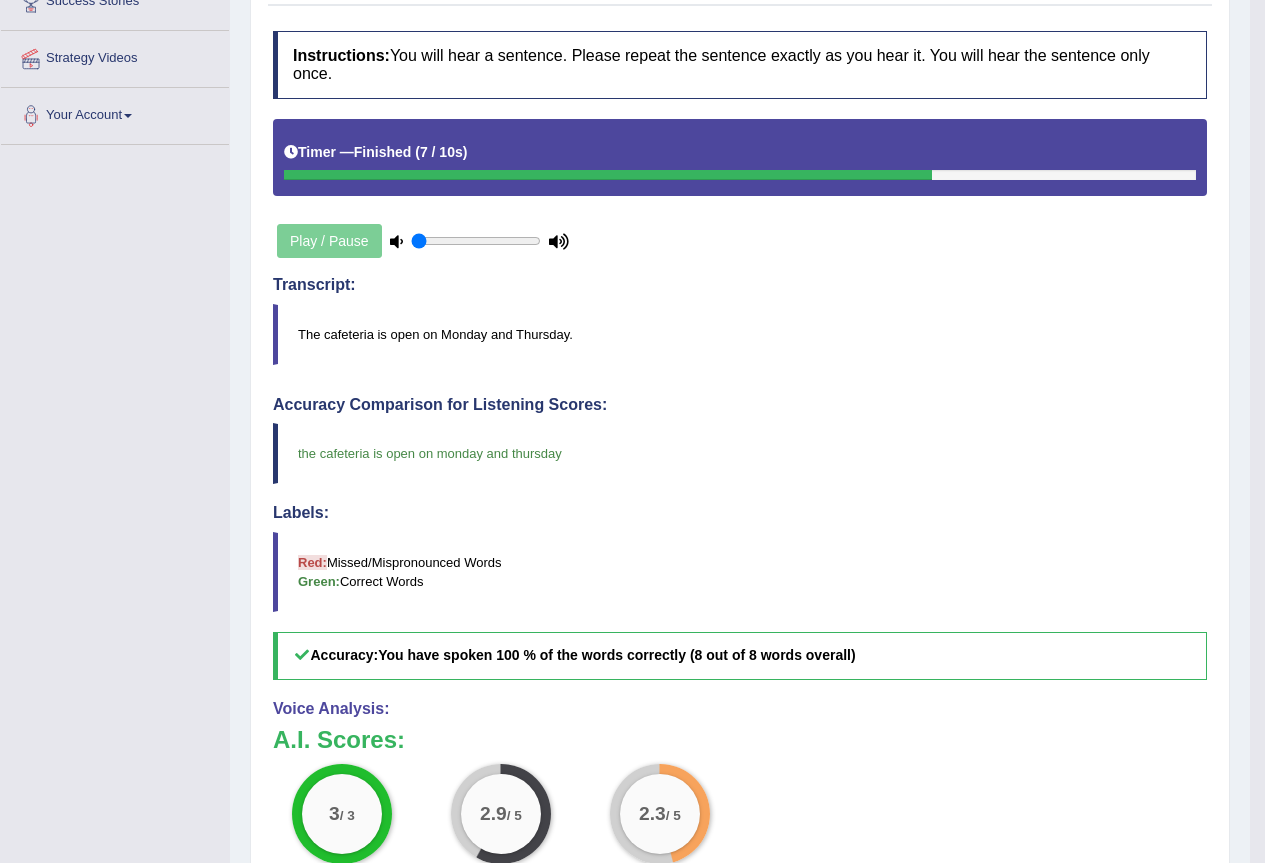 scroll, scrollTop: 87, scrollLeft: 0, axis: vertical 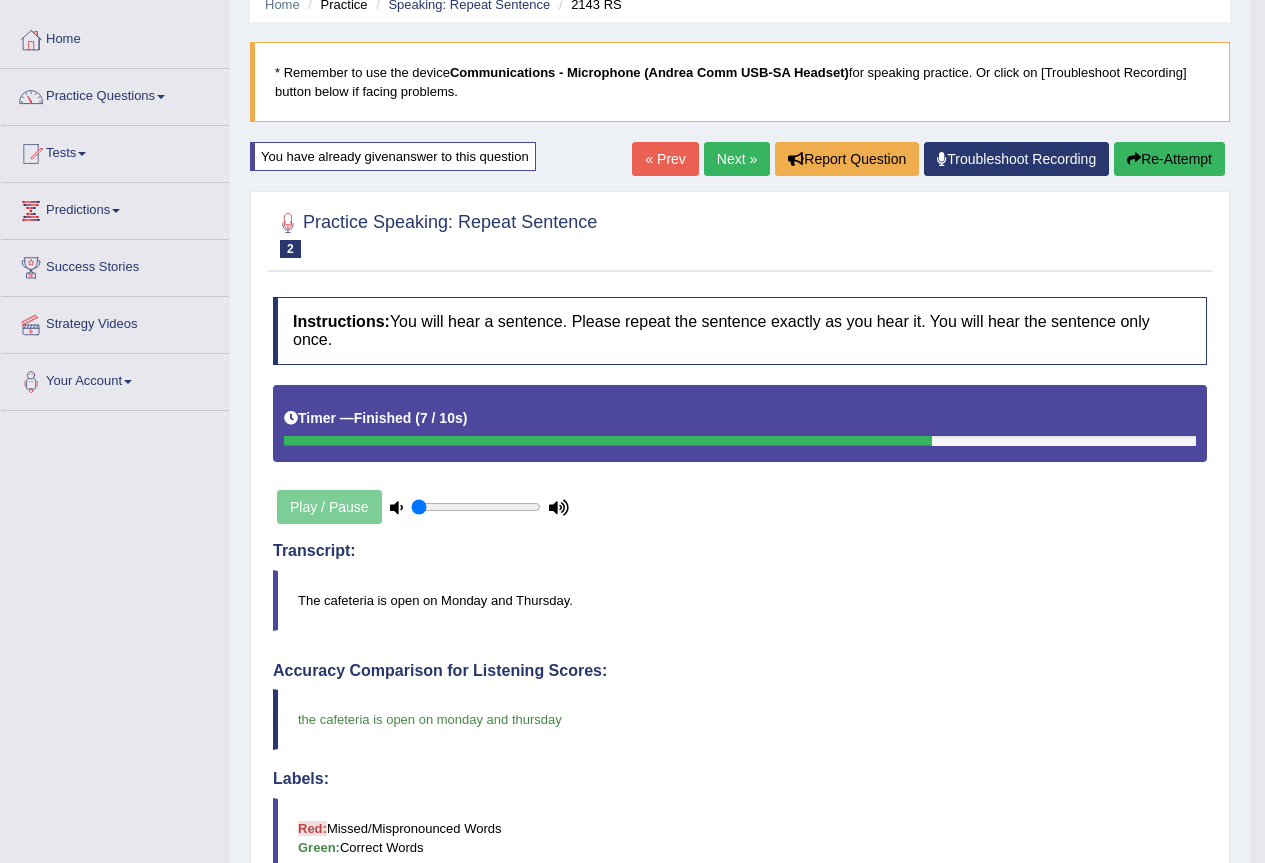click on "Re-Attempt" at bounding box center (1169, 159) 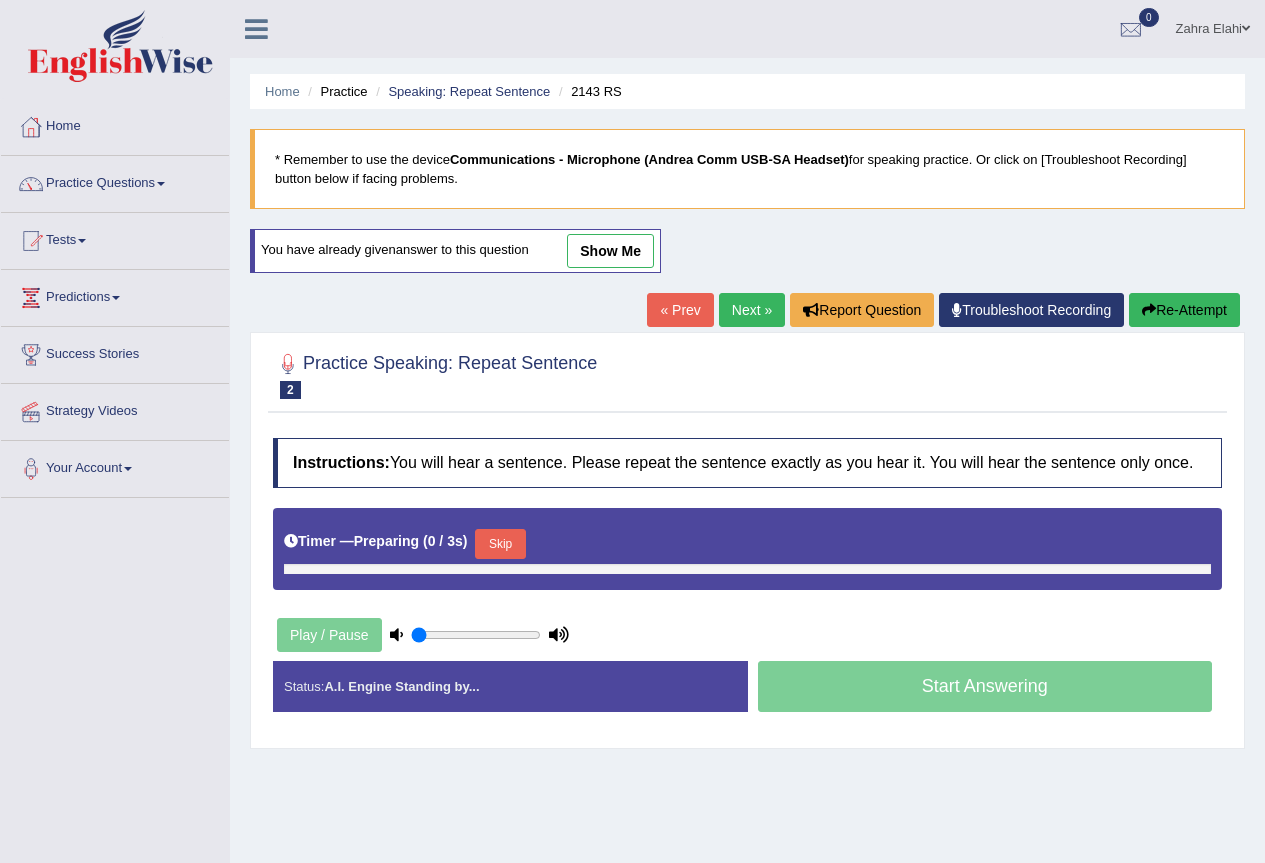 scroll, scrollTop: 87, scrollLeft: 0, axis: vertical 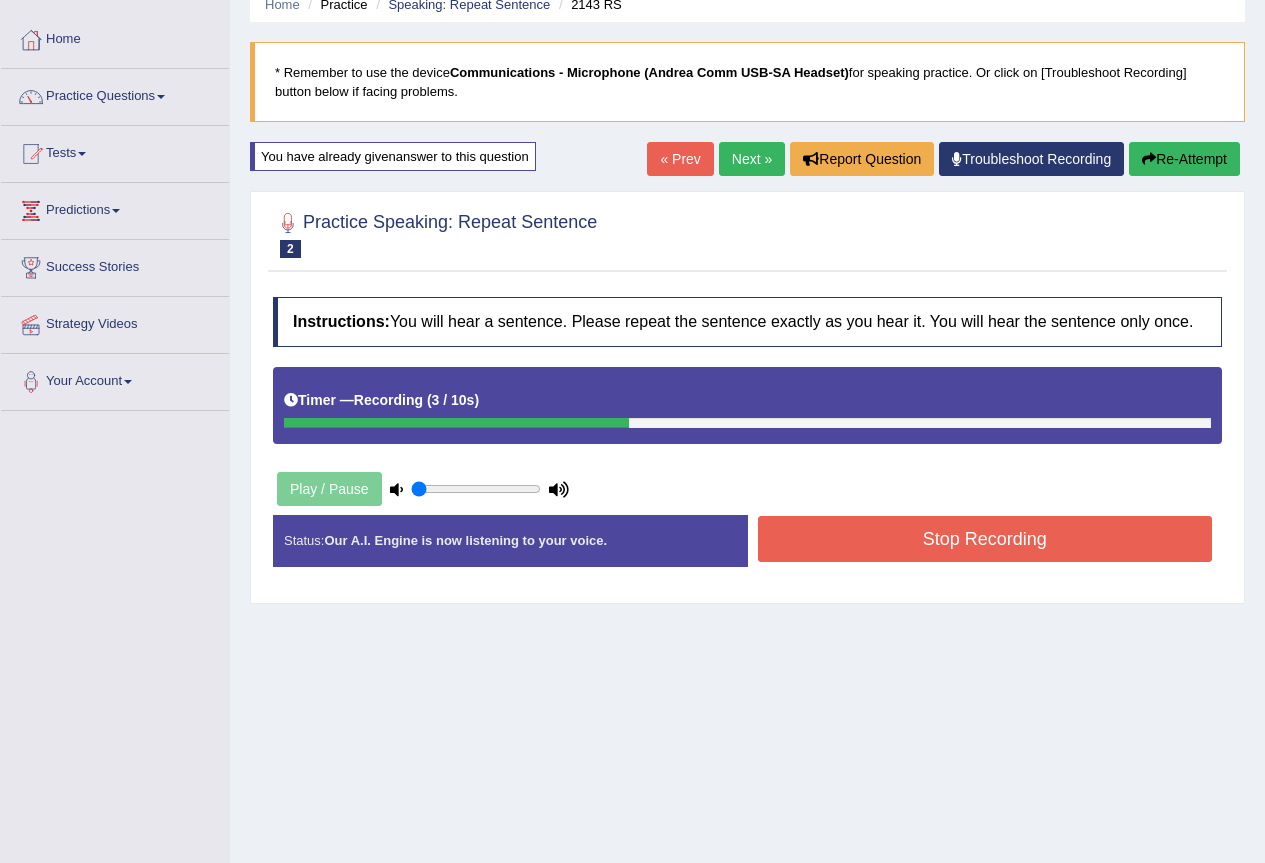 click on "Stop Recording" at bounding box center (985, 539) 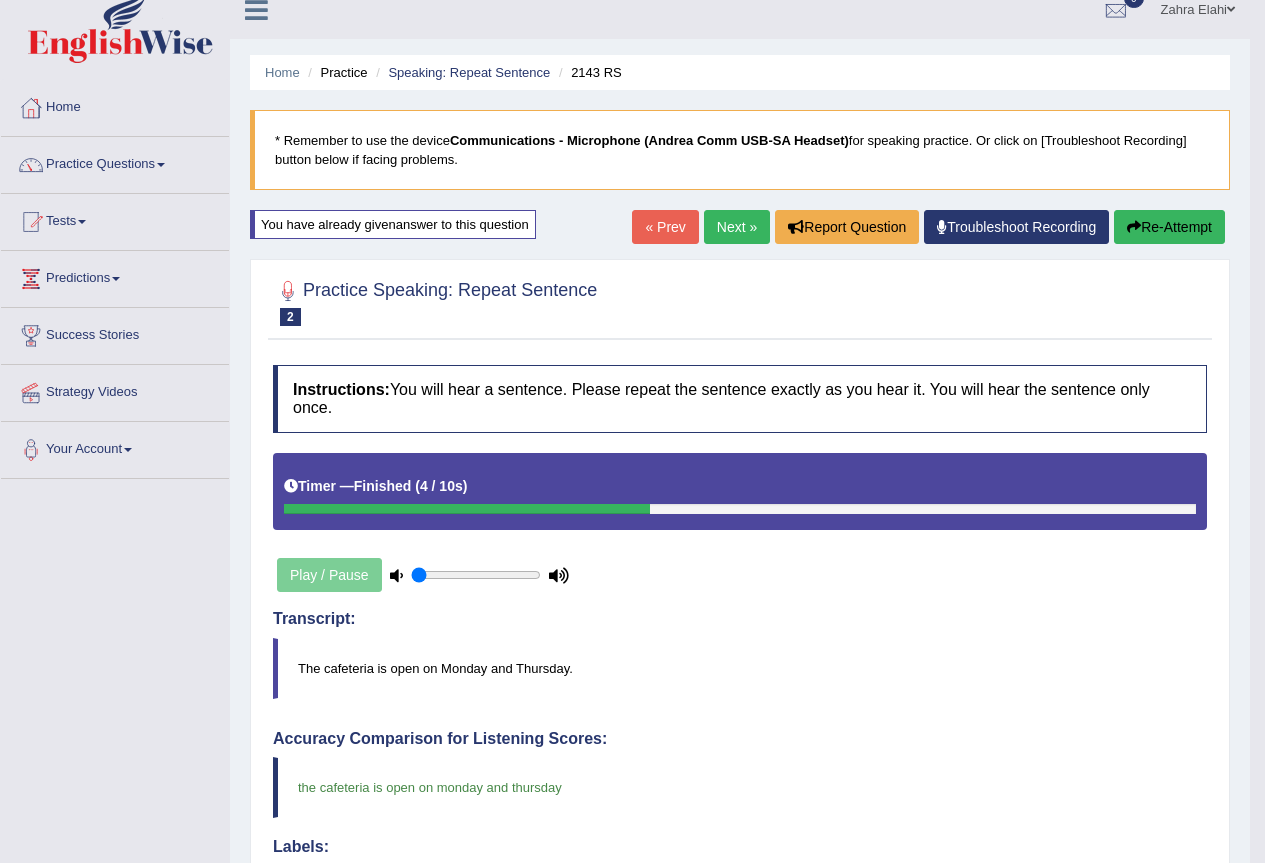 scroll, scrollTop: 0, scrollLeft: 0, axis: both 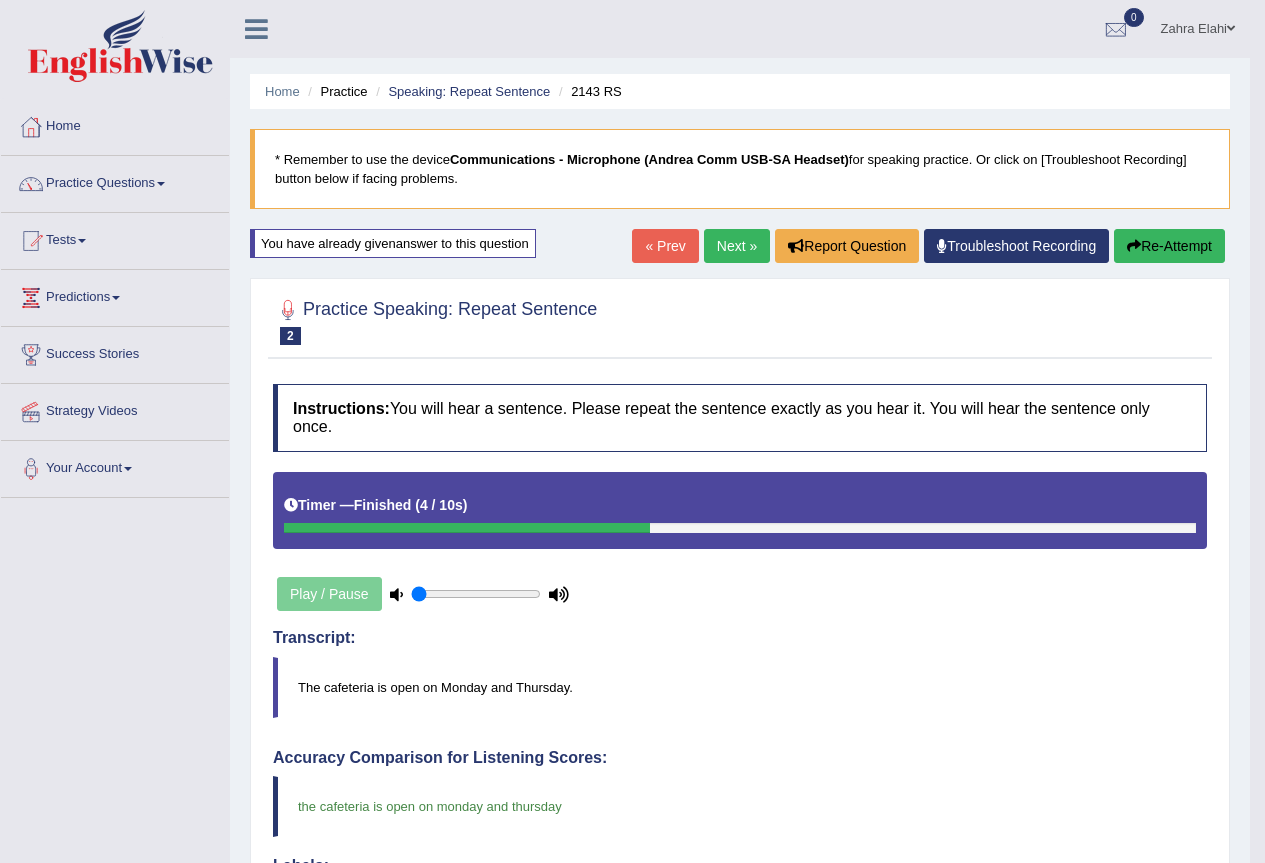 click on "Next »" at bounding box center [737, 246] 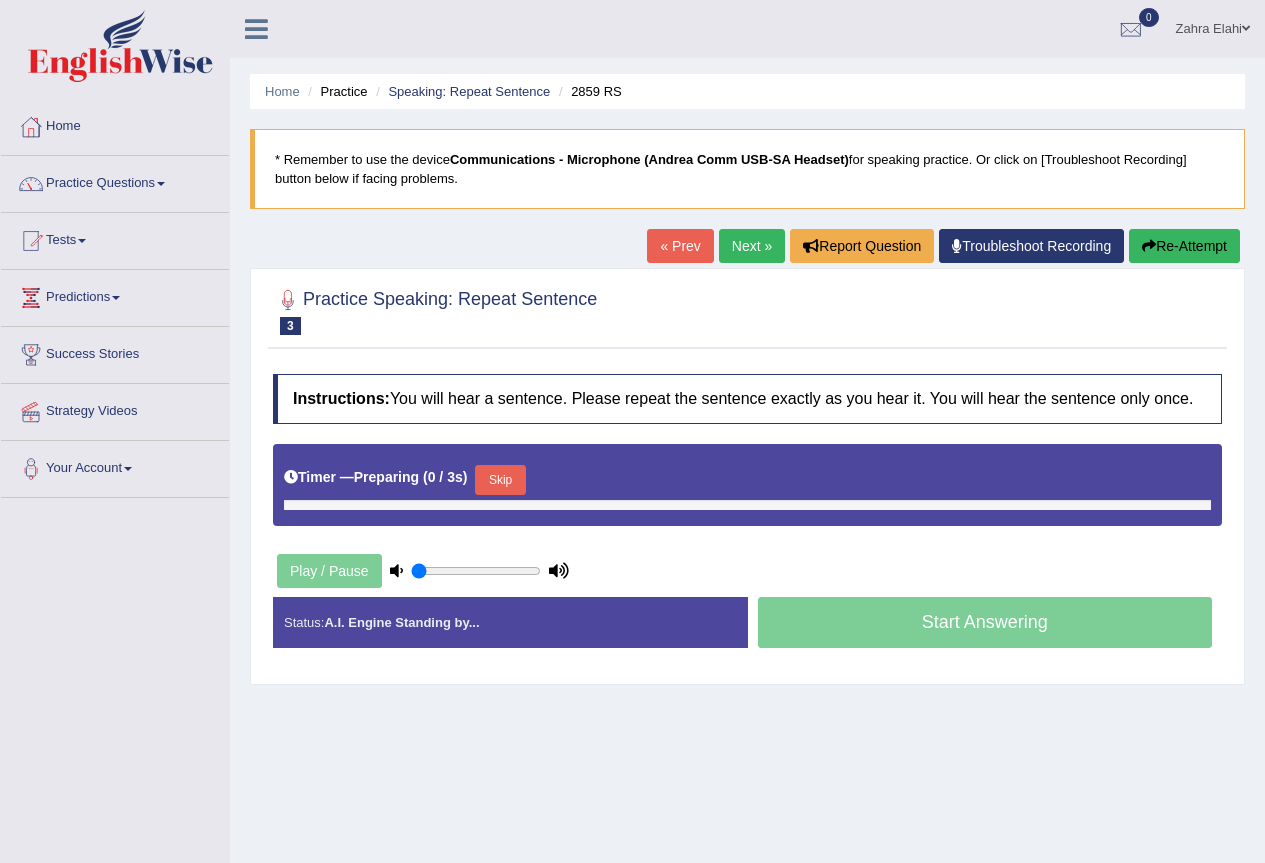 scroll, scrollTop: 0, scrollLeft: 0, axis: both 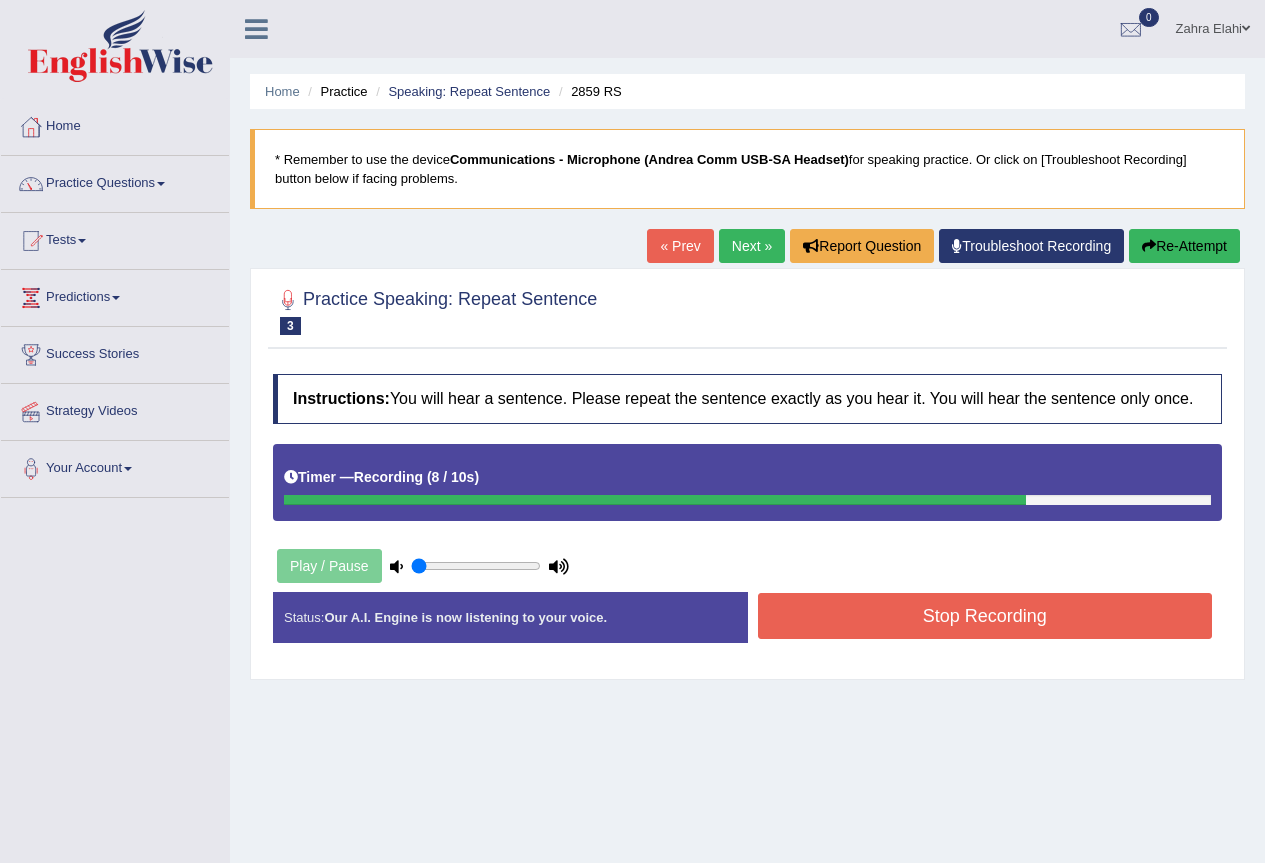 click on "Stop Recording" at bounding box center [985, 616] 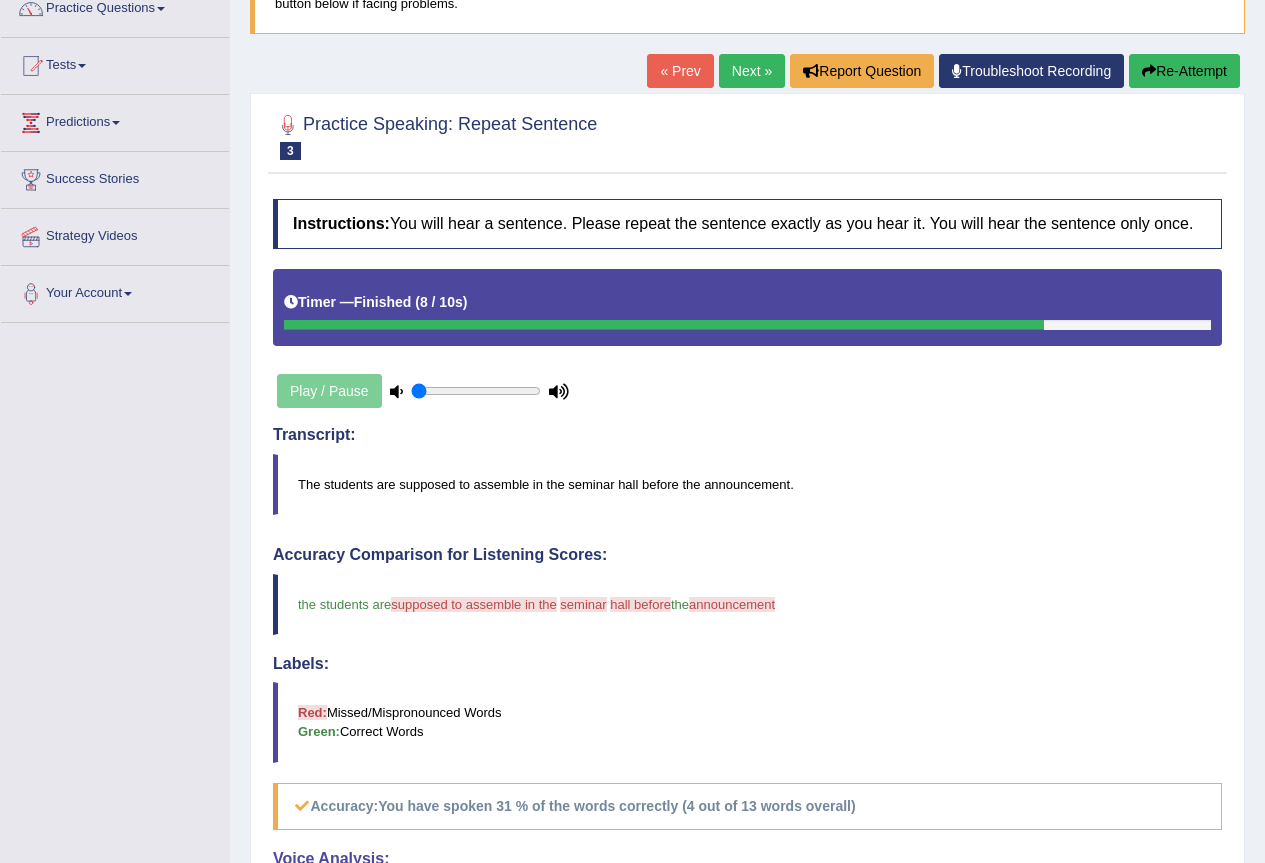 scroll, scrollTop: 0, scrollLeft: 0, axis: both 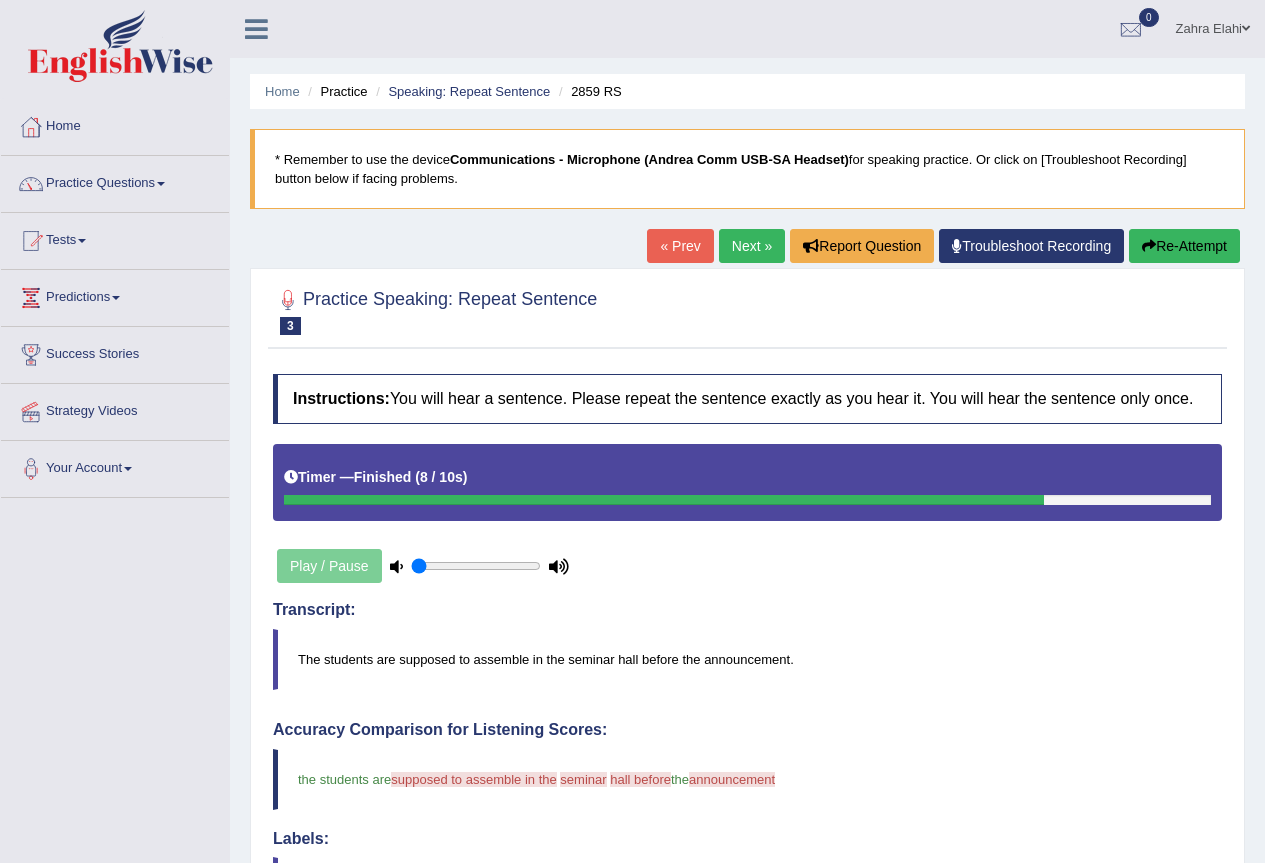 click on "Next »" at bounding box center (752, 246) 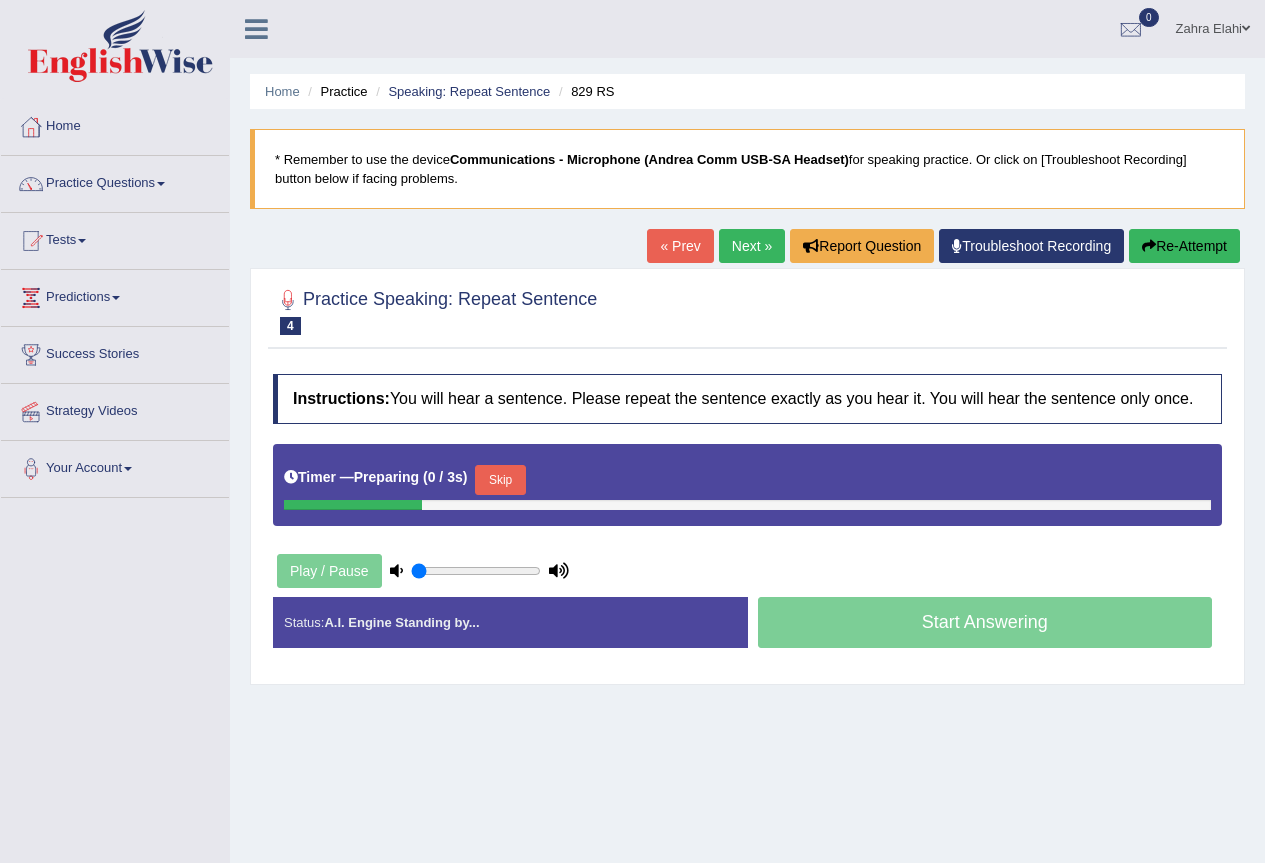 scroll, scrollTop: 0, scrollLeft: 0, axis: both 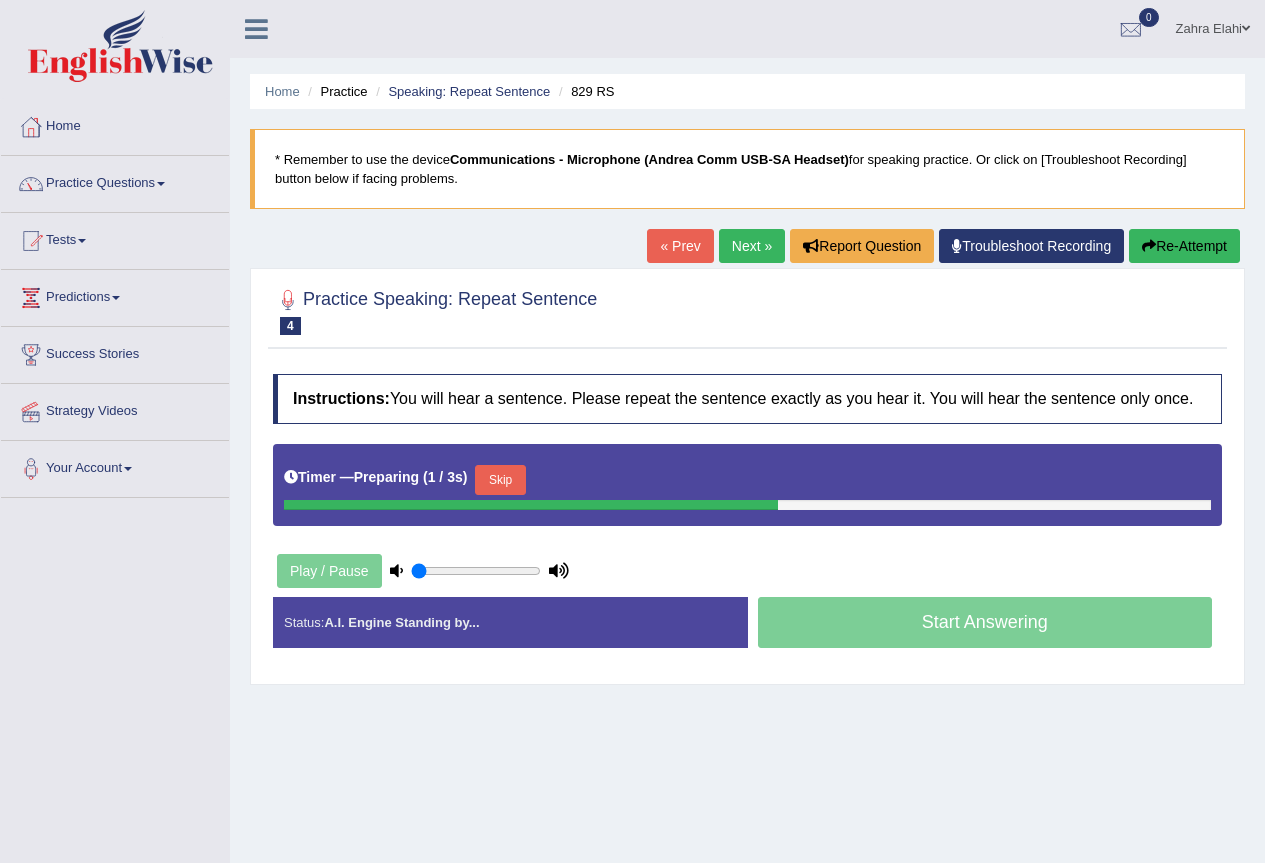 click on "Skip" at bounding box center (500, 480) 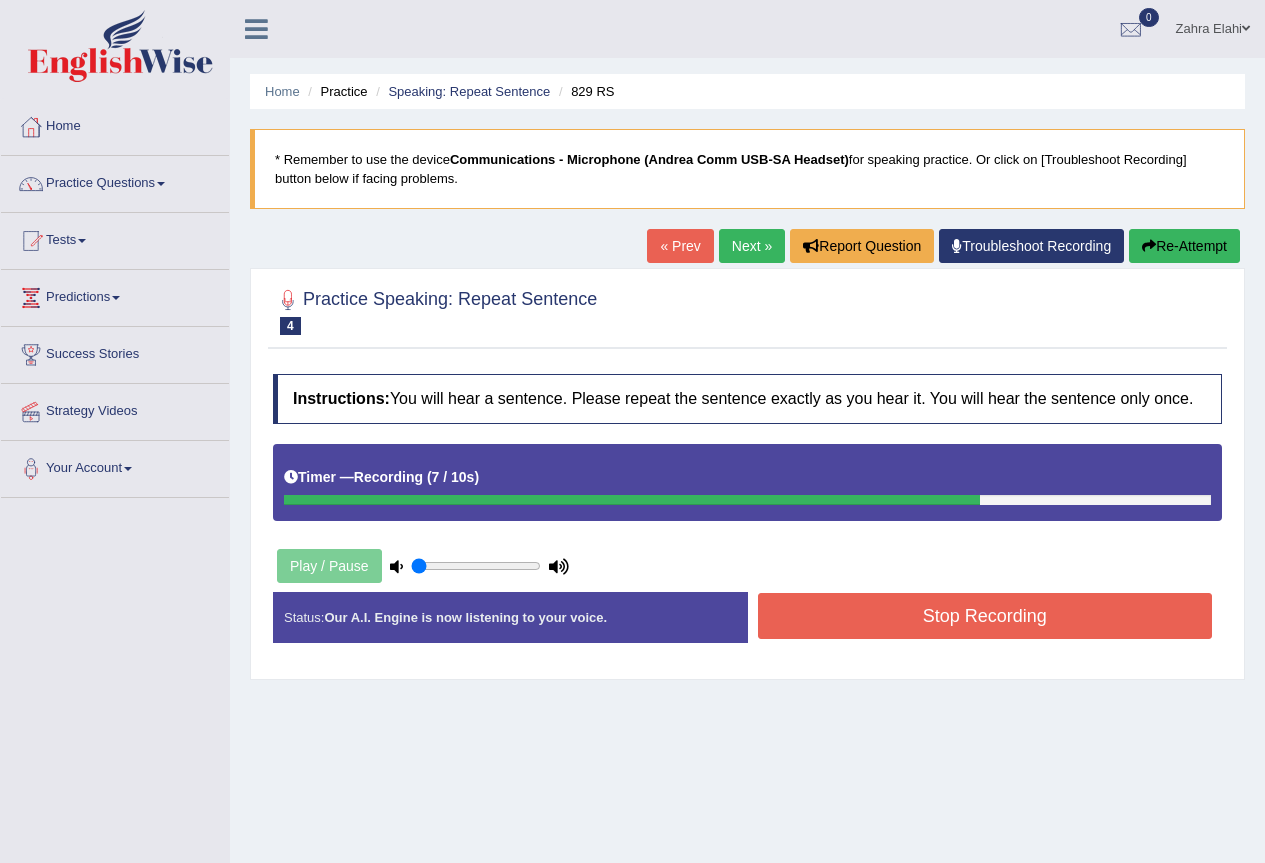 click on "Stop Recording" at bounding box center (985, 616) 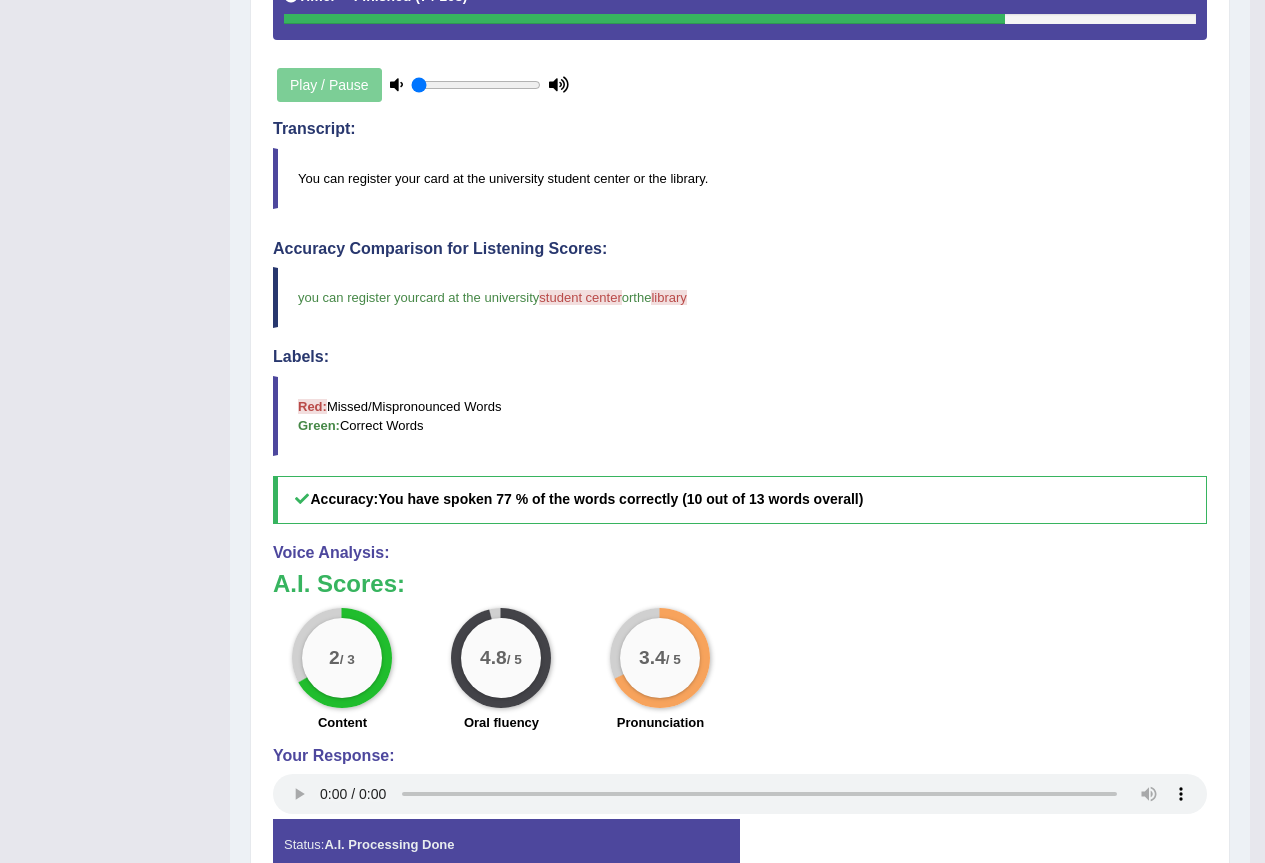 scroll, scrollTop: 100, scrollLeft: 0, axis: vertical 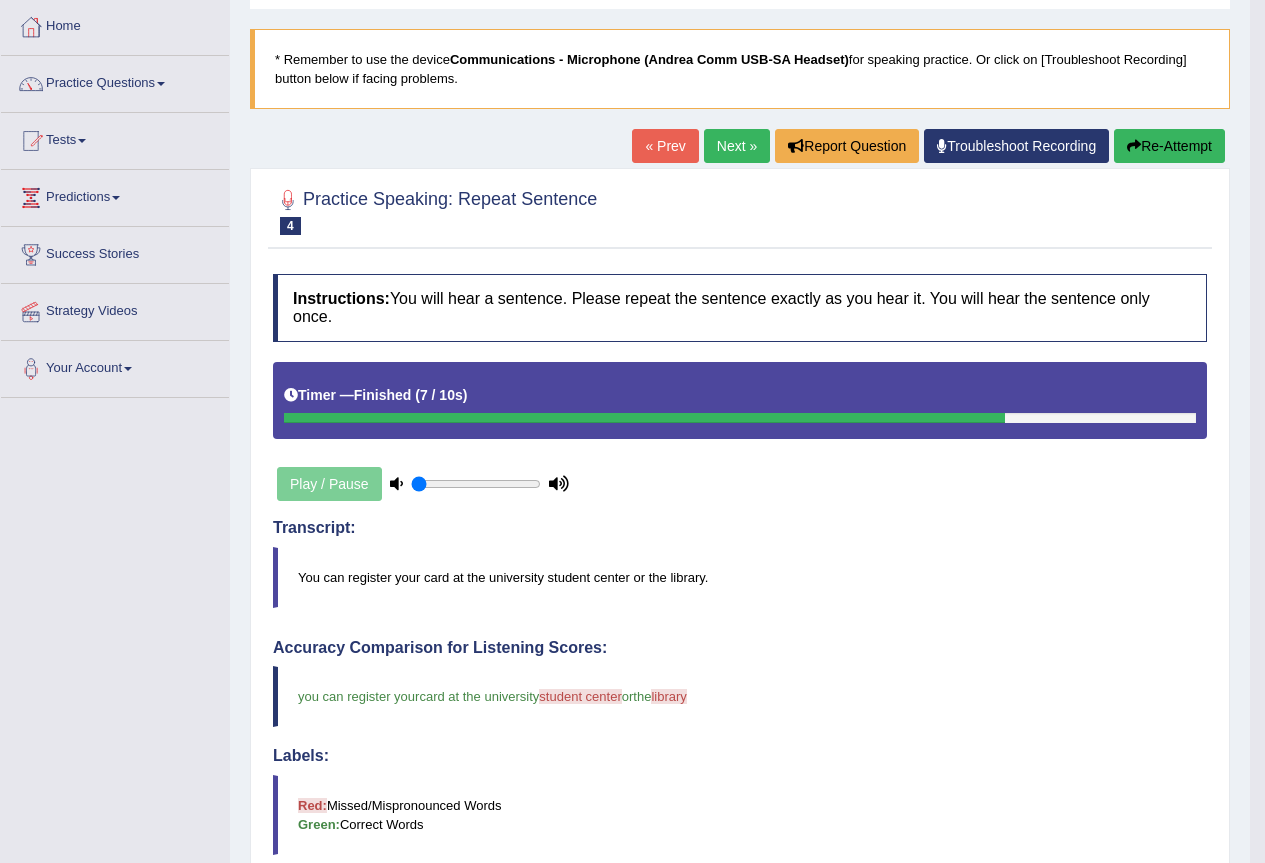 click on "Next »" at bounding box center [737, 146] 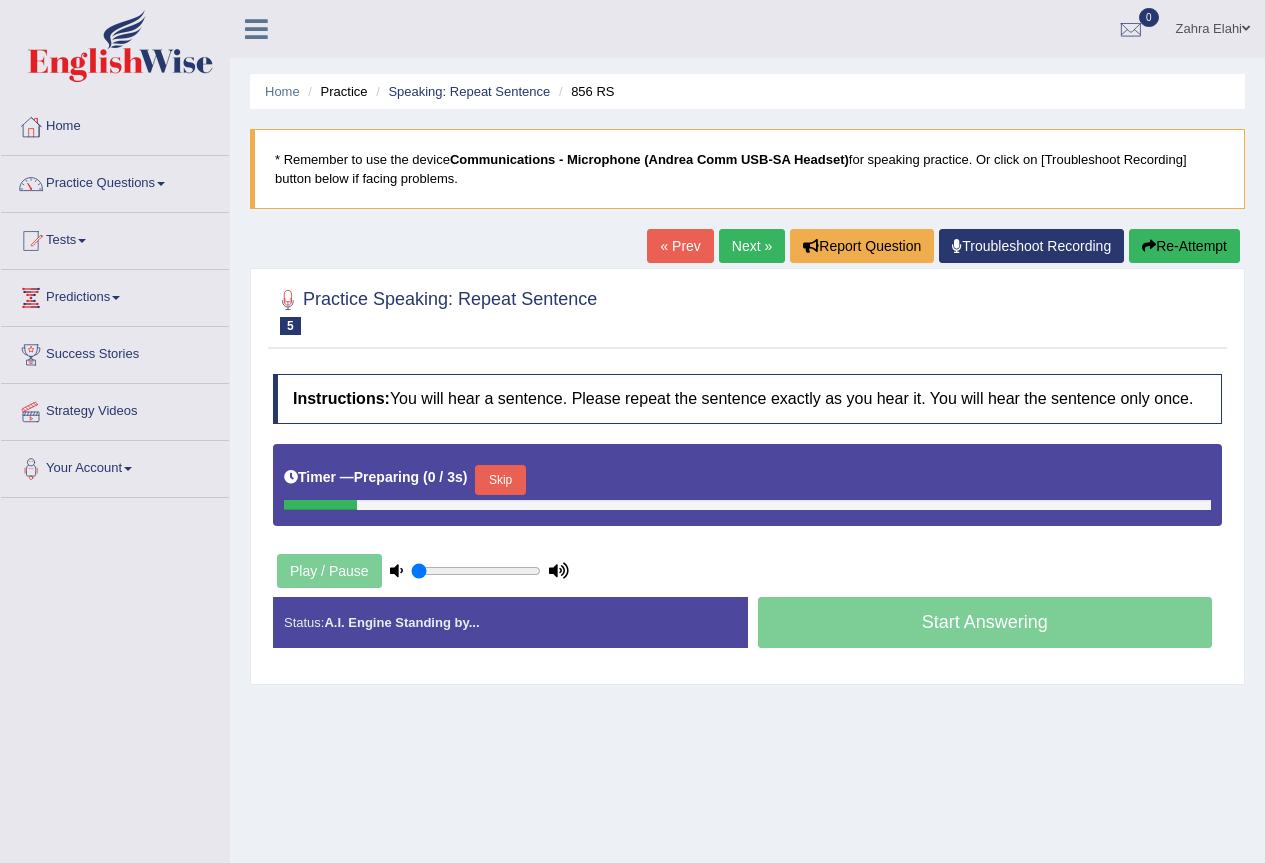 scroll, scrollTop: 0, scrollLeft: 0, axis: both 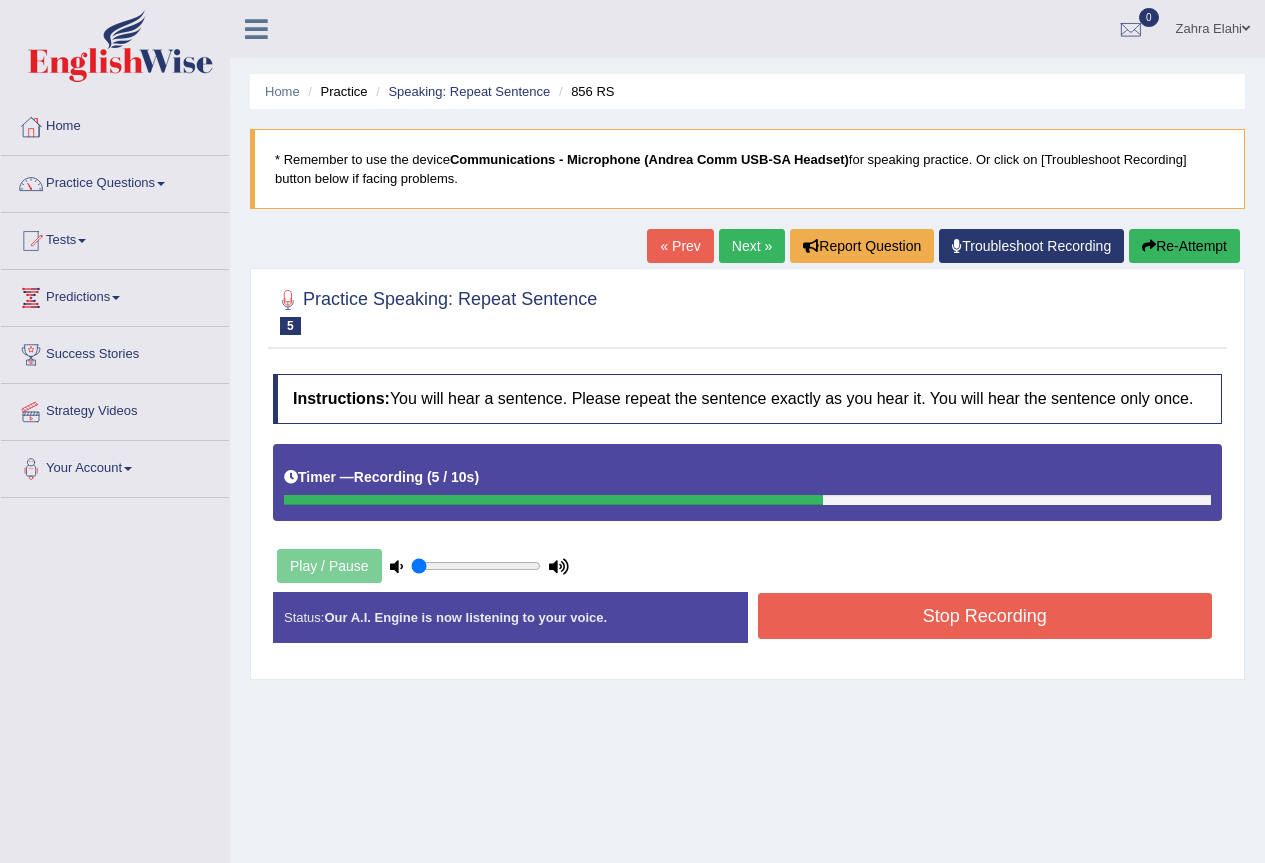 click on "Stop Recording" at bounding box center (985, 616) 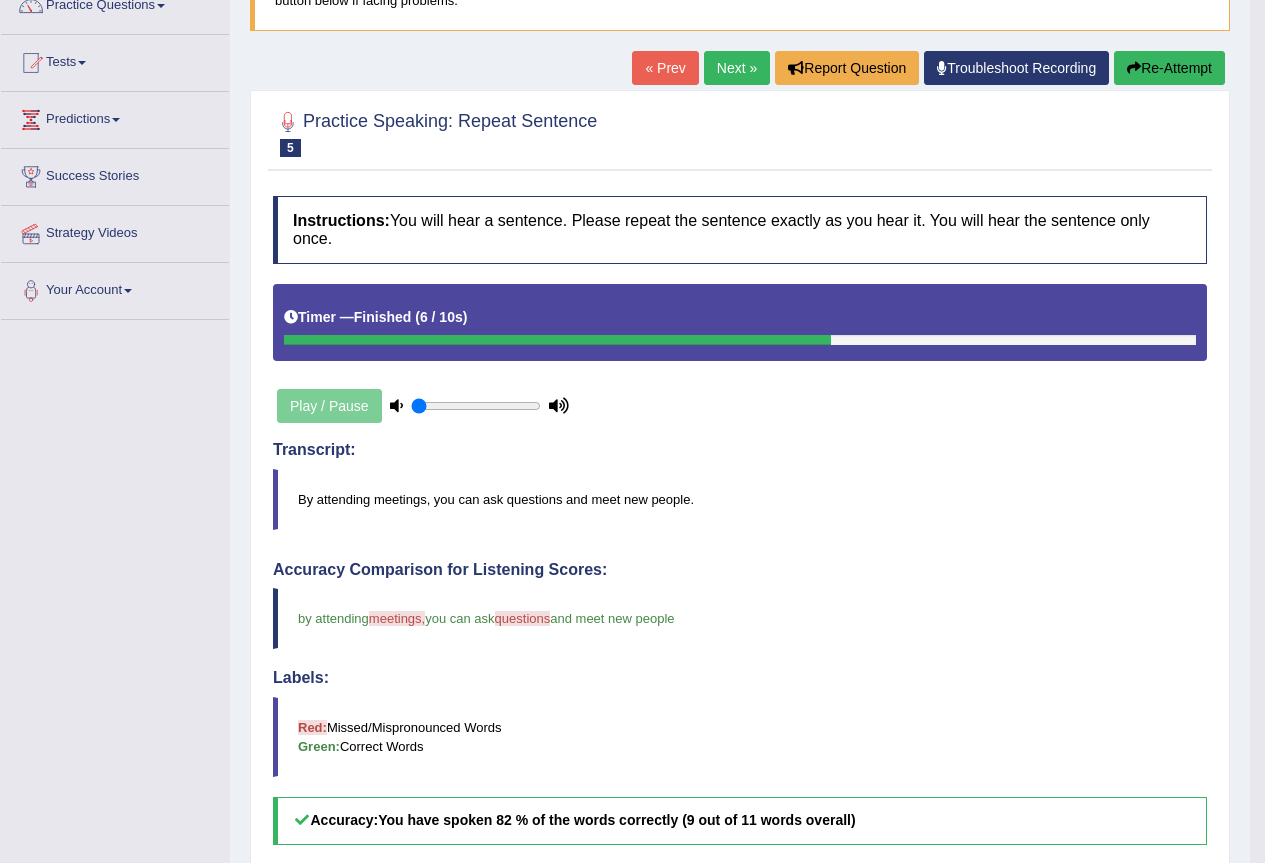 scroll, scrollTop: 228, scrollLeft: 0, axis: vertical 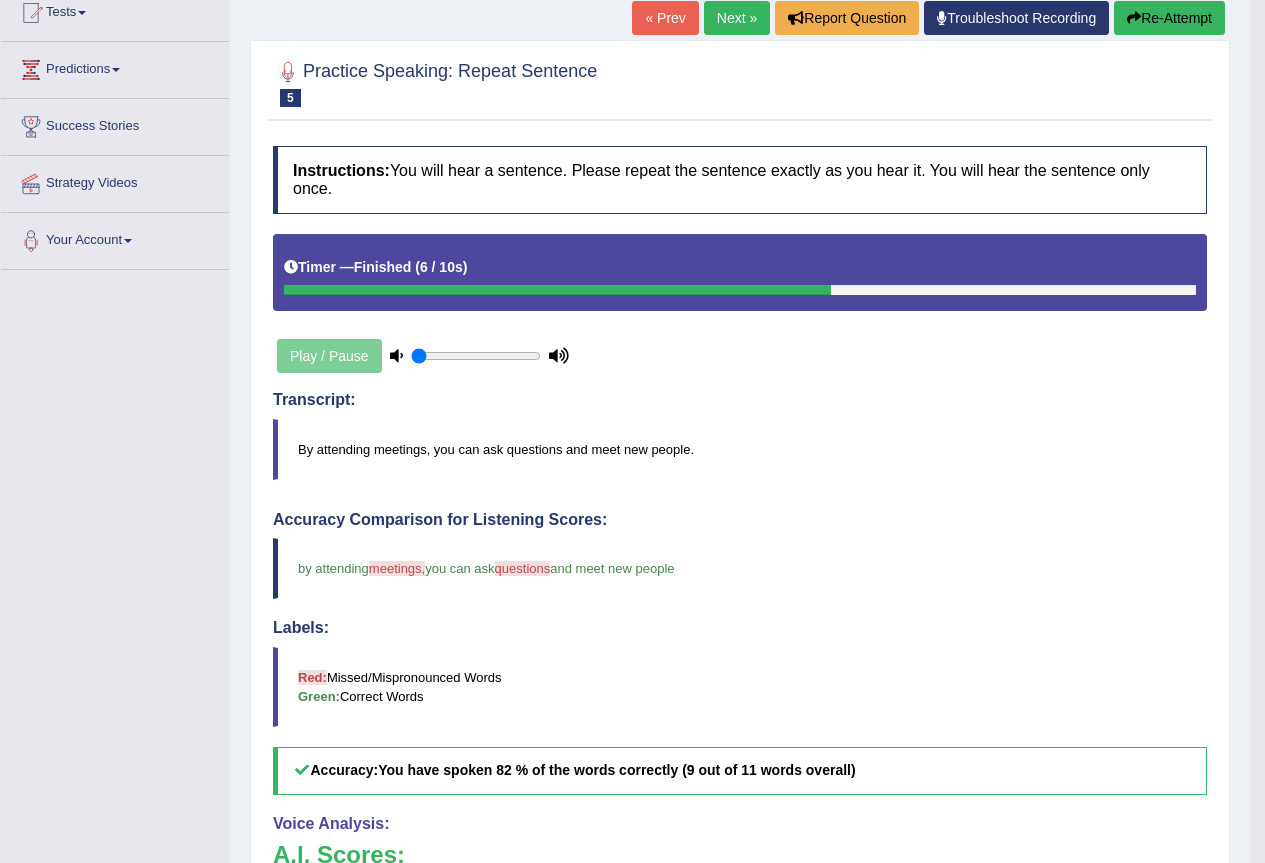 click on "Re-Attempt" at bounding box center [1169, 18] 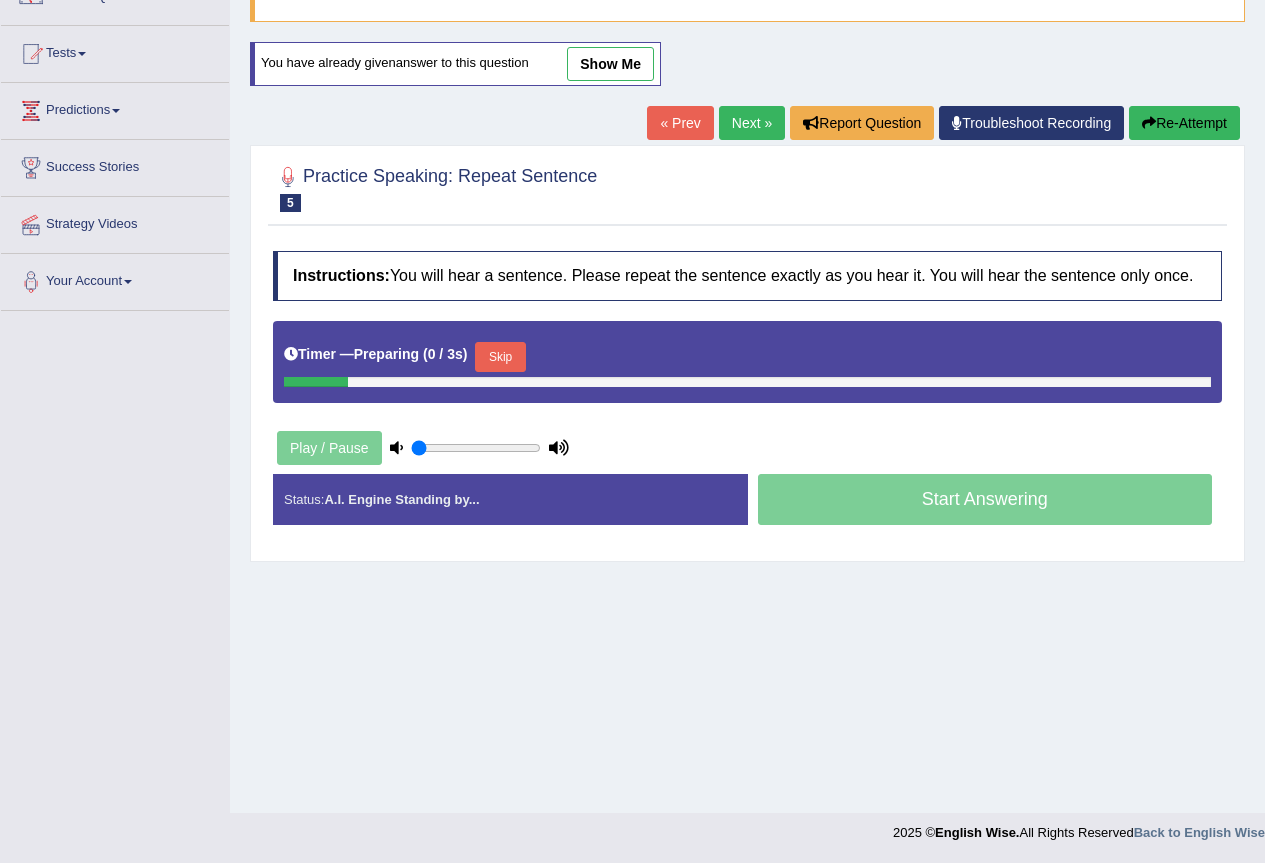 scroll, scrollTop: 187, scrollLeft: 0, axis: vertical 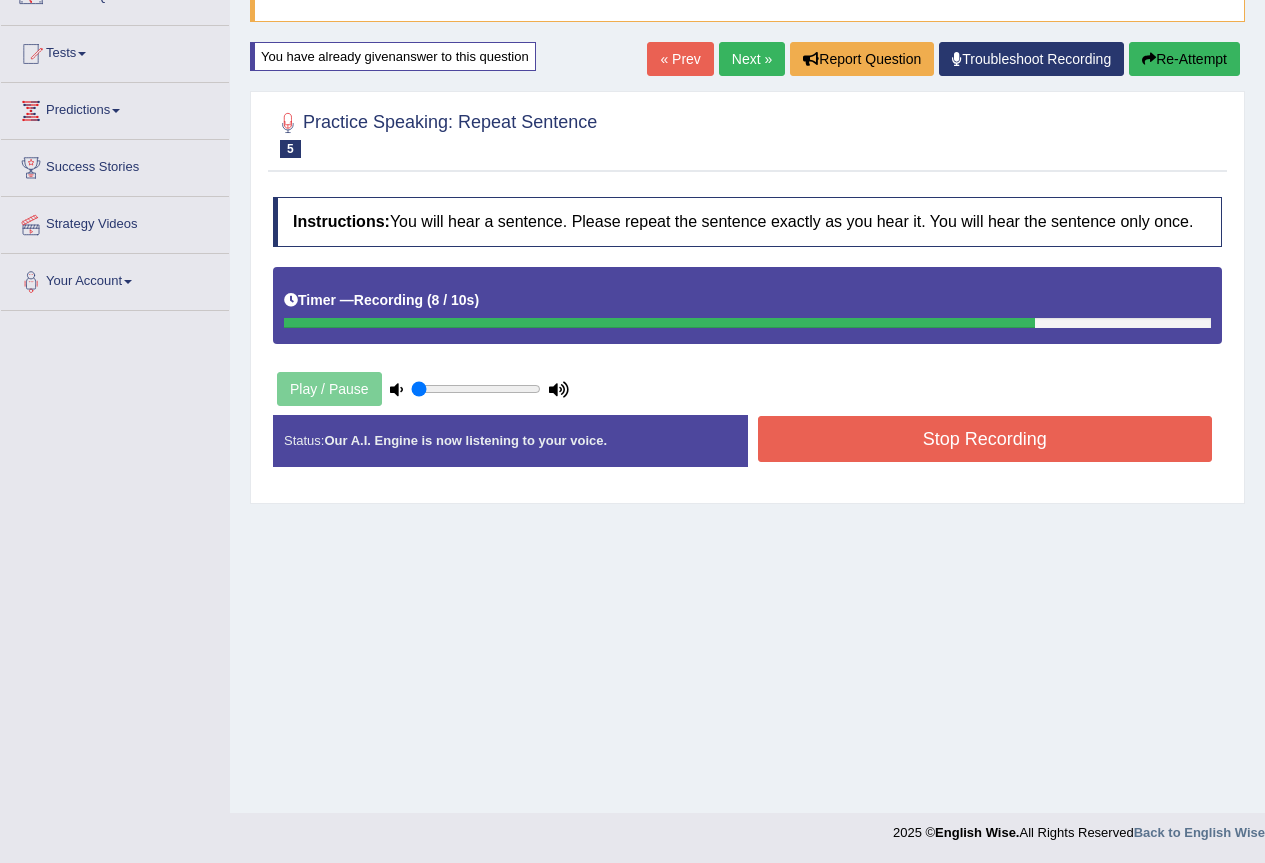 click on "Stop Recording" at bounding box center [985, 439] 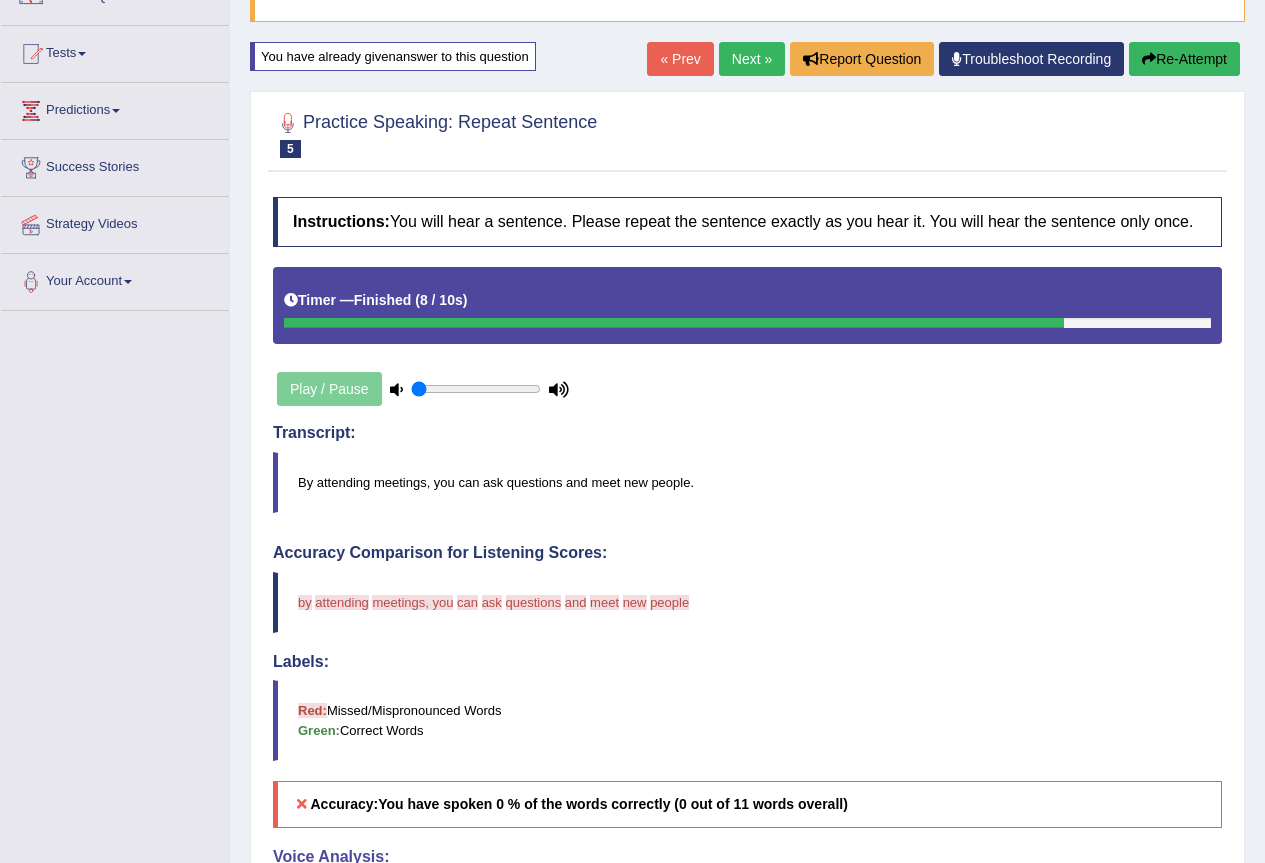 click on "Re-Attempt" at bounding box center [1184, 59] 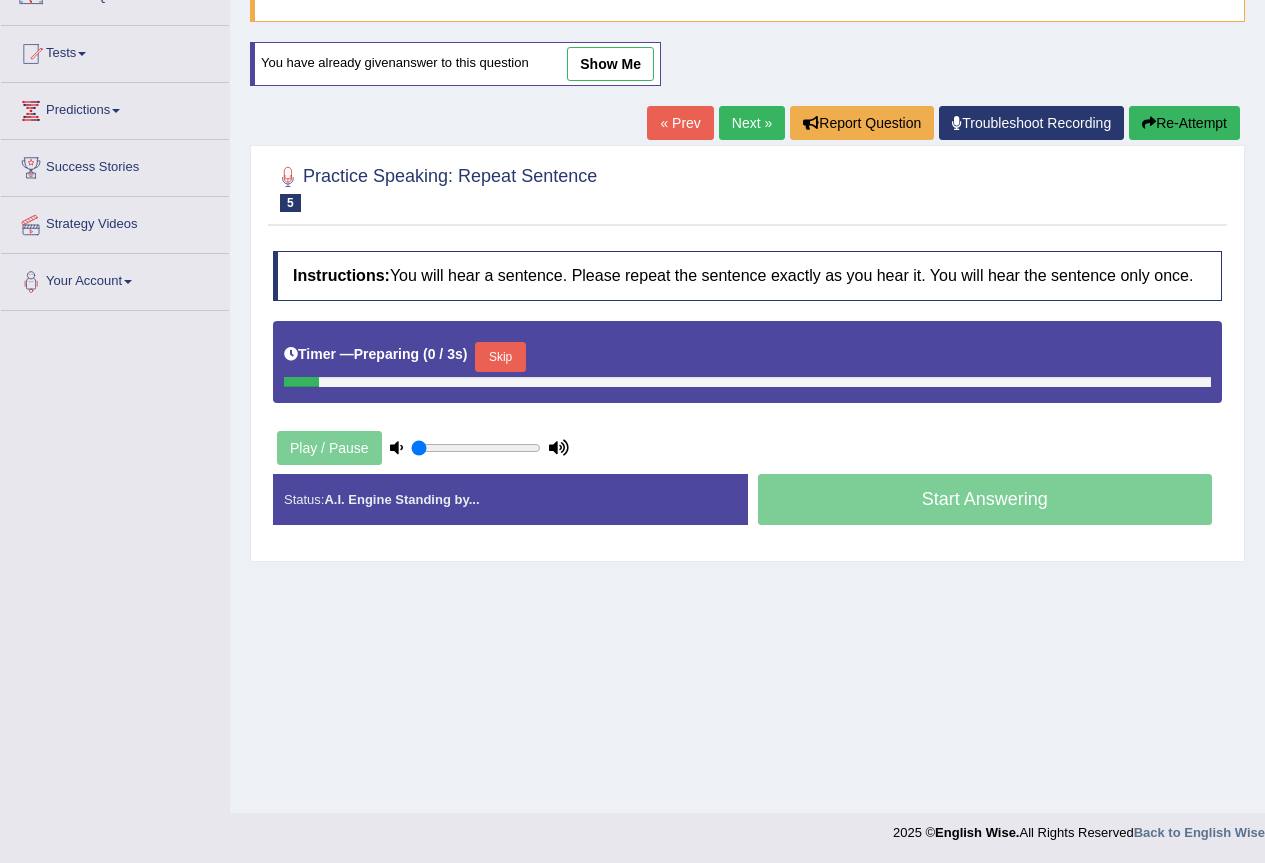 scroll, scrollTop: 187, scrollLeft: 0, axis: vertical 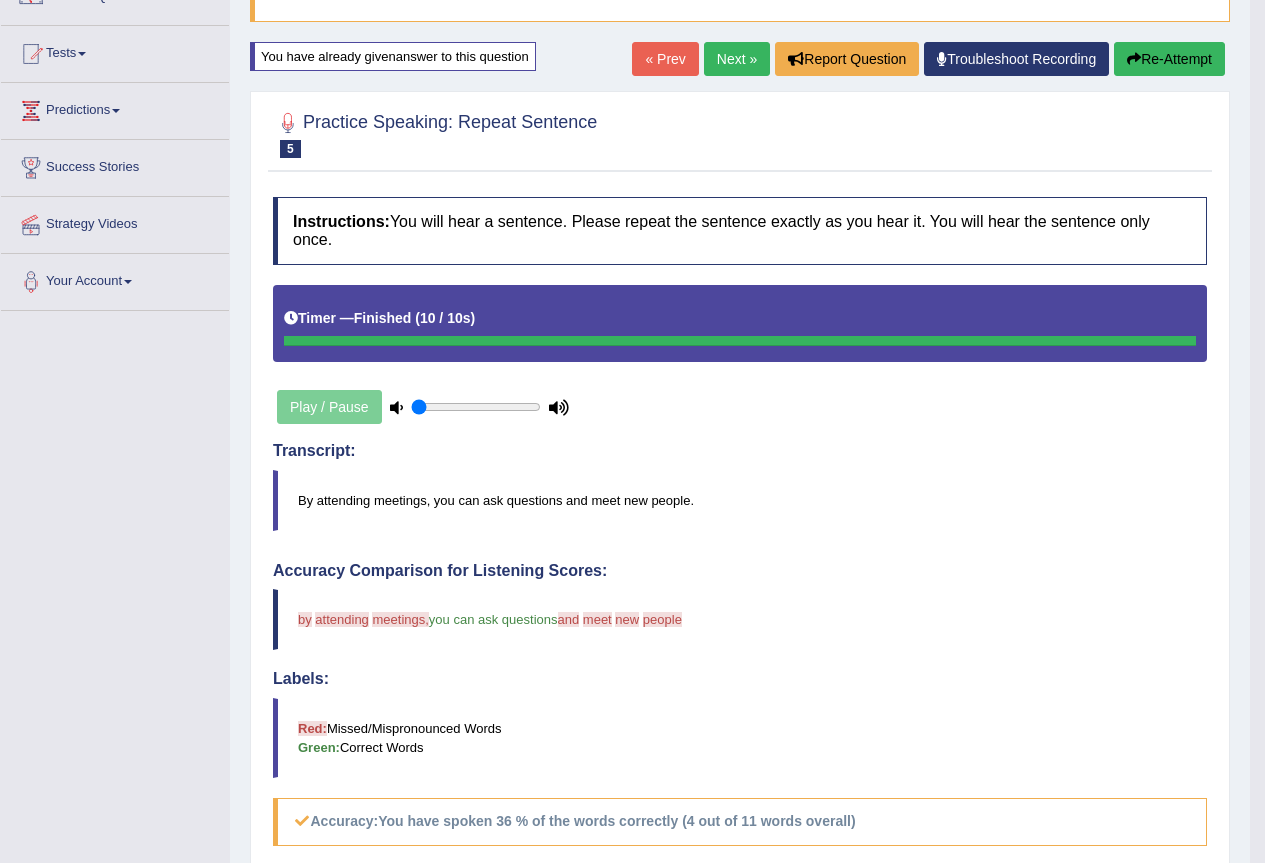 click on "Re-Attempt" at bounding box center (1169, 59) 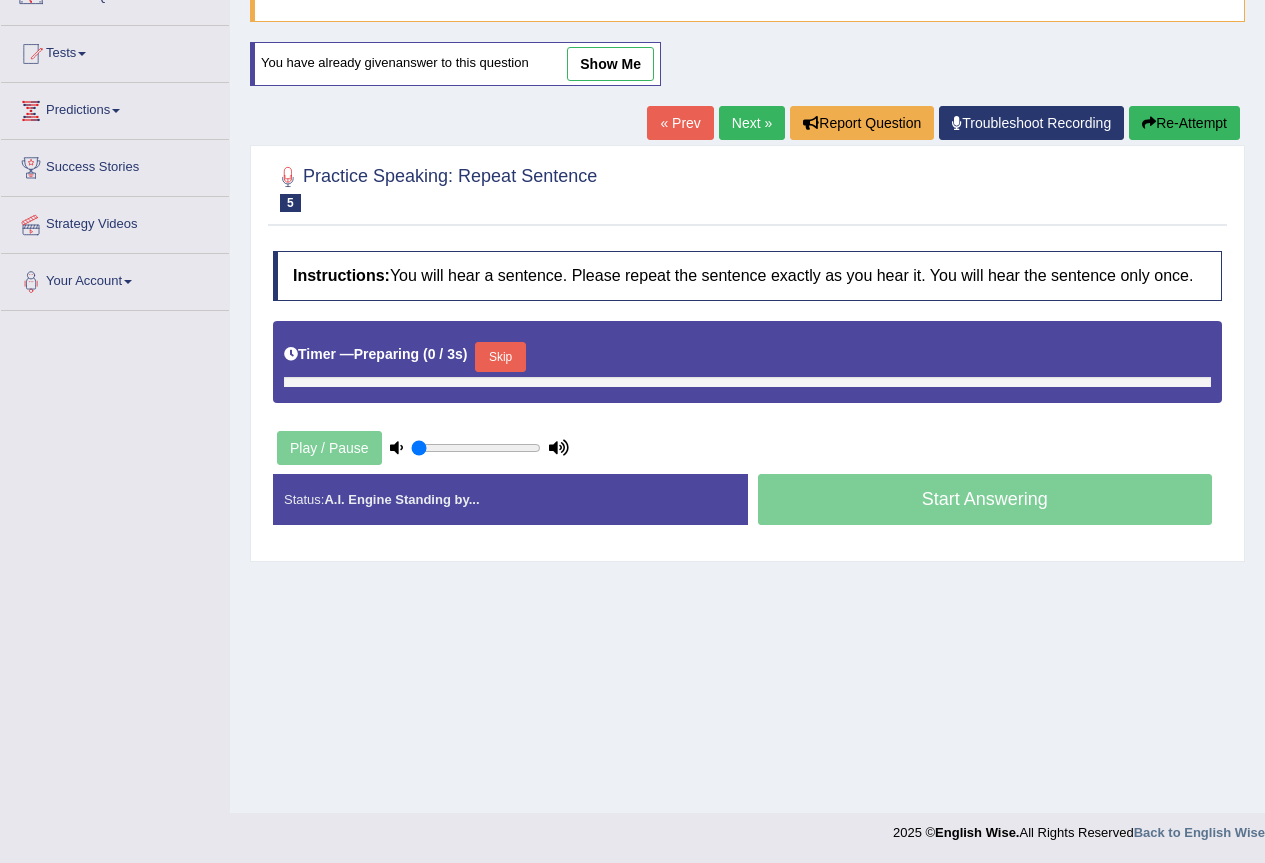 scroll, scrollTop: 187, scrollLeft: 0, axis: vertical 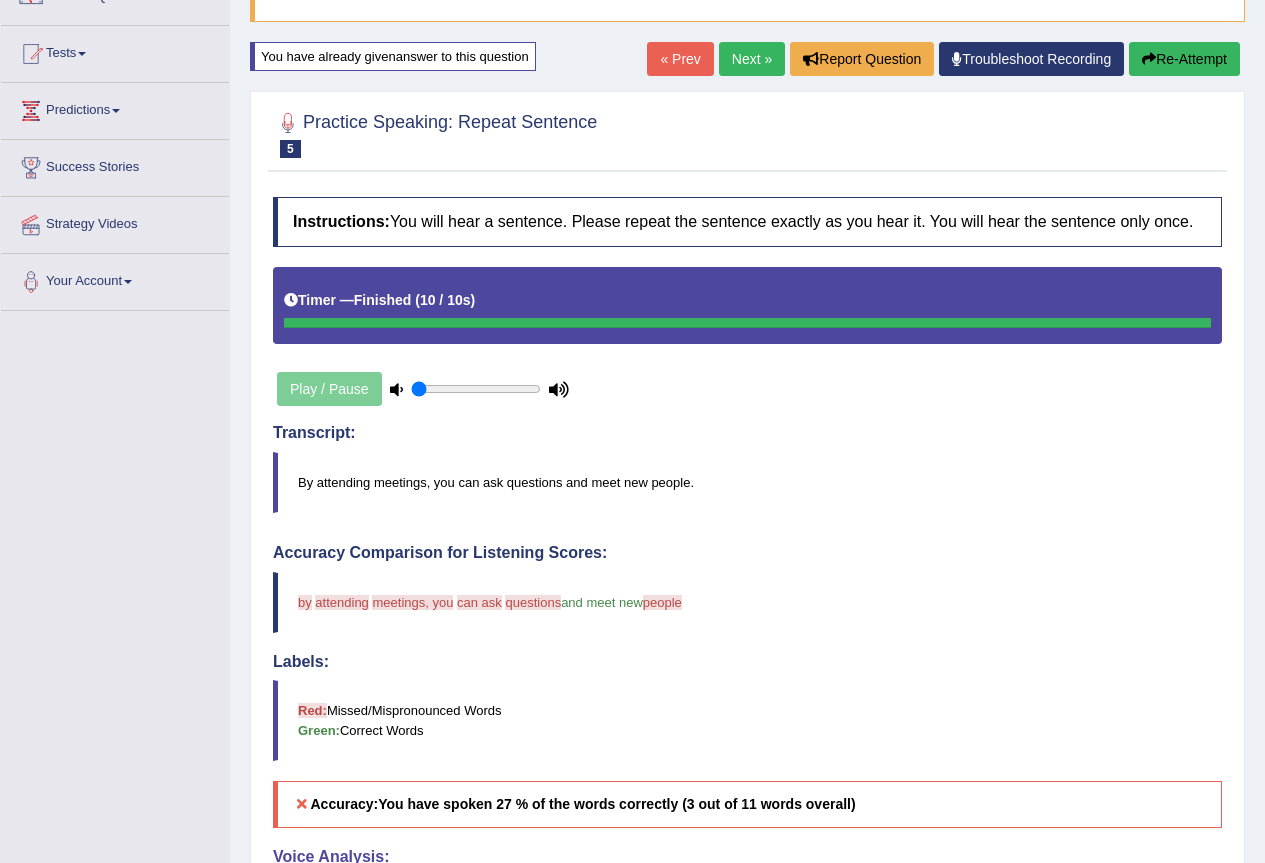 click on "Re-Attempt" at bounding box center [1184, 59] 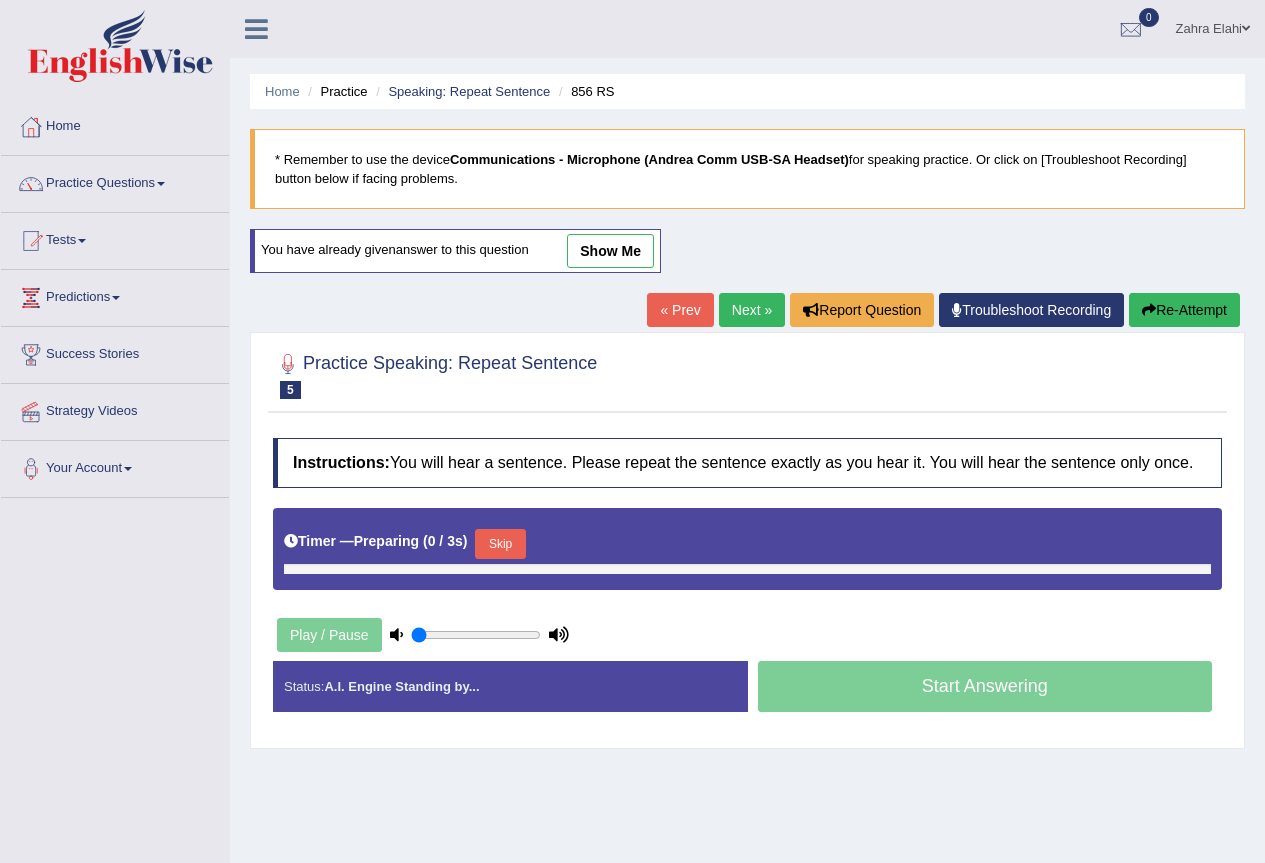 scroll, scrollTop: 187, scrollLeft: 0, axis: vertical 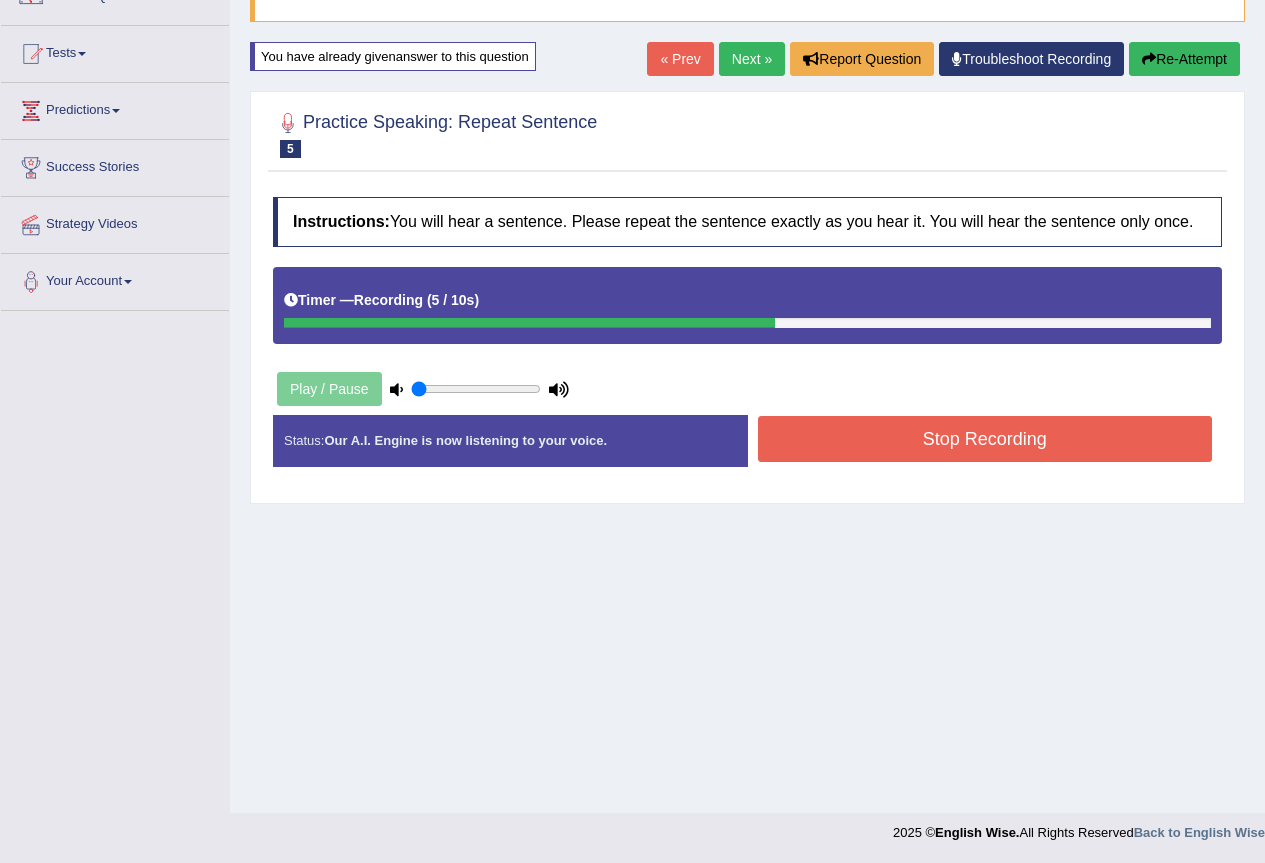 click on "Stop Recording" at bounding box center [985, 439] 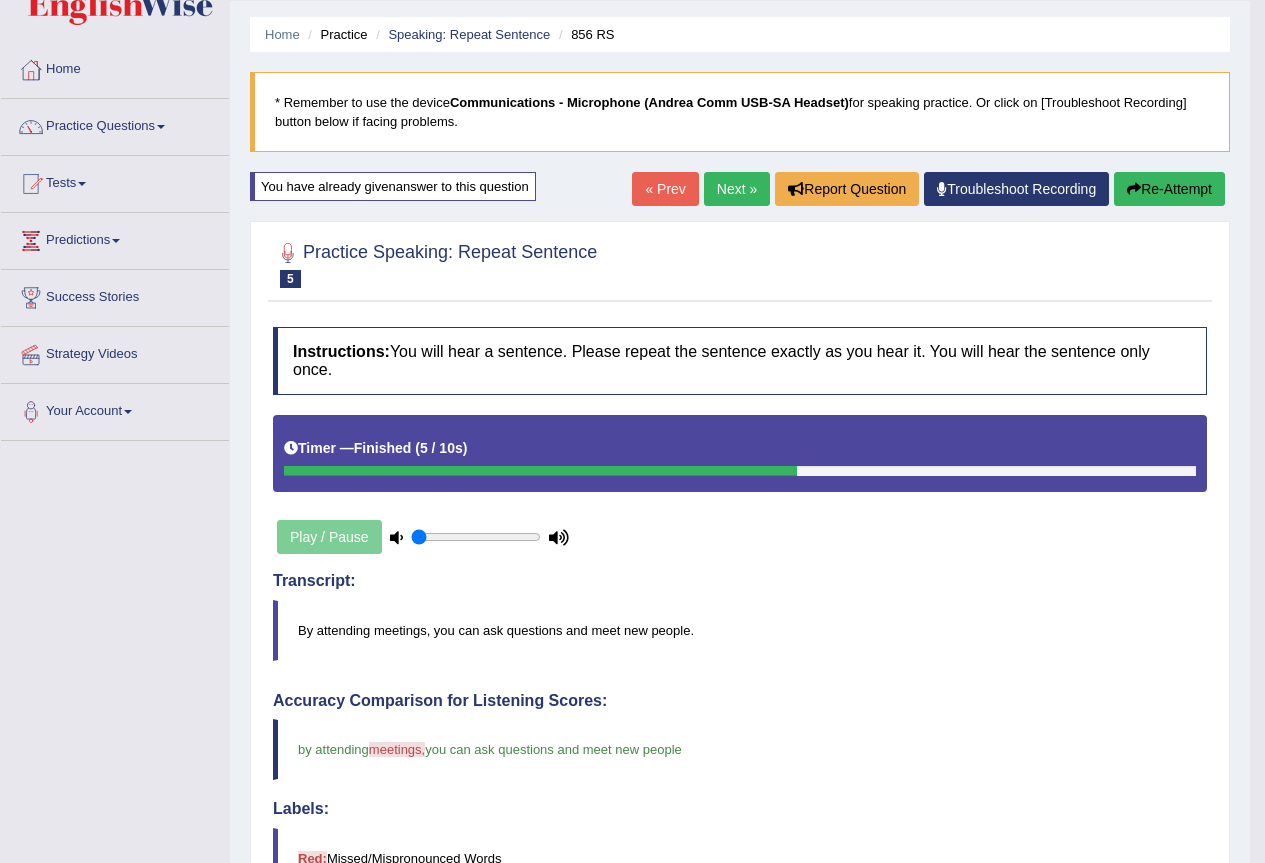 scroll, scrollTop: 0, scrollLeft: 0, axis: both 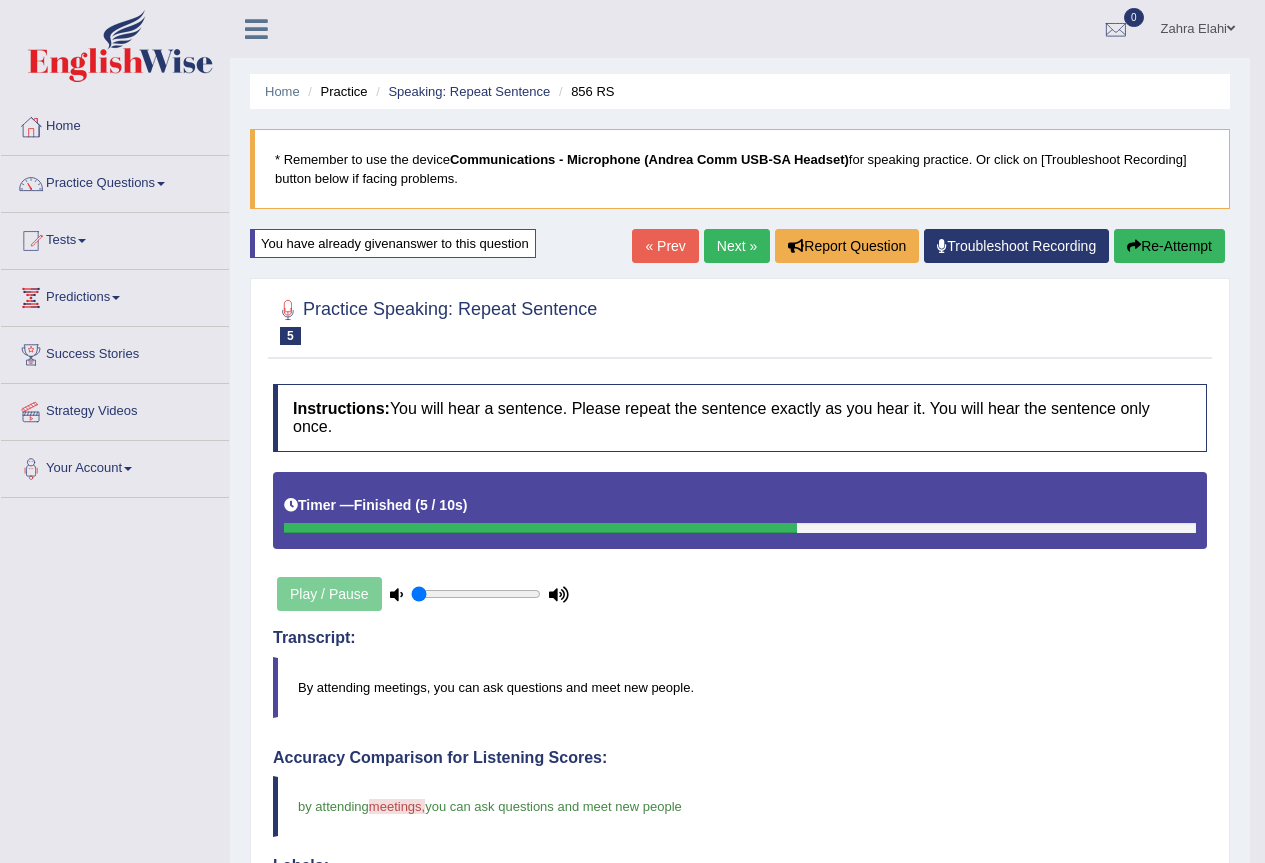 click on "Next »" at bounding box center (737, 246) 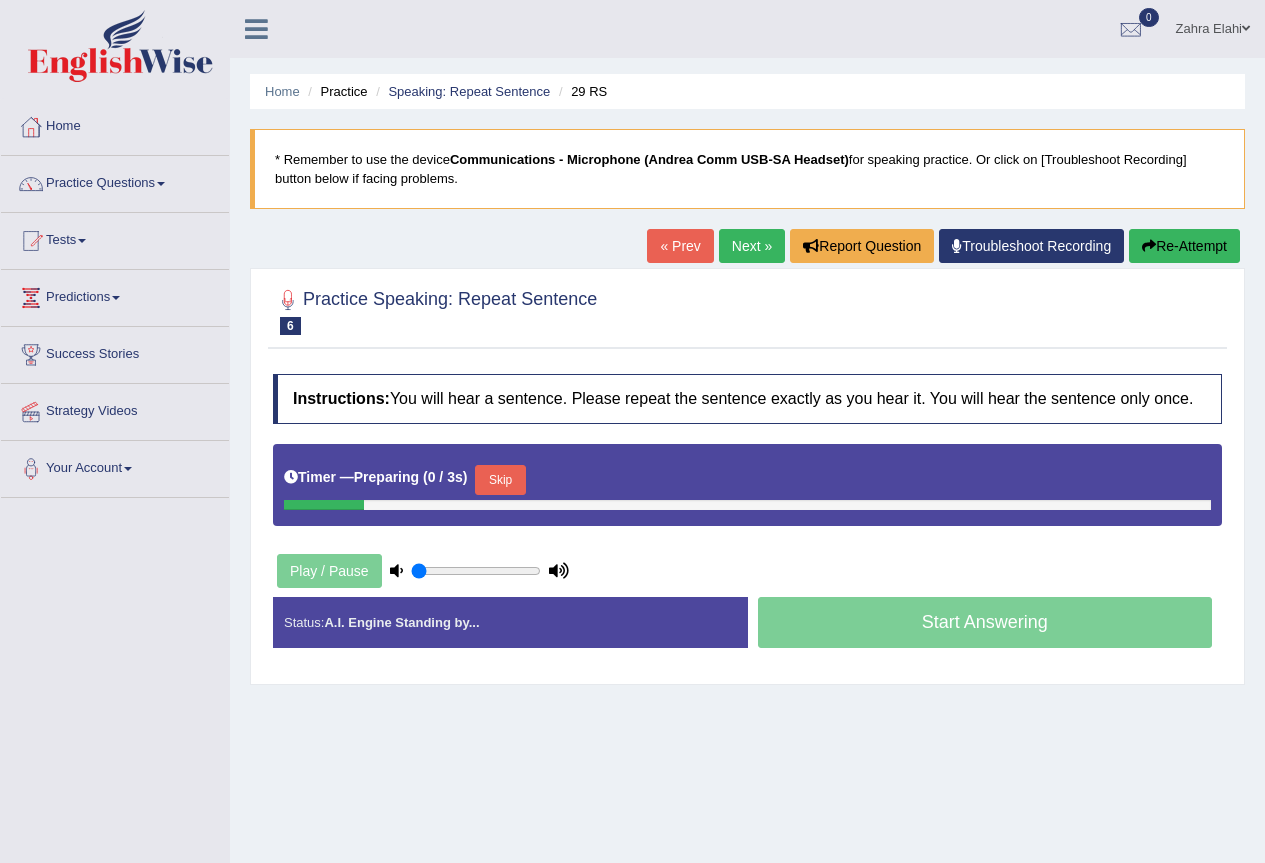 scroll, scrollTop: 0, scrollLeft: 0, axis: both 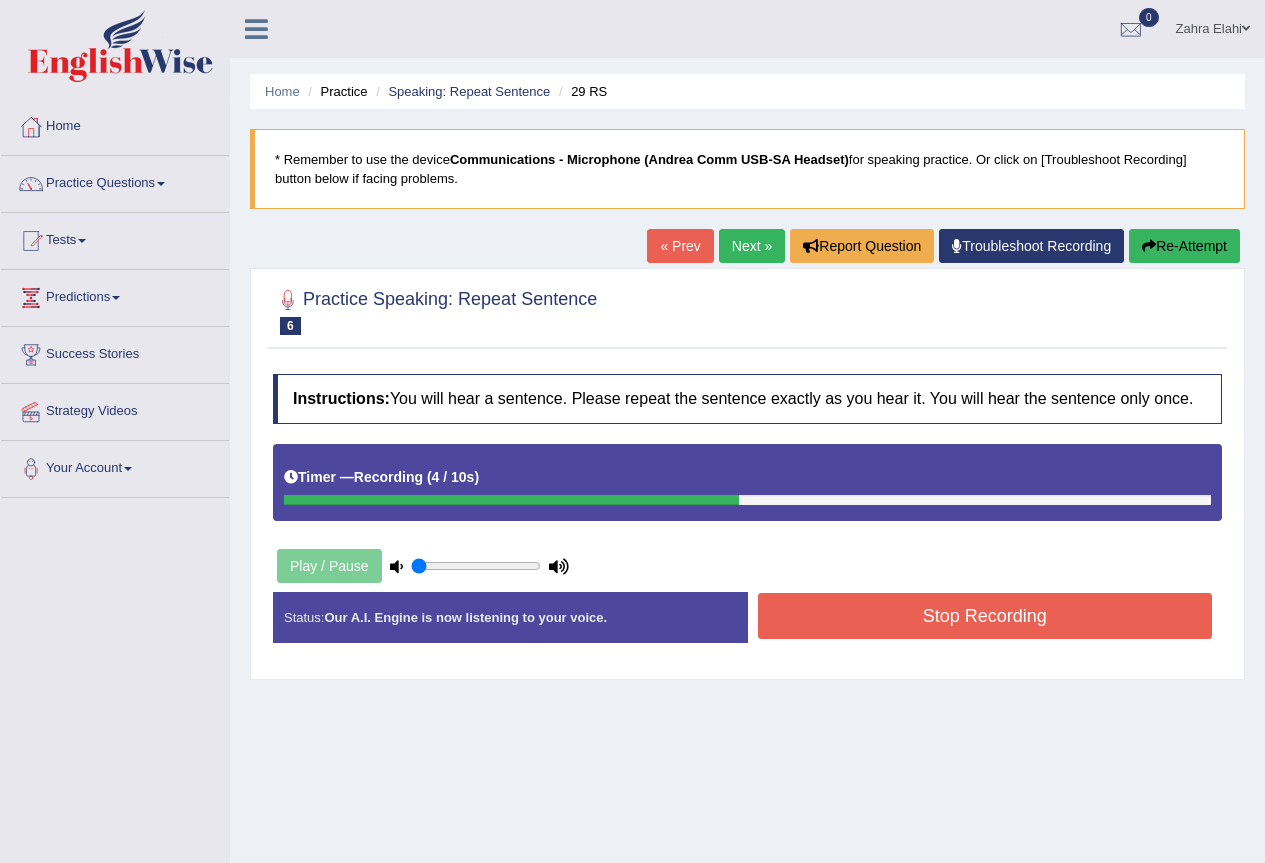 click on "Stop Recording" at bounding box center (985, 616) 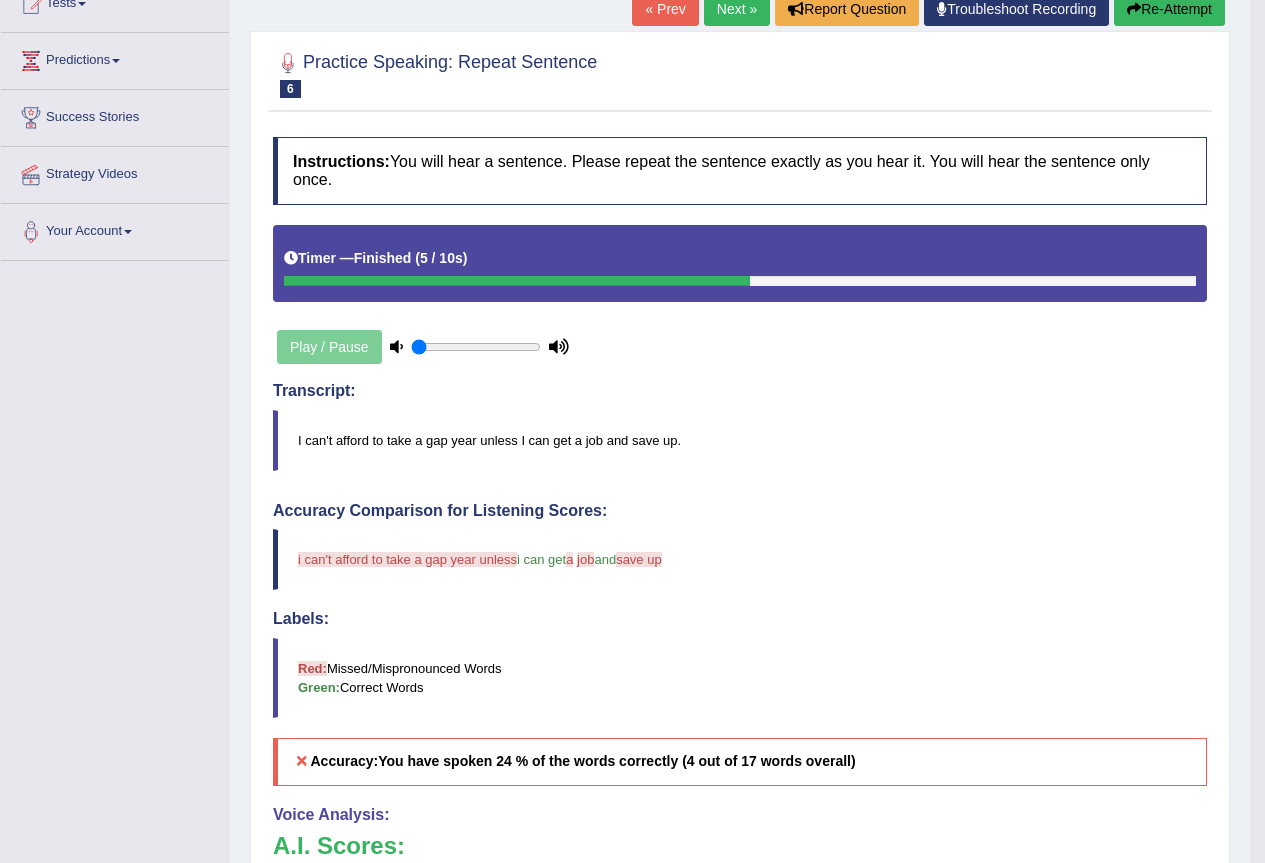 scroll, scrollTop: 248, scrollLeft: 0, axis: vertical 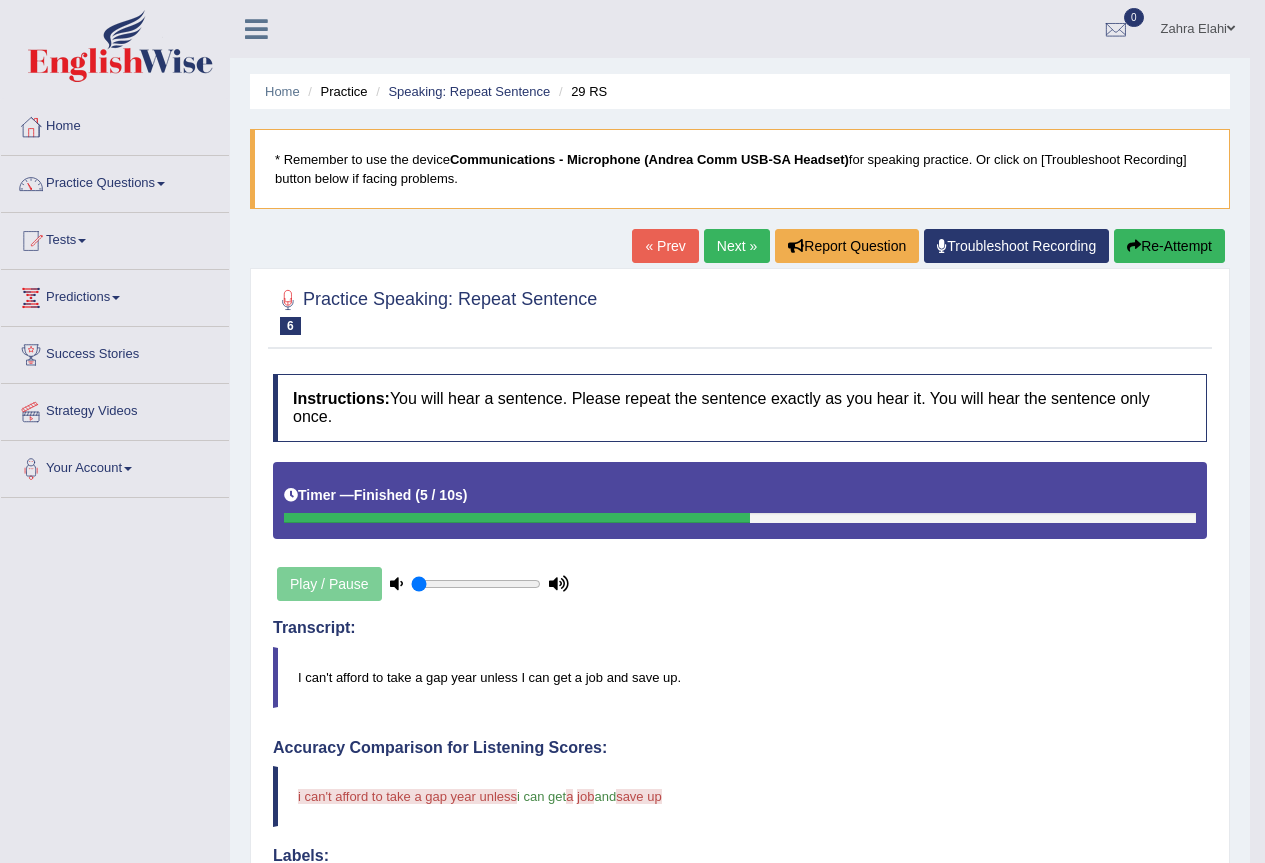 click on "Re-Attempt" at bounding box center (1169, 246) 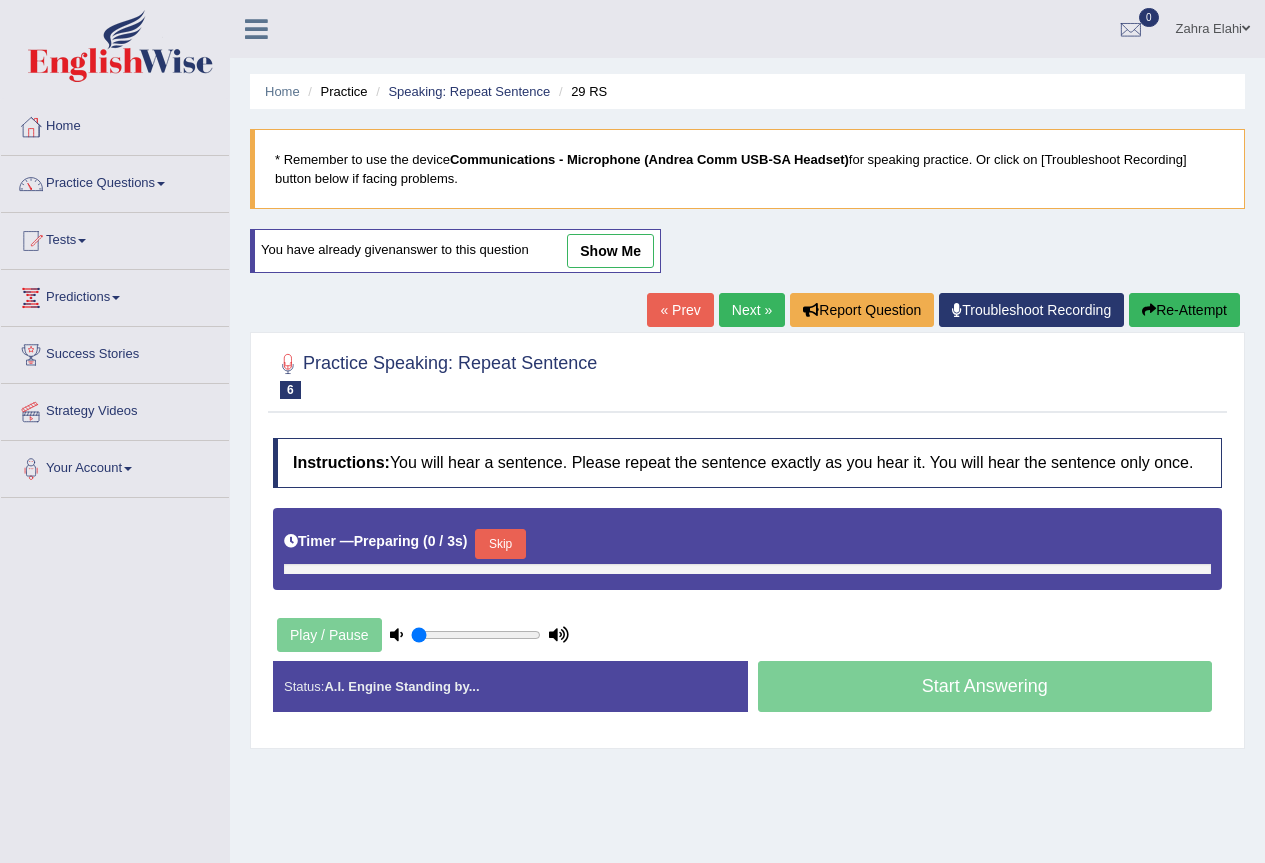 scroll, scrollTop: 0, scrollLeft: 0, axis: both 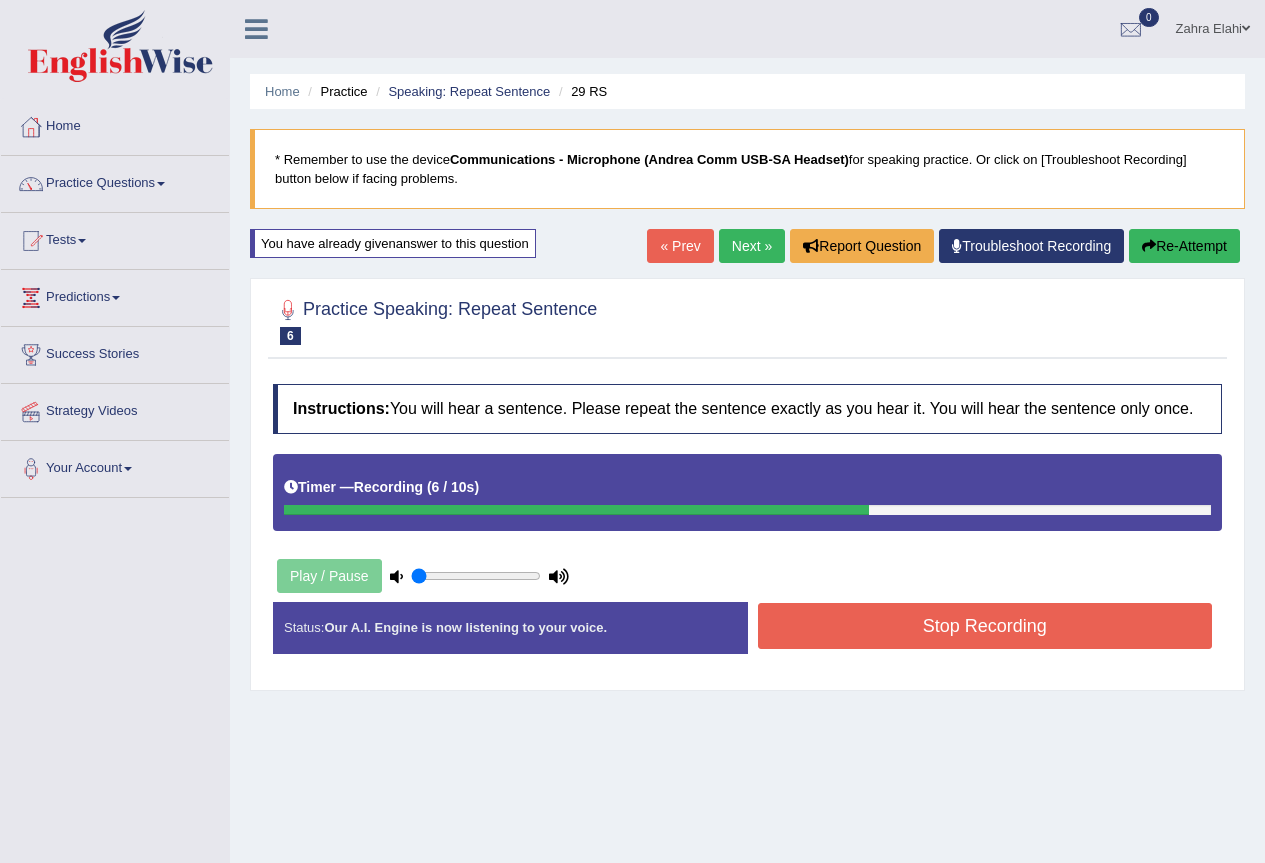 click on "Stop Recording" at bounding box center [985, 626] 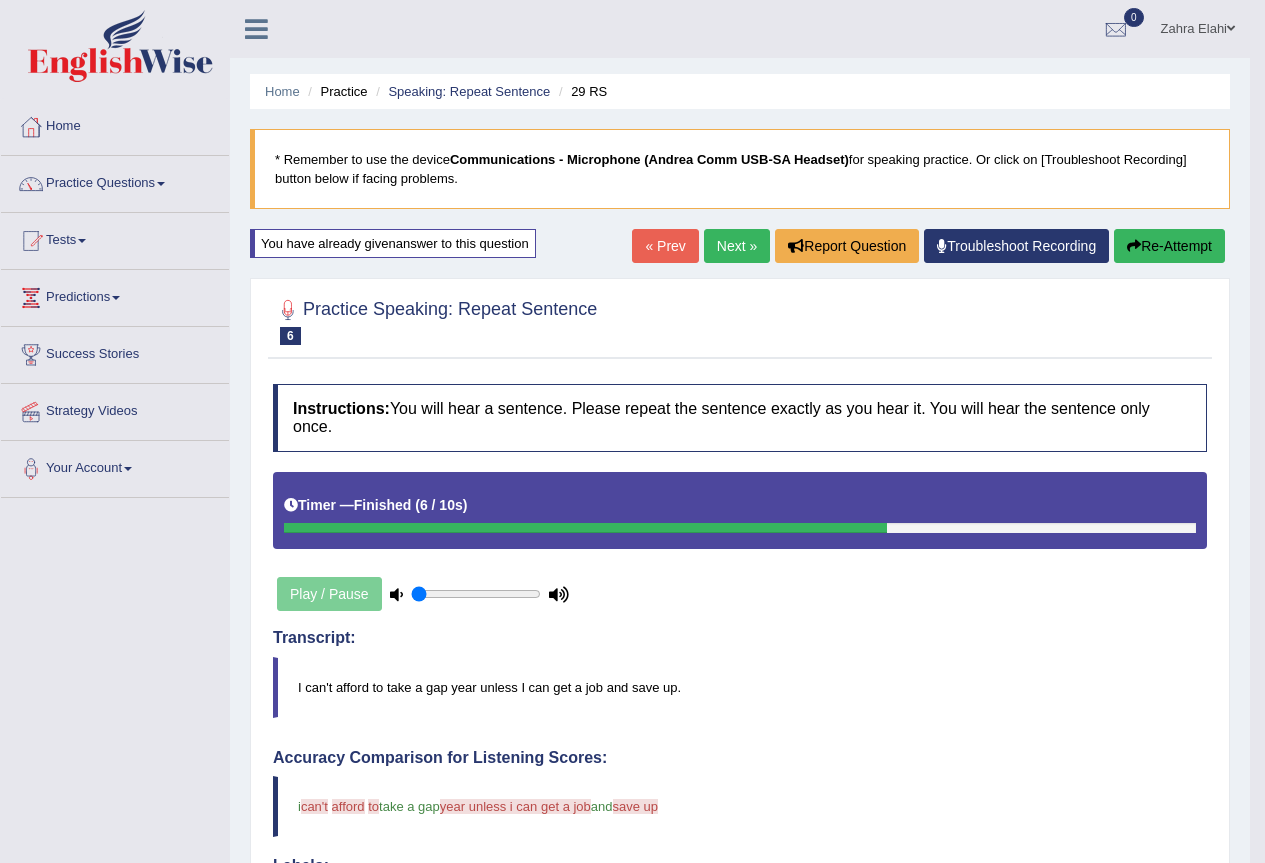 click on "Re-Attempt" at bounding box center [1169, 246] 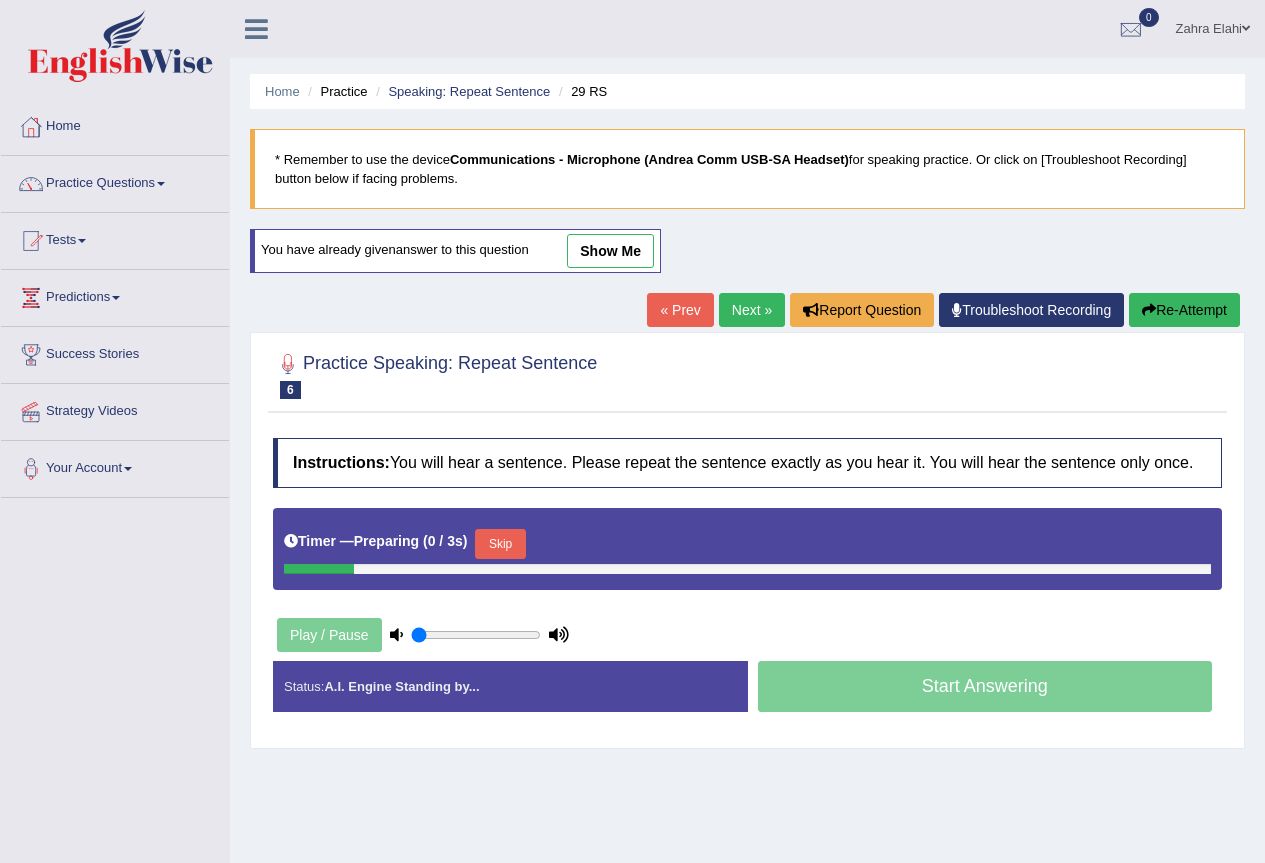 scroll, scrollTop: 0, scrollLeft: 0, axis: both 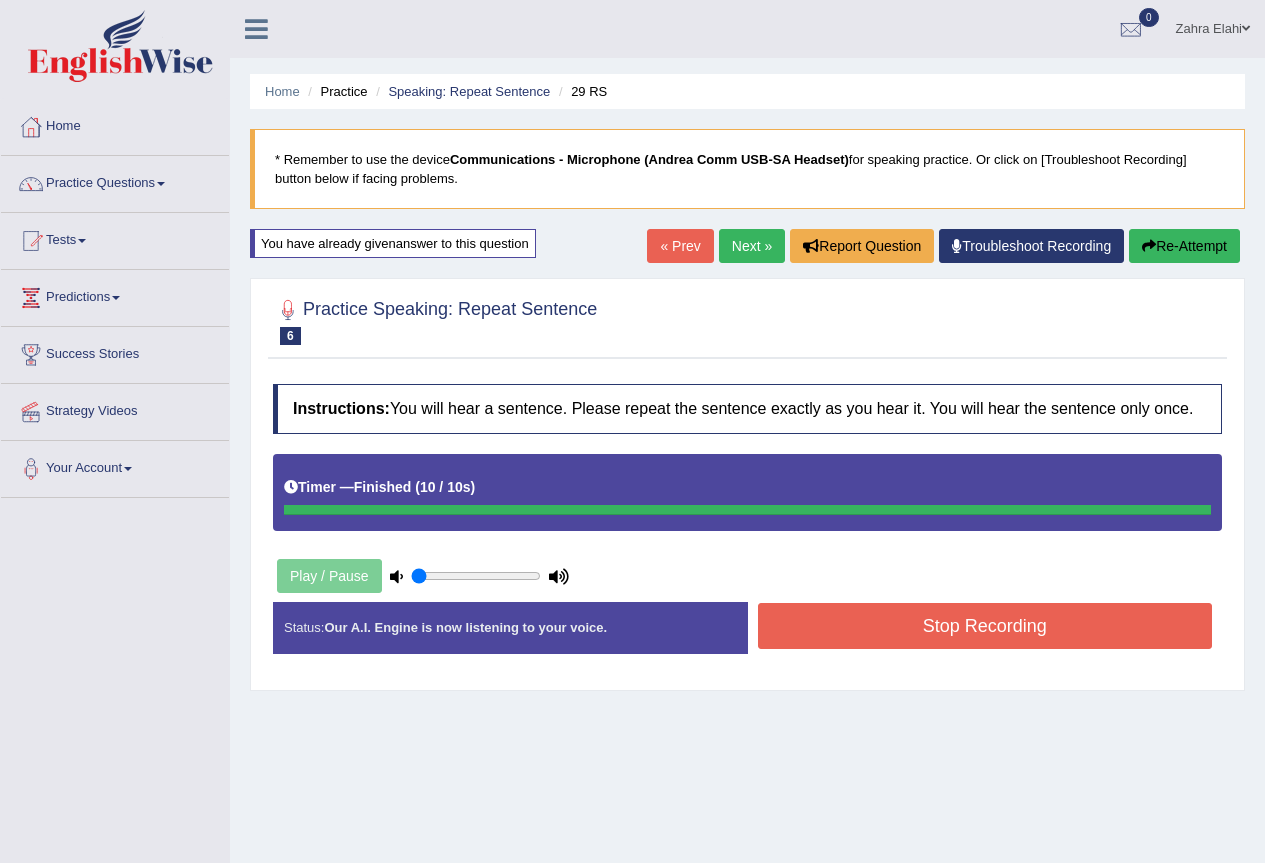 click on "Stop Recording" at bounding box center (985, 626) 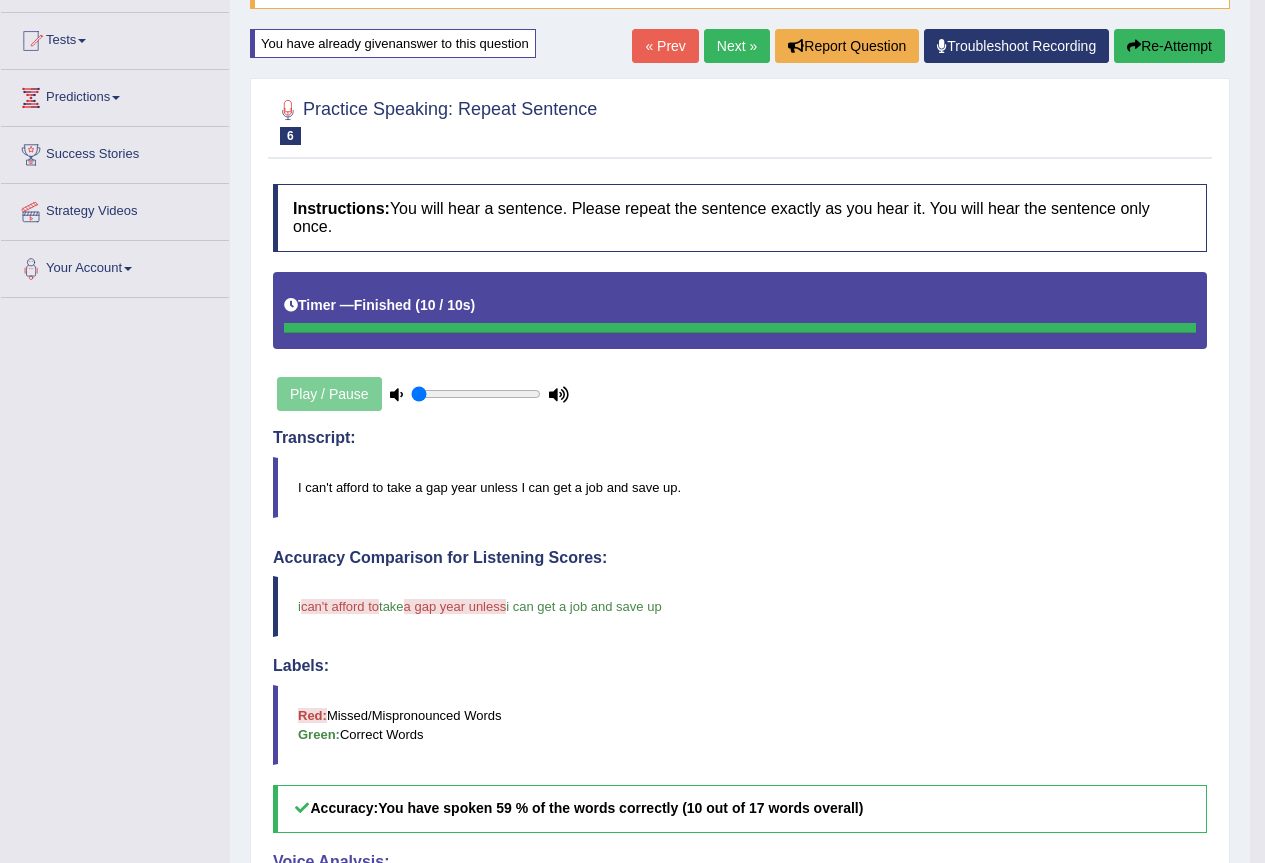 scroll, scrollTop: 100, scrollLeft: 0, axis: vertical 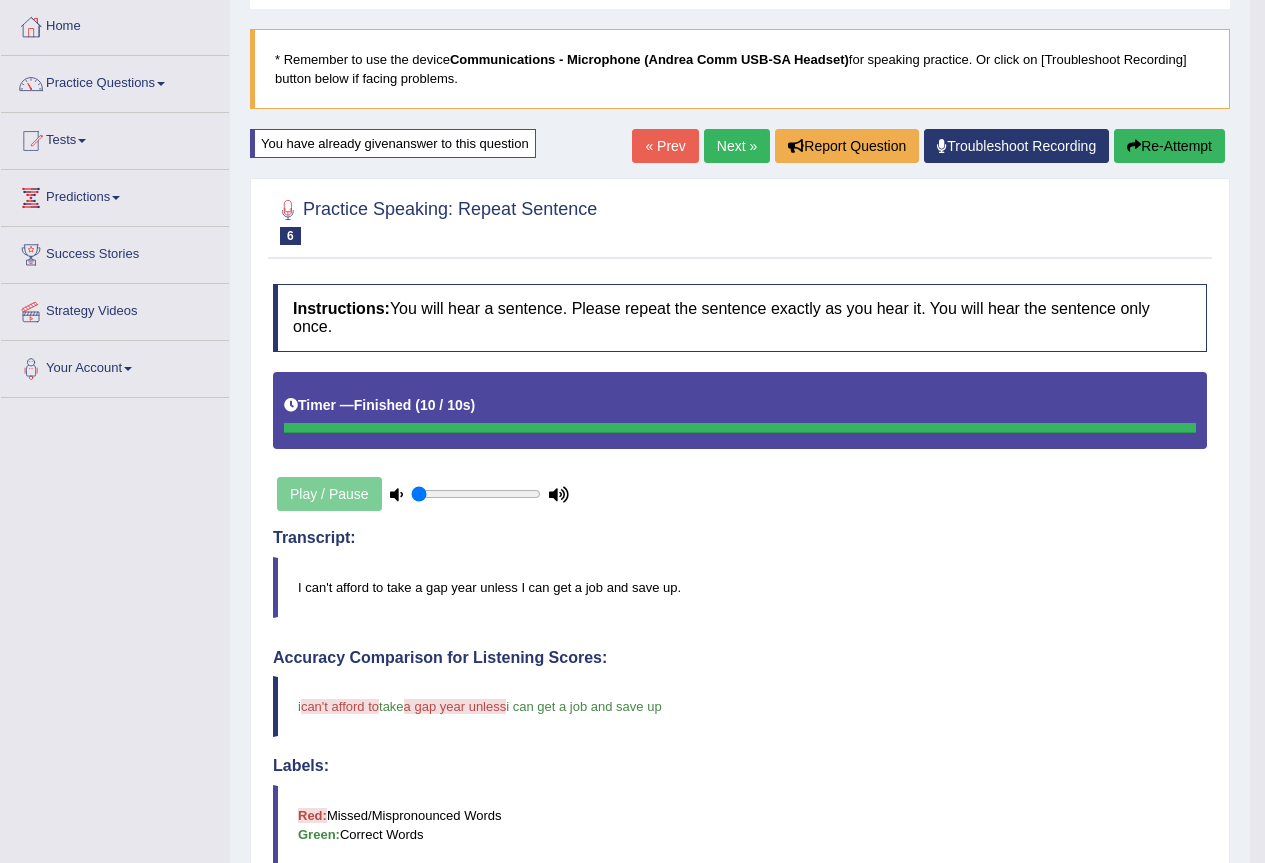 click on "Re-Attempt" at bounding box center [1169, 146] 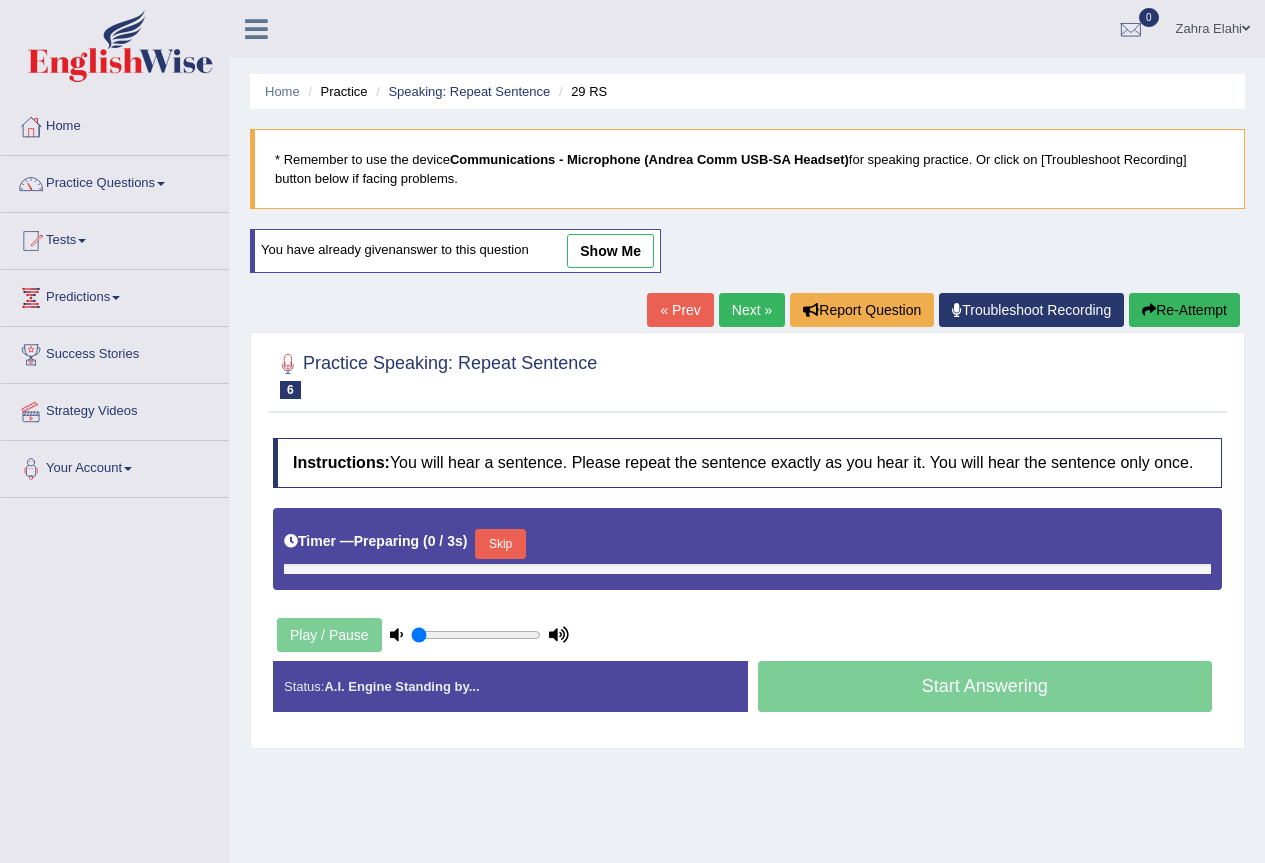 scroll, scrollTop: 100, scrollLeft: 0, axis: vertical 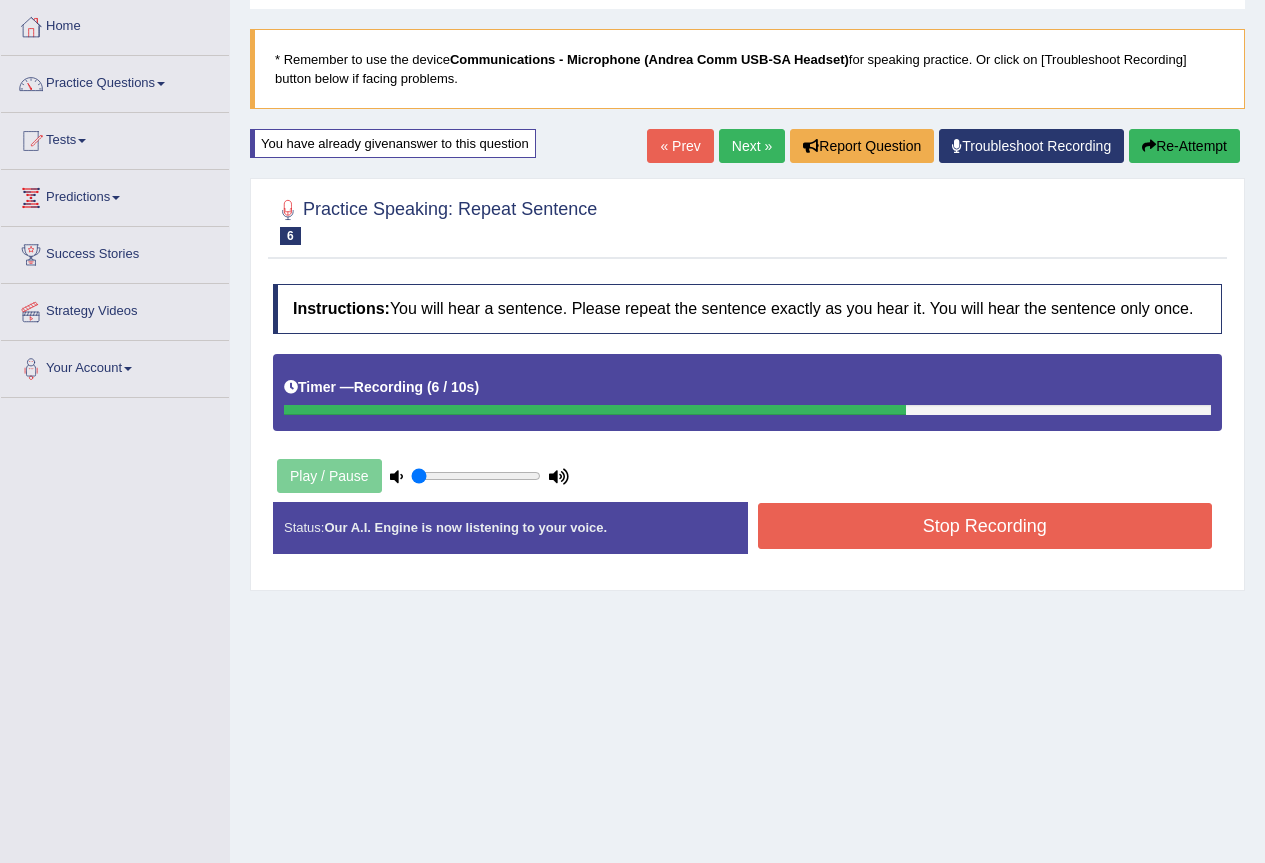 click on "Stop Recording" at bounding box center [985, 526] 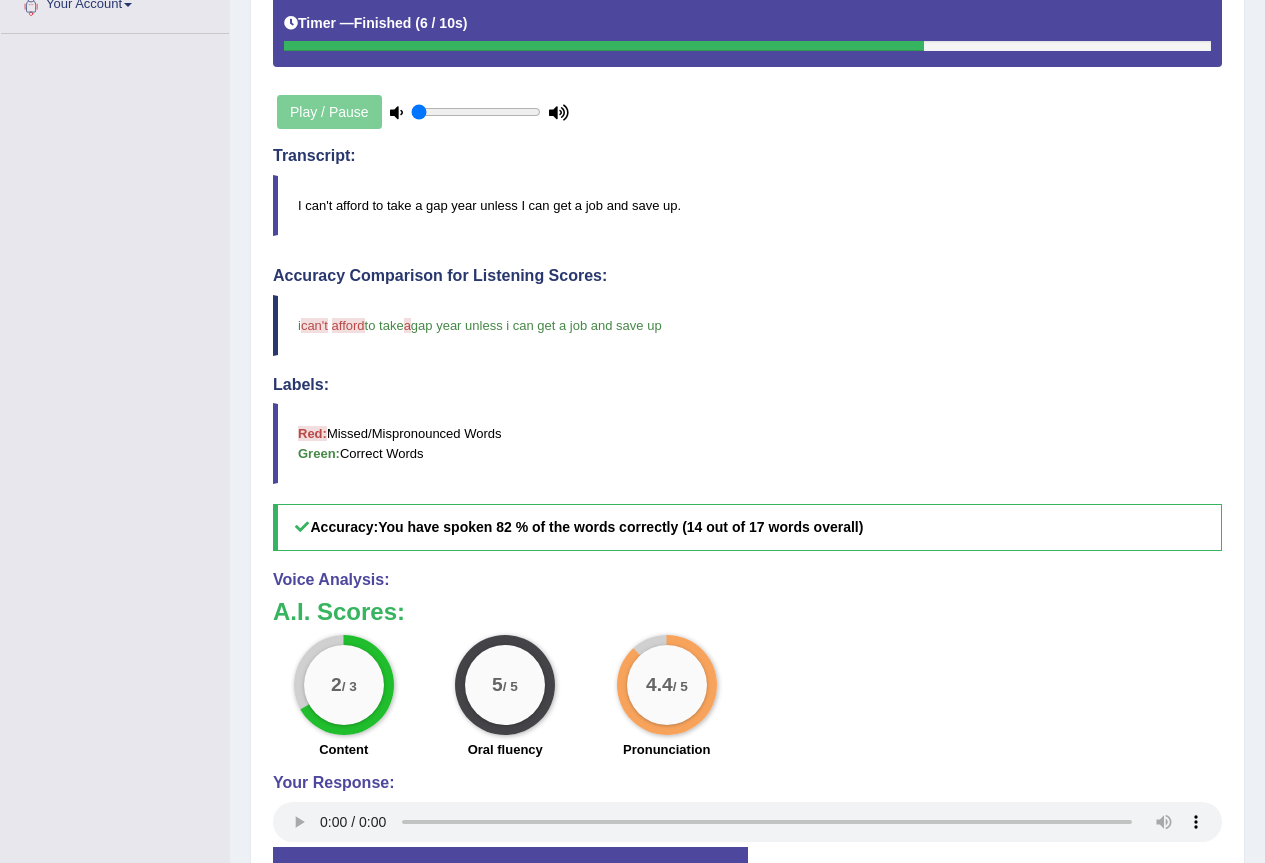 scroll, scrollTop: 500, scrollLeft: 0, axis: vertical 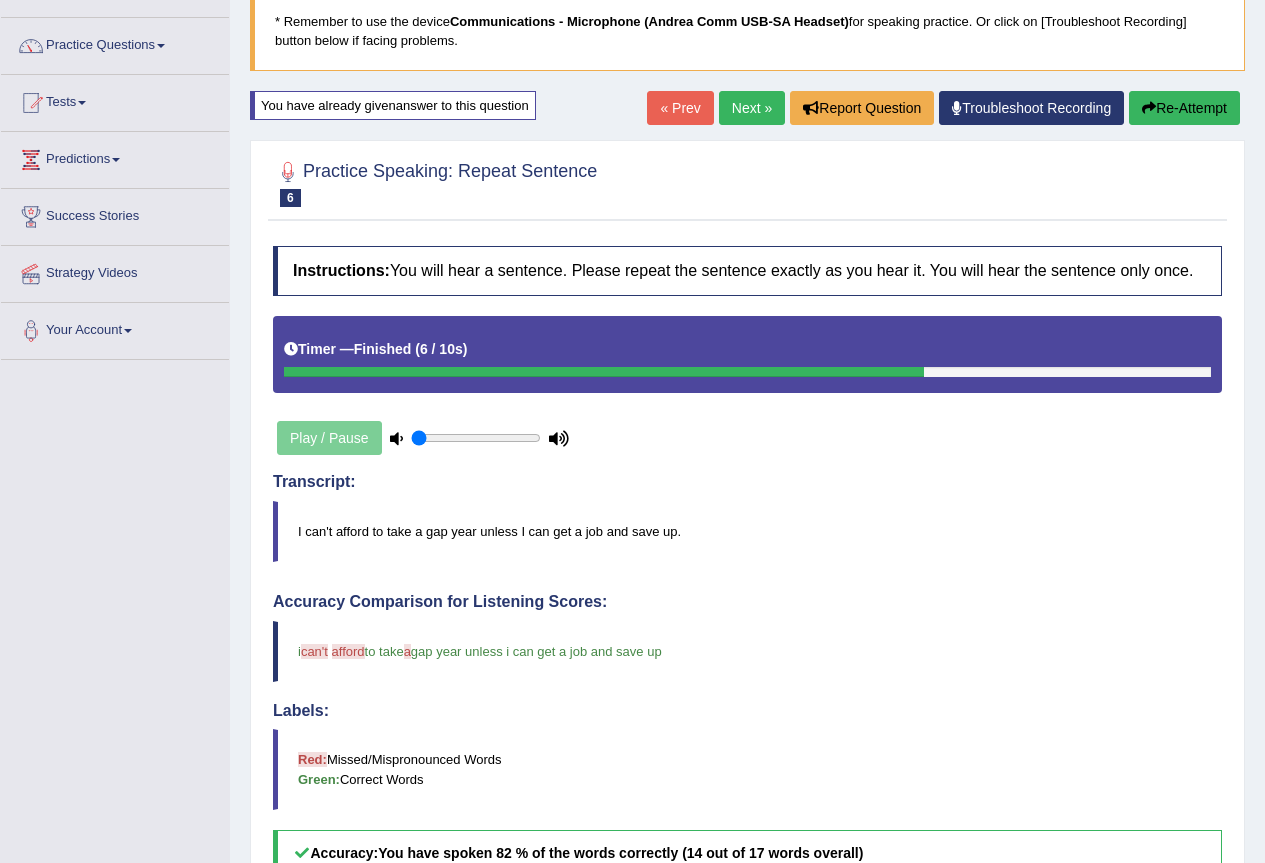 click on "Next »" at bounding box center (752, 108) 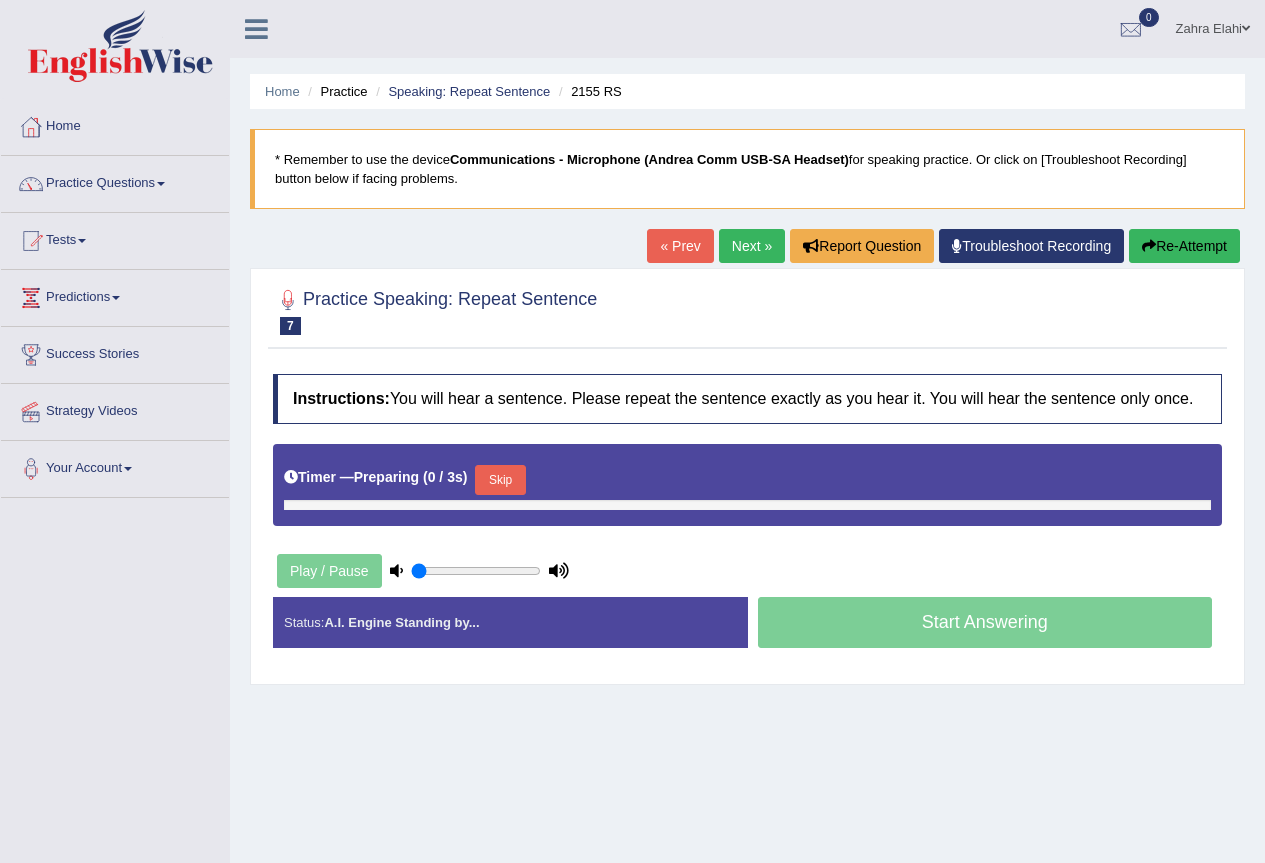 scroll, scrollTop: 0, scrollLeft: 0, axis: both 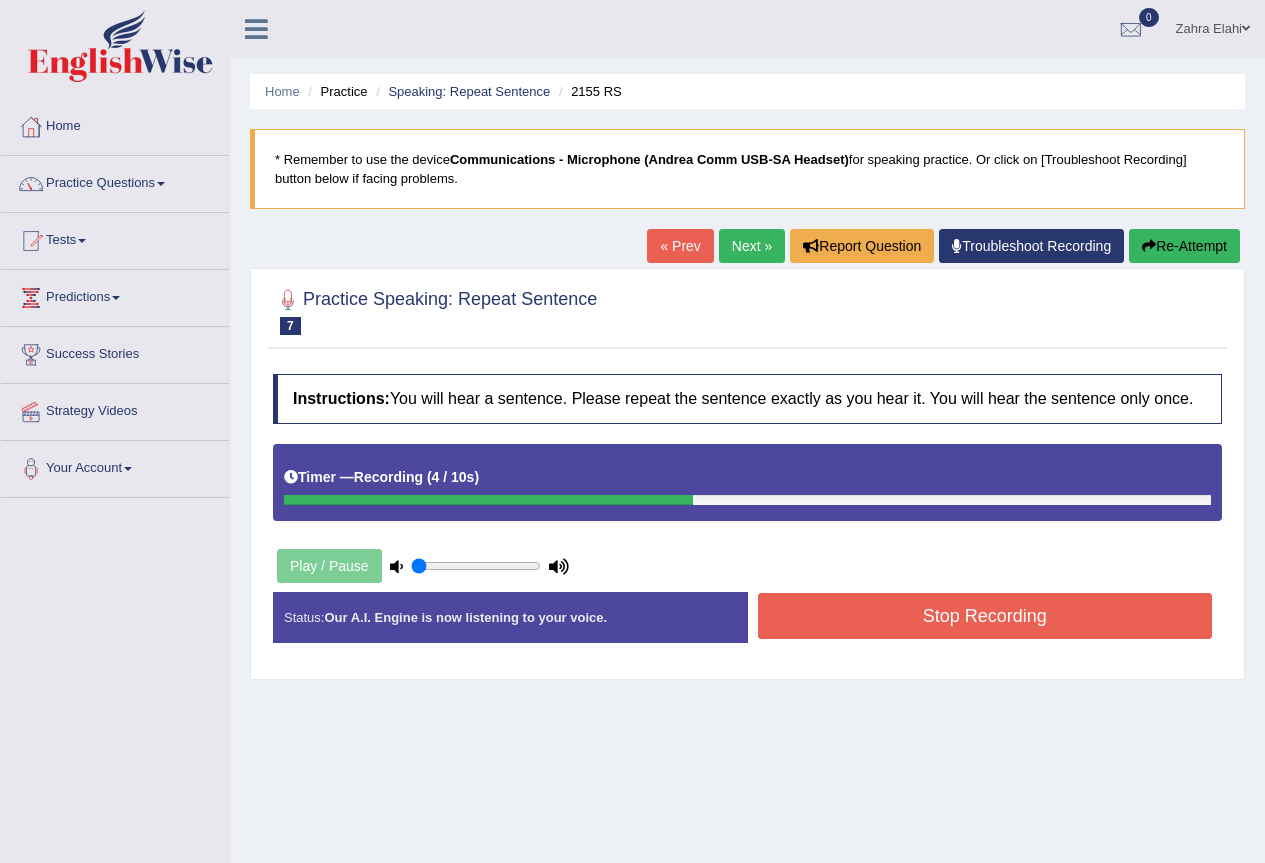 click on "Stop Recording" at bounding box center (985, 616) 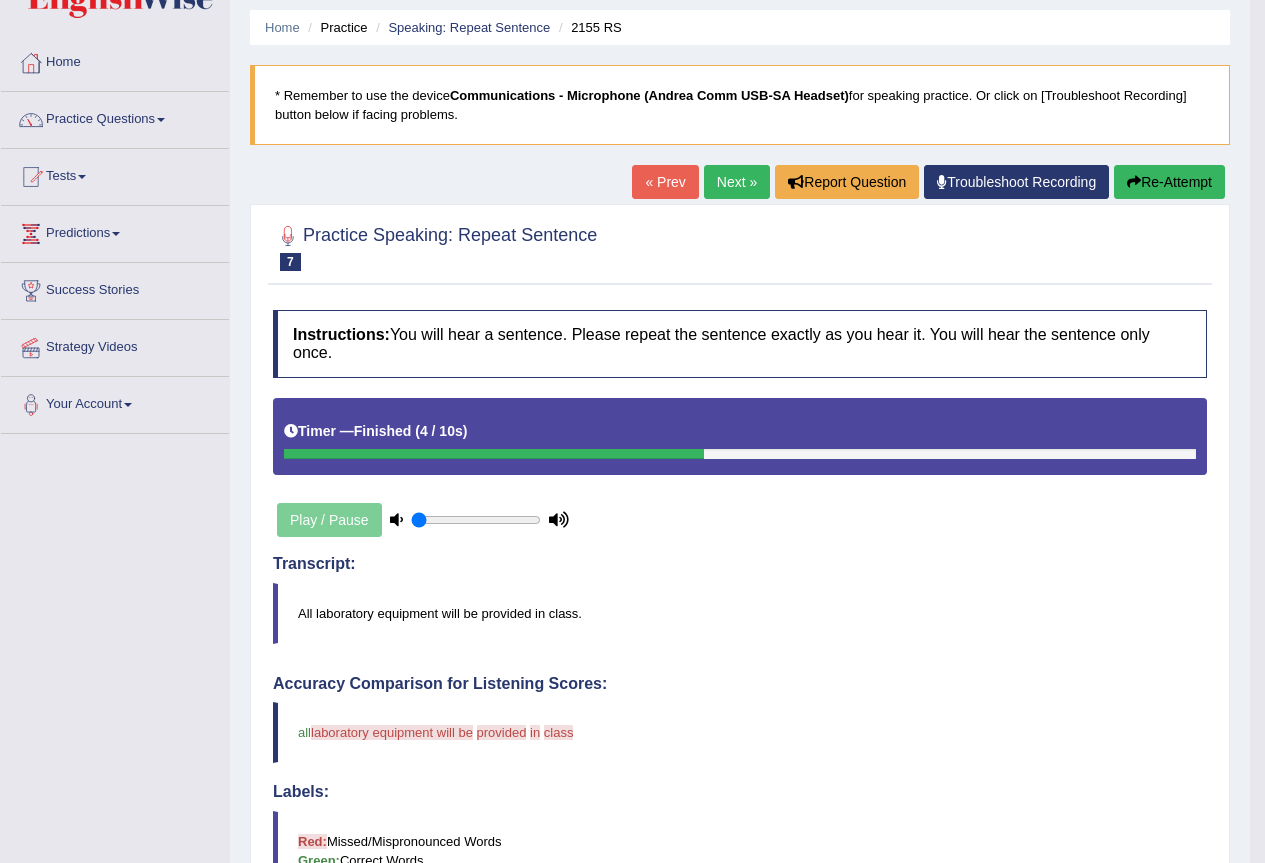 scroll, scrollTop: 200, scrollLeft: 0, axis: vertical 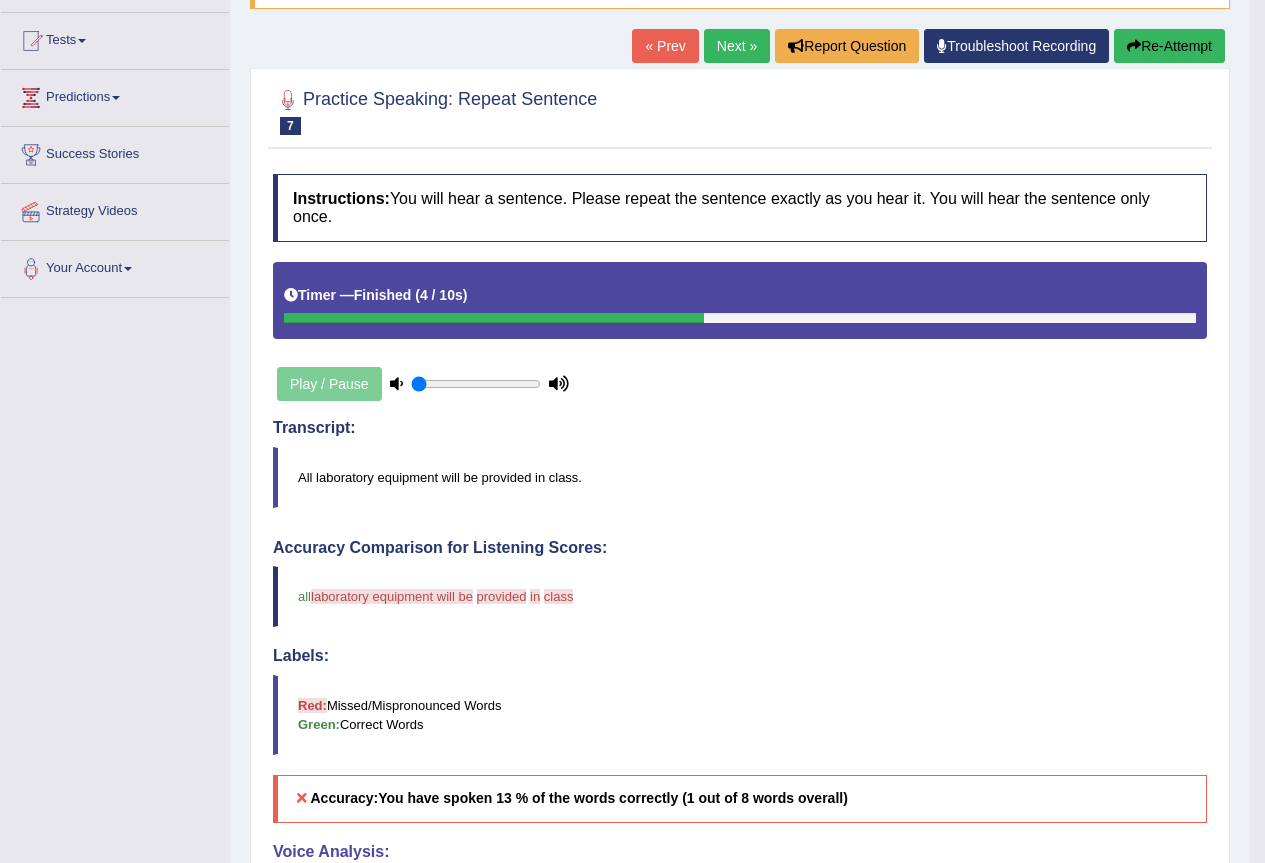 click on "All laboratory equipment will be provided in class." at bounding box center (740, 477) 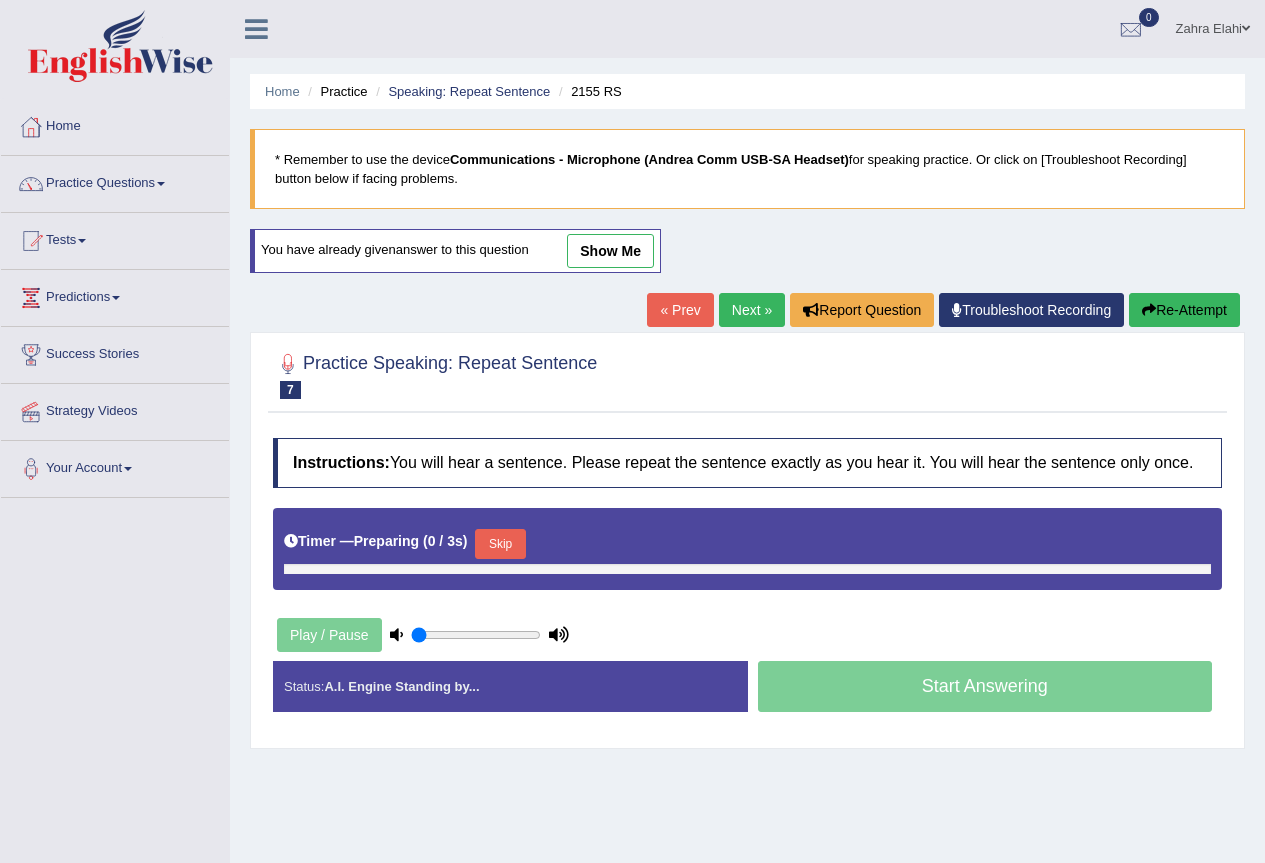 scroll, scrollTop: 187, scrollLeft: 0, axis: vertical 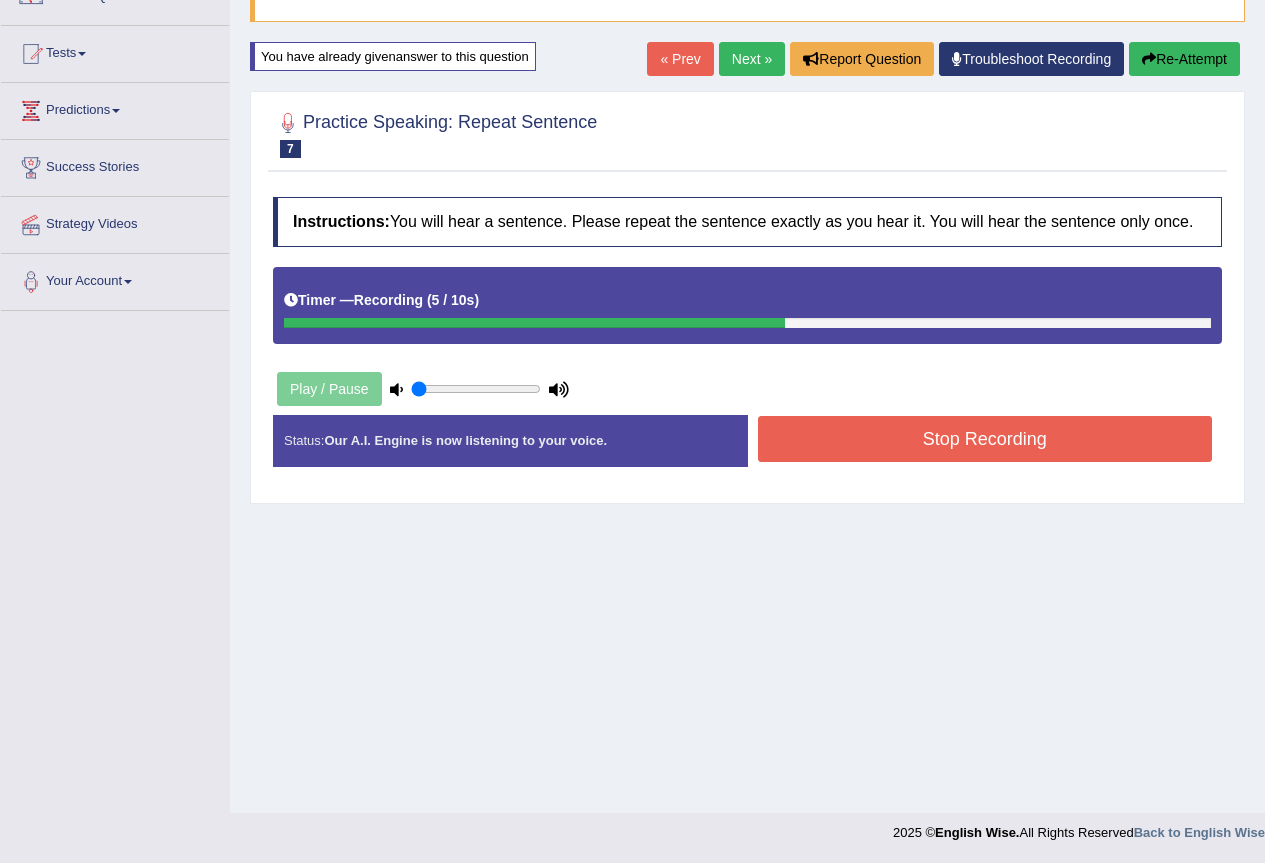 click on "Stop Recording" at bounding box center (985, 439) 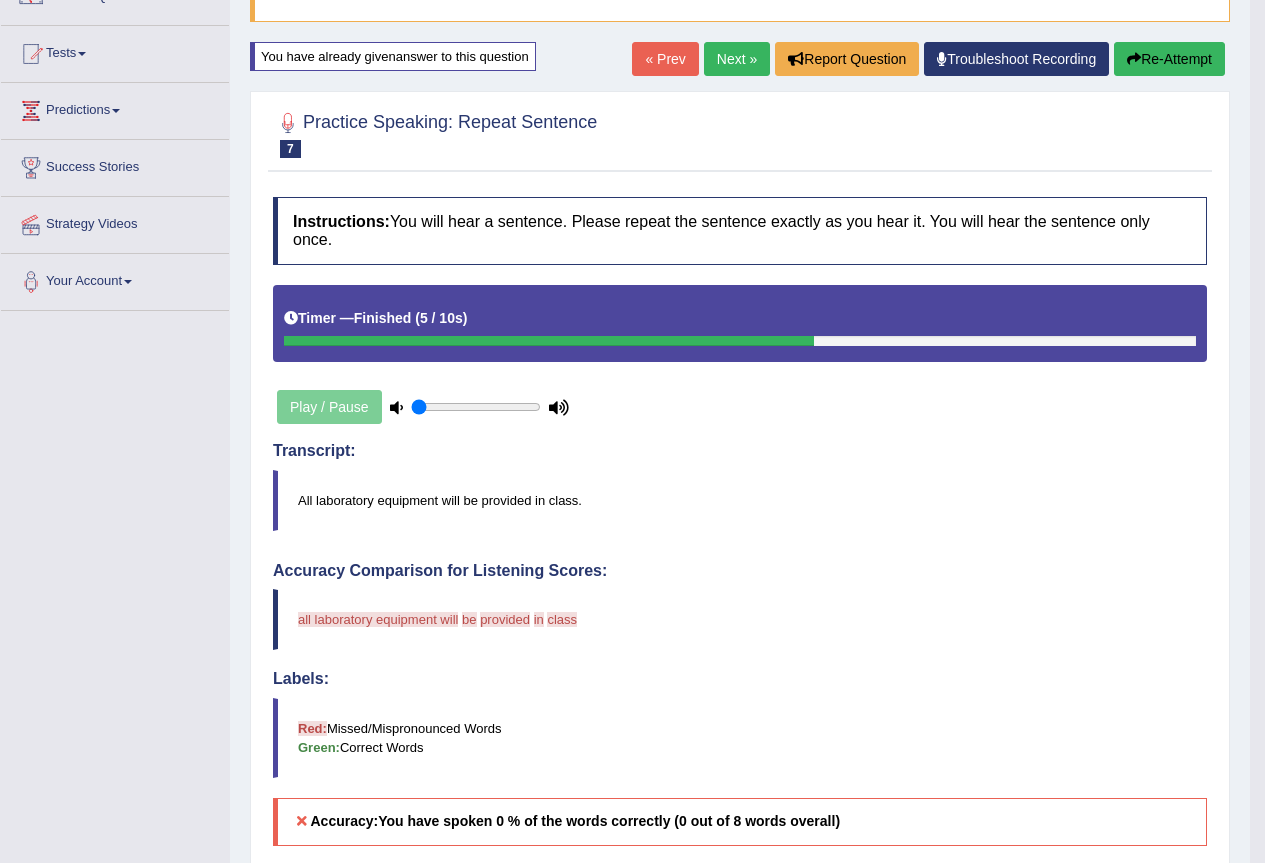 click on "Re-Attempt" at bounding box center [1169, 59] 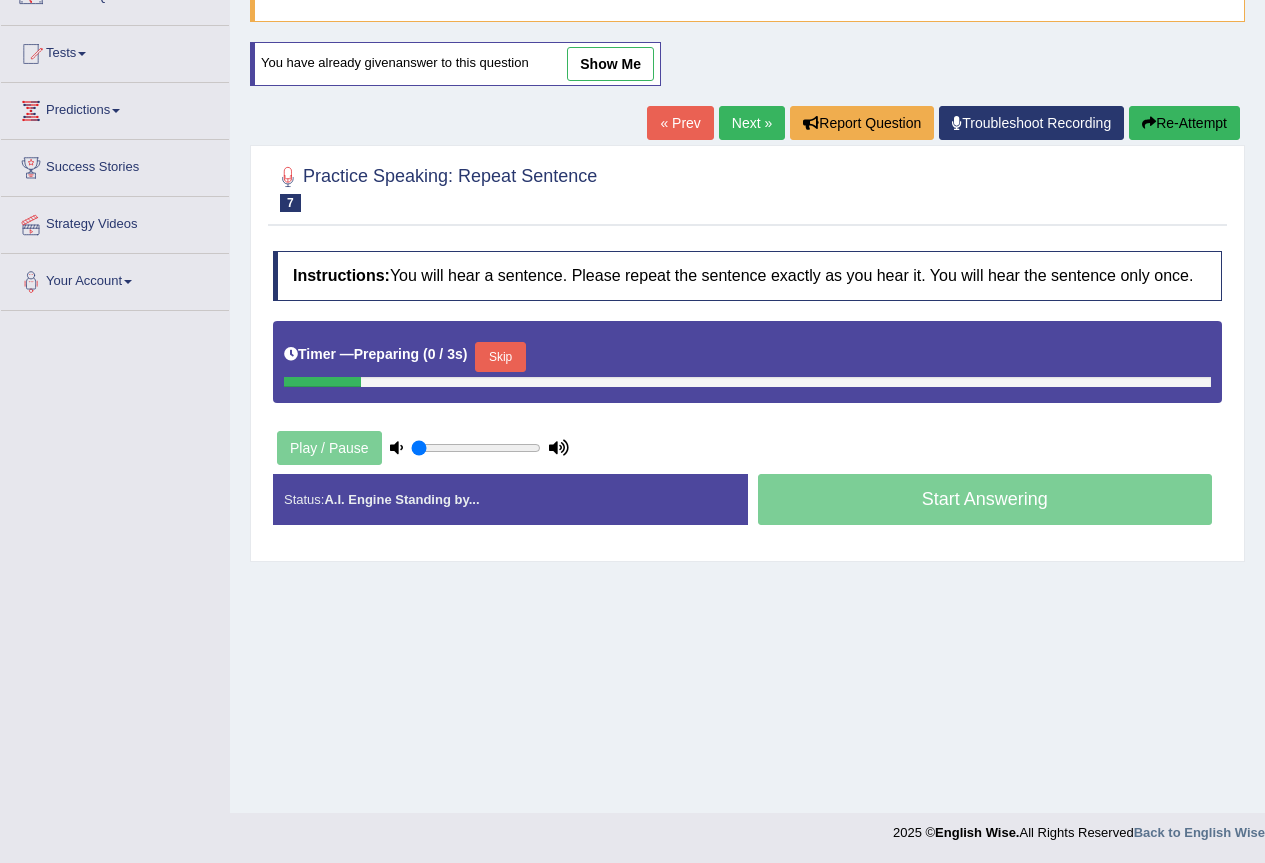 scroll, scrollTop: 187, scrollLeft: 0, axis: vertical 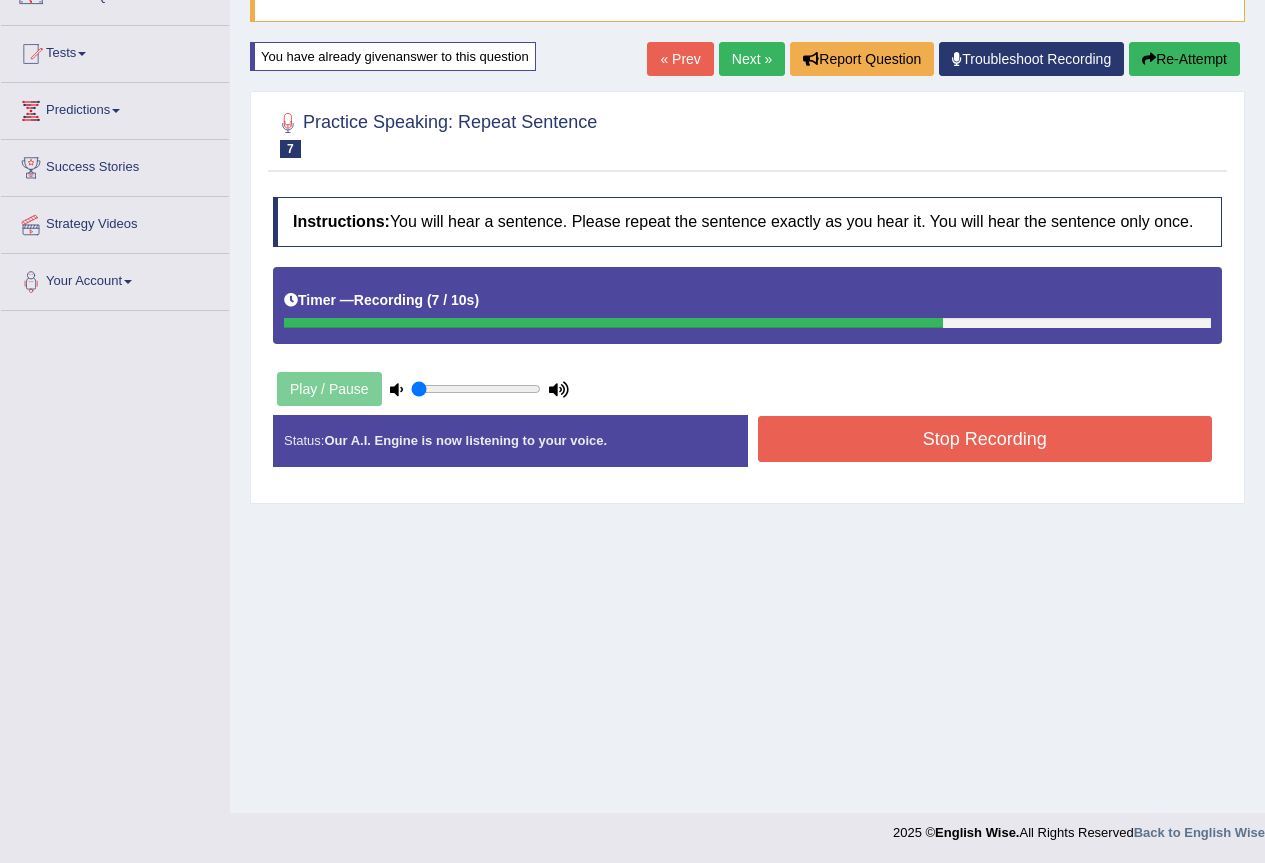click on "Stop Recording" at bounding box center [985, 439] 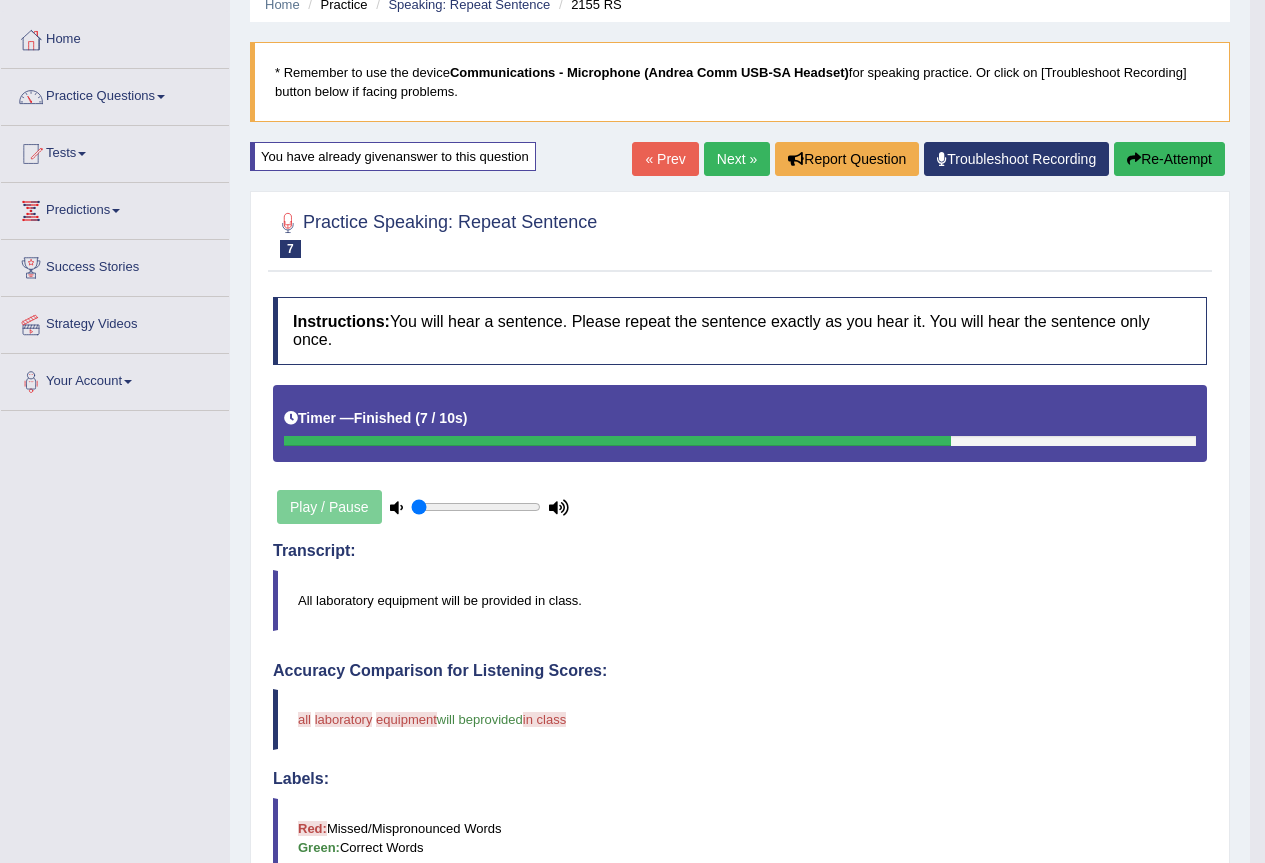 scroll, scrollTop: 0, scrollLeft: 0, axis: both 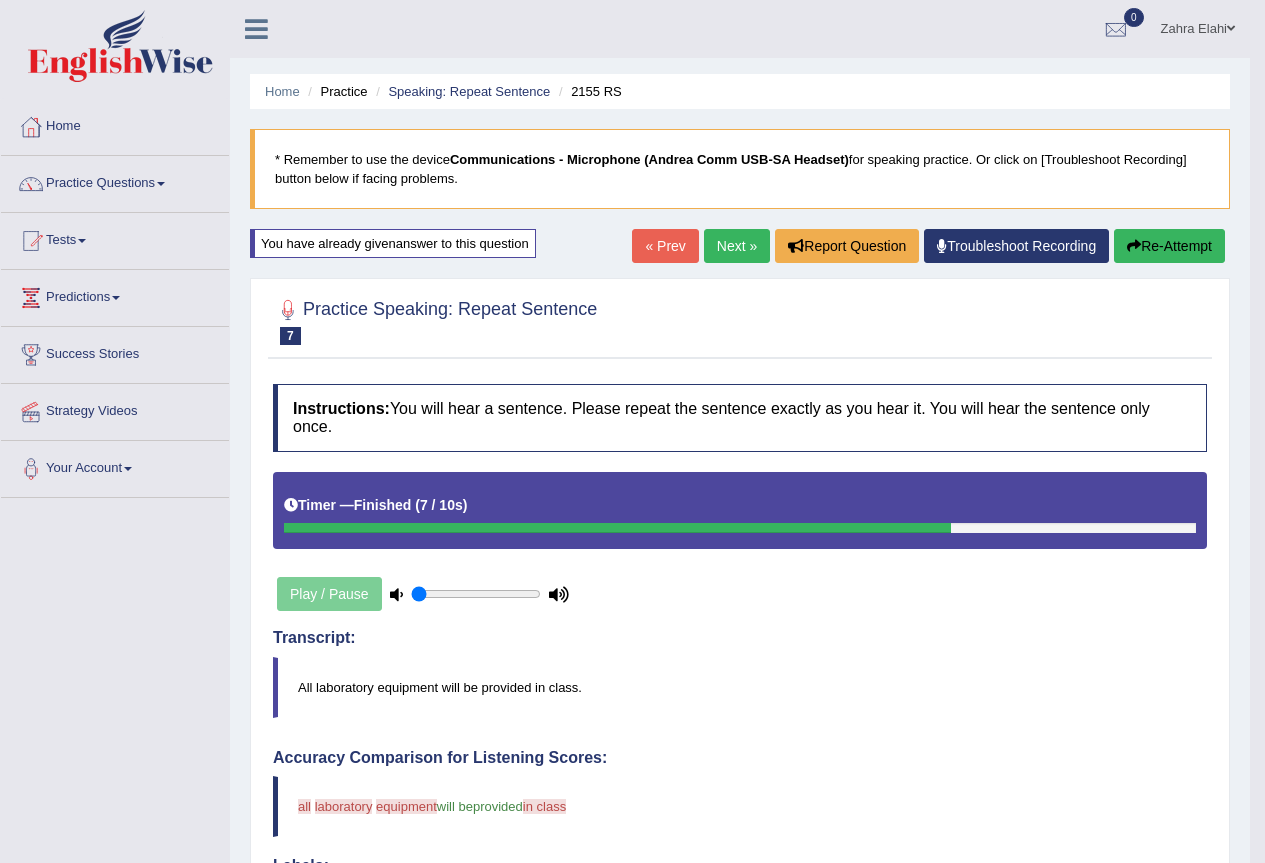 click on "Re-Attempt" at bounding box center (1169, 246) 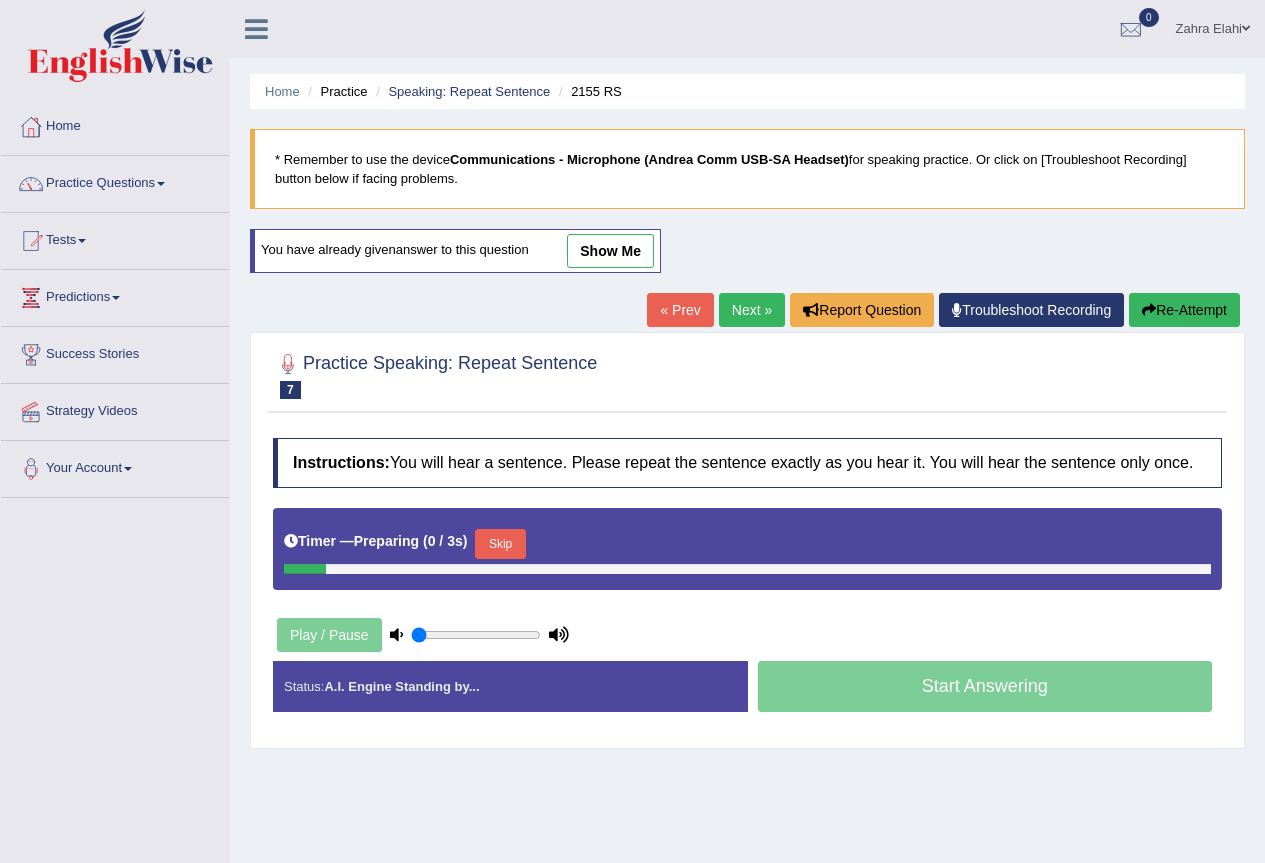 scroll, scrollTop: 0, scrollLeft: 0, axis: both 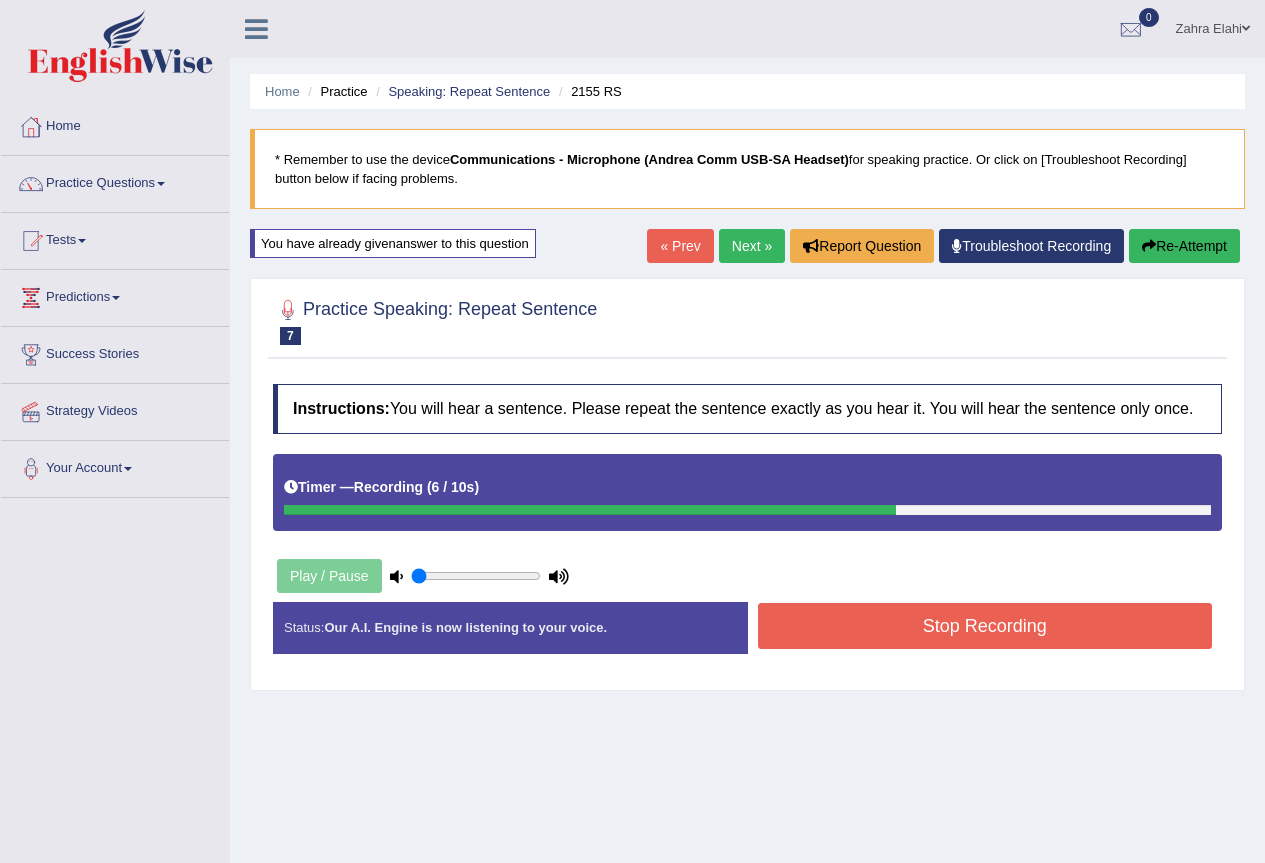 click on "Stop Recording" at bounding box center (985, 626) 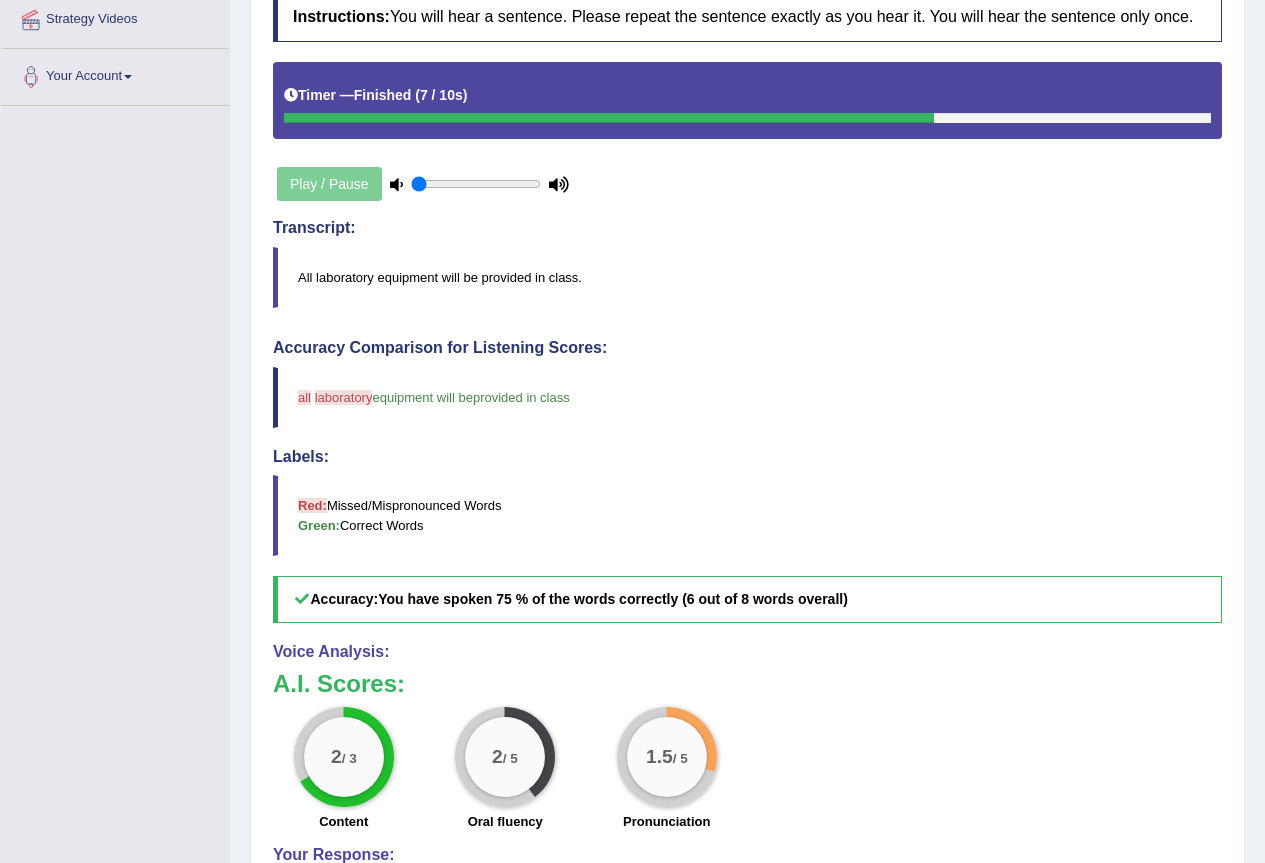 scroll, scrollTop: 400, scrollLeft: 0, axis: vertical 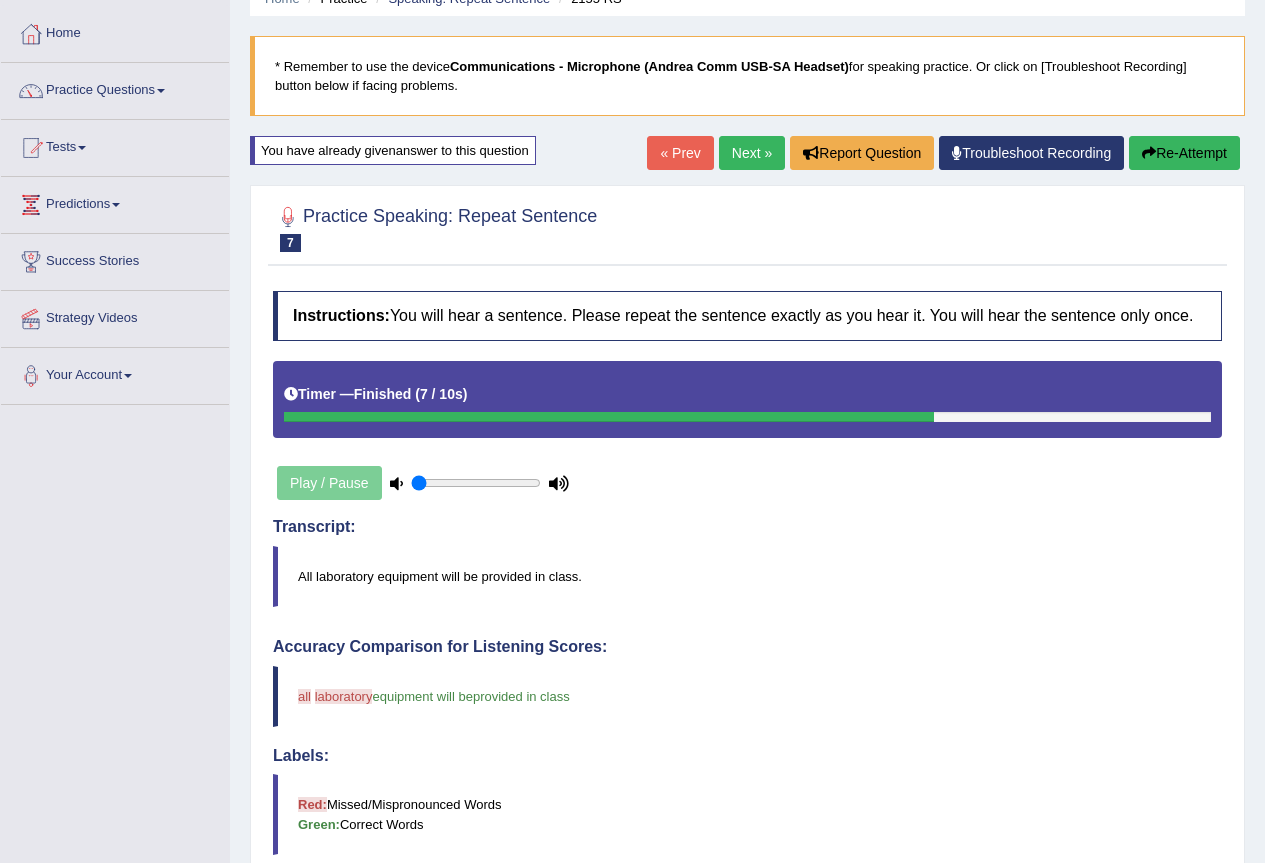 click on "Re-Attempt" at bounding box center [1184, 153] 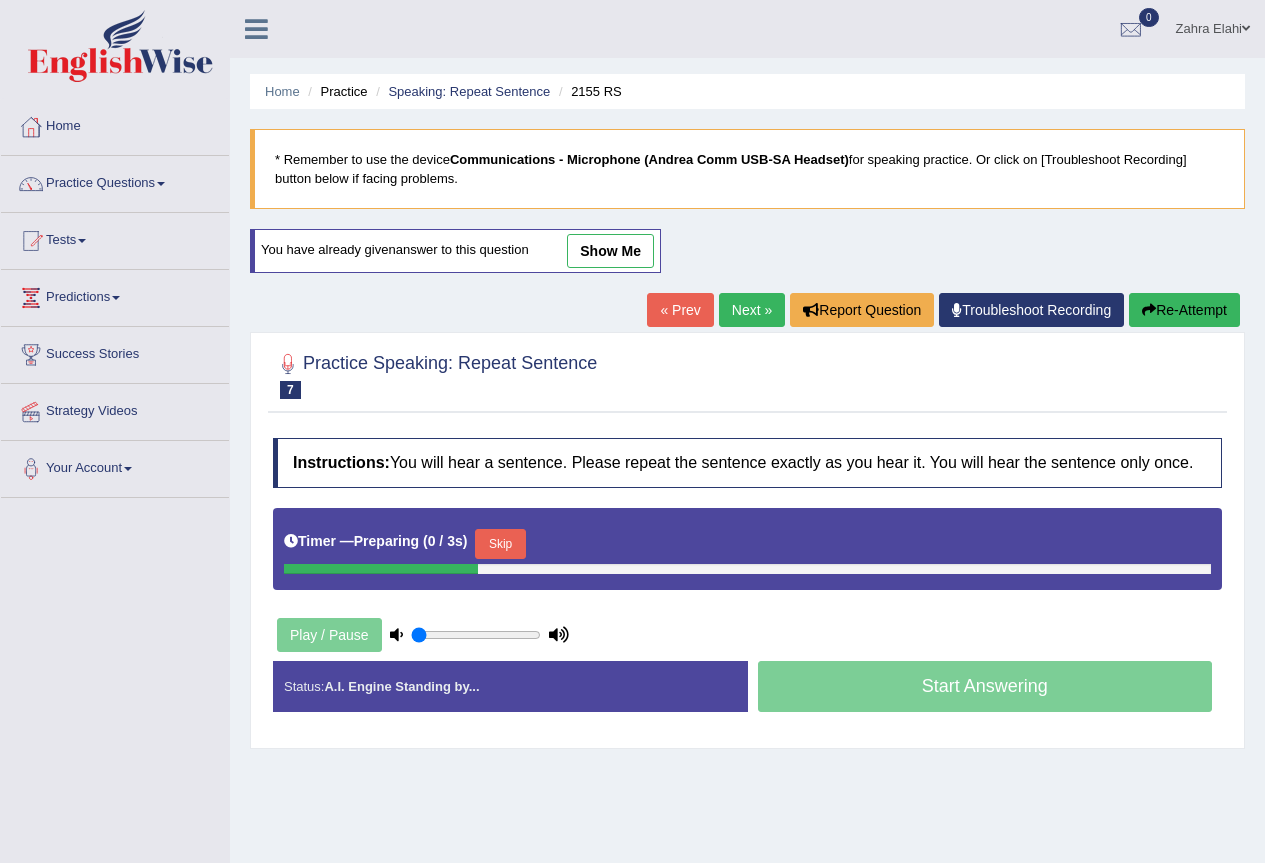 scroll, scrollTop: 93, scrollLeft: 0, axis: vertical 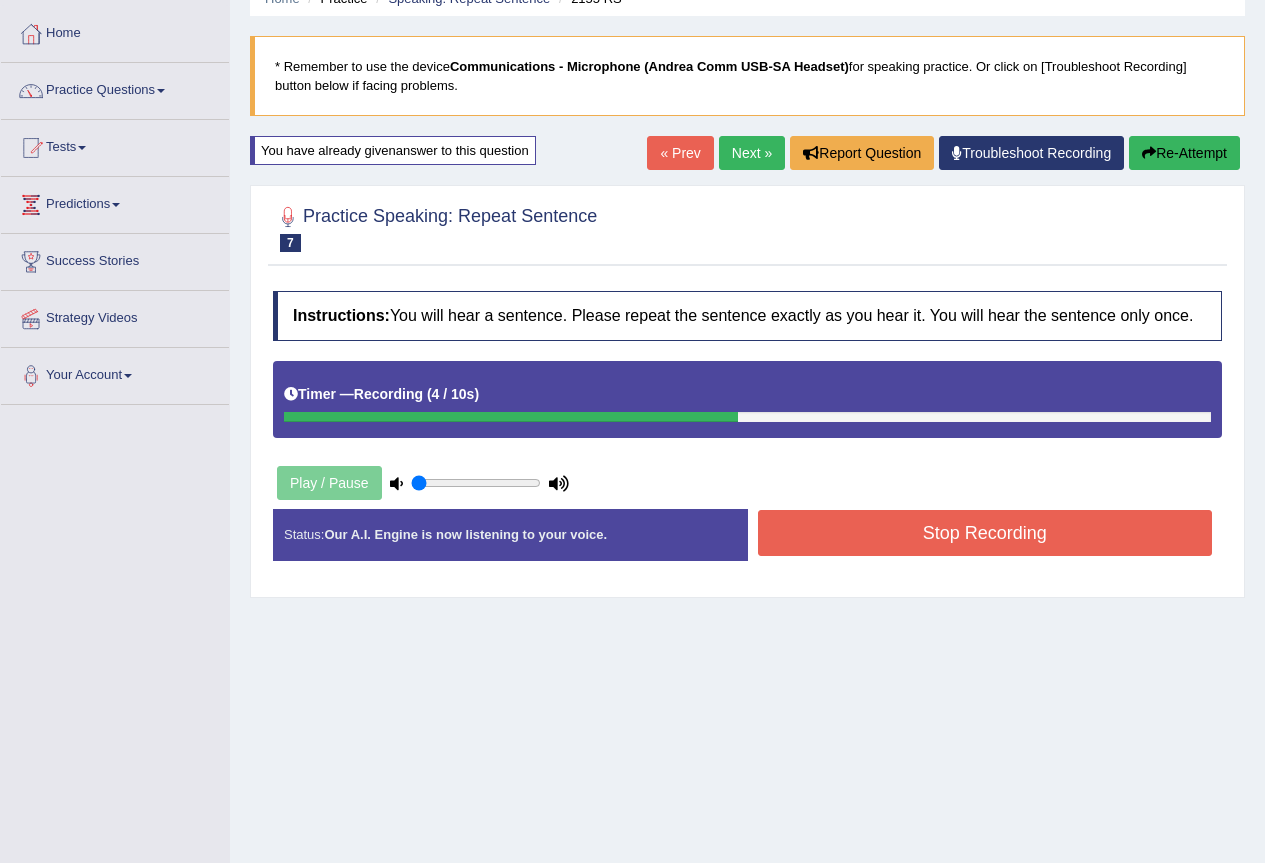 click on "Re-Attempt" at bounding box center (1184, 153) 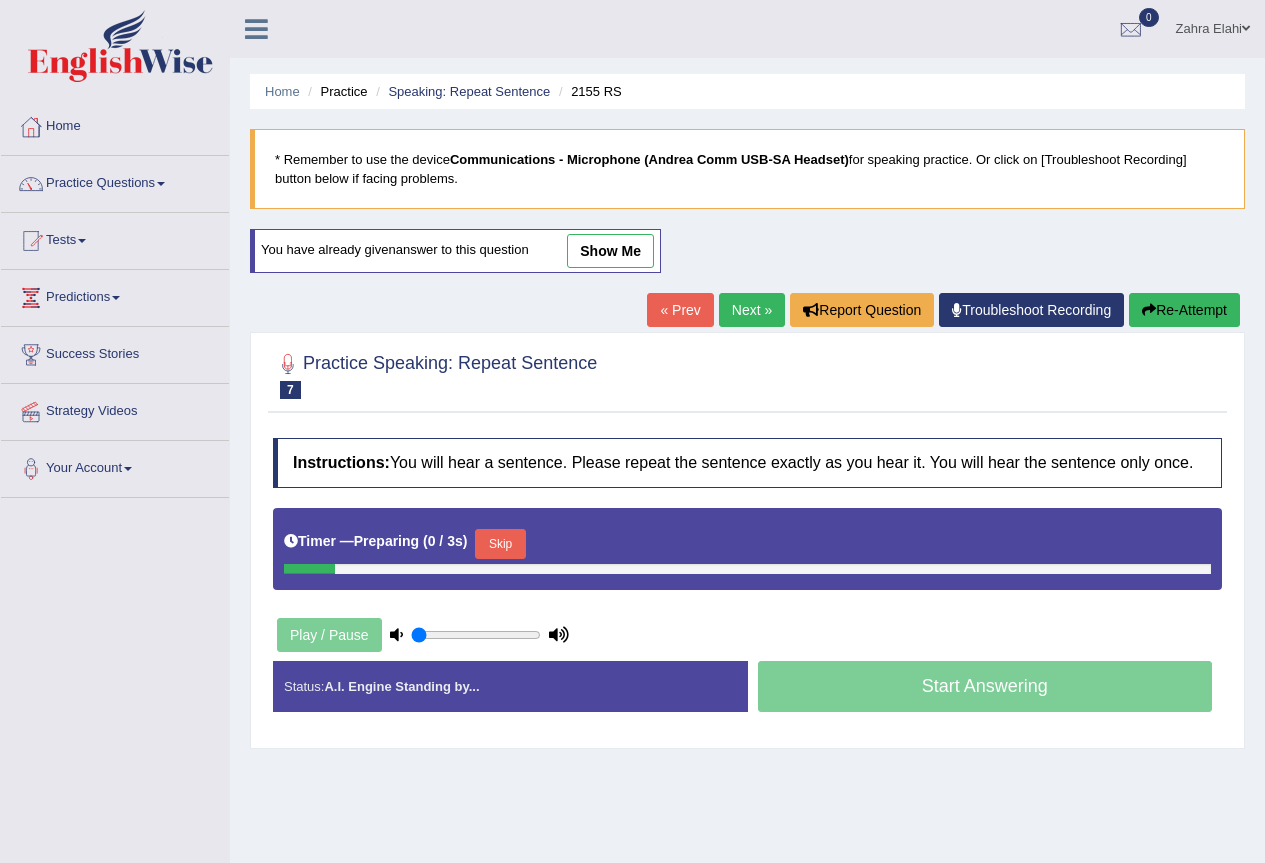 scroll, scrollTop: 93, scrollLeft: 0, axis: vertical 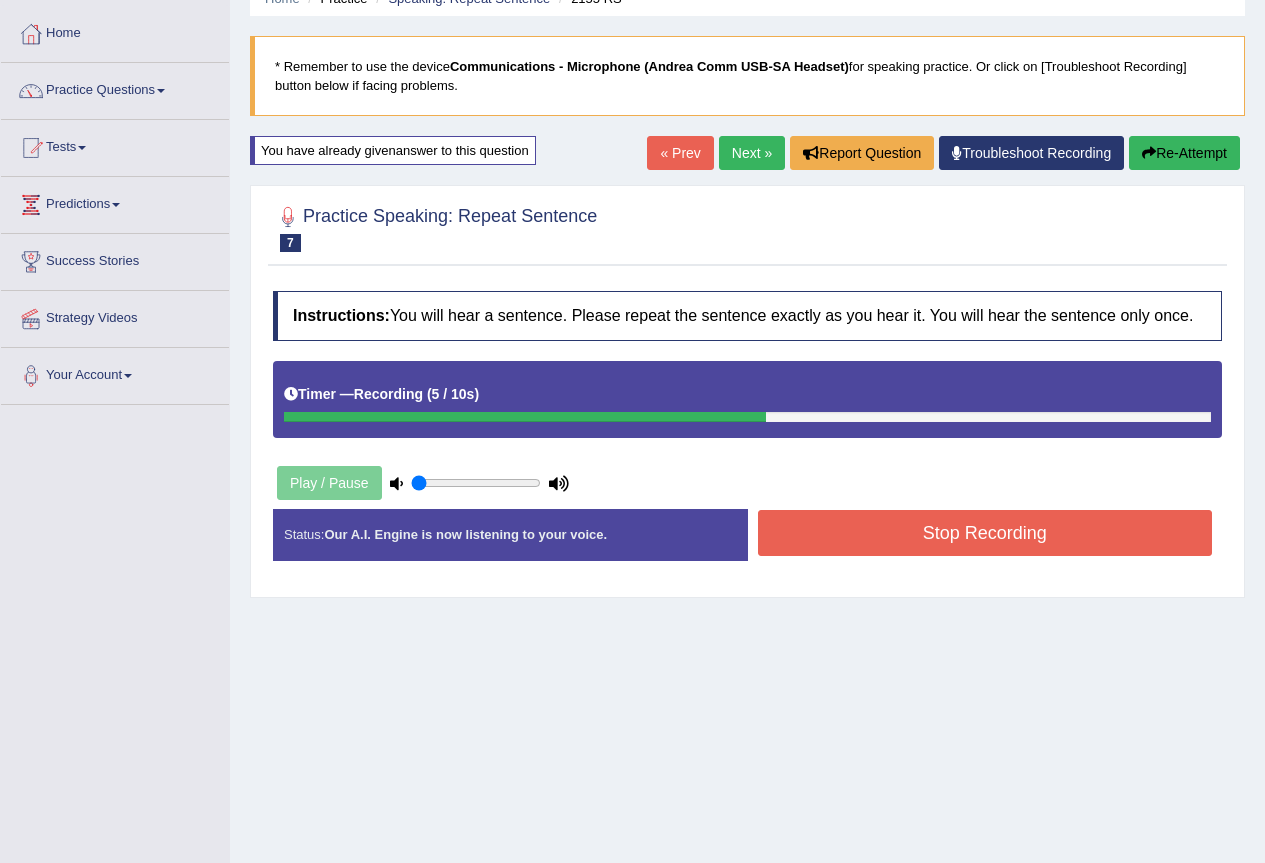 click on "Stop Recording" at bounding box center (985, 533) 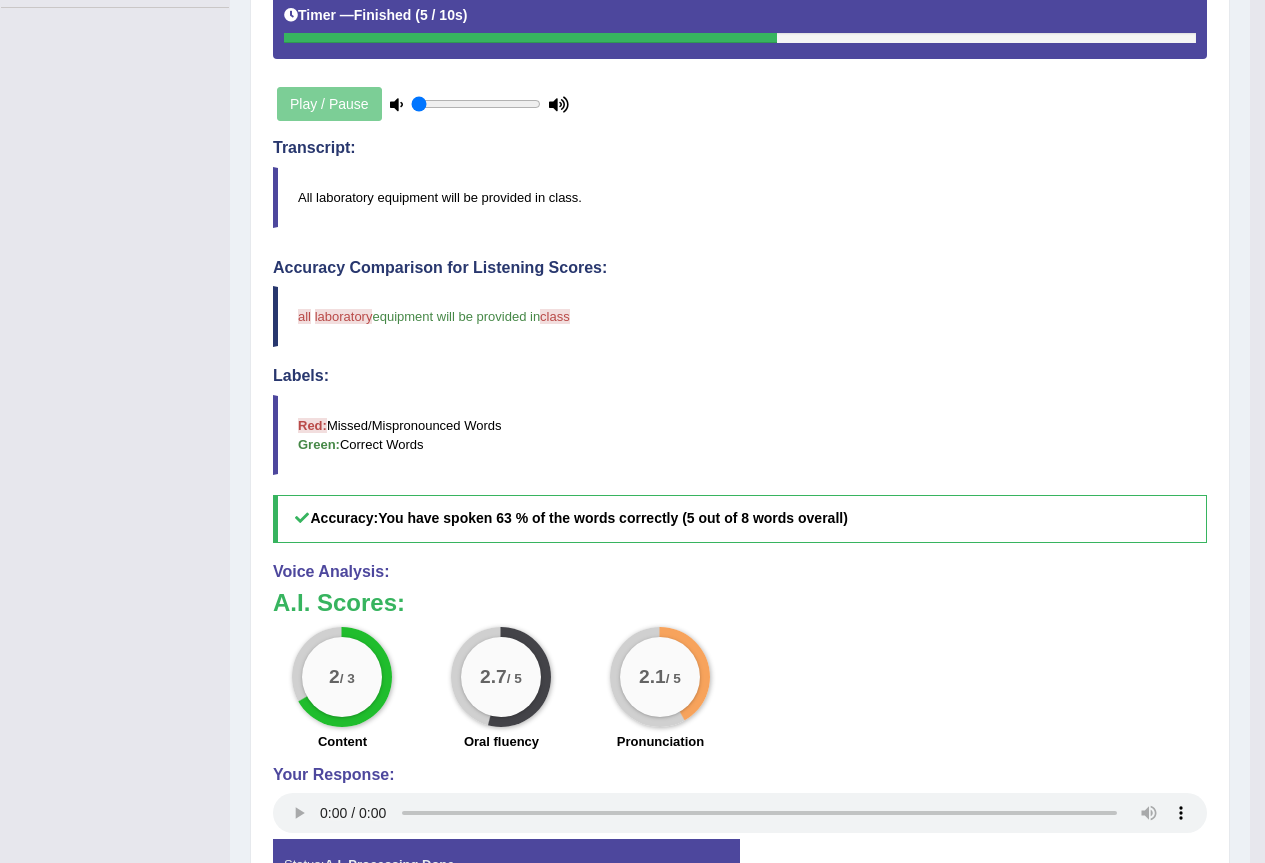 scroll, scrollTop: 475, scrollLeft: 0, axis: vertical 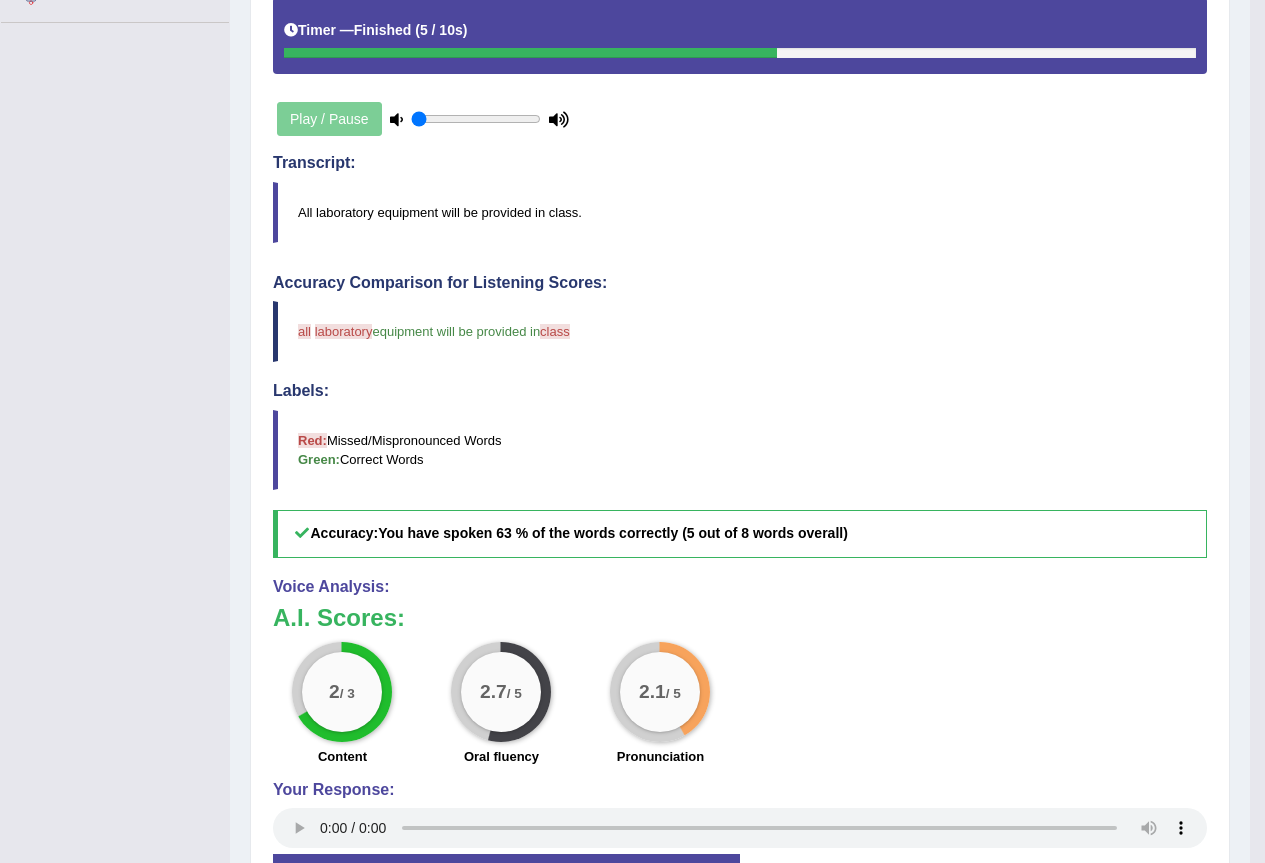 click on "Toggle navigation
Home
Practice Questions   Speaking Practice Read Aloud
Repeat Sentence
Describe Image
Re-tell Lecture
Answer Short Question
Summarize Group Discussion
Respond To A Situation
Writing Practice  Summarize Written Text
Write Essay
Reading Practice  Reading & Writing: Fill In The Blanks
Choose Multiple Answers
Re-order Paragraphs
Fill In The Blanks
Choose Single Answer
Listening Practice  Summarize Spoken Text
Highlight Incorrect Words
Highlight Correct Summary
Select Missing Word
Choose Single Answer
Choose Multiple Answers
Fill In The Blanks
Write From Dictation
Pronunciation
Tests
Take Mock Test" at bounding box center (632, -44) 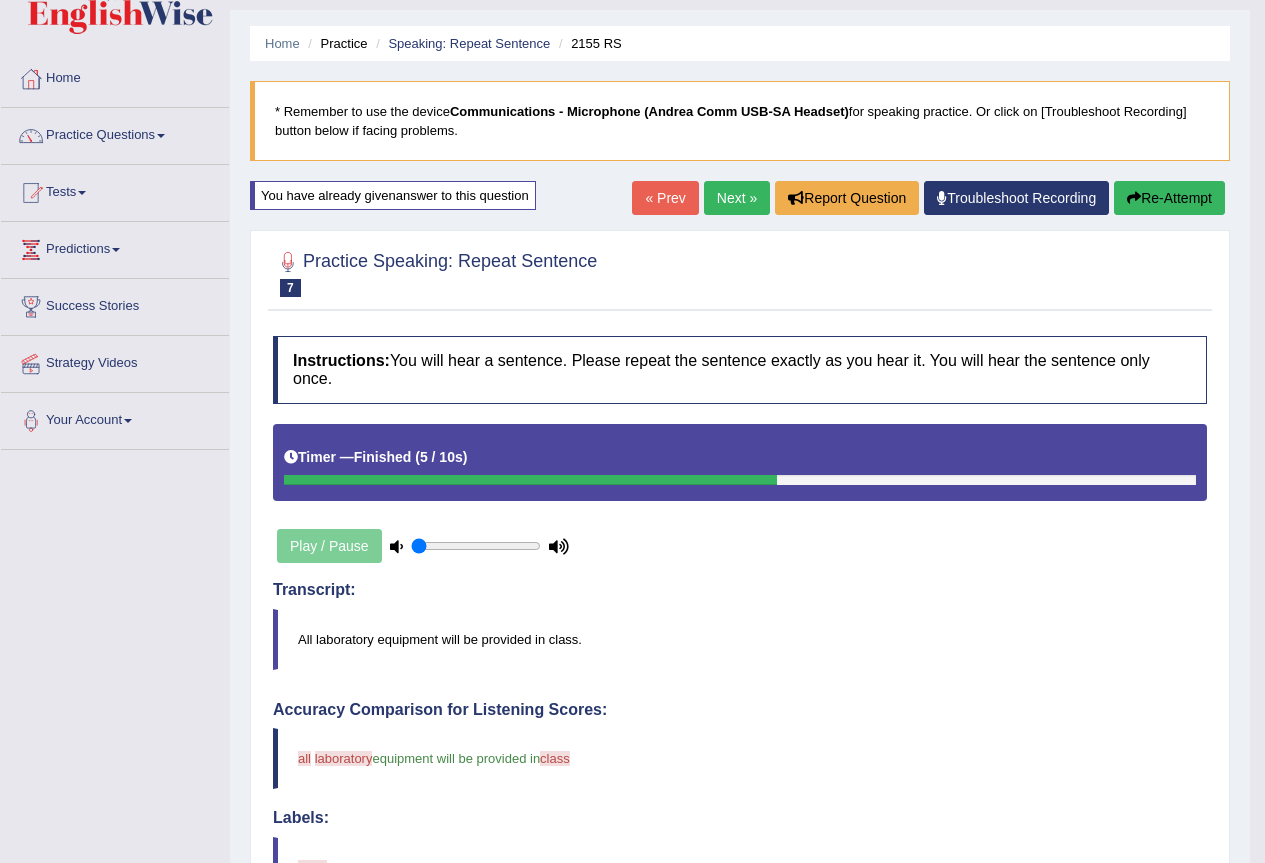 scroll, scrollTop: 0, scrollLeft: 0, axis: both 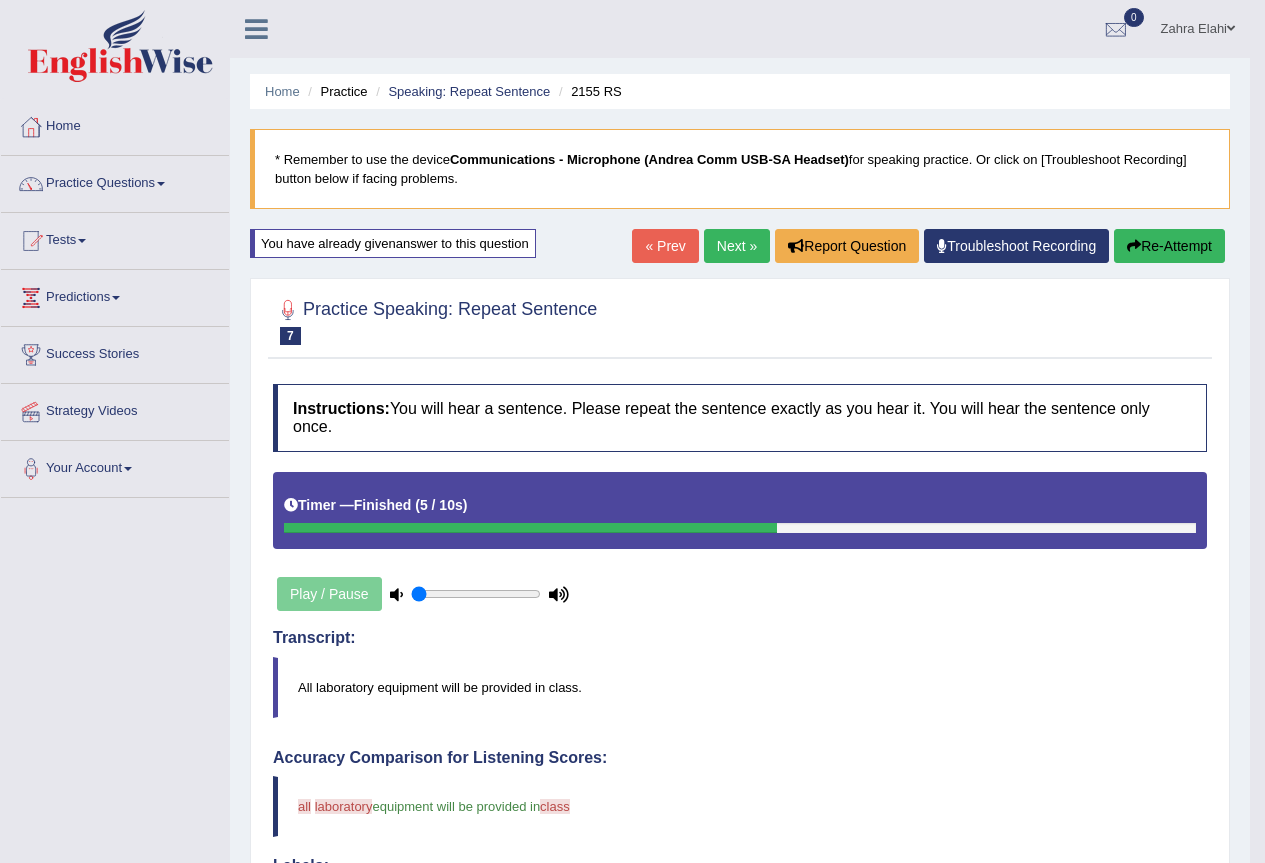click on "Re-Attempt" at bounding box center (1169, 246) 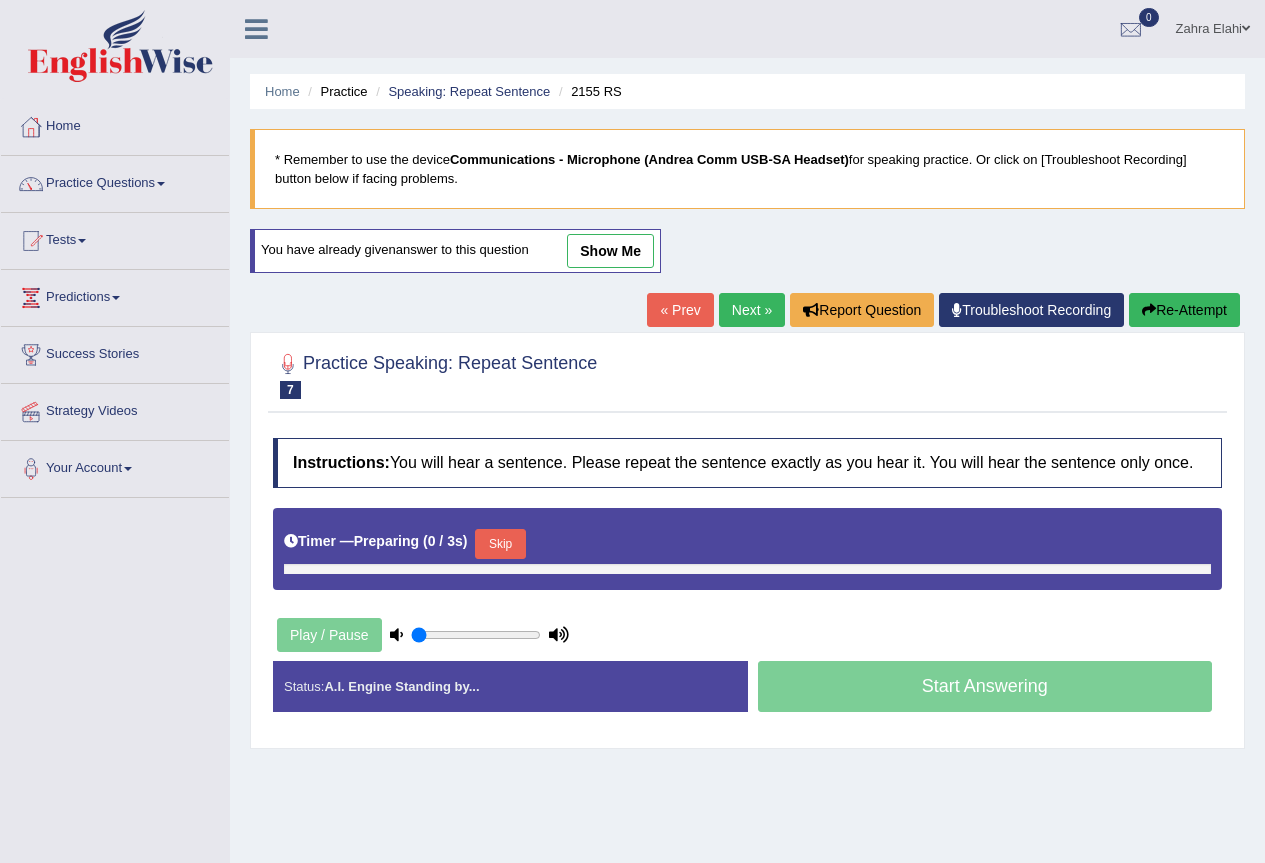 scroll, scrollTop: 0, scrollLeft: 0, axis: both 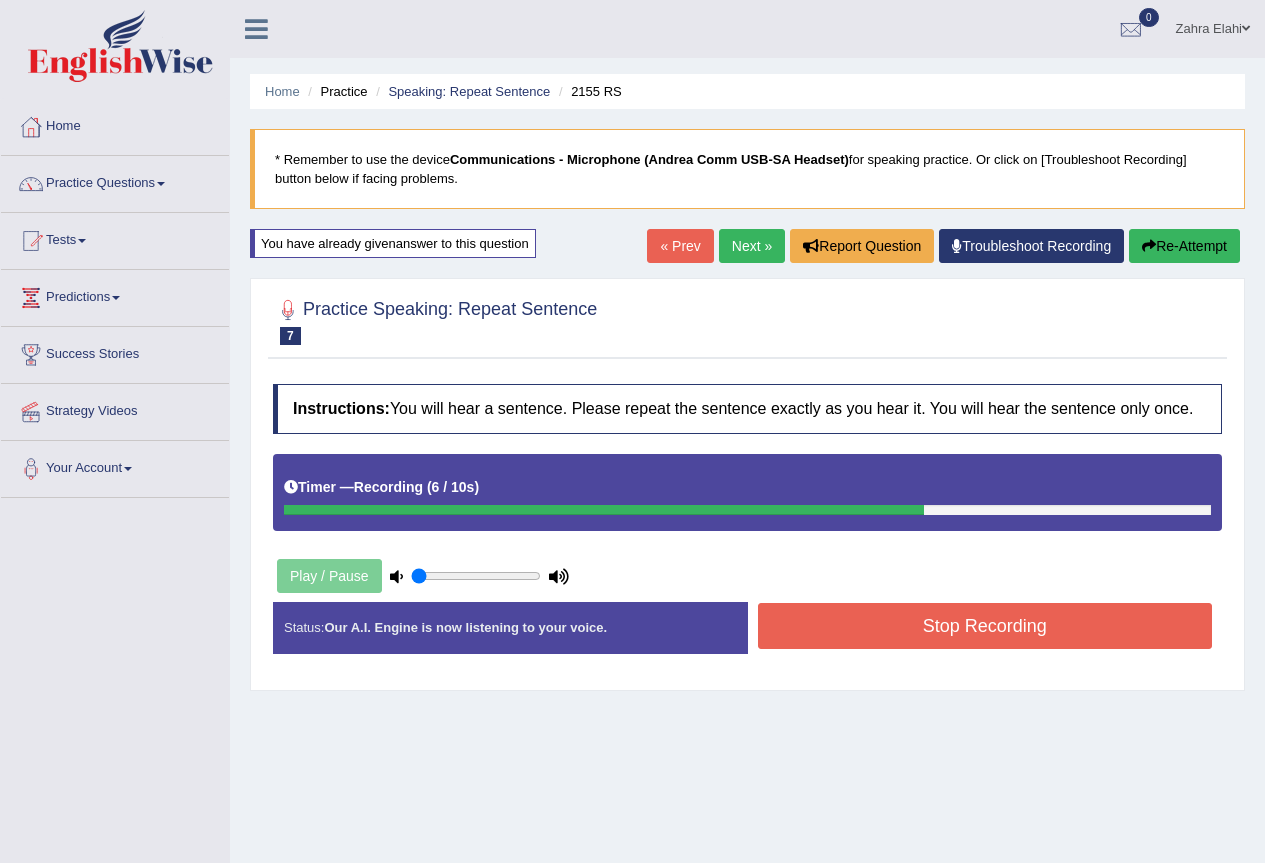 click on "Stop Recording" at bounding box center (985, 626) 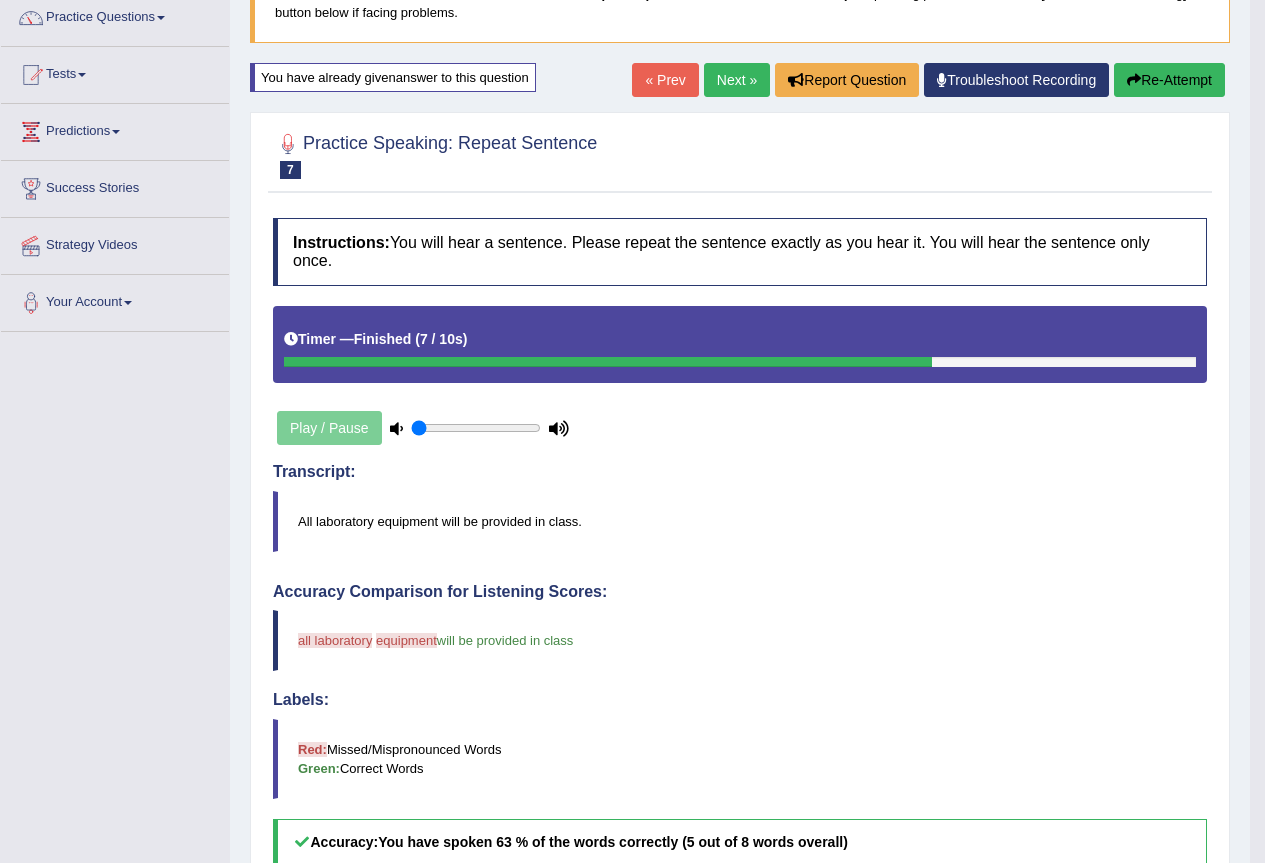 scroll, scrollTop: 0, scrollLeft: 0, axis: both 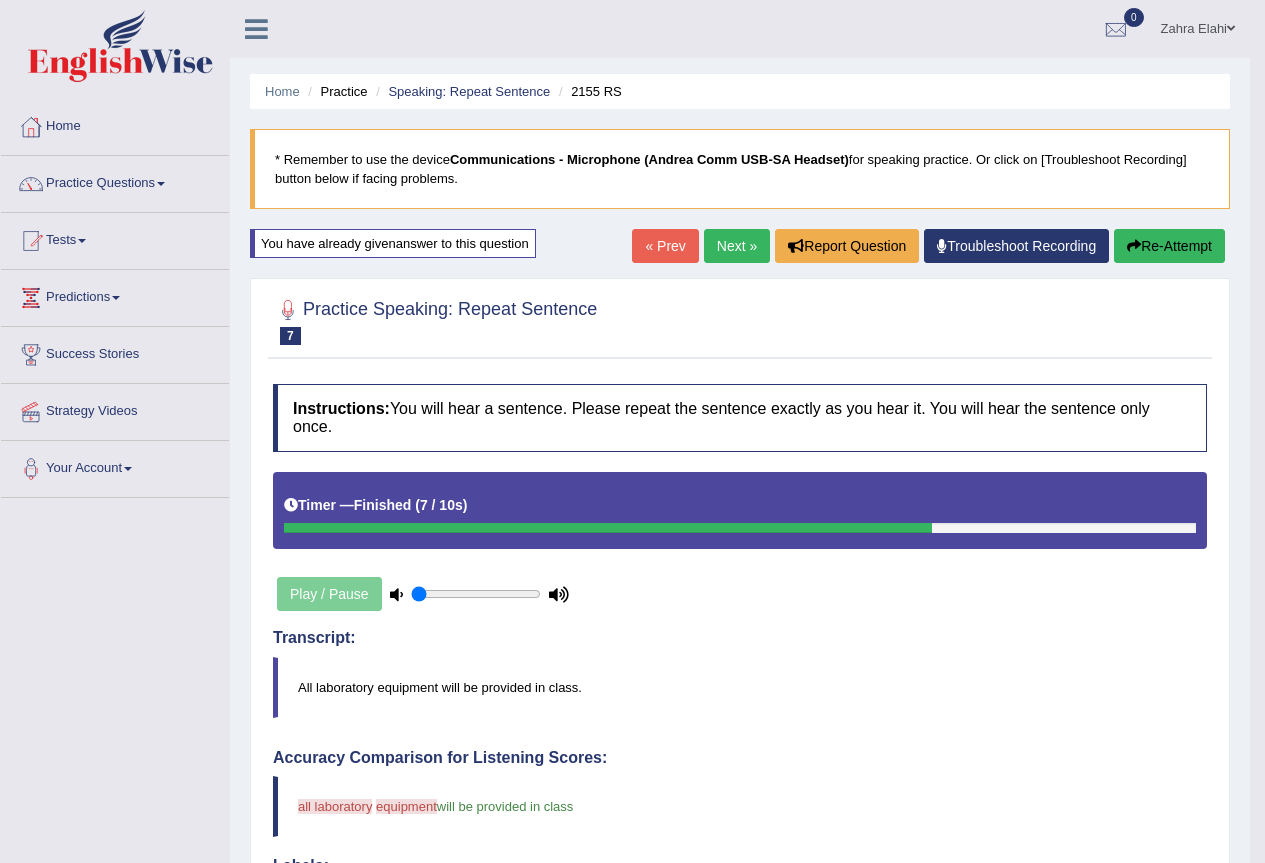 click on "Re-Attempt" at bounding box center [1169, 246] 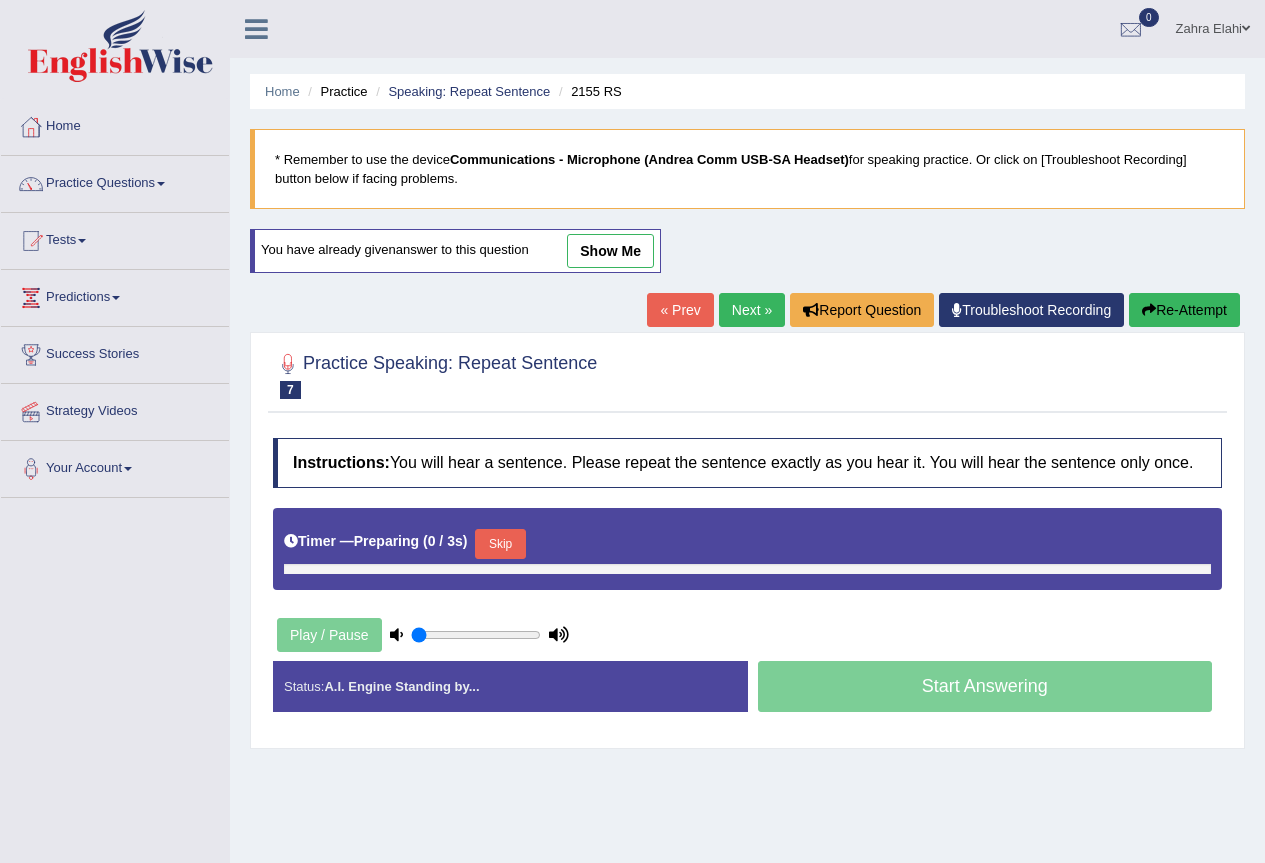 scroll, scrollTop: 0, scrollLeft: 0, axis: both 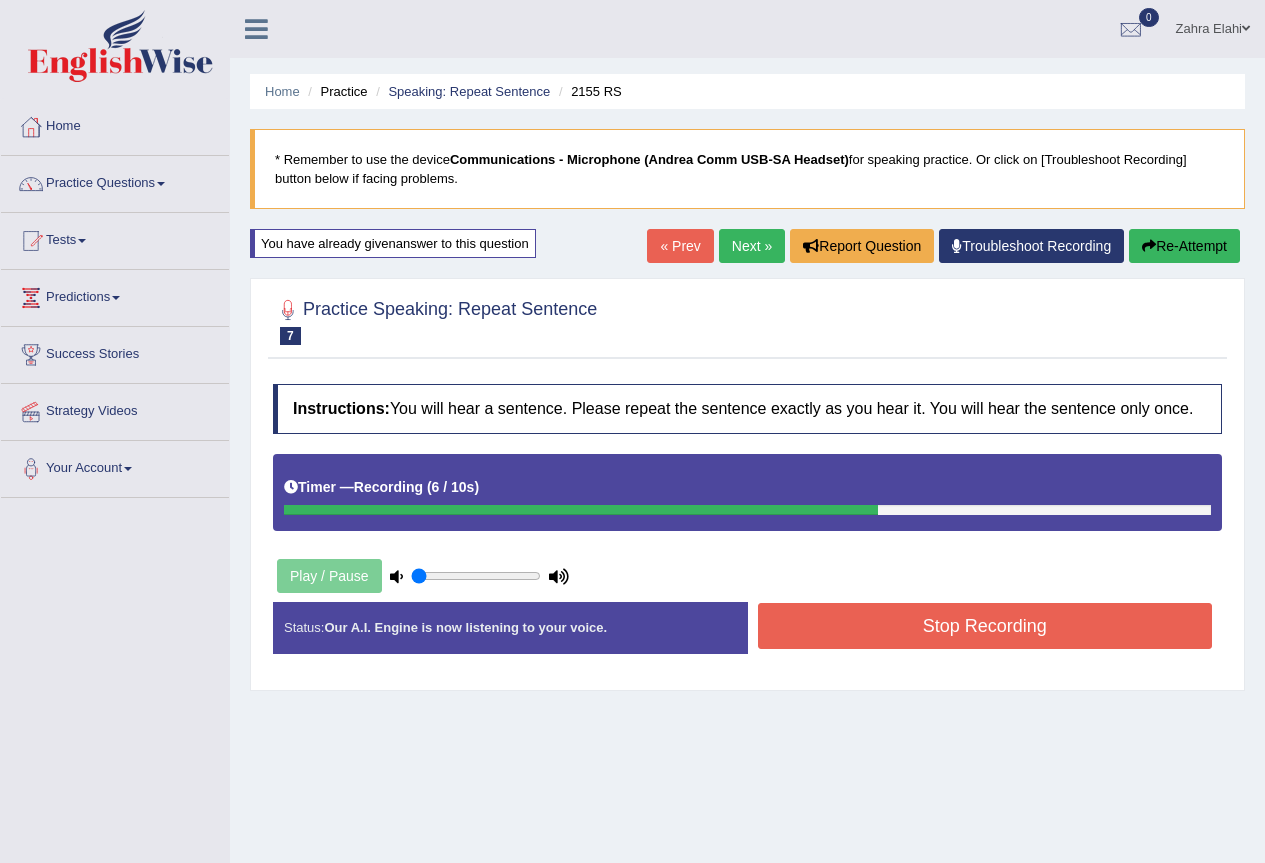 click on "Stop Recording" at bounding box center [985, 626] 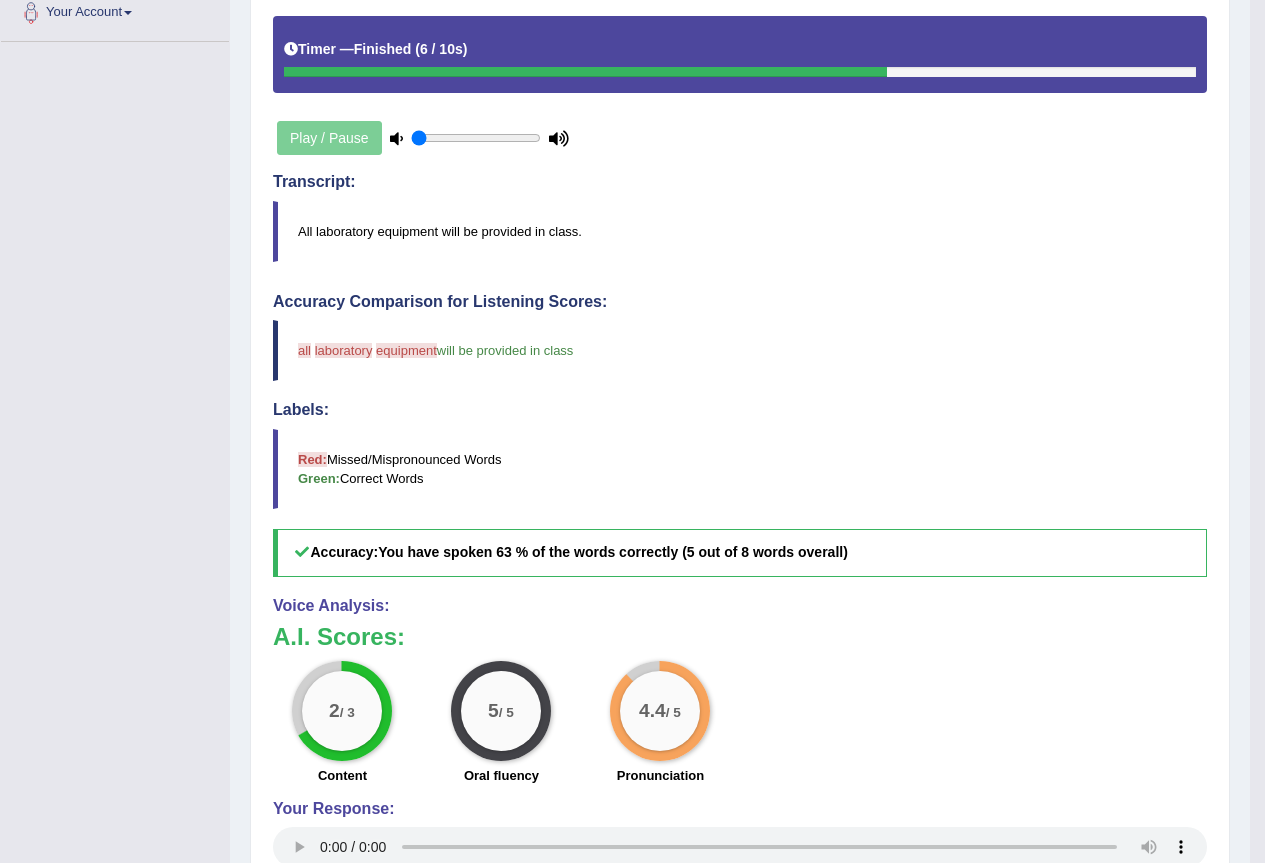 scroll, scrollTop: 500, scrollLeft: 0, axis: vertical 